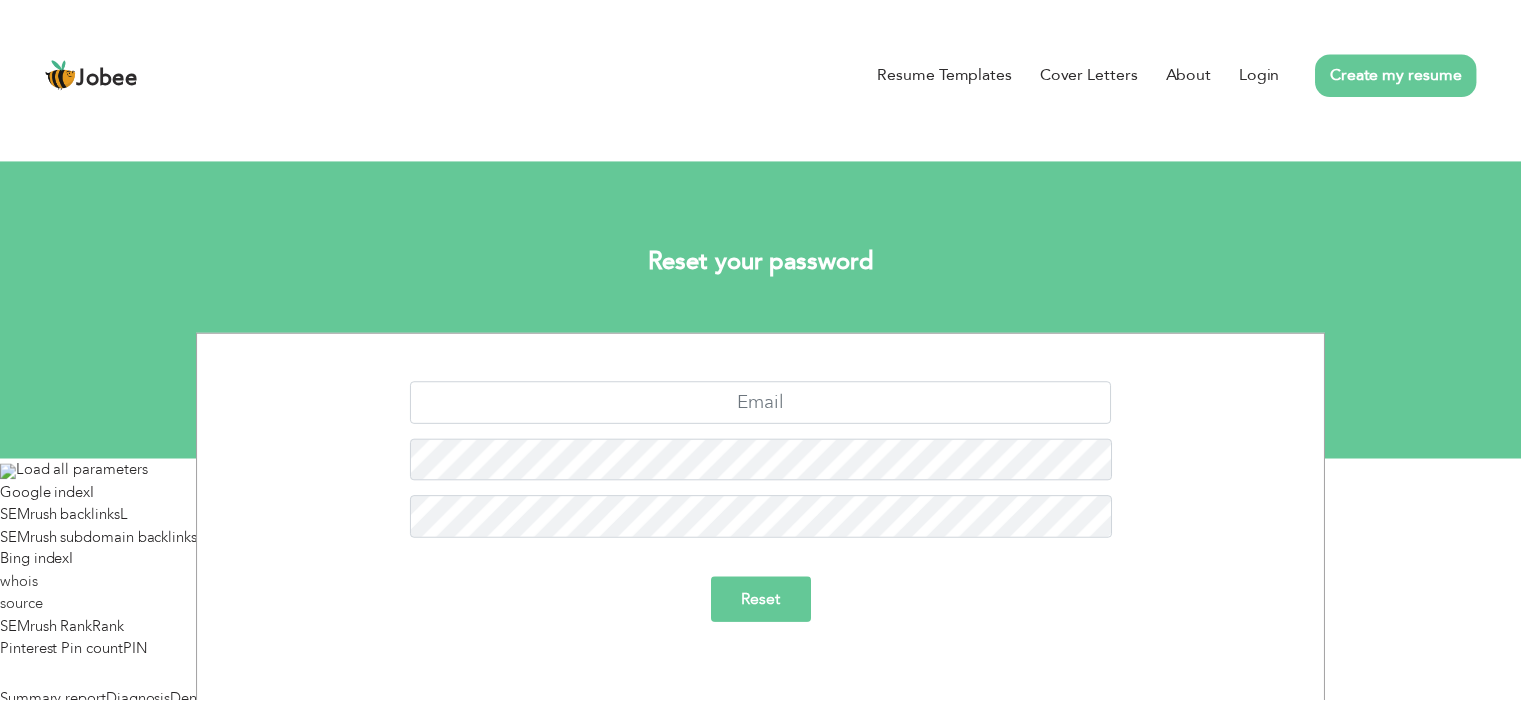 scroll, scrollTop: 0, scrollLeft: 0, axis: both 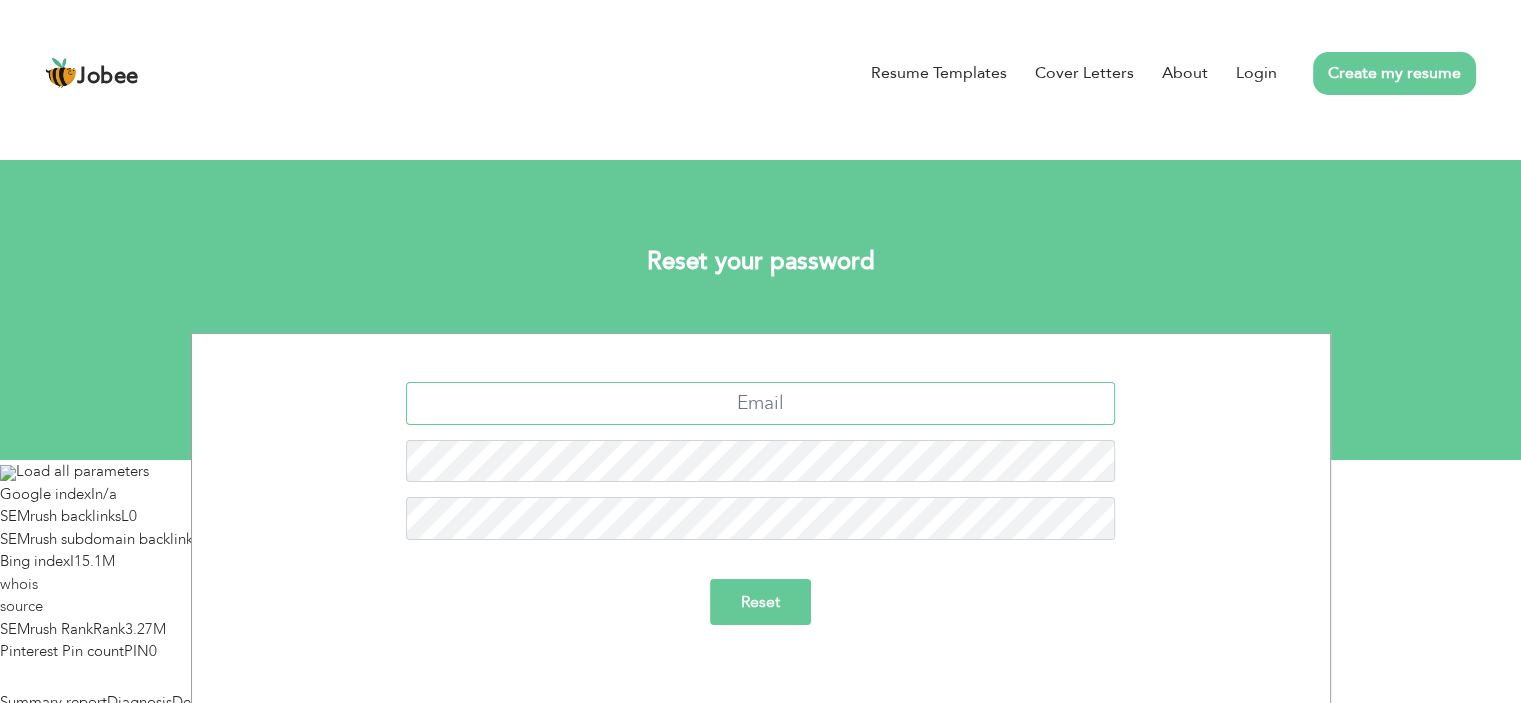 type on "khaliqghorimcd@gmail.com" 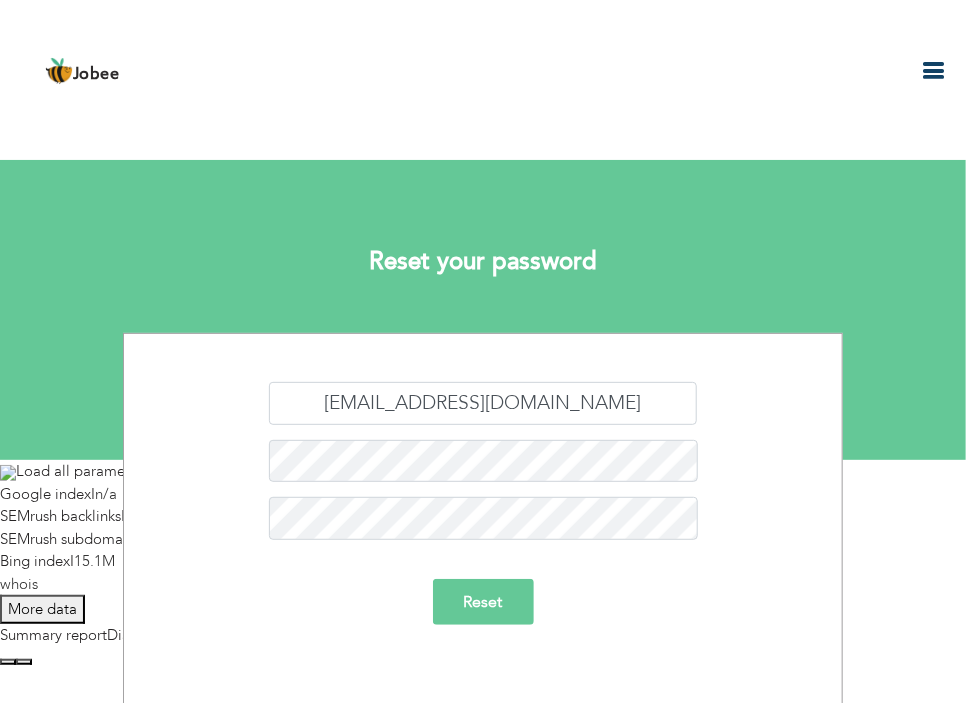 click on "Reset" at bounding box center (483, 602) 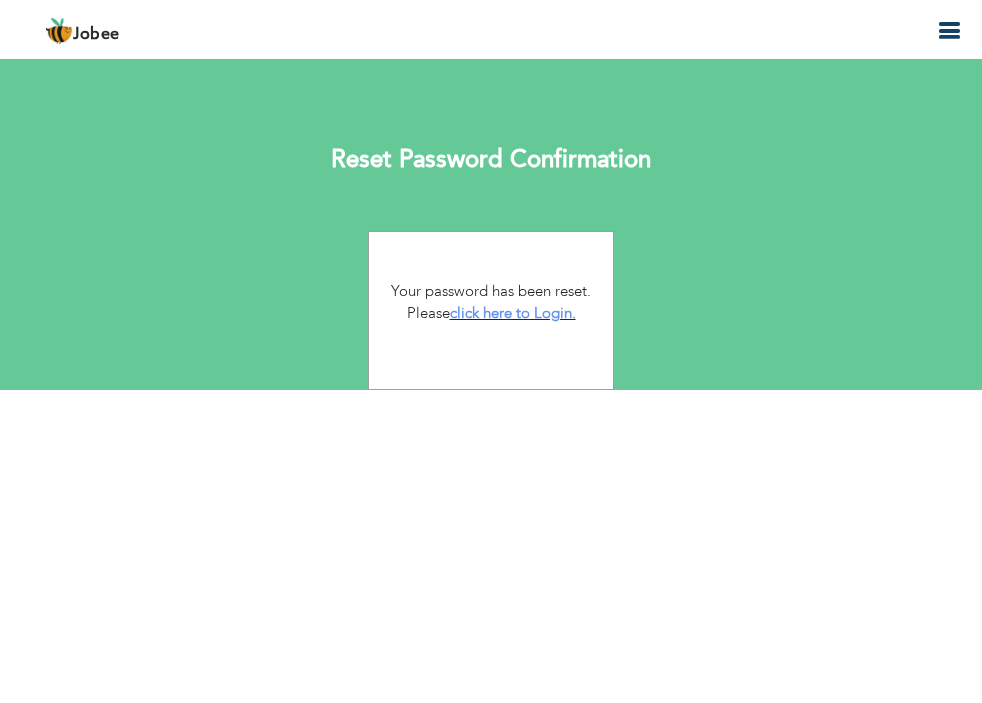 scroll, scrollTop: 0, scrollLeft: 0, axis: both 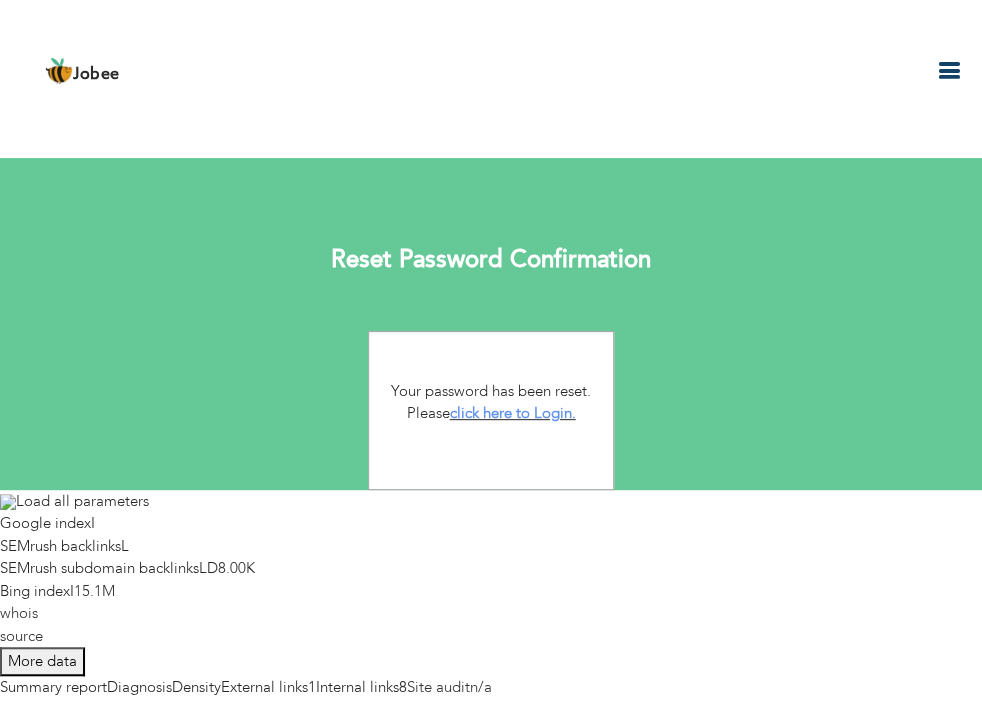 click on "Your password has been reset. Please  click here to Login." at bounding box center (491, 402) 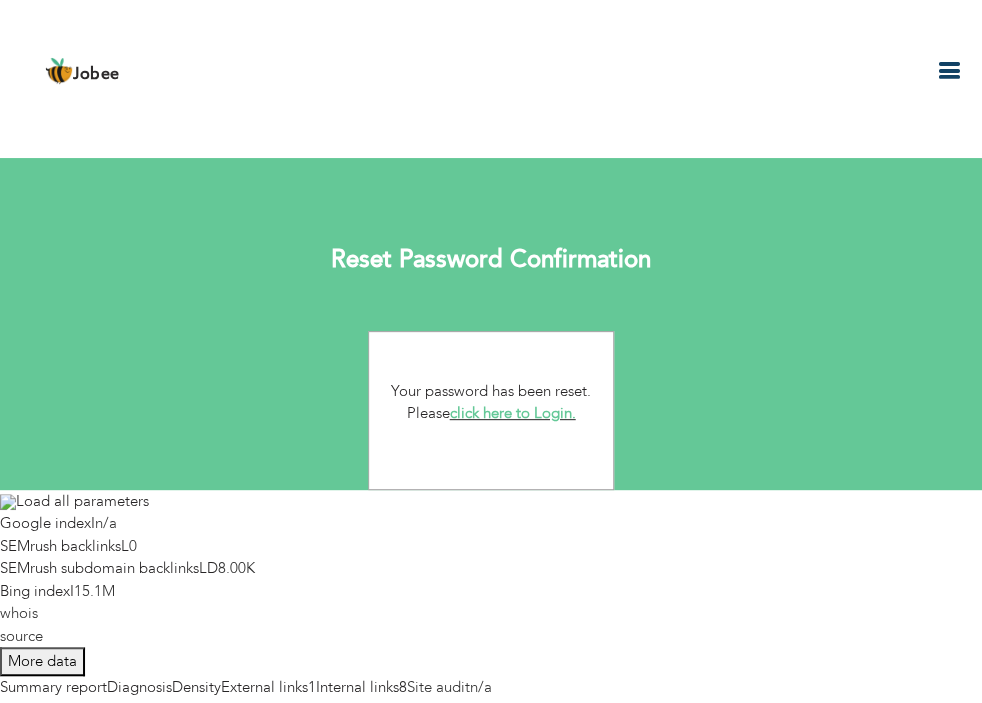 click on "click here to Login." at bounding box center [513, 413] 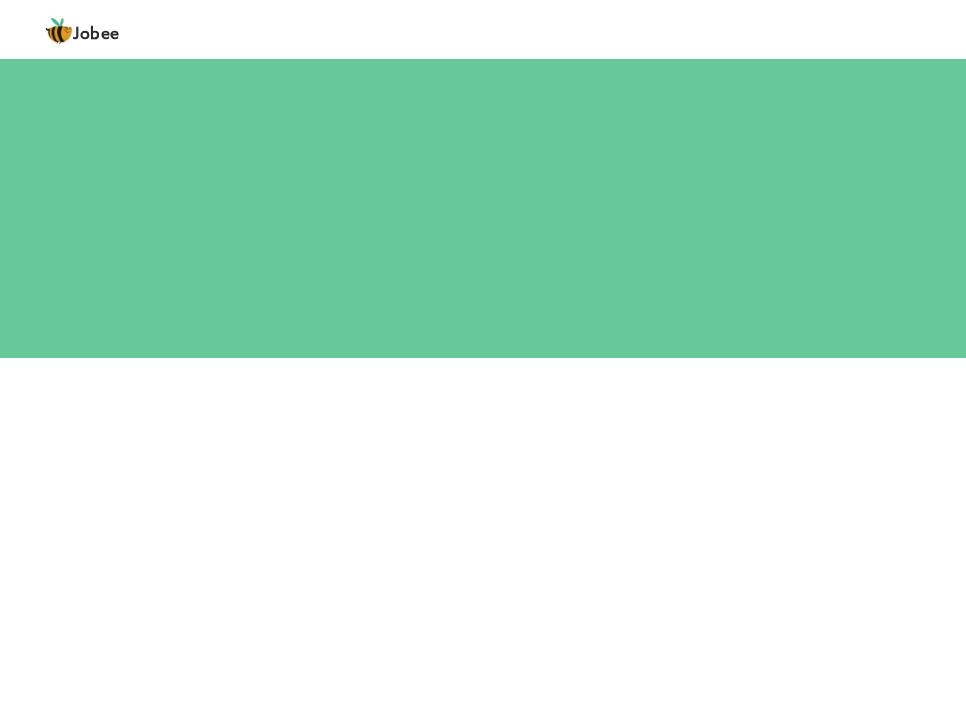 scroll, scrollTop: 0, scrollLeft: 0, axis: both 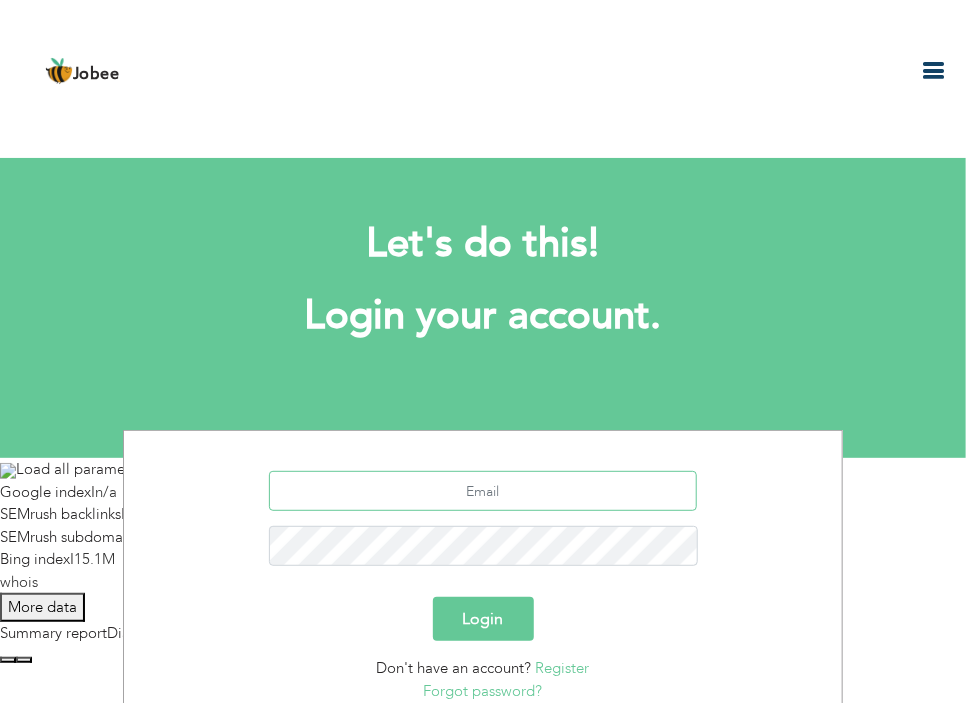 type on "khaliqghorimcd@gmail.com" 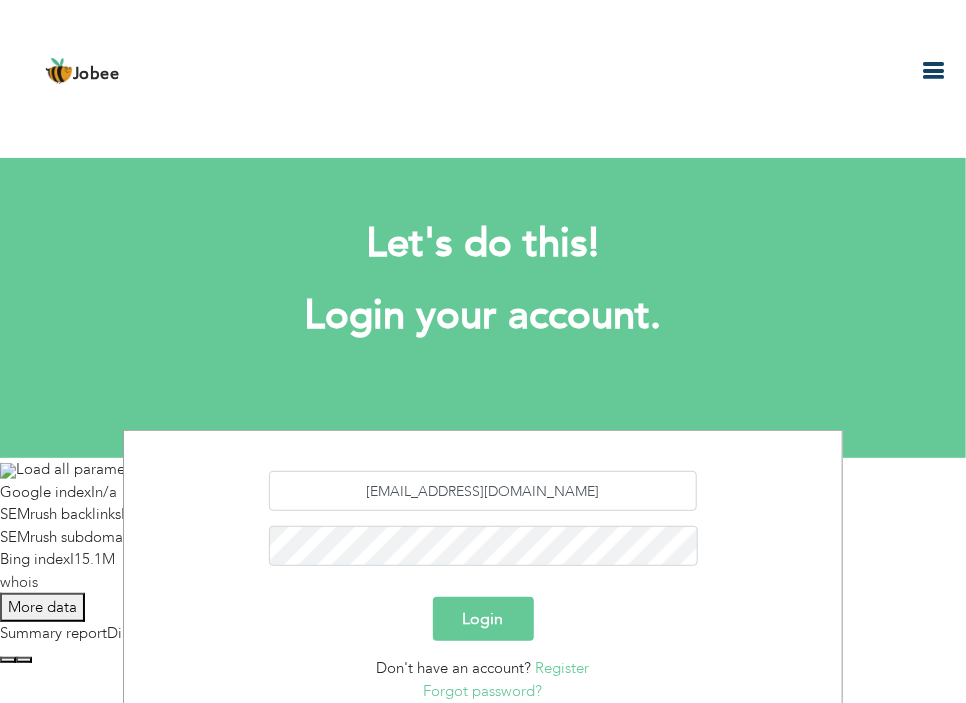 click on "Login" at bounding box center (483, 619) 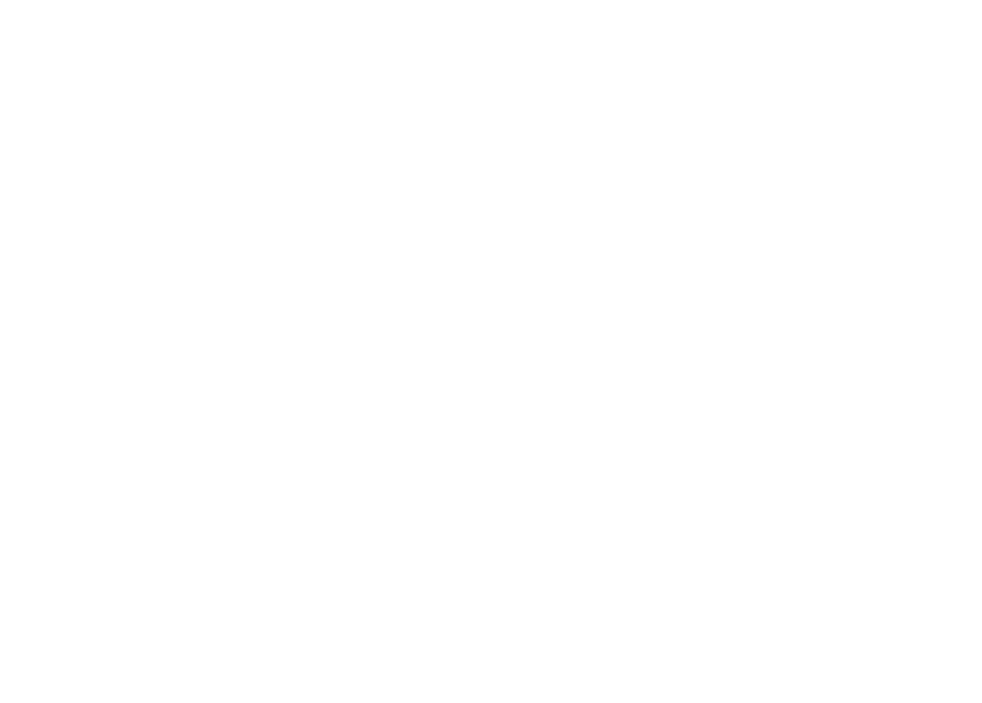 scroll, scrollTop: 0, scrollLeft: 0, axis: both 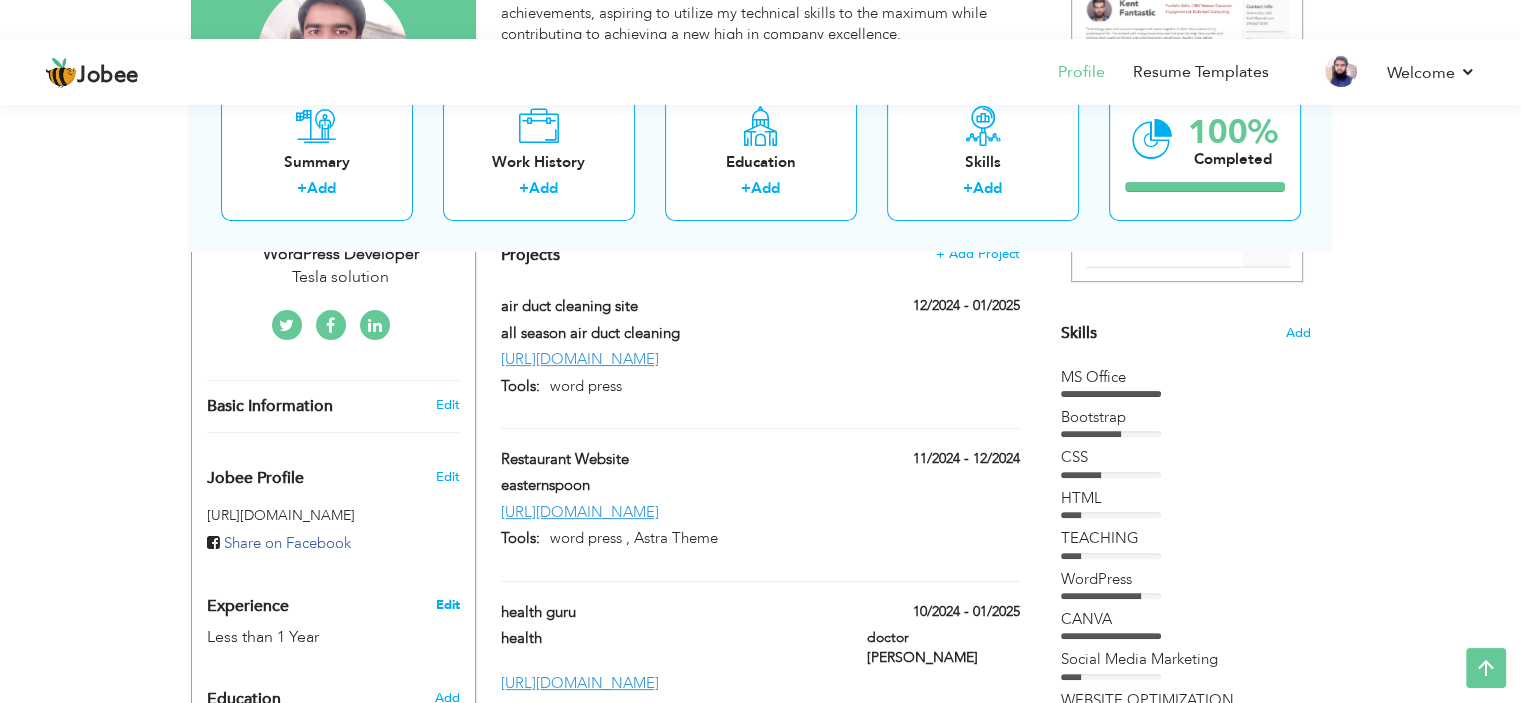 click on "Edit" at bounding box center (447, 605) 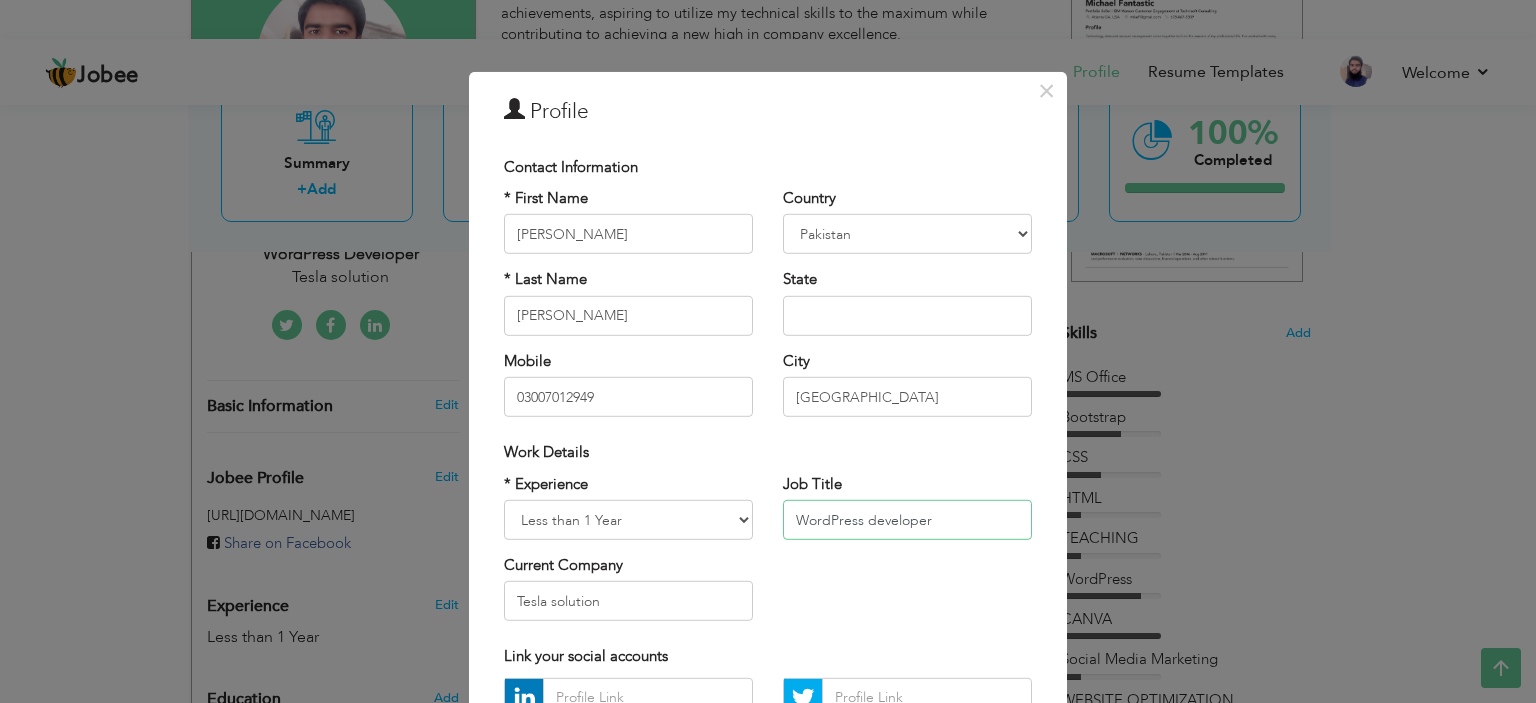drag, startPoint x: 947, startPoint y: 527, endPoint x: 658, endPoint y: 543, distance: 289.44257 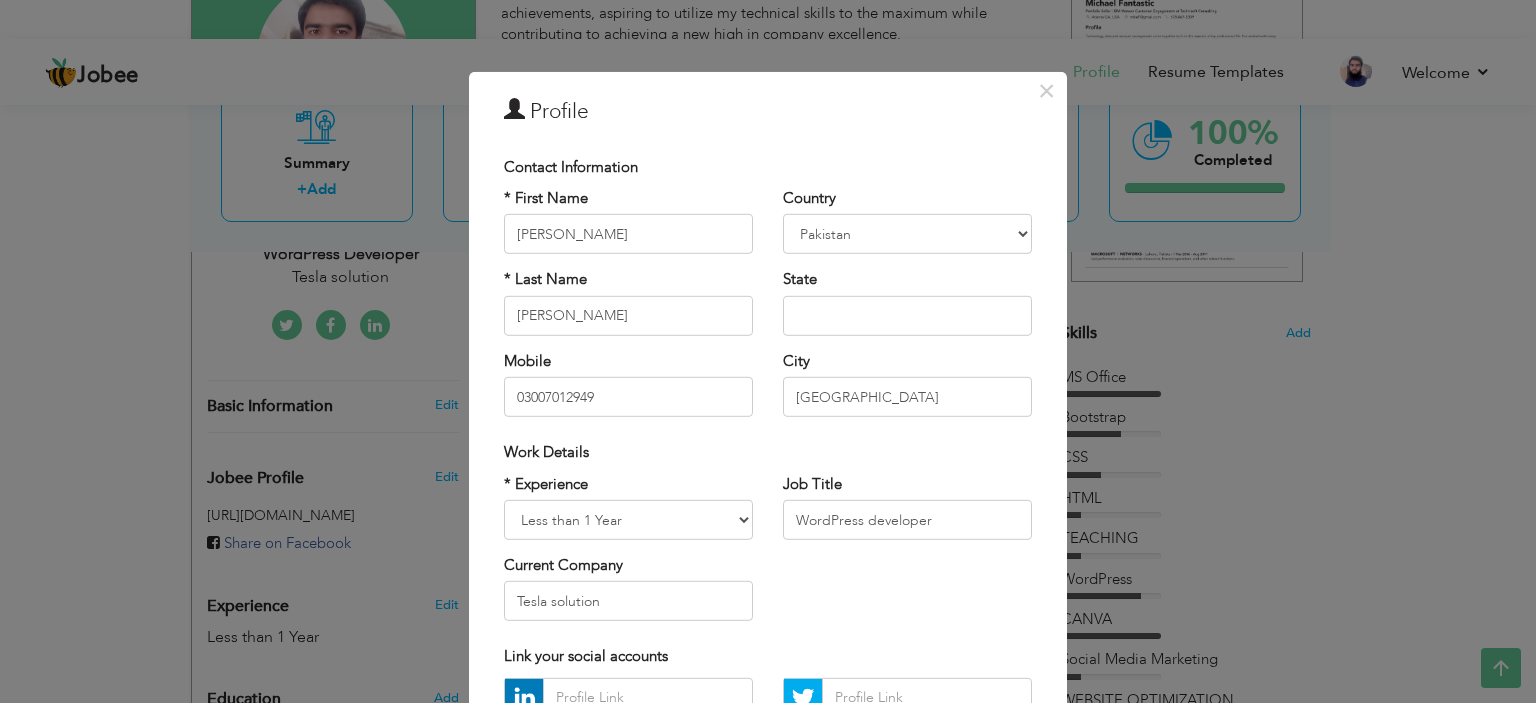 click on "* Experience
Entry Level Less than 1 Year 1 Year 2 Years 3 Years 4 Years 5 Years 6 Years 7 Years 8 Years 9 Years 10 Years 11 Years 12 Years 13 Years 14 Years 15 Years 16 Years 17 Years 18 Years 19 Years 20 Years 21 Years 22 Years 23 Years 24 Years 25 Years 26 Years 27 Years 28 Years 29 Years 30 Years 31 Years 32 Years 33 Years 34 Years 35 Years More than 35 Years
Current Company
Tesla solution" at bounding box center [628, 554] 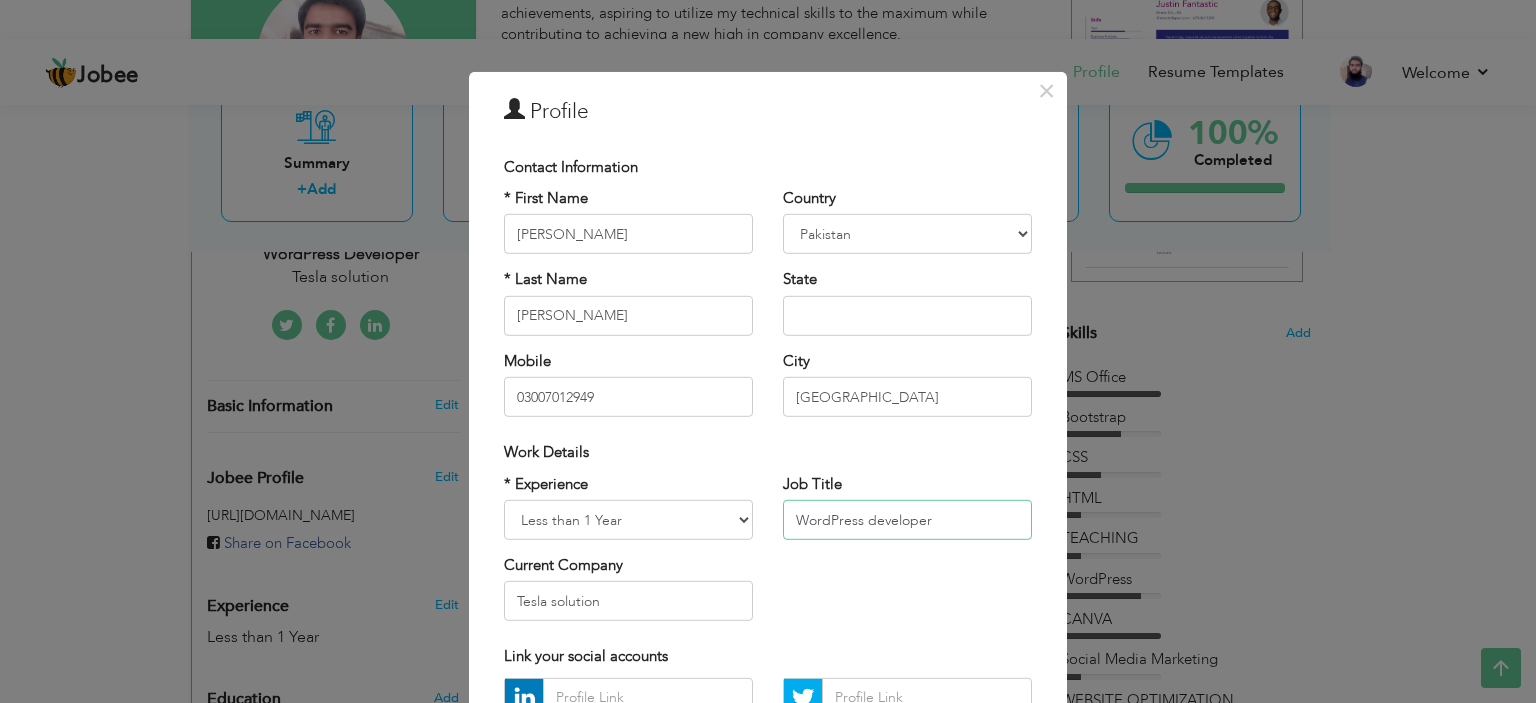 type on "v" 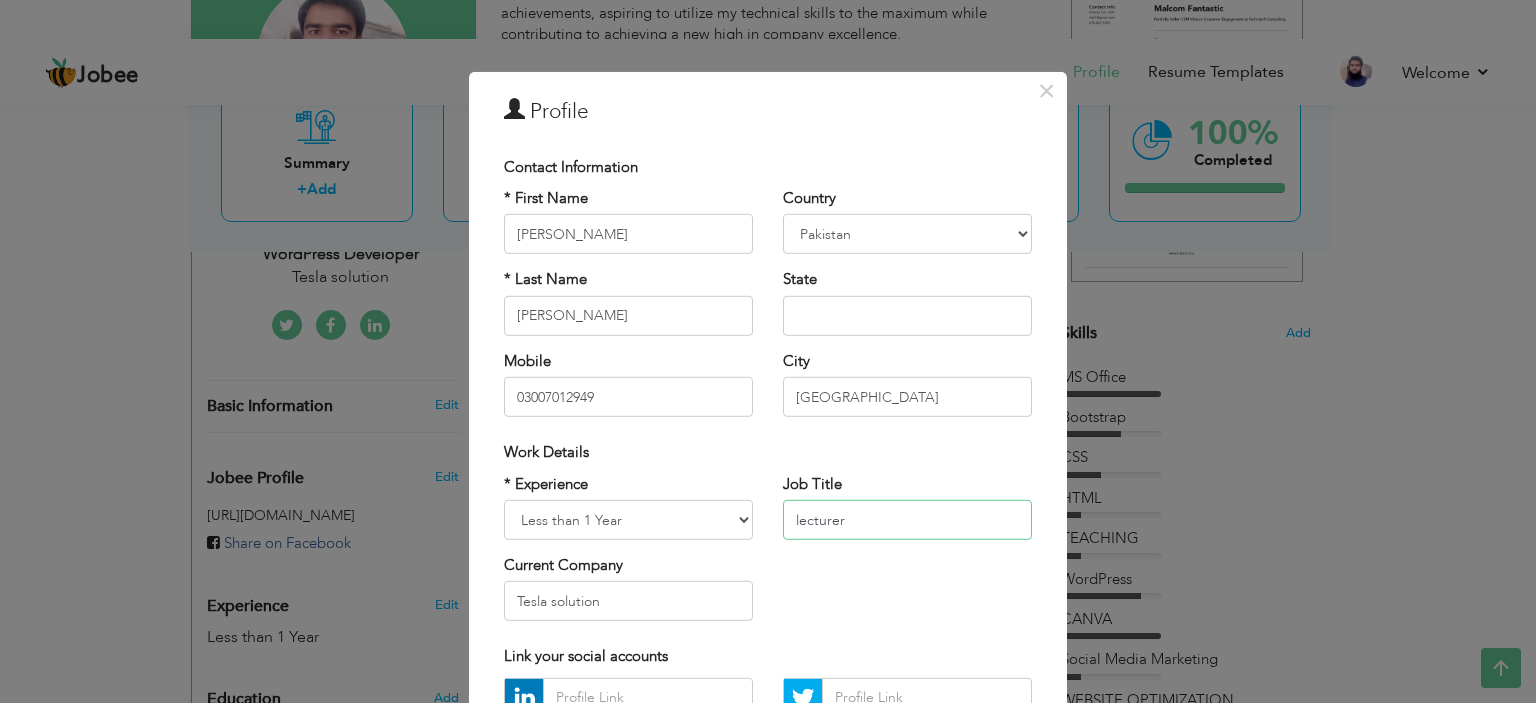 click on "lecturer" at bounding box center (907, 520) 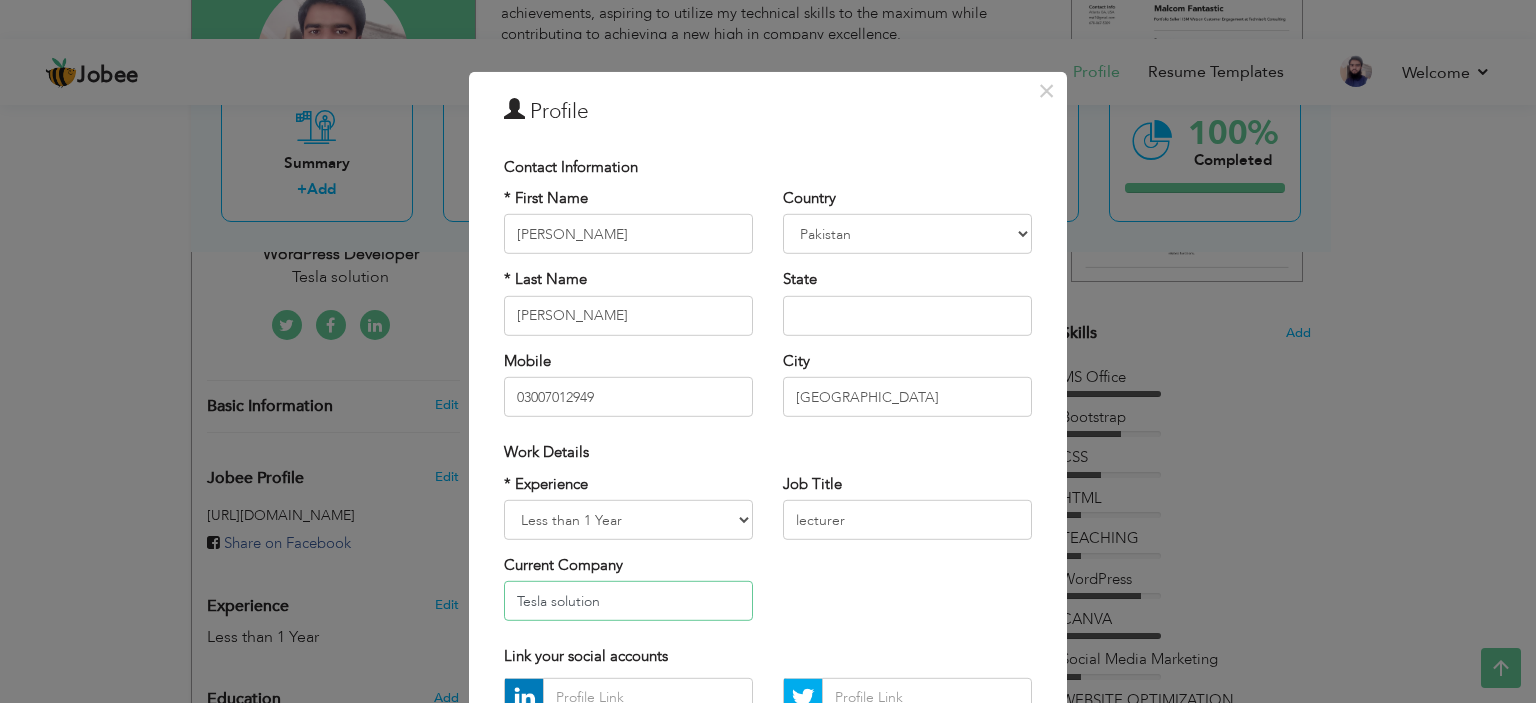 drag, startPoint x: 624, startPoint y: 612, endPoint x: 460, endPoint y: 600, distance: 164.43843 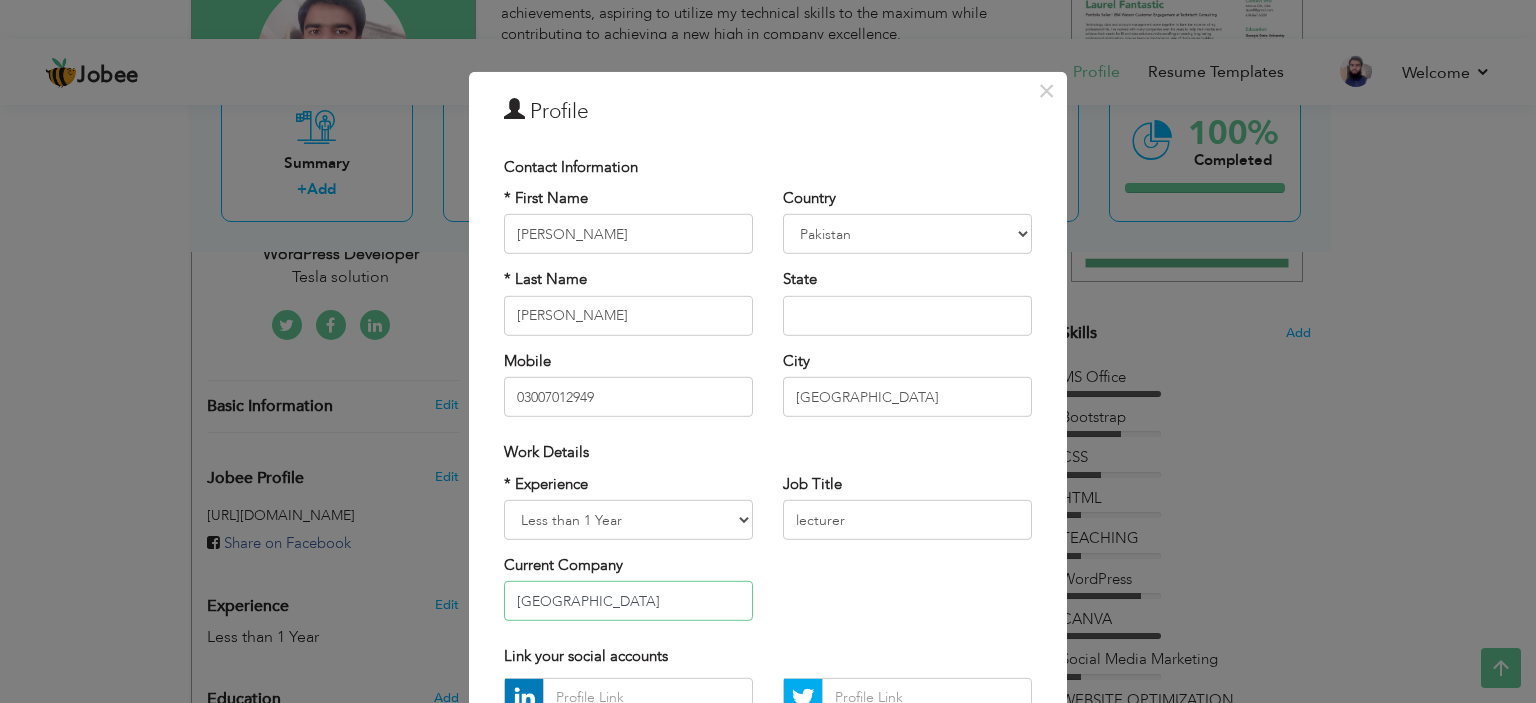 scroll, scrollTop: 0, scrollLeft: 49, axis: horizontal 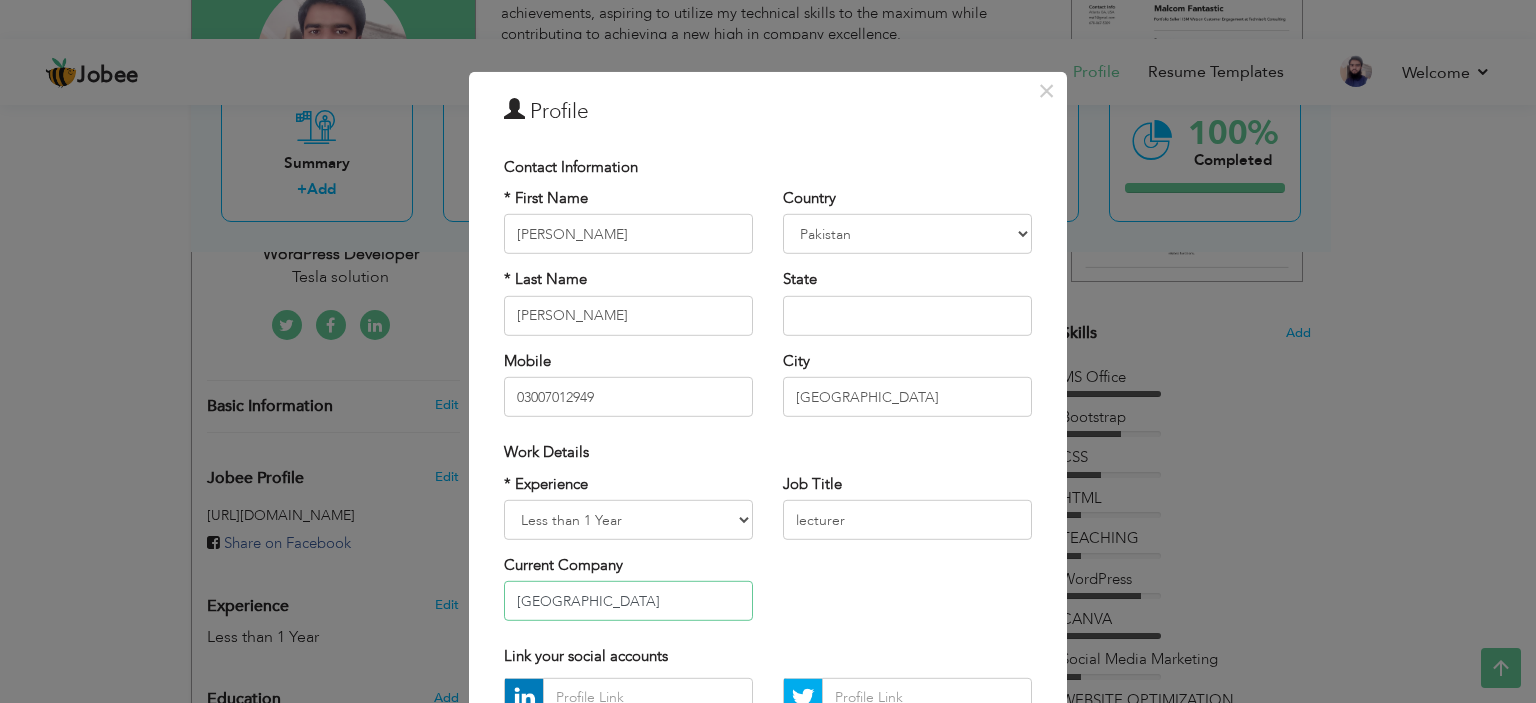 type on "Govt college of science whadat road Lahore" 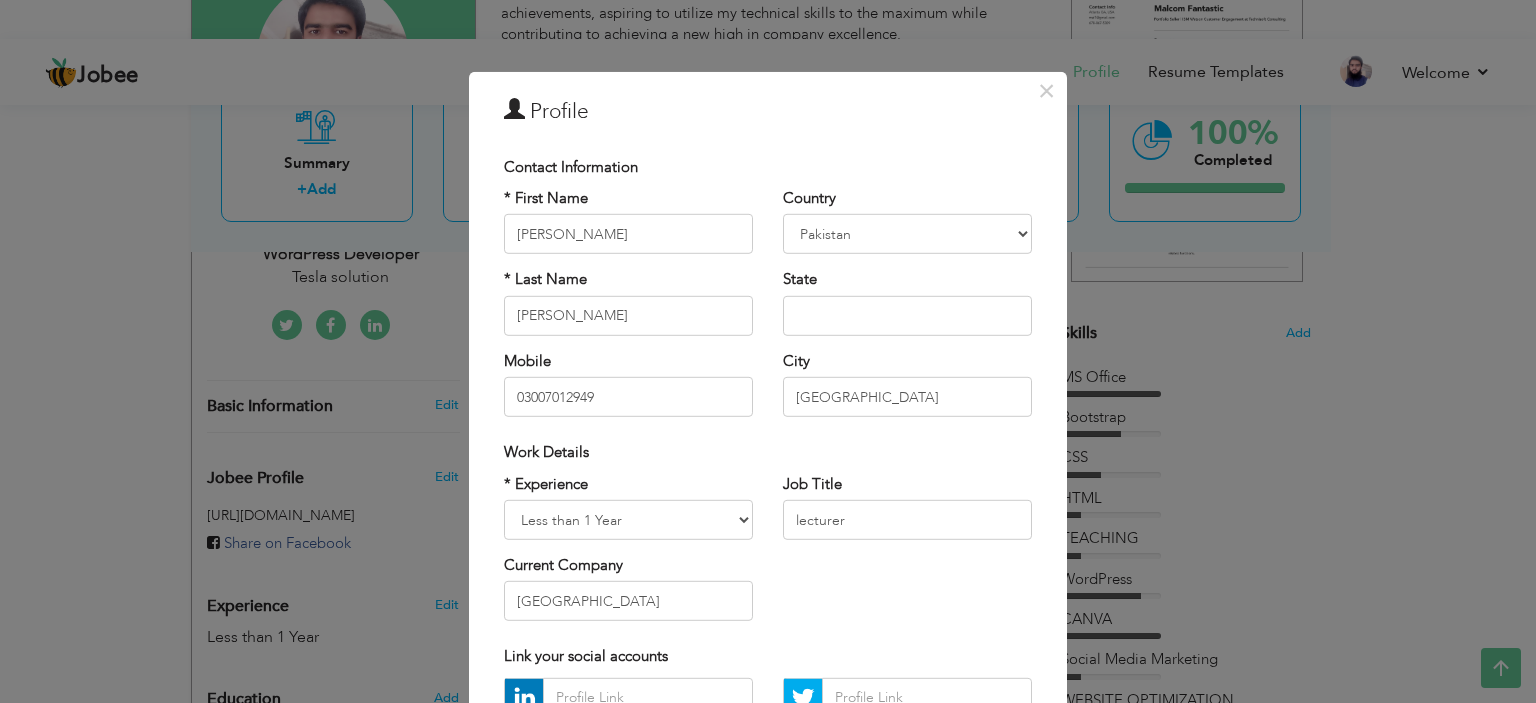 scroll, scrollTop: 0, scrollLeft: 0, axis: both 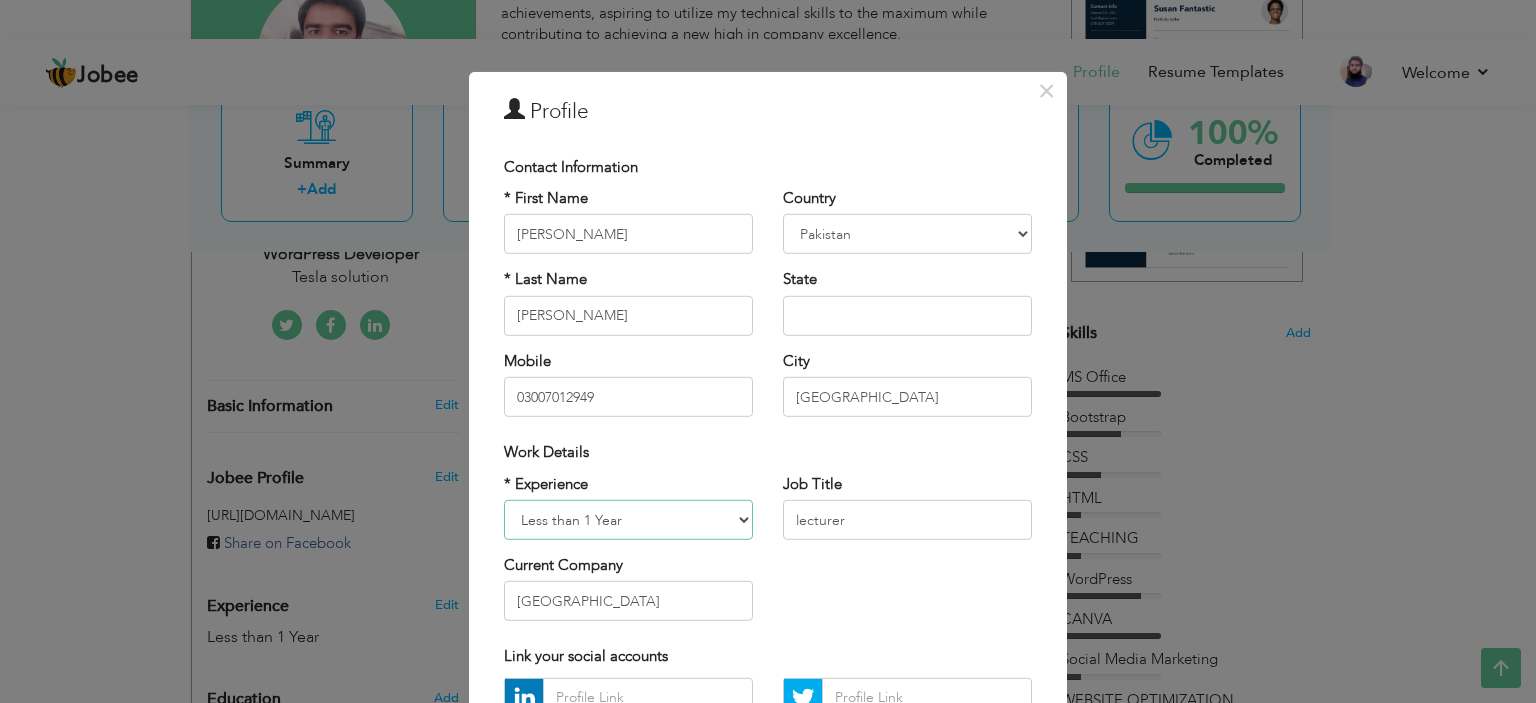 click on "Entry Level Less than 1 Year 1 Year 2 Years 3 Years 4 Years 5 Years 6 Years 7 Years 8 Years 9 Years 10 Years 11 Years 12 Years 13 Years 14 Years 15 Years 16 Years 17 Years 18 Years 19 Years 20 Years 21 Years 22 Years 23 Years 24 Years 25 Years 26 Years 27 Years 28 Years 29 Years 30 Years 31 Years 32 Years 33 Years 34 Years 35 Years More than 35 Years" at bounding box center (628, 520) 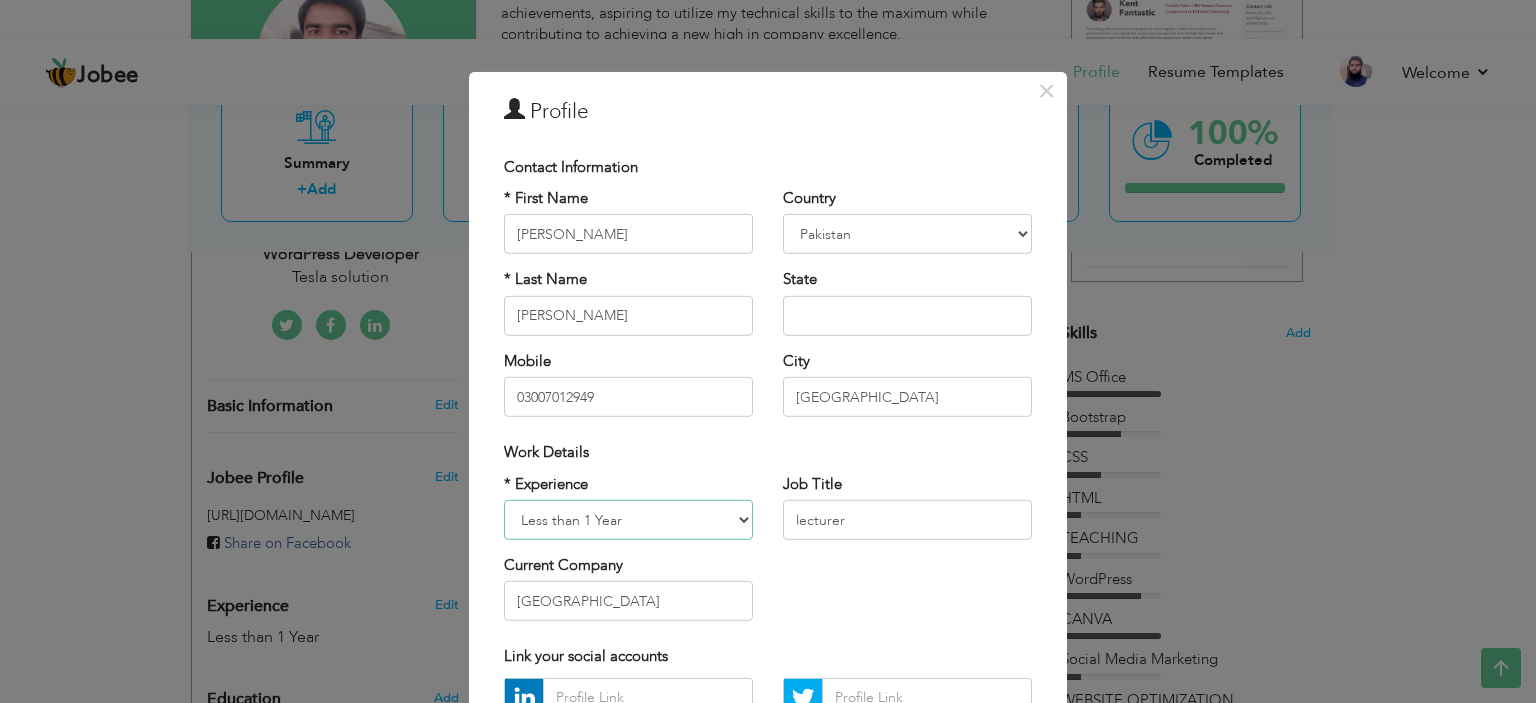 select on "number:4" 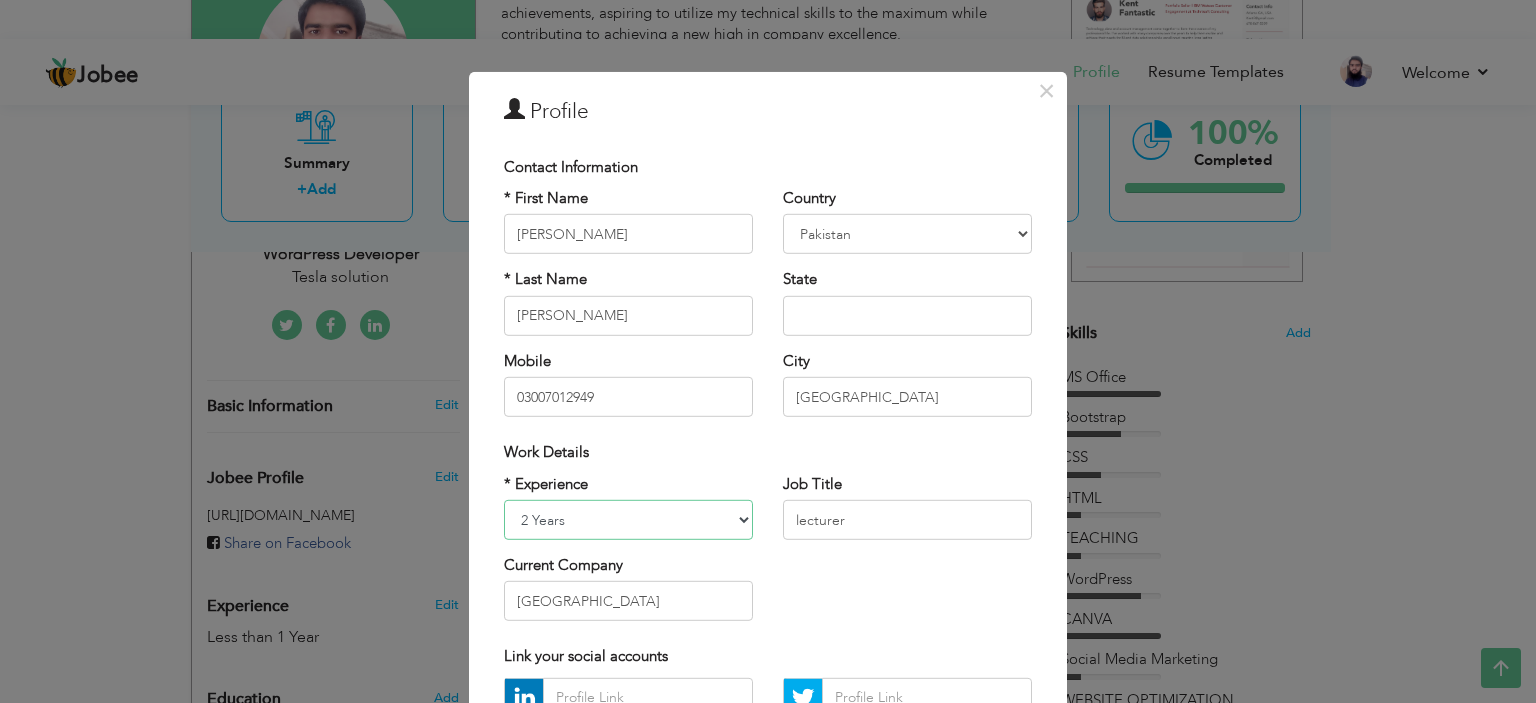 click on "Entry Level Less than 1 Year 1 Year 2 Years 3 Years 4 Years 5 Years 6 Years 7 Years 8 Years 9 Years 10 Years 11 Years 12 Years 13 Years 14 Years 15 Years 16 Years 17 Years 18 Years 19 Years 20 Years 21 Years 22 Years 23 Years 24 Years 25 Years 26 Years 27 Years 28 Years 29 Years 30 Years 31 Years 32 Years 33 Years 34 Years 35 Years More than 35 Years" at bounding box center (628, 520) 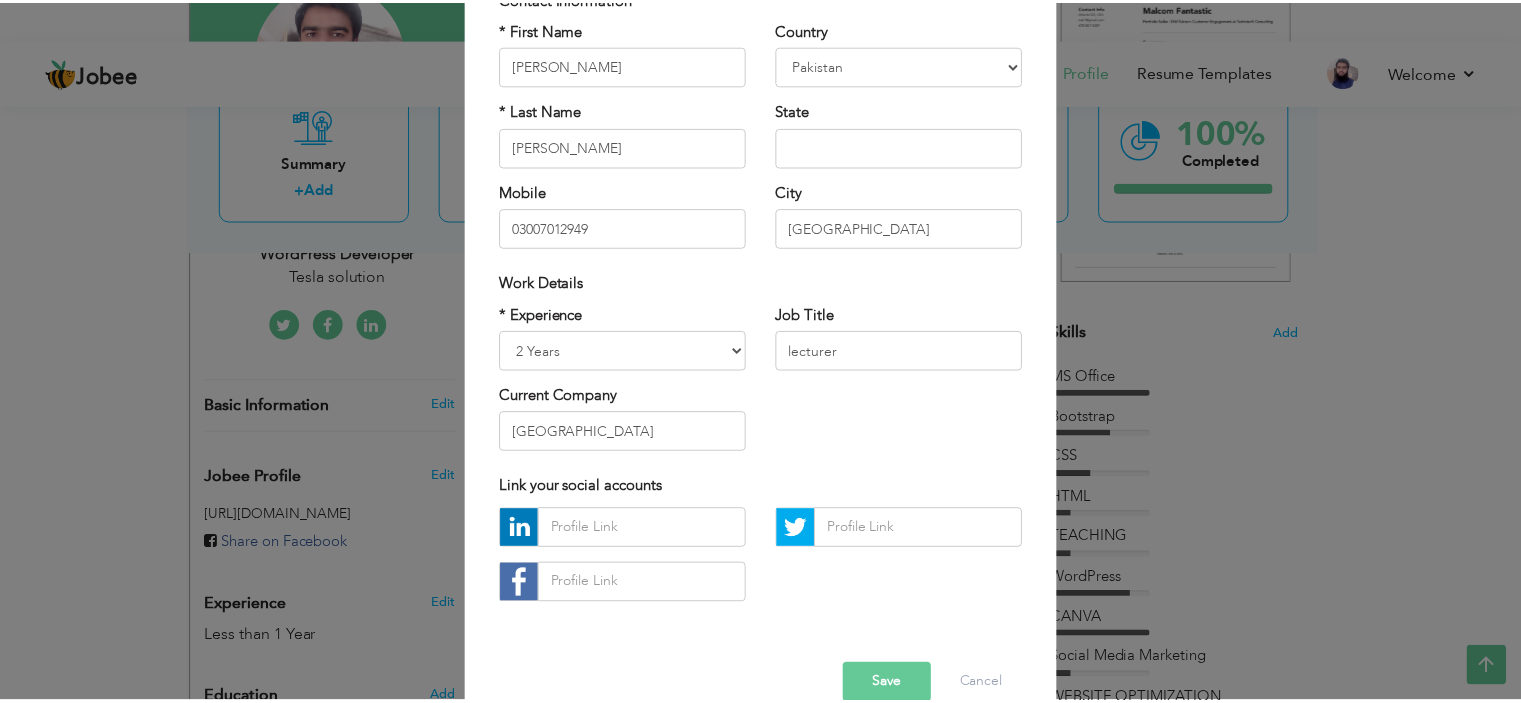 scroll, scrollTop: 205, scrollLeft: 0, axis: vertical 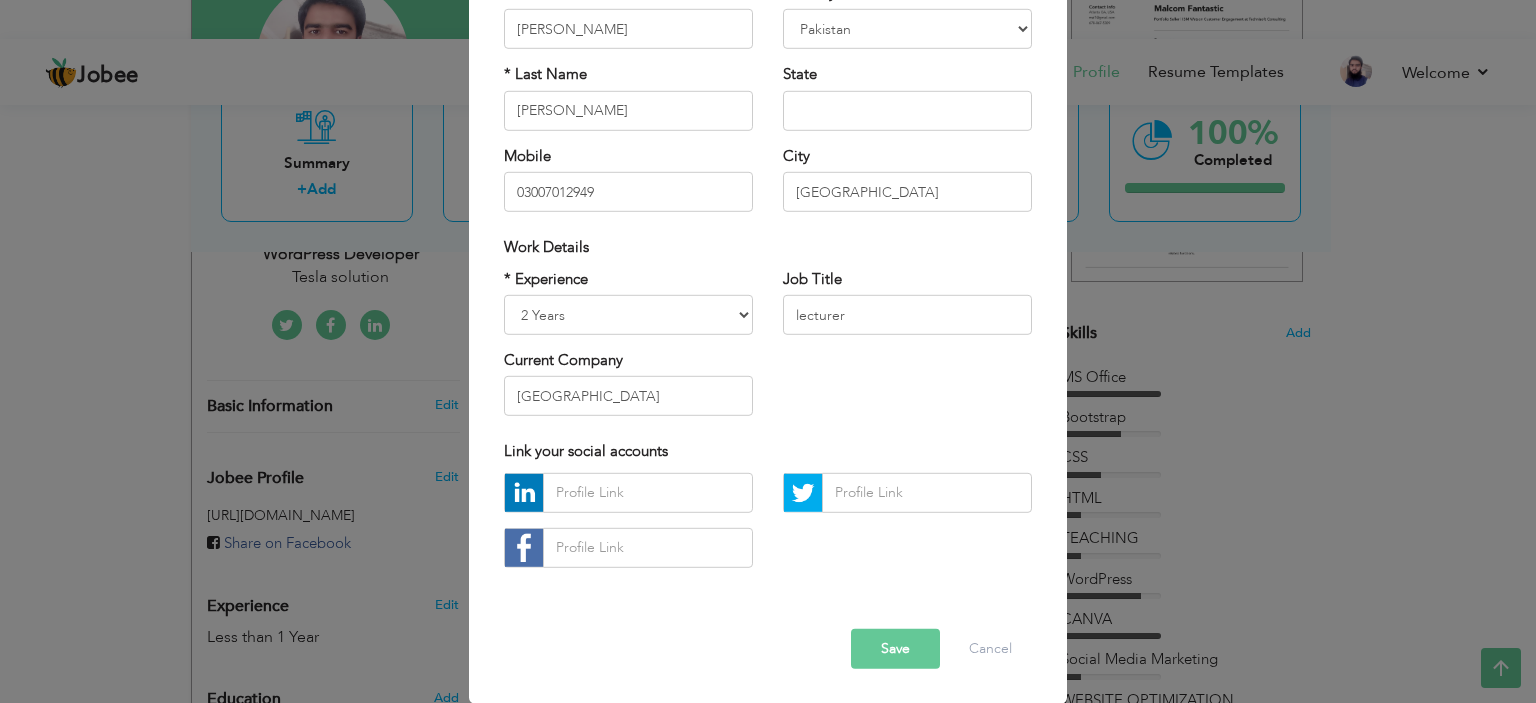 click on "Save" at bounding box center [895, 649] 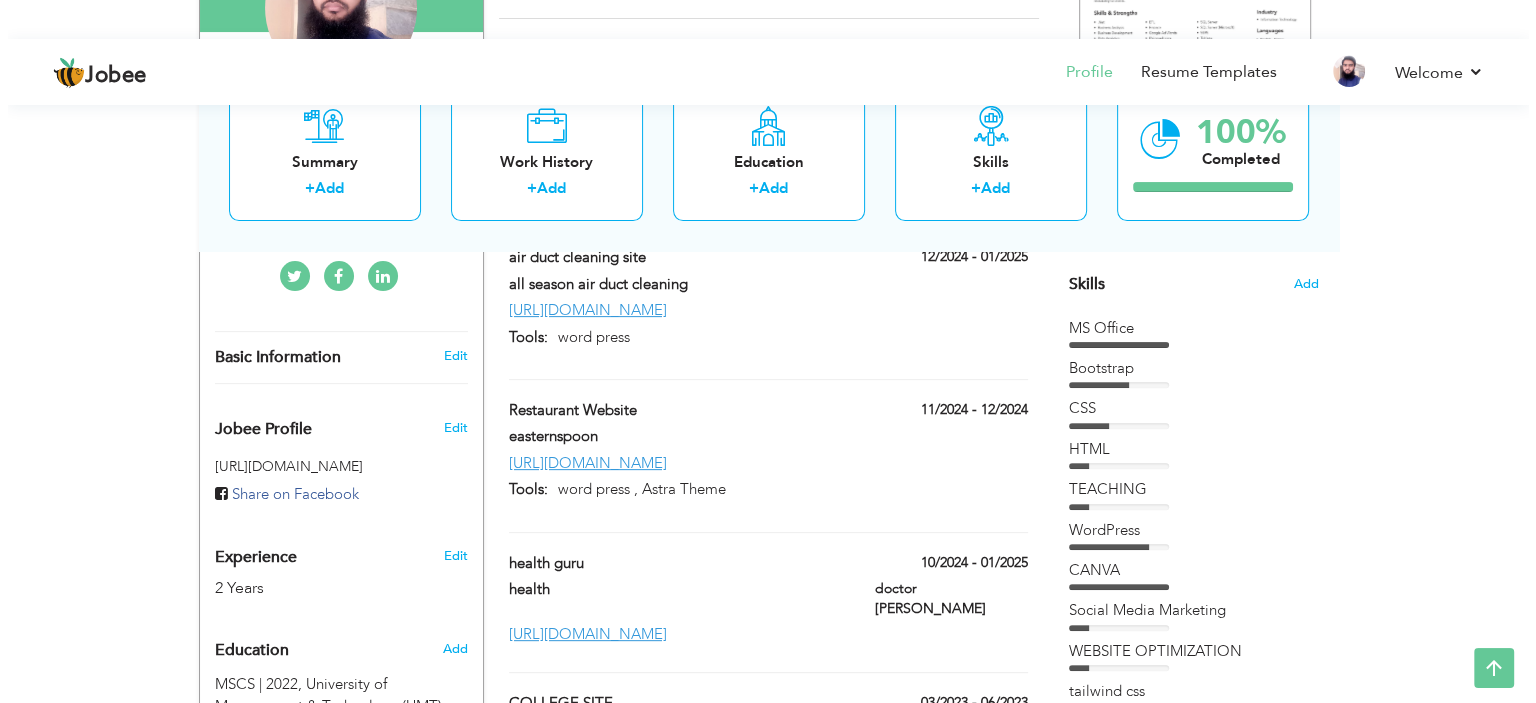 scroll, scrollTop: 627, scrollLeft: 0, axis: vertical 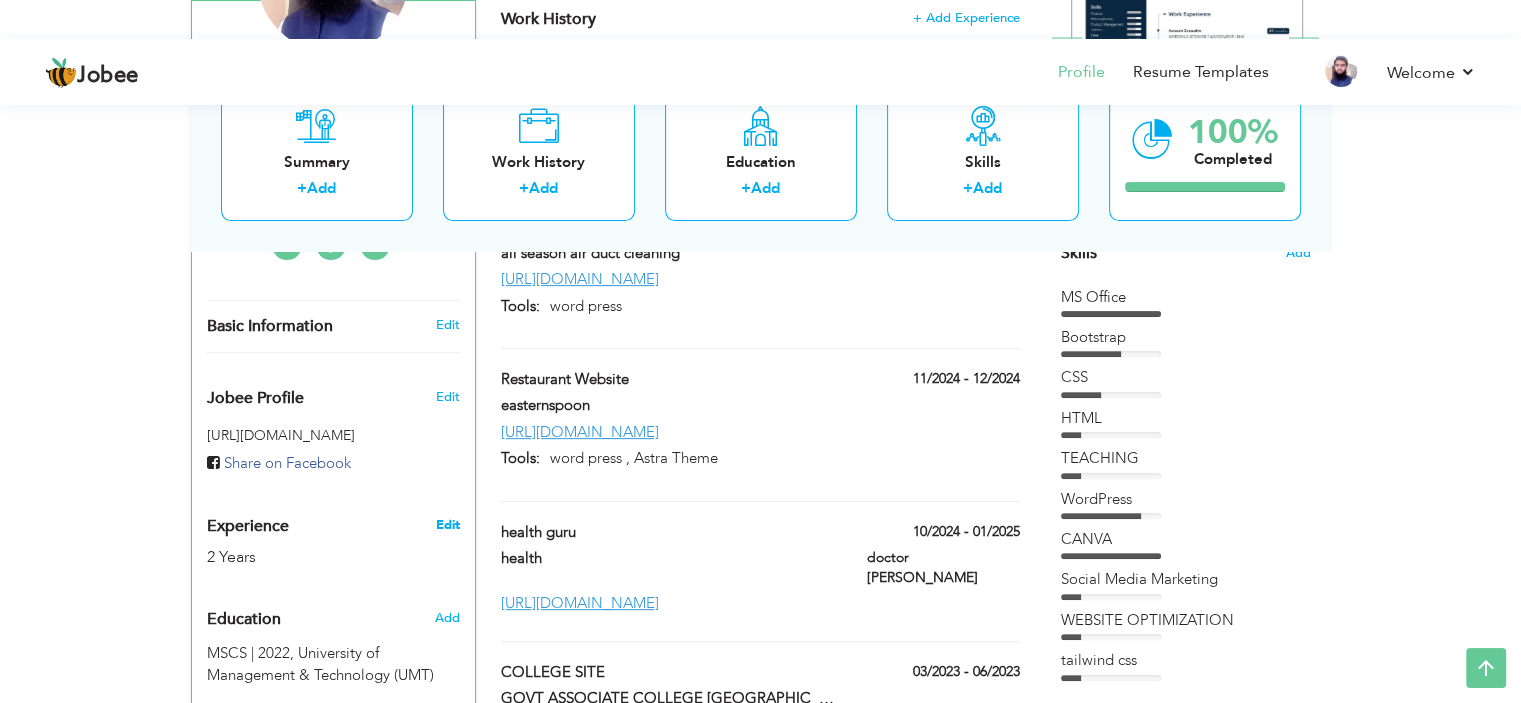 click on "Edit" at bounding box center (447, 525) 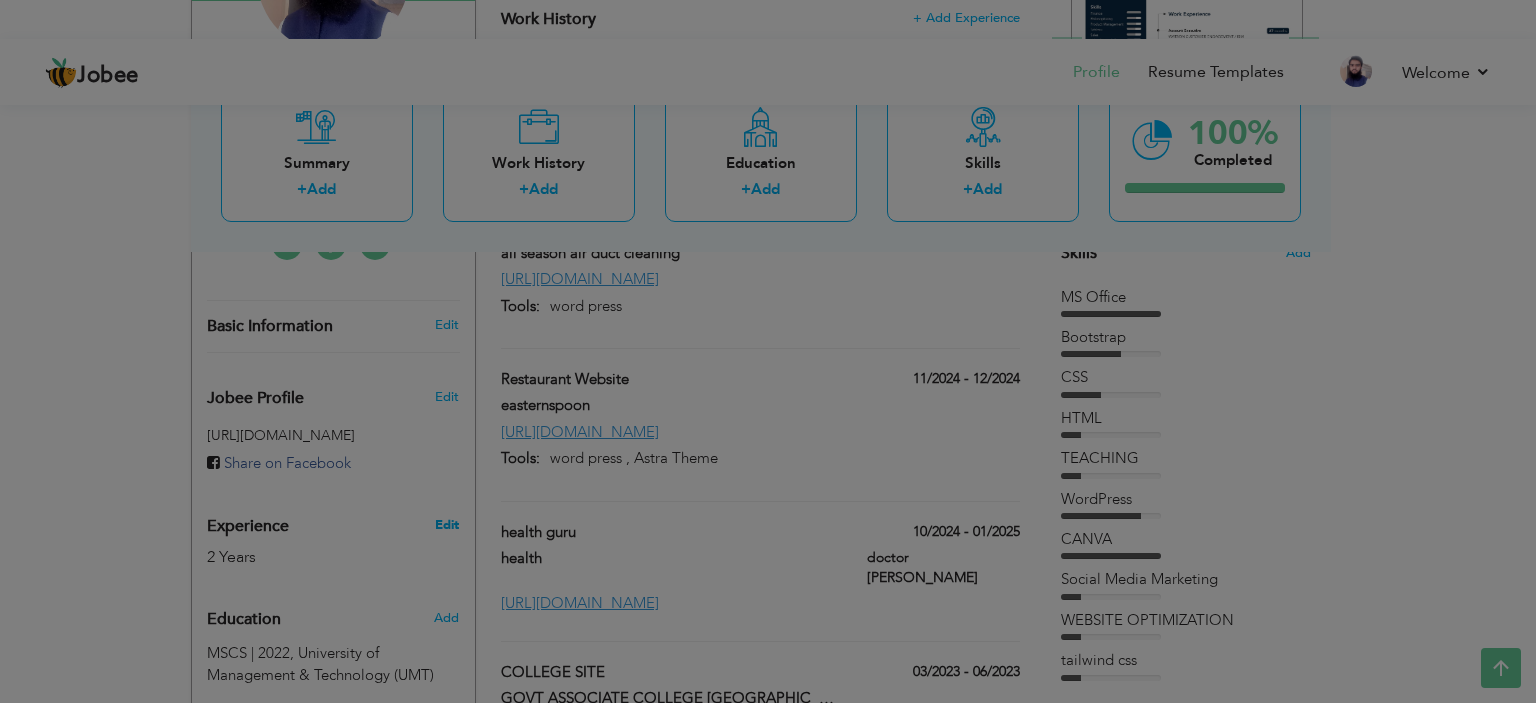 scroll, scrollTop: 0, scrollLeft: 0, axis: both 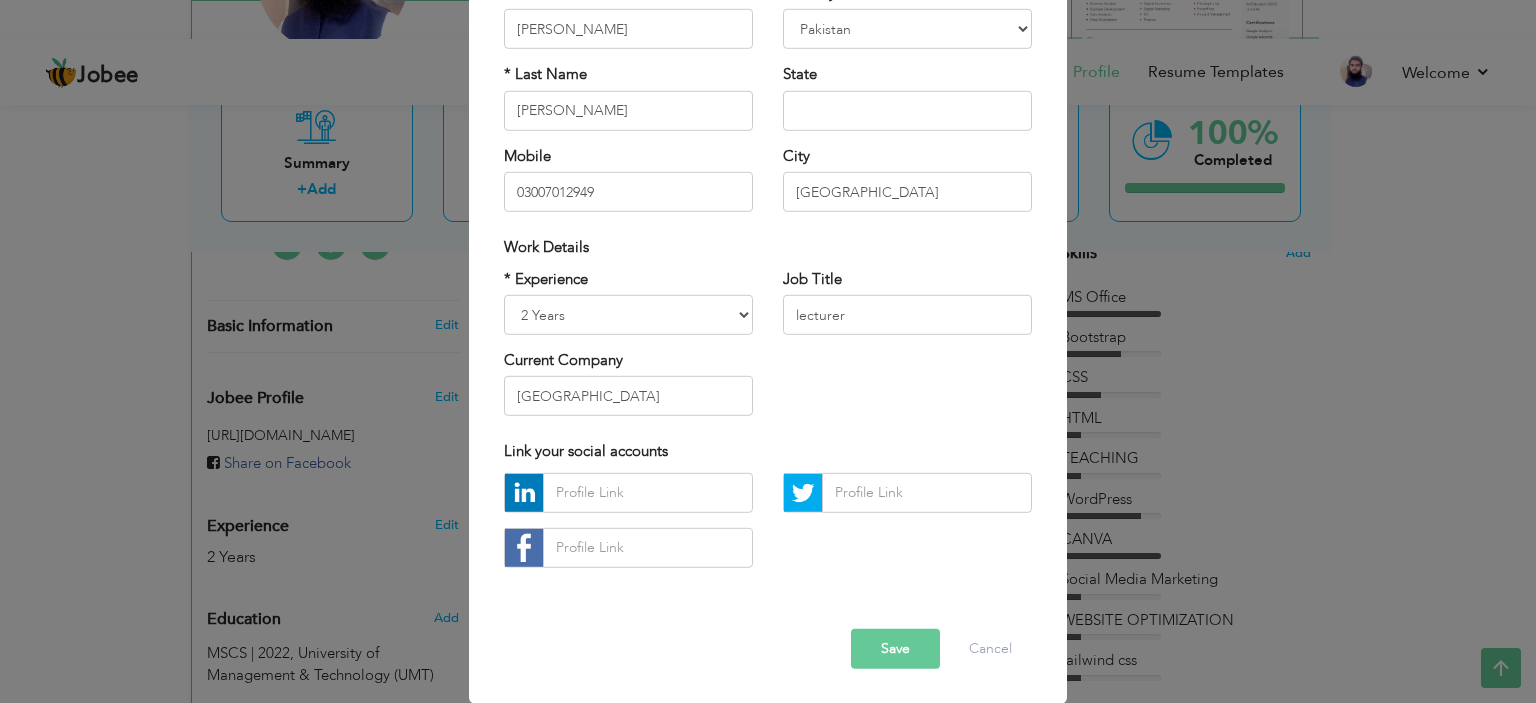 click on "Save" at bounding box center [895, 649] 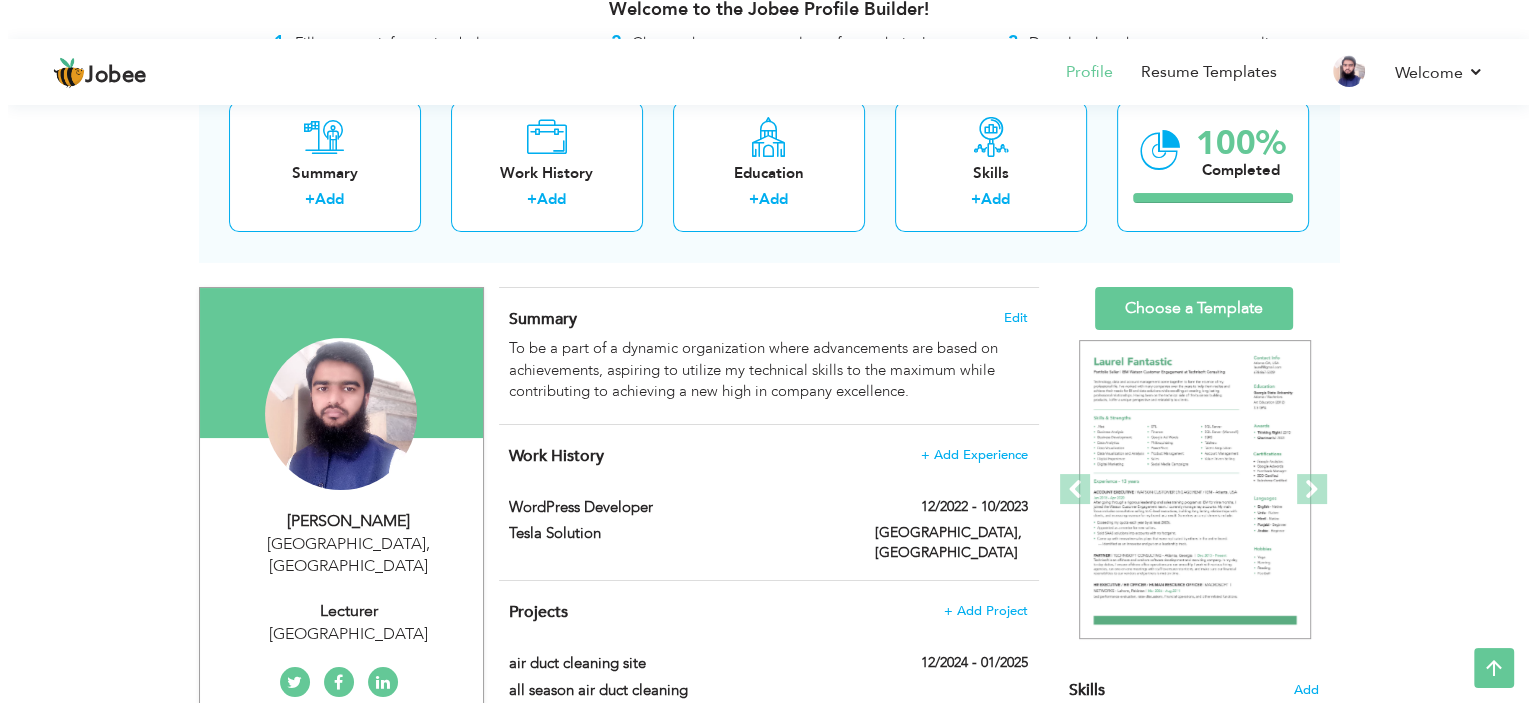 scroll, scrollTop: 179, scrollLeft: 0, axis: vertical 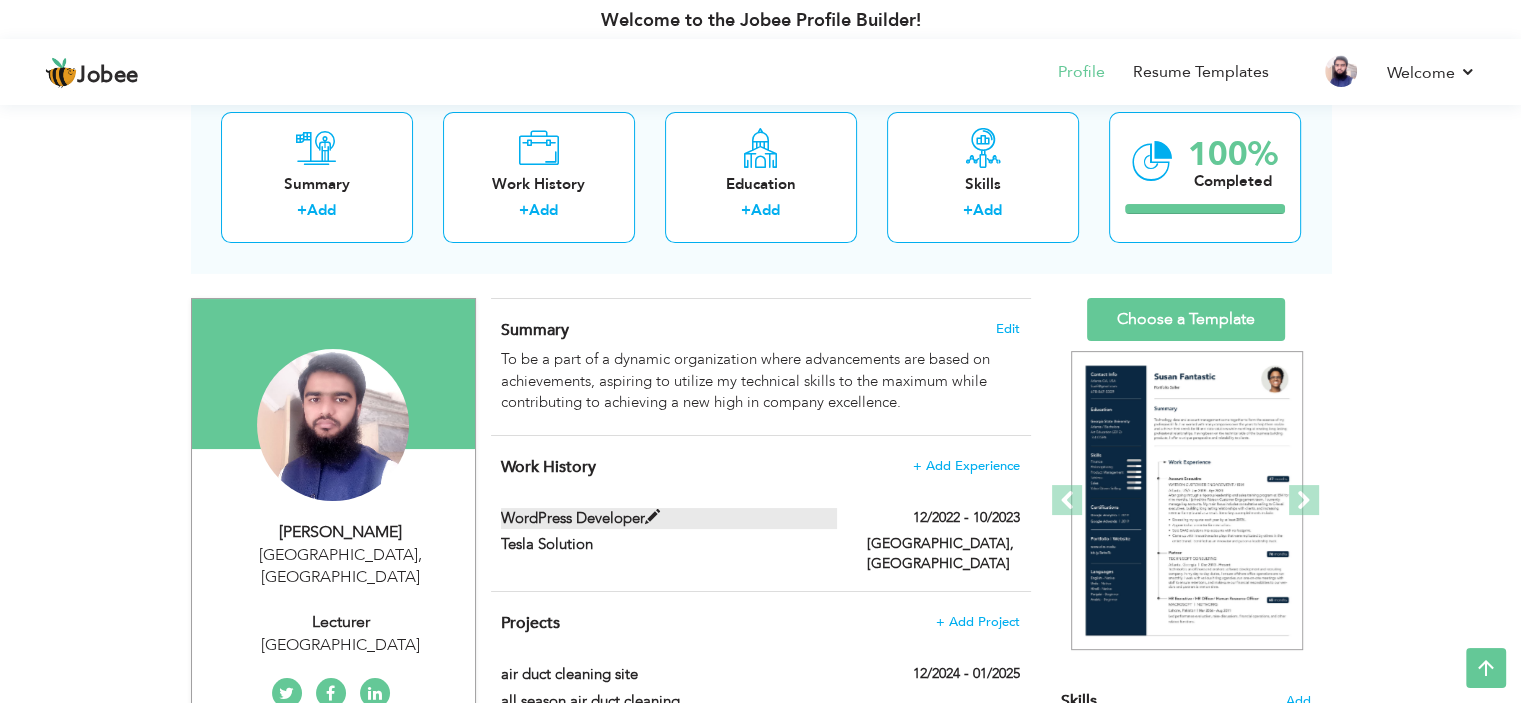 click at bounding box center (652, 517) 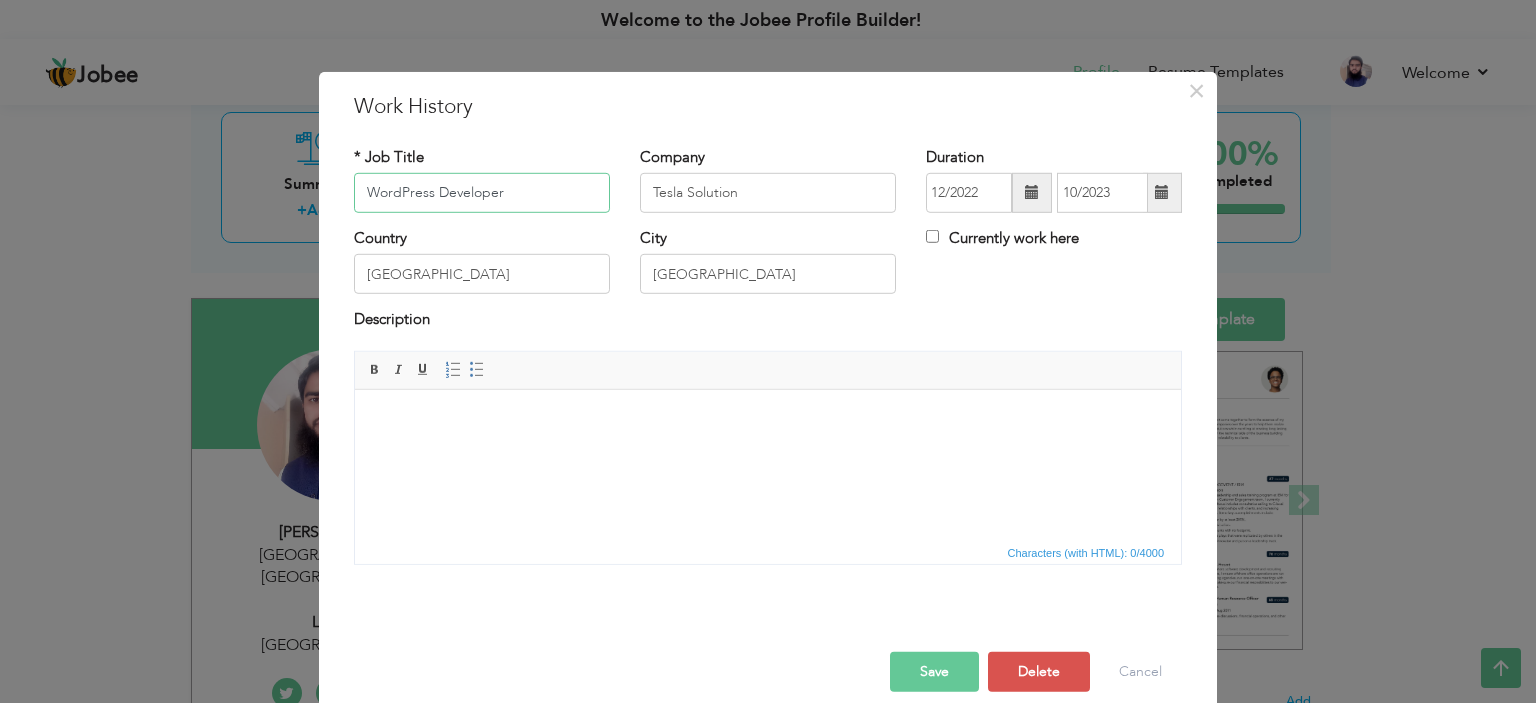 drag, startPoint x: 528, startPoint y: 194, endPoint x: 284, endPoint y: 190, distance: 244.03279 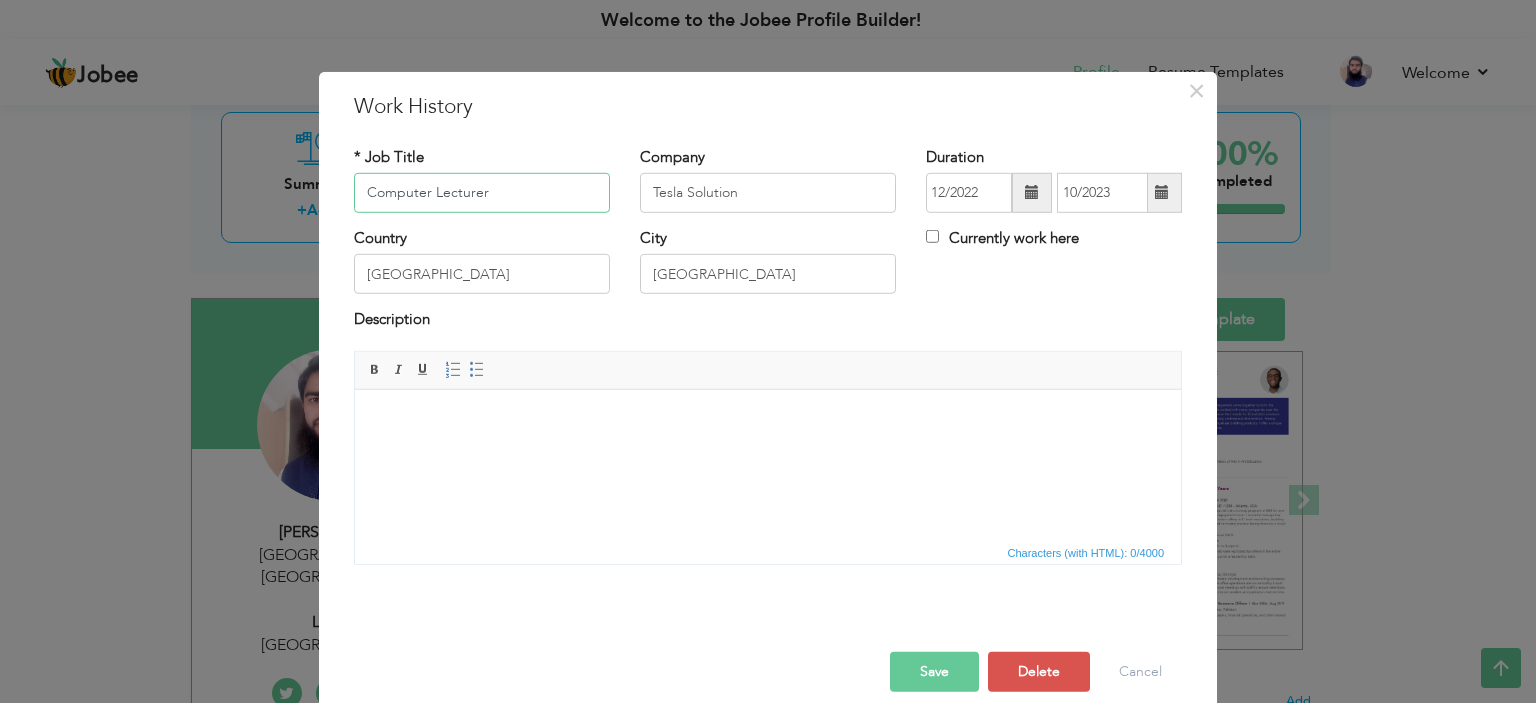 type on "Computer Lecturer" 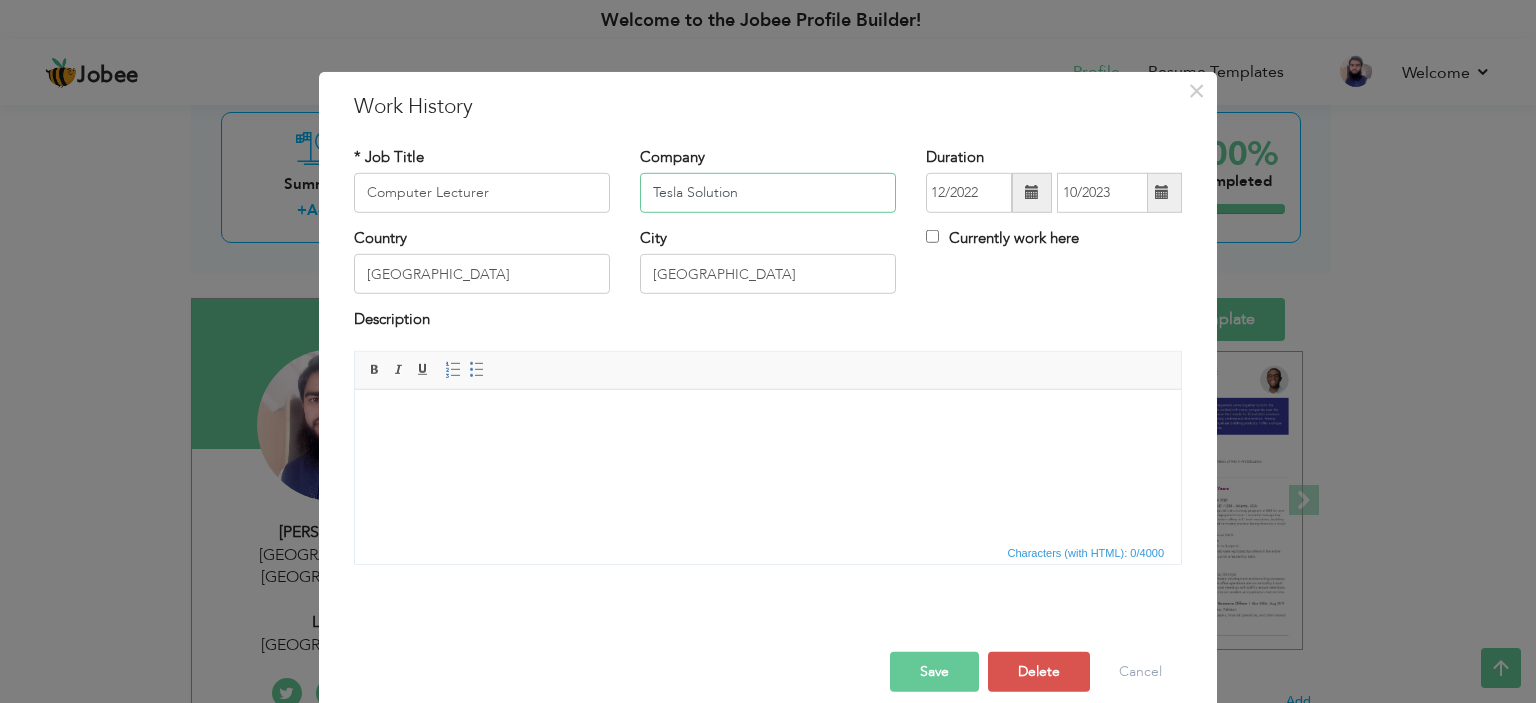 drag, startPoint x: 738, startPoint y: 180, endPoint x: 533, endPoint y: 203, distance: 206.28621 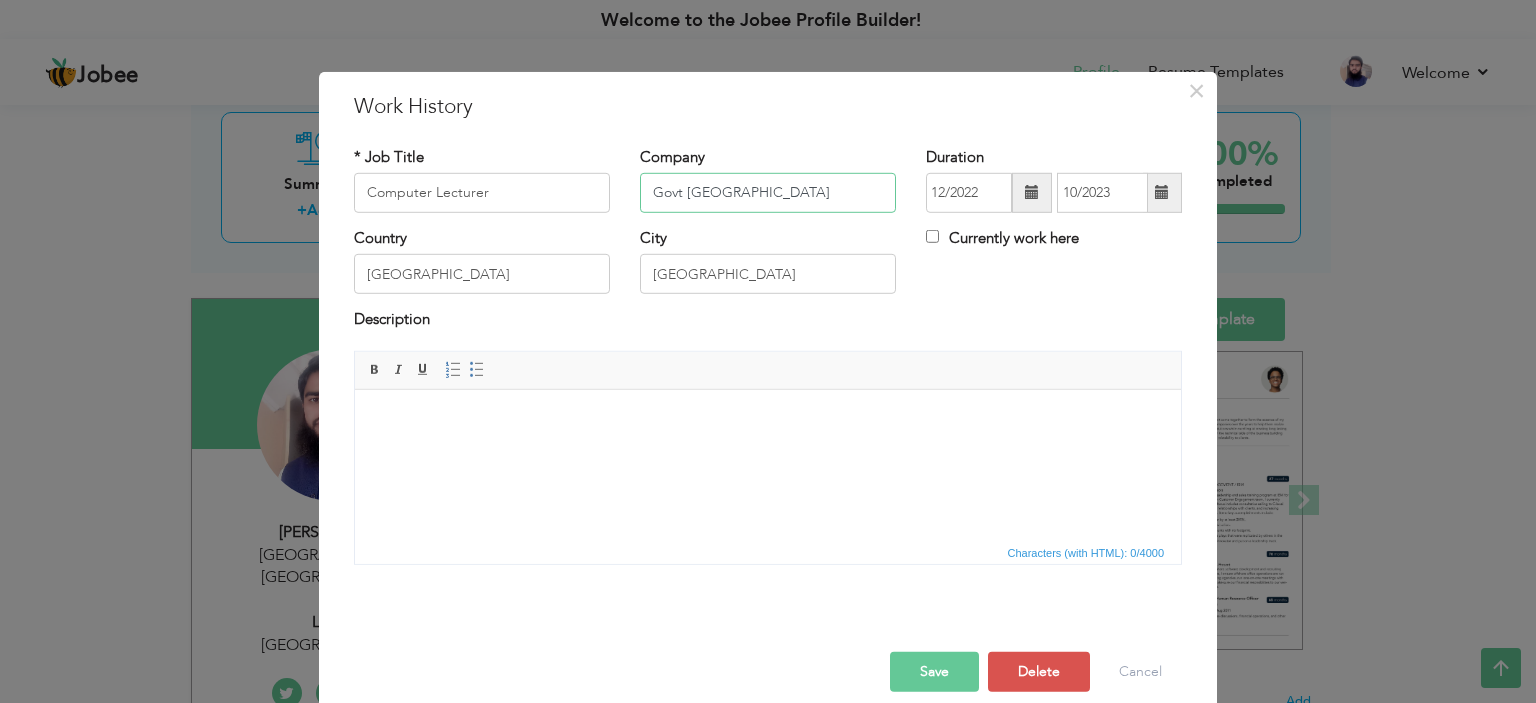 scroll, scrollTop: 0, scrollLeft: 51, axis: horizontal 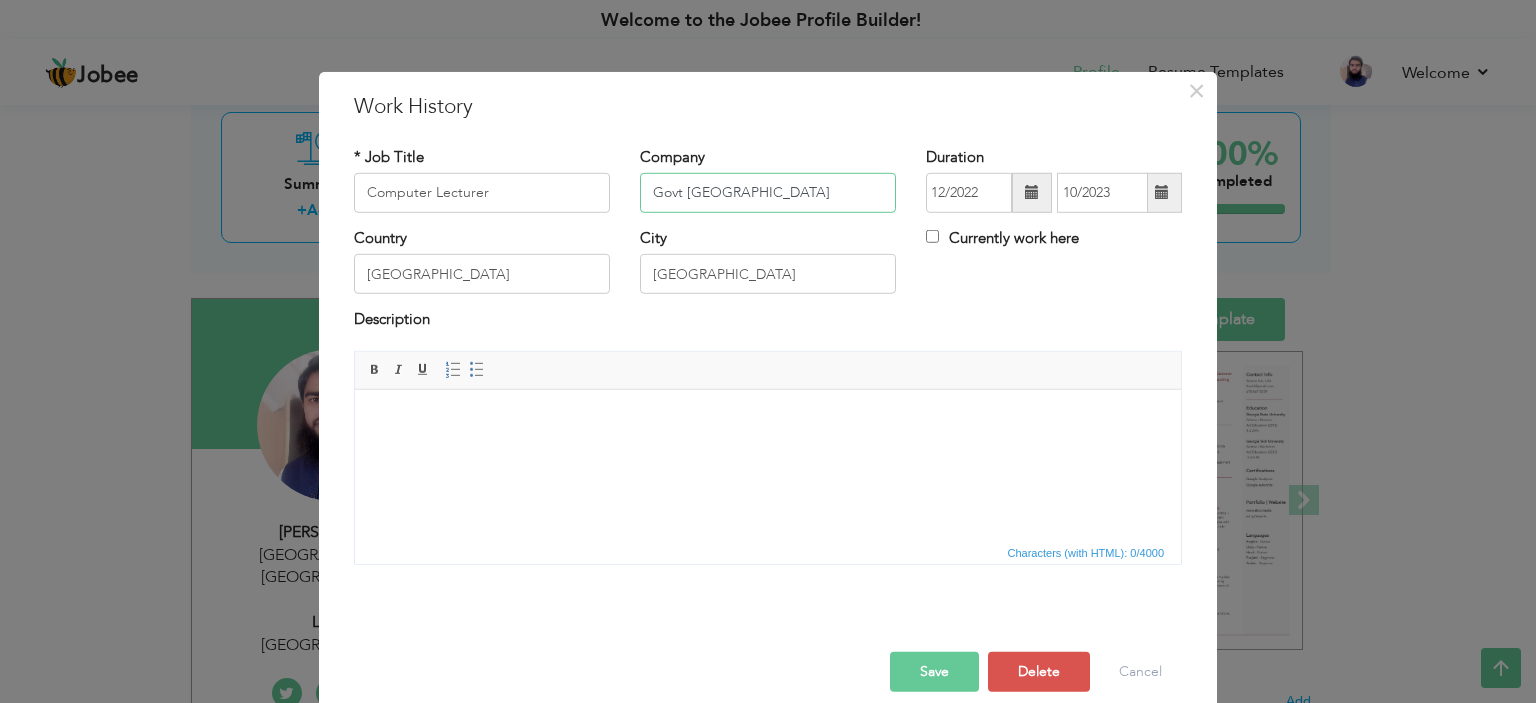 click on "Govt college of Science Wheat Road Lahore" at bounding box center [768, 193] 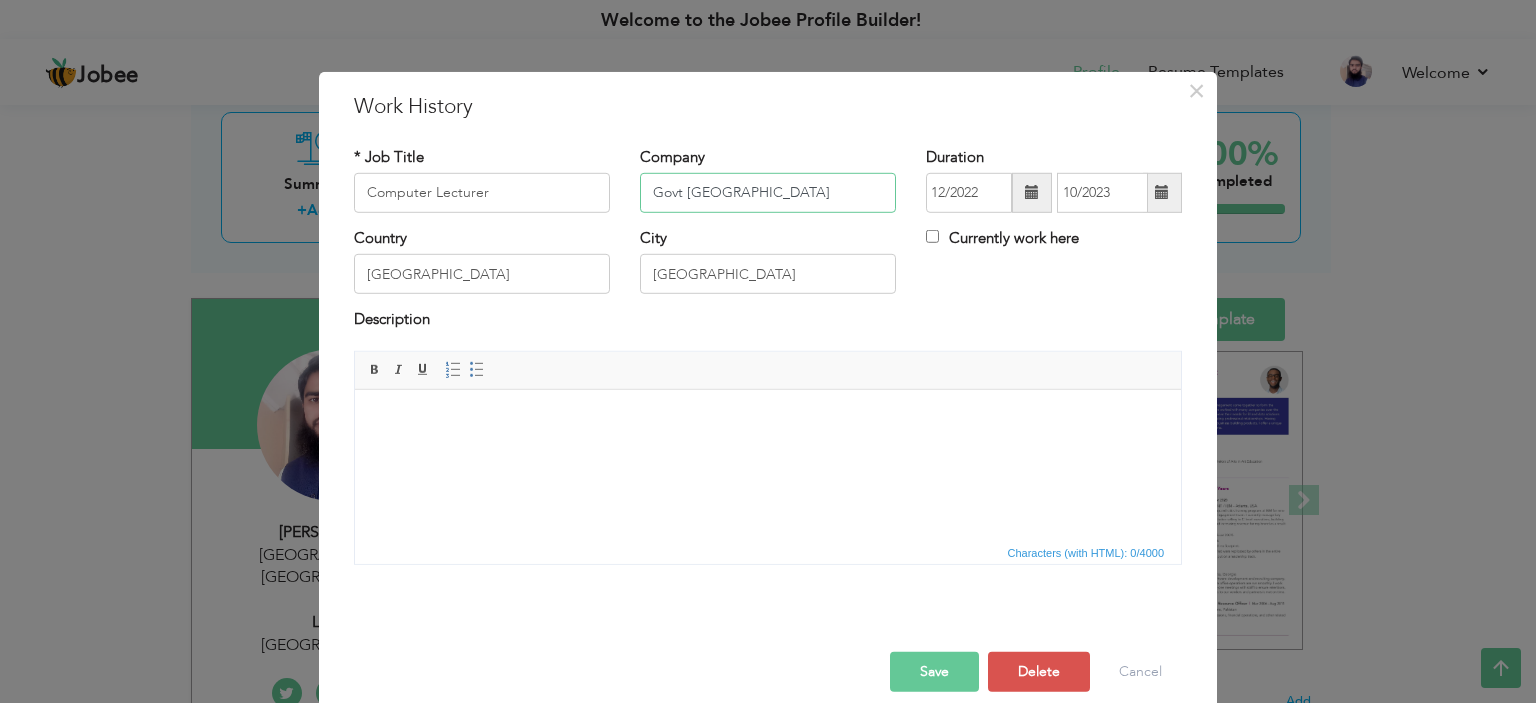 scroll, scrollTop: 0, scrollLeft: 35, axis: horizontal 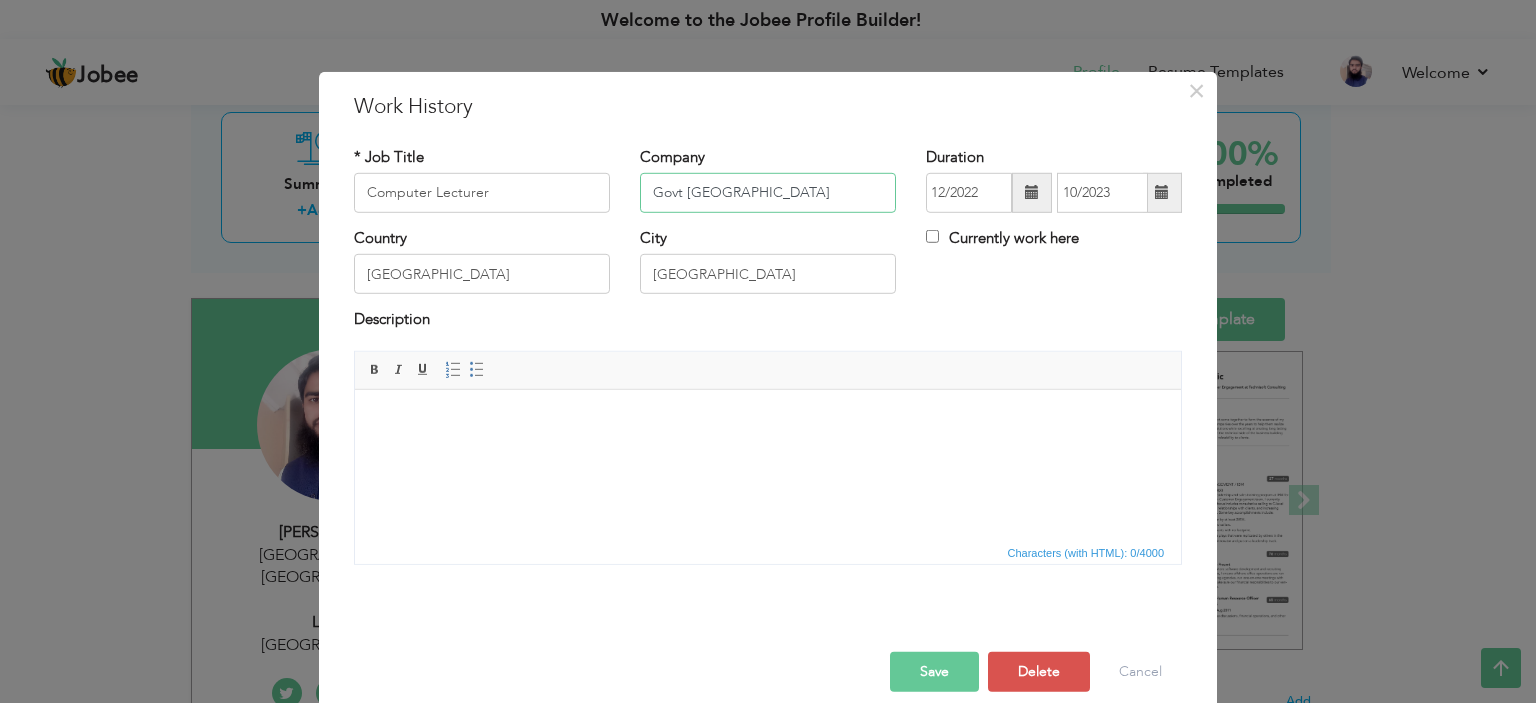 drag, startPoint x: 792, startPoint y: 195, endPoint x: 784, endPoint y: 207, distance: 14.422205 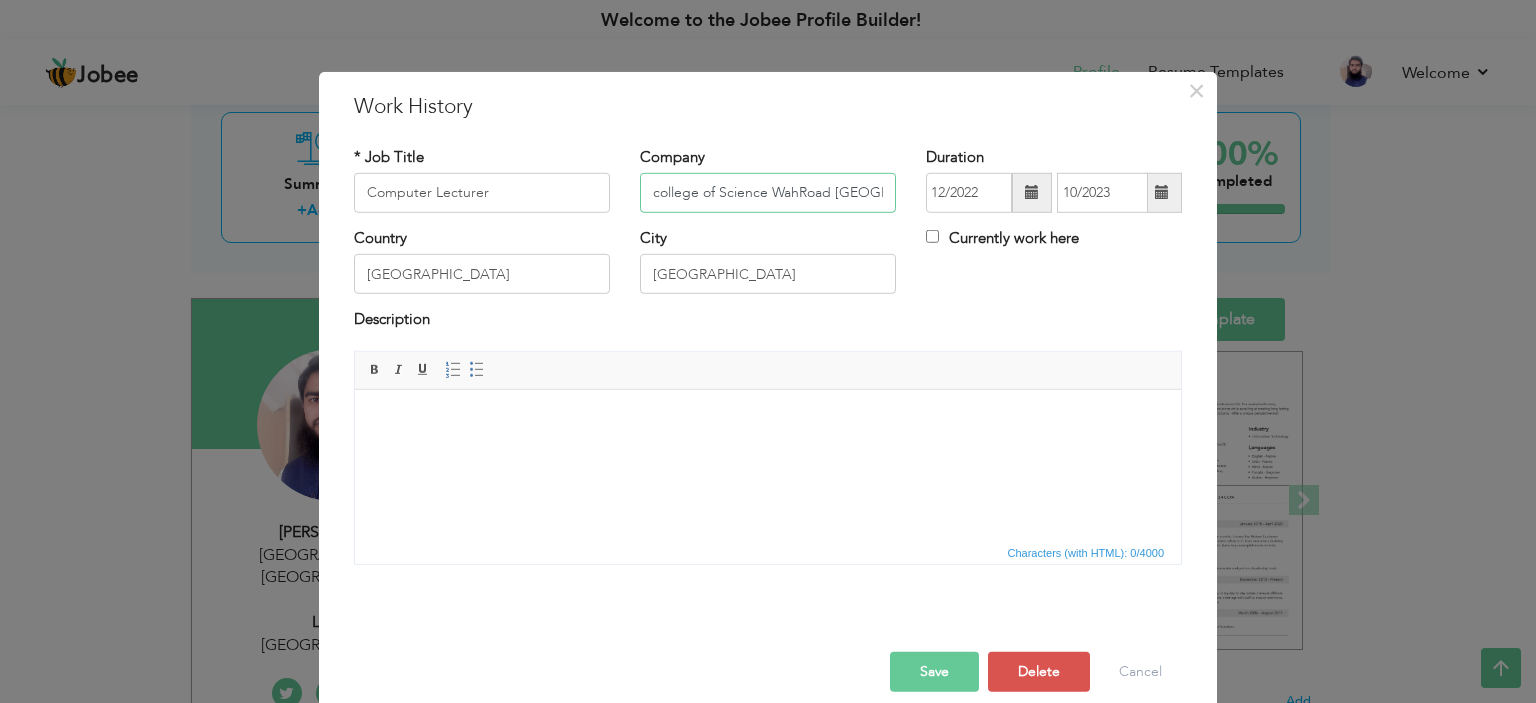scroll, scrollTop: 0, scrollLeft: 27, axis: horizontal 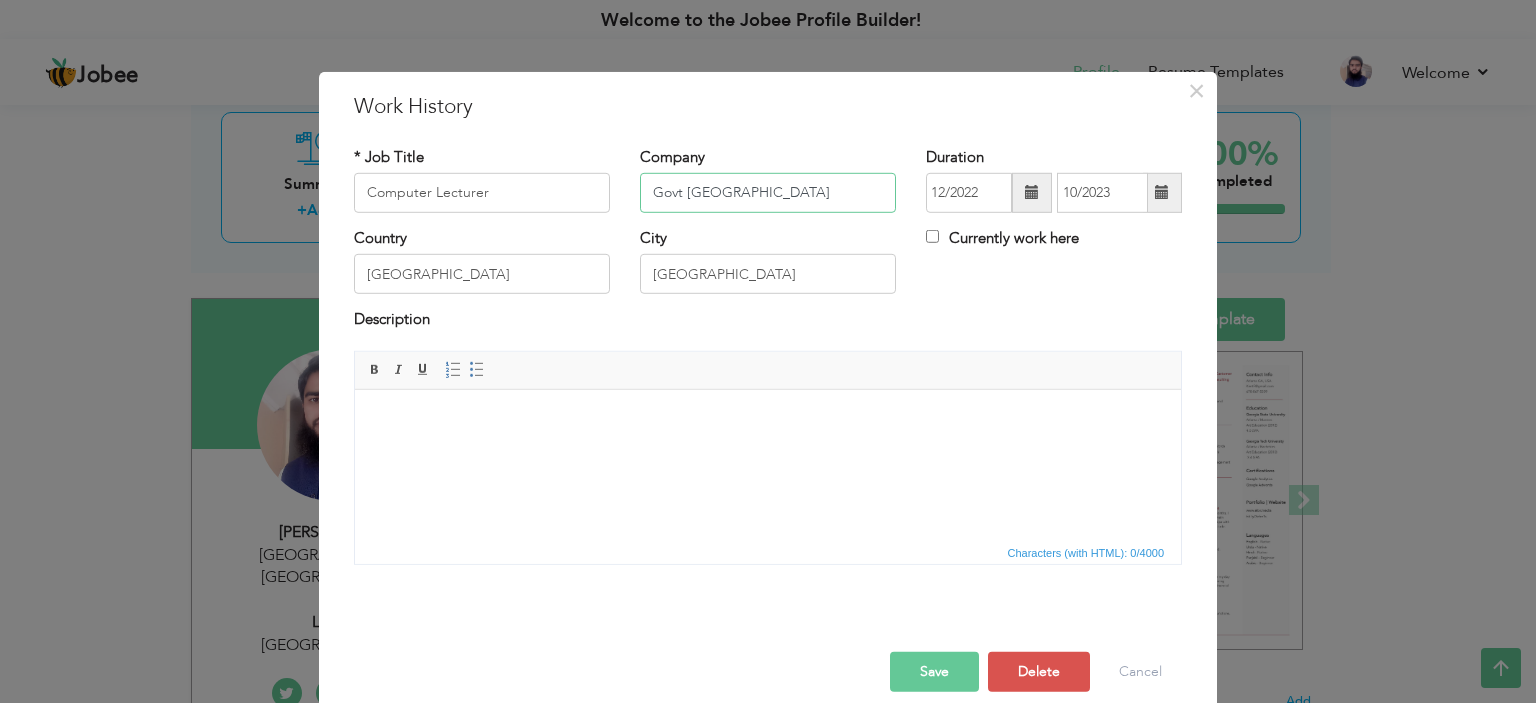 type on "Govt [GEOGRAPHIC_DATA]" 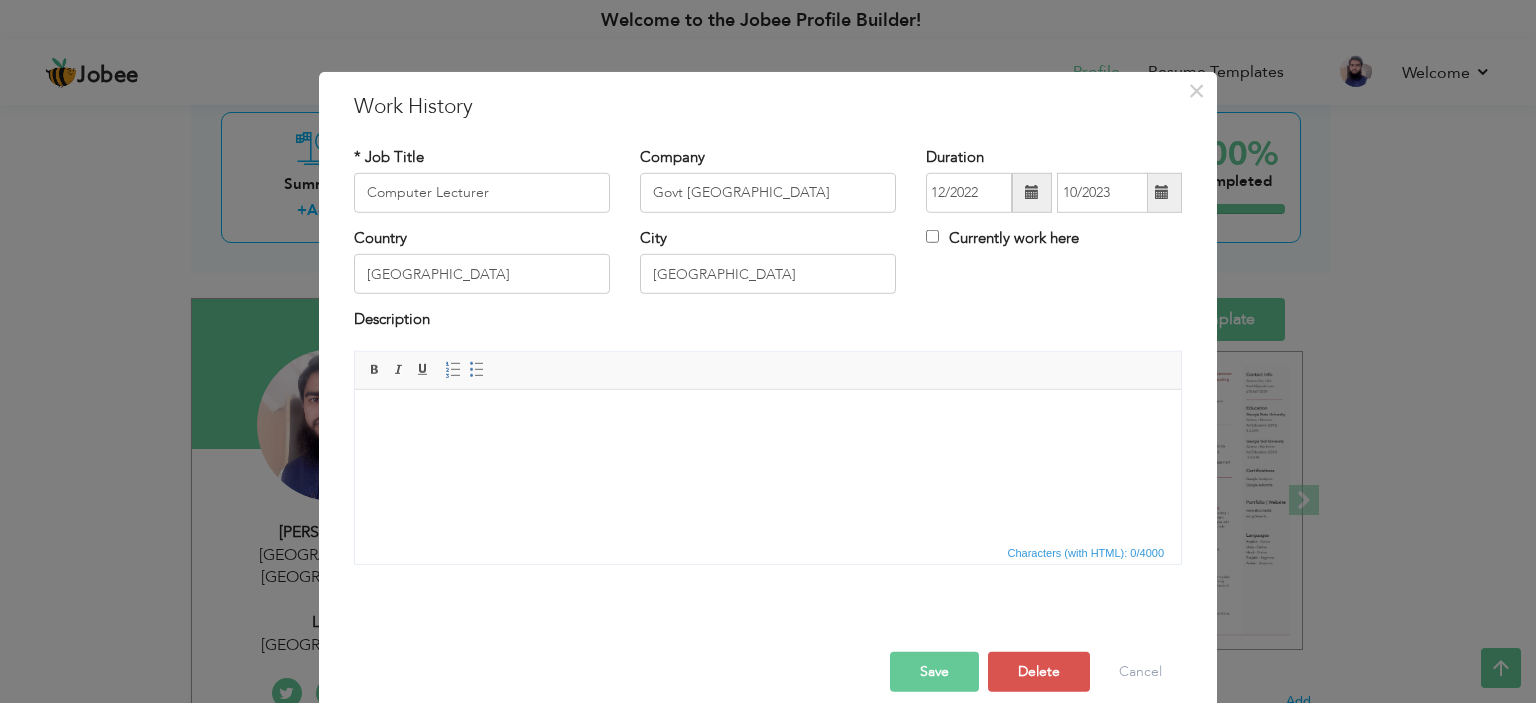 scroll, scrollTop: 0, scrollLeft: 0, axis: both 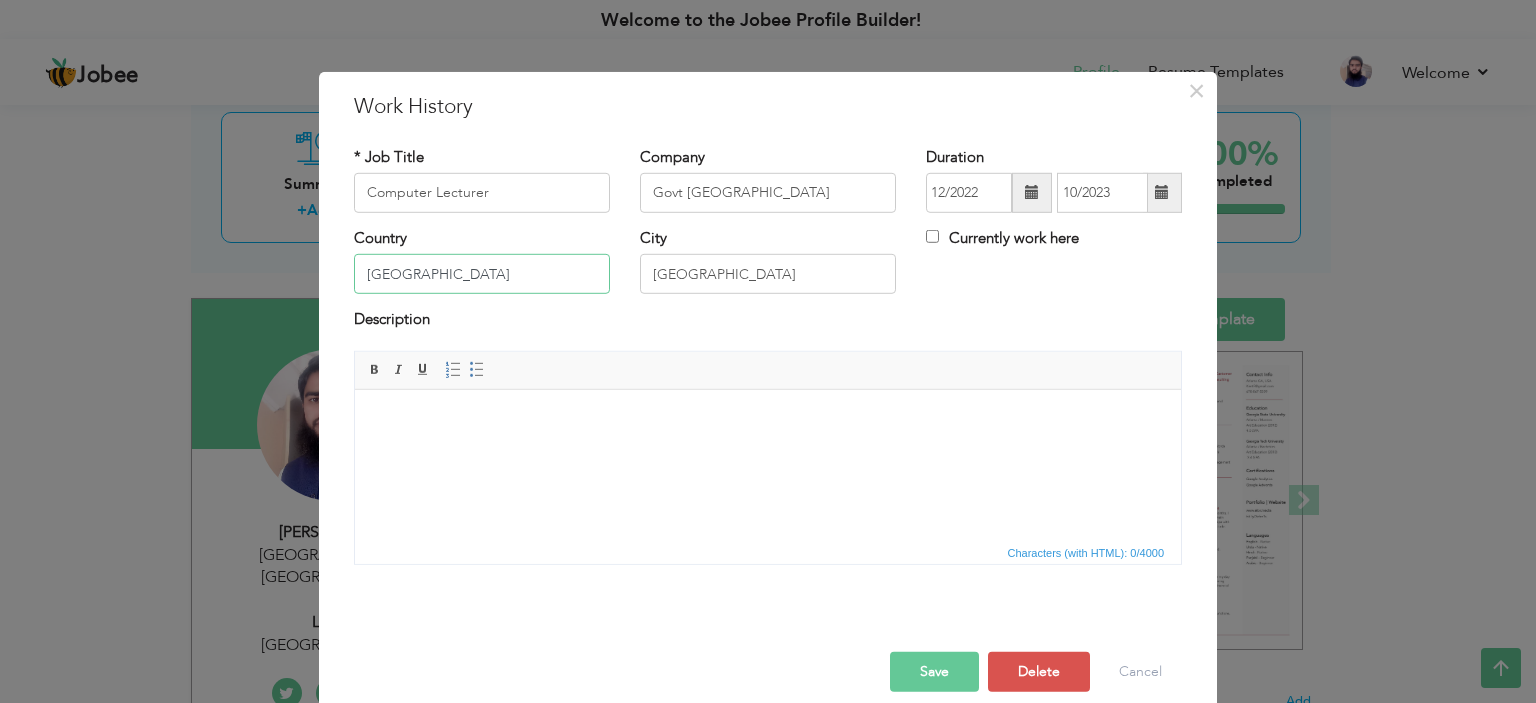 click on "[GEOGRAPHIC_DATA]" at bounding box center [482, 274] 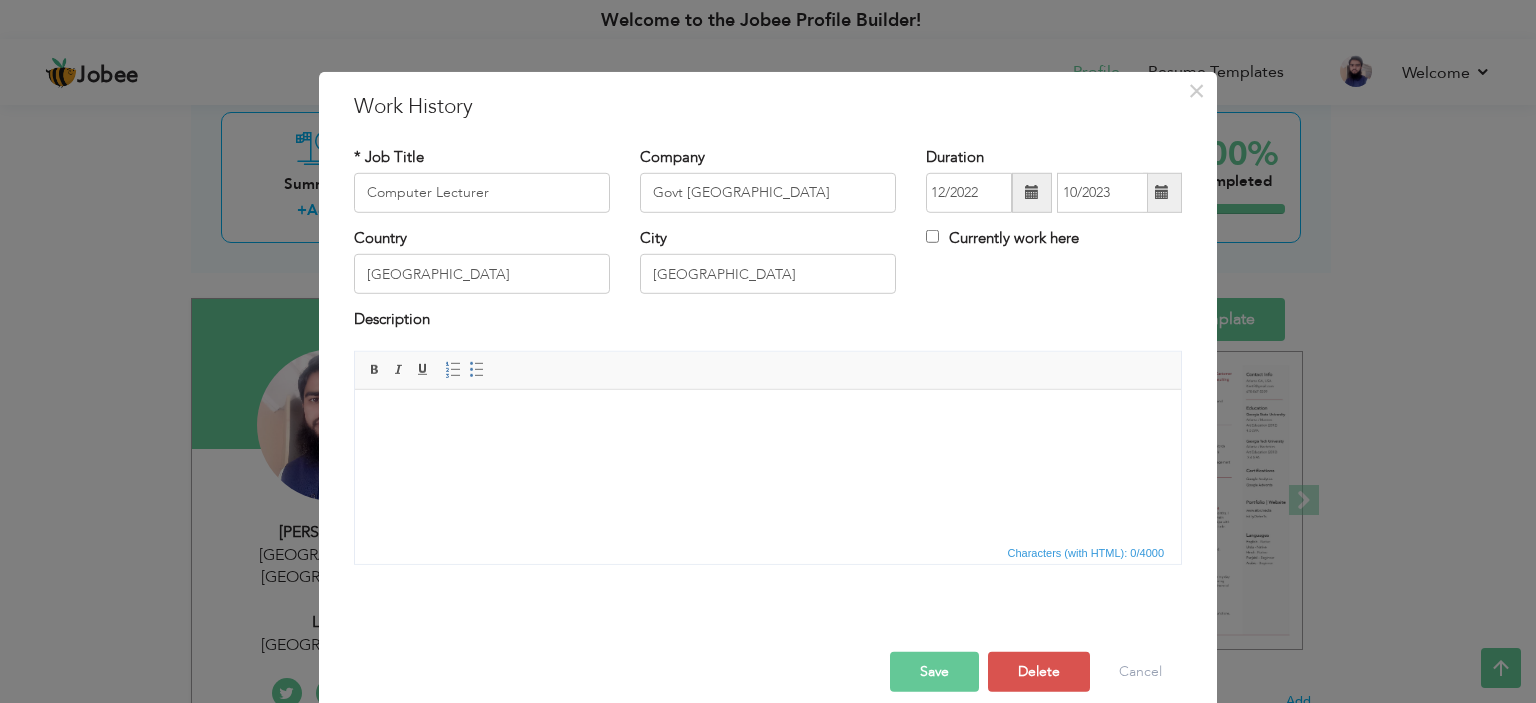 click on "Description" at bounding box center [768, 322] 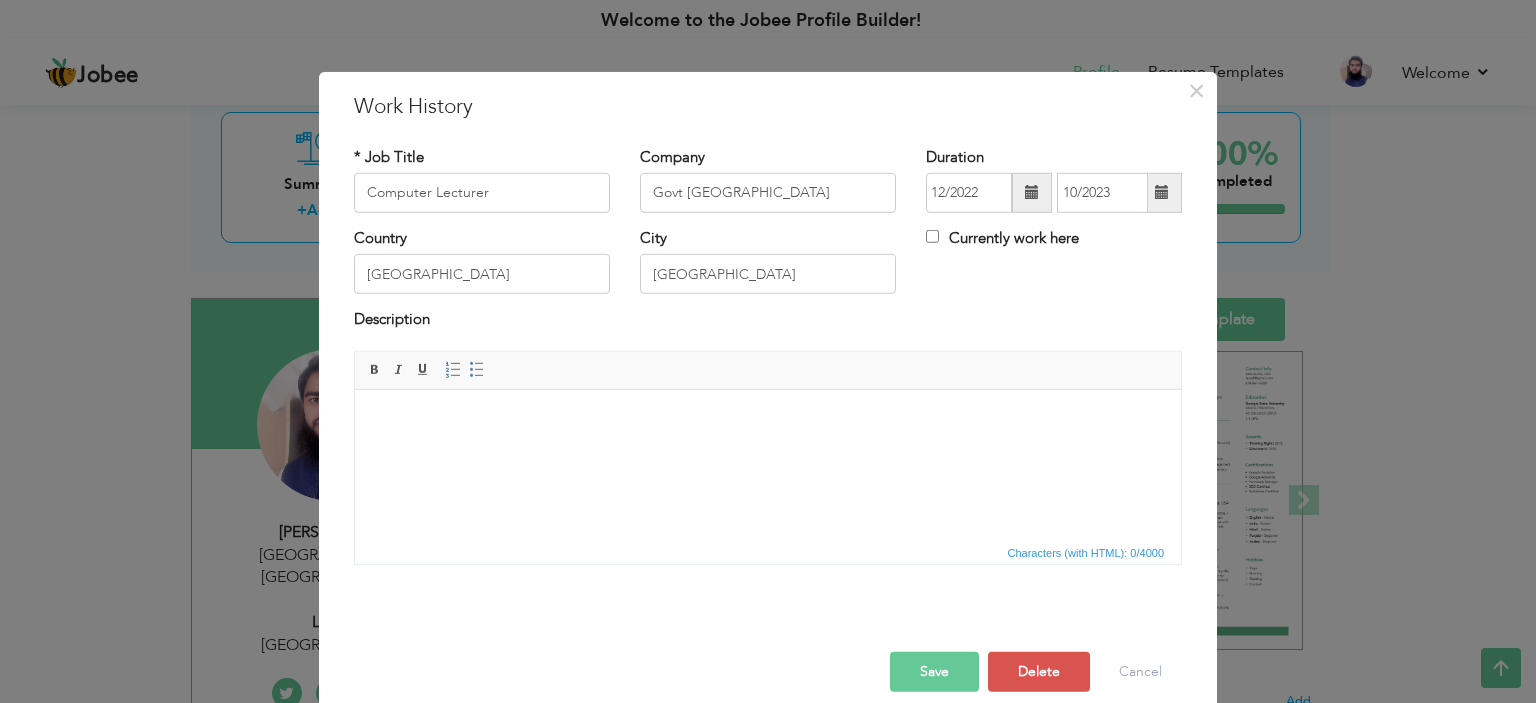 click at bounding box center (1032, 193) 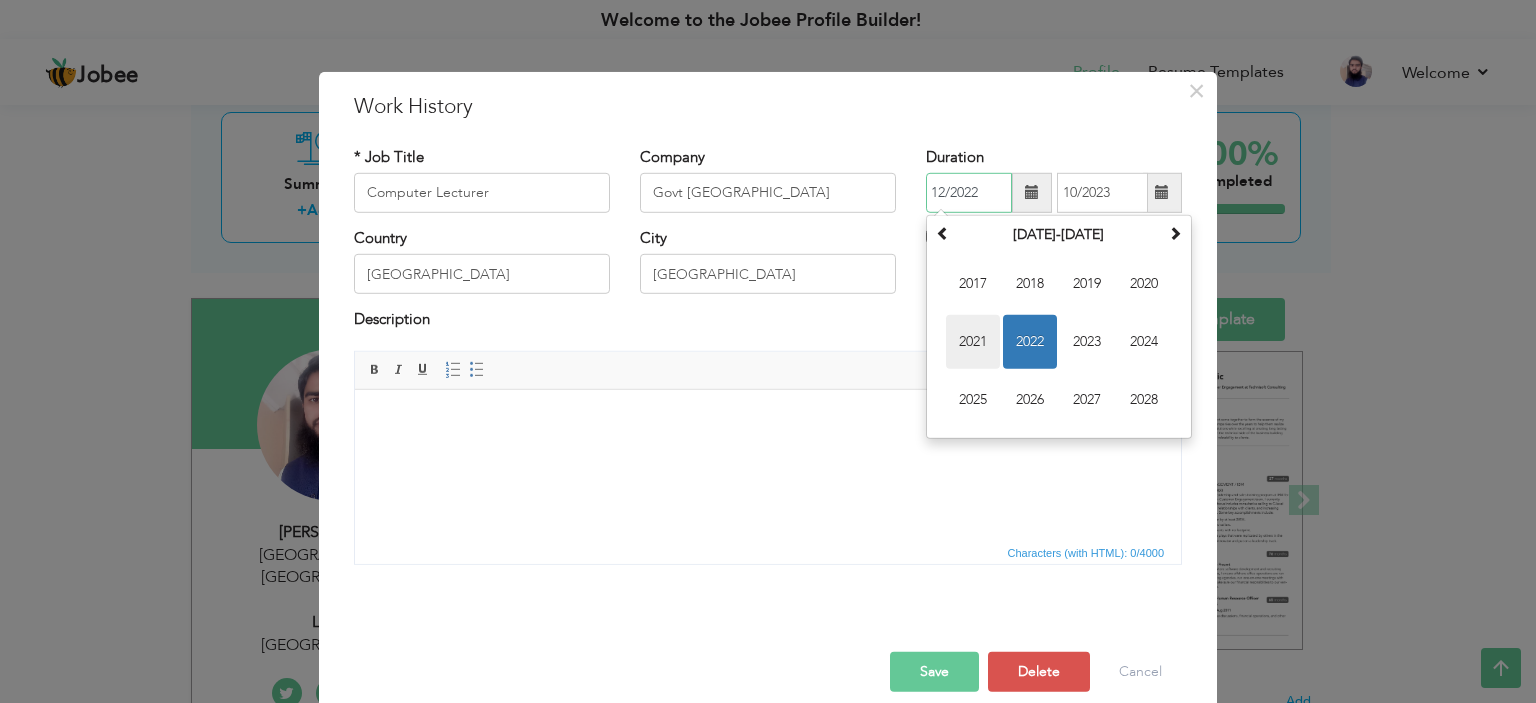 click on "2021" at bounding box center (973, 342) 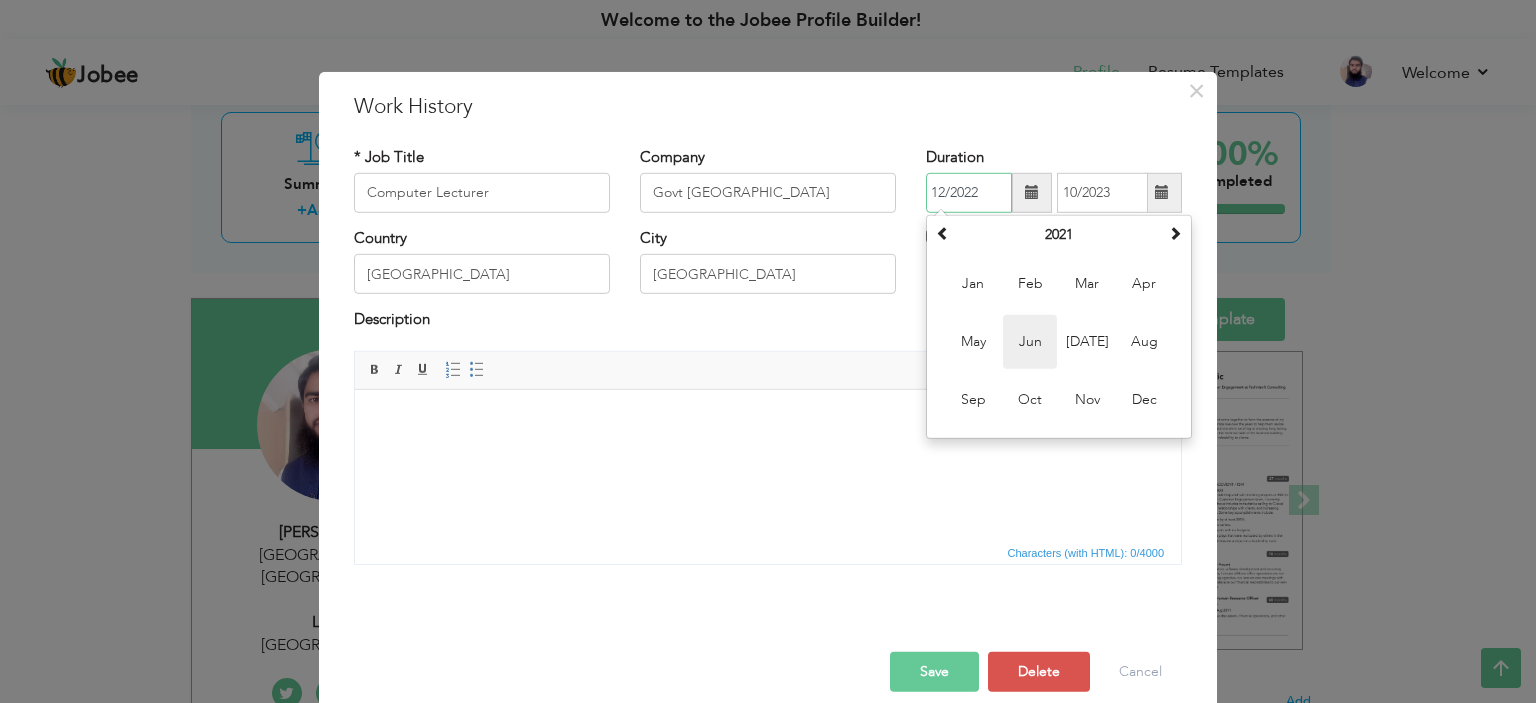 click on "Jun" at bounding box center [1030, 342] 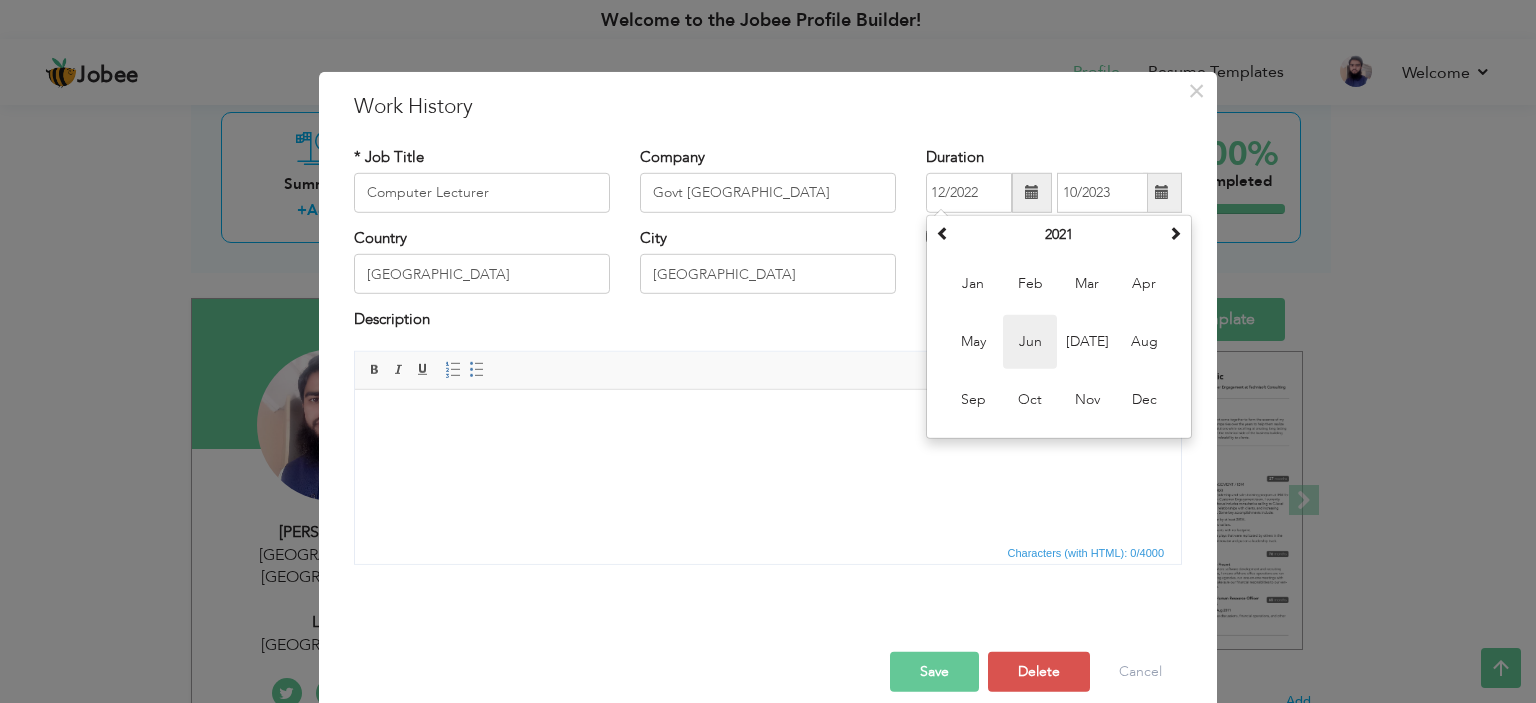 type on "06/2021" 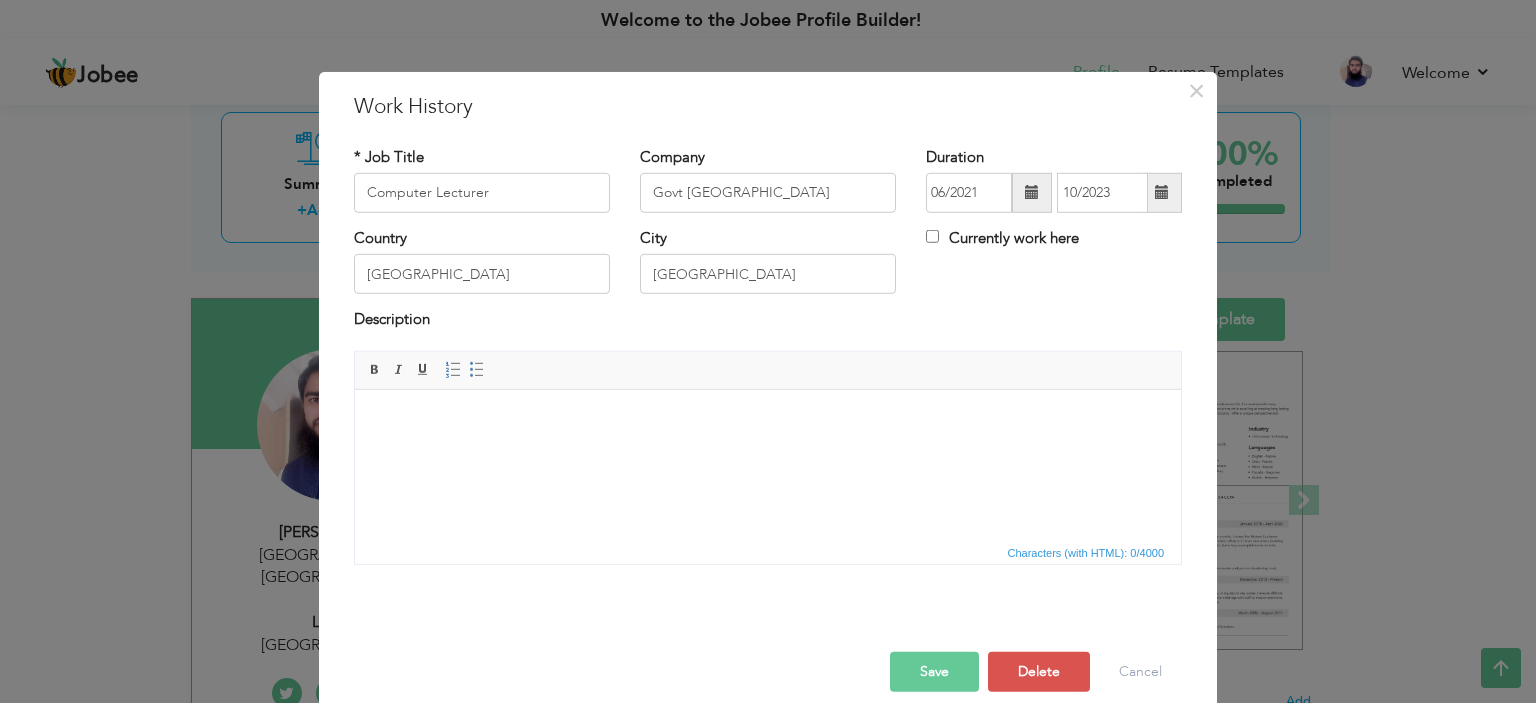 click on "Save" at bounding box center [934, 672] 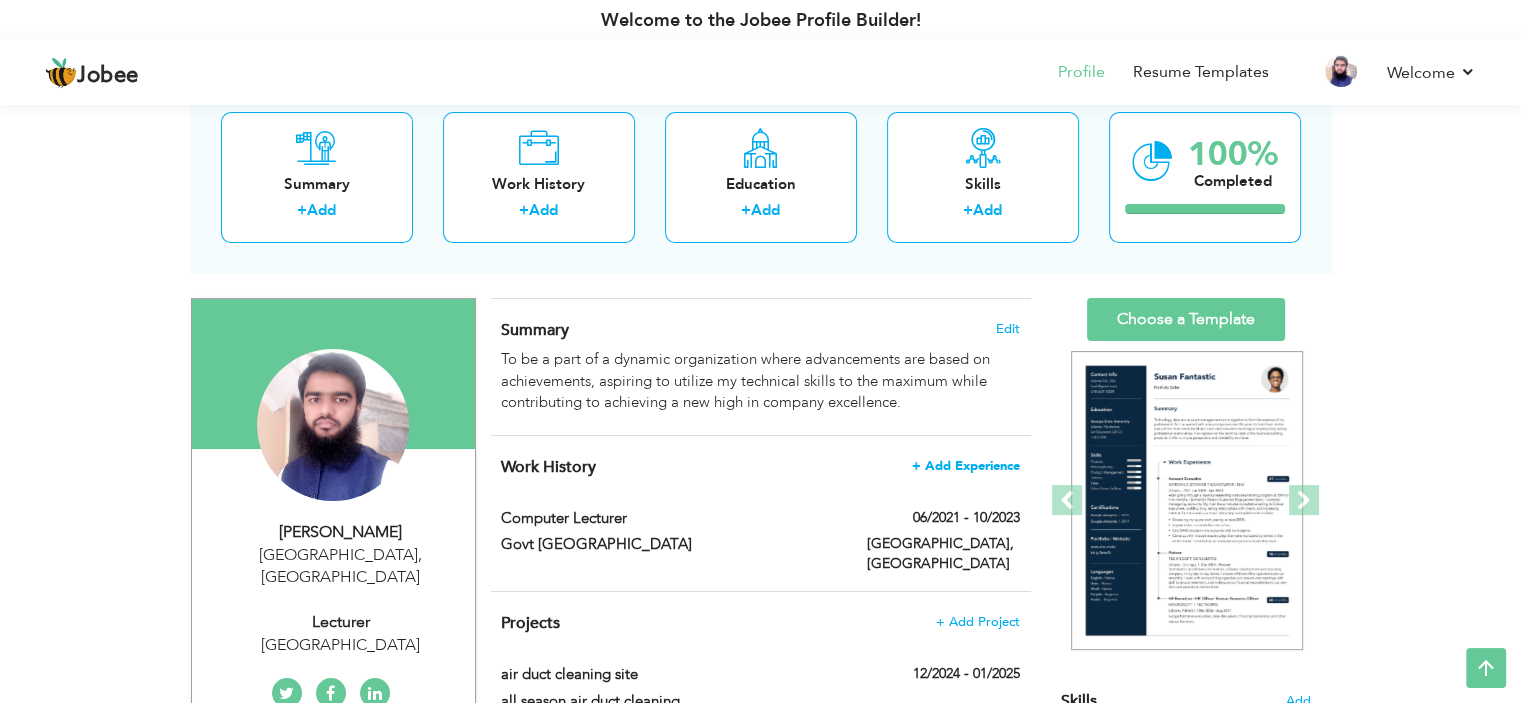 click on "+ Add Experience" at bounding box center (966, 466) 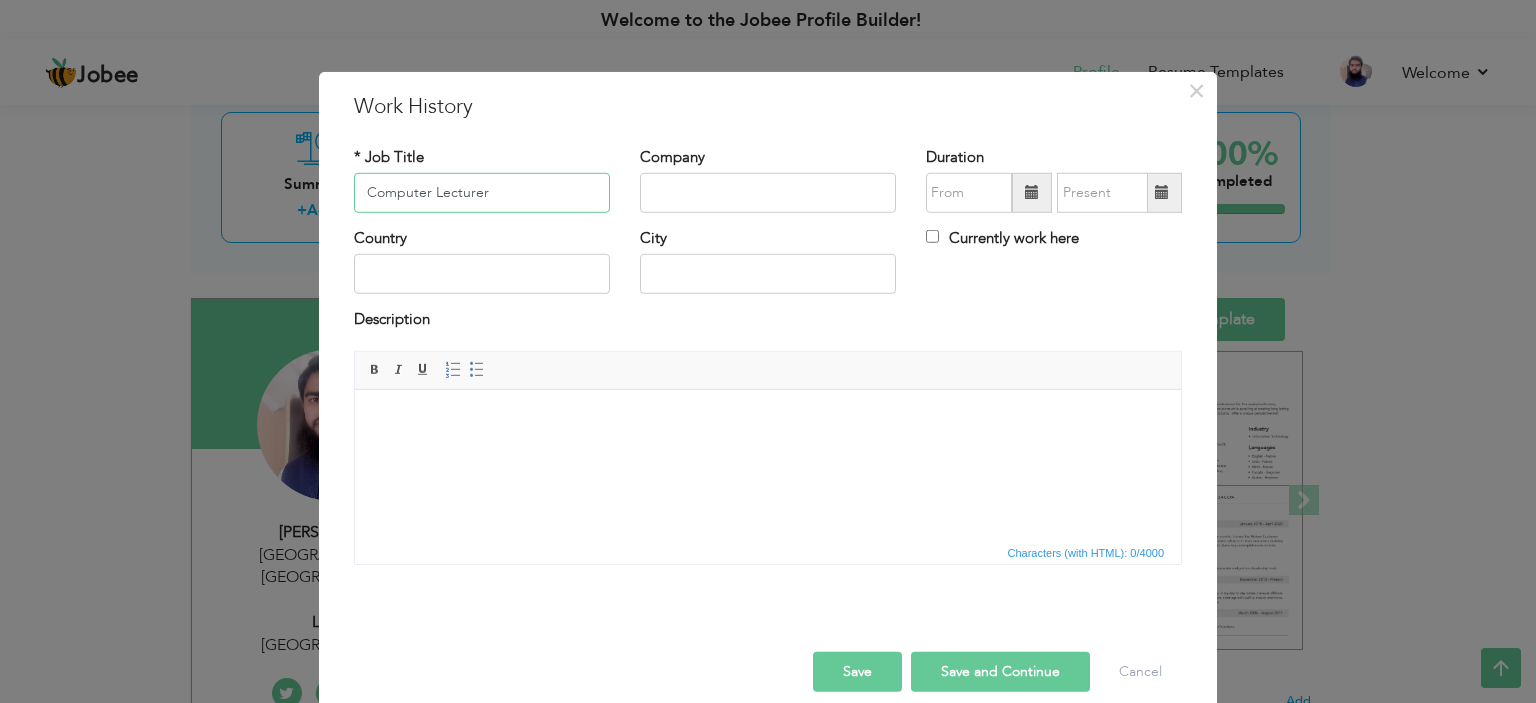 type on "Computer Lecturer" 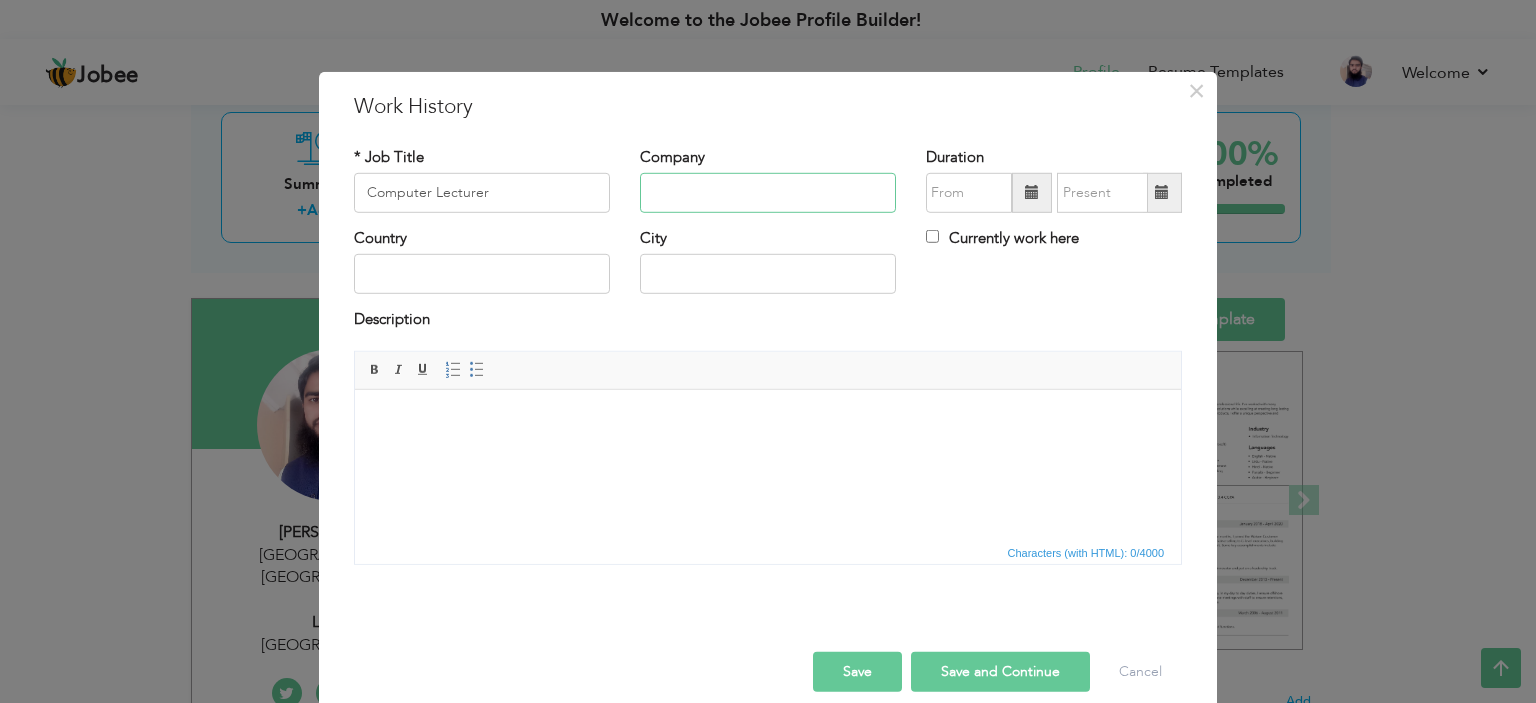 click at bounding box center (768, 193) 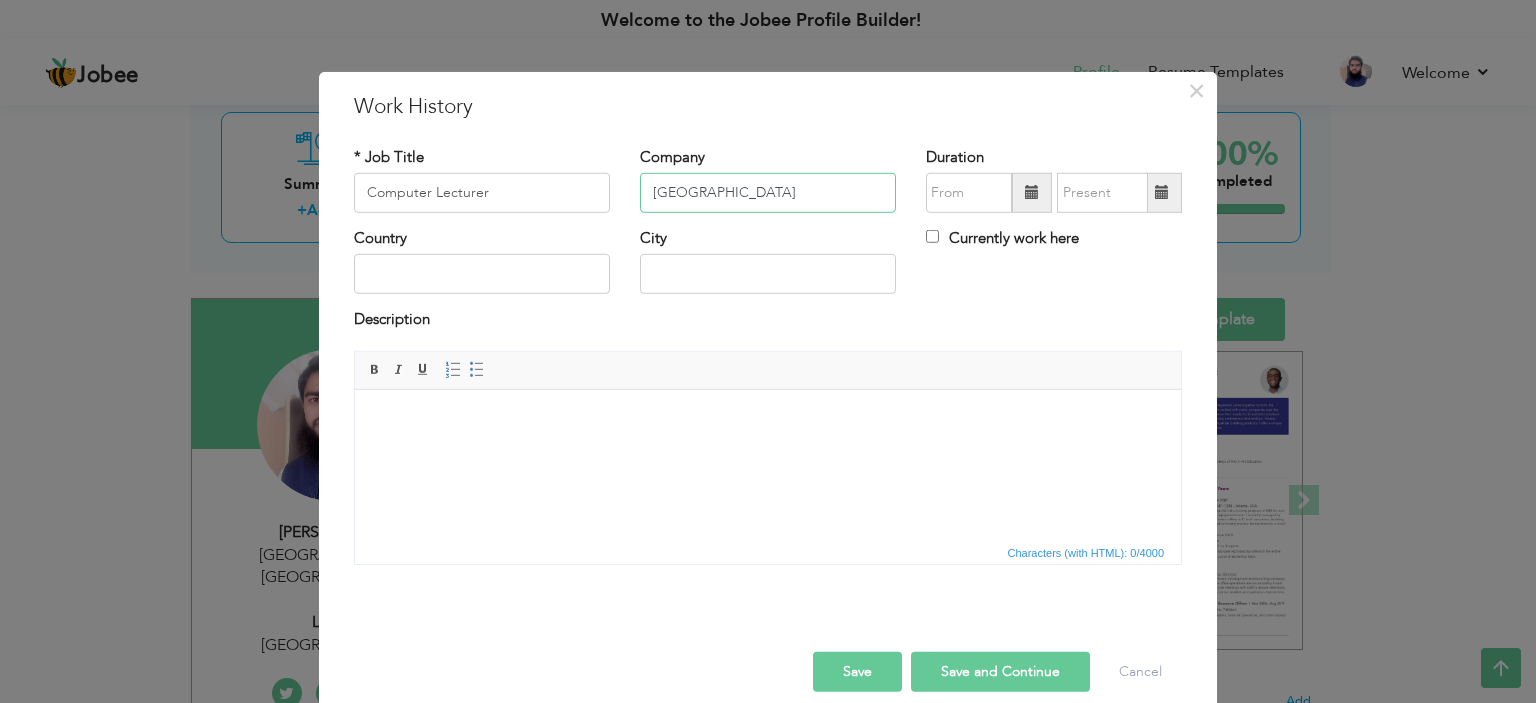 drag, startPoint x: 791, startPoint y: 198, endPoint x: 412, endPoint y: 292, distance: 390.48303 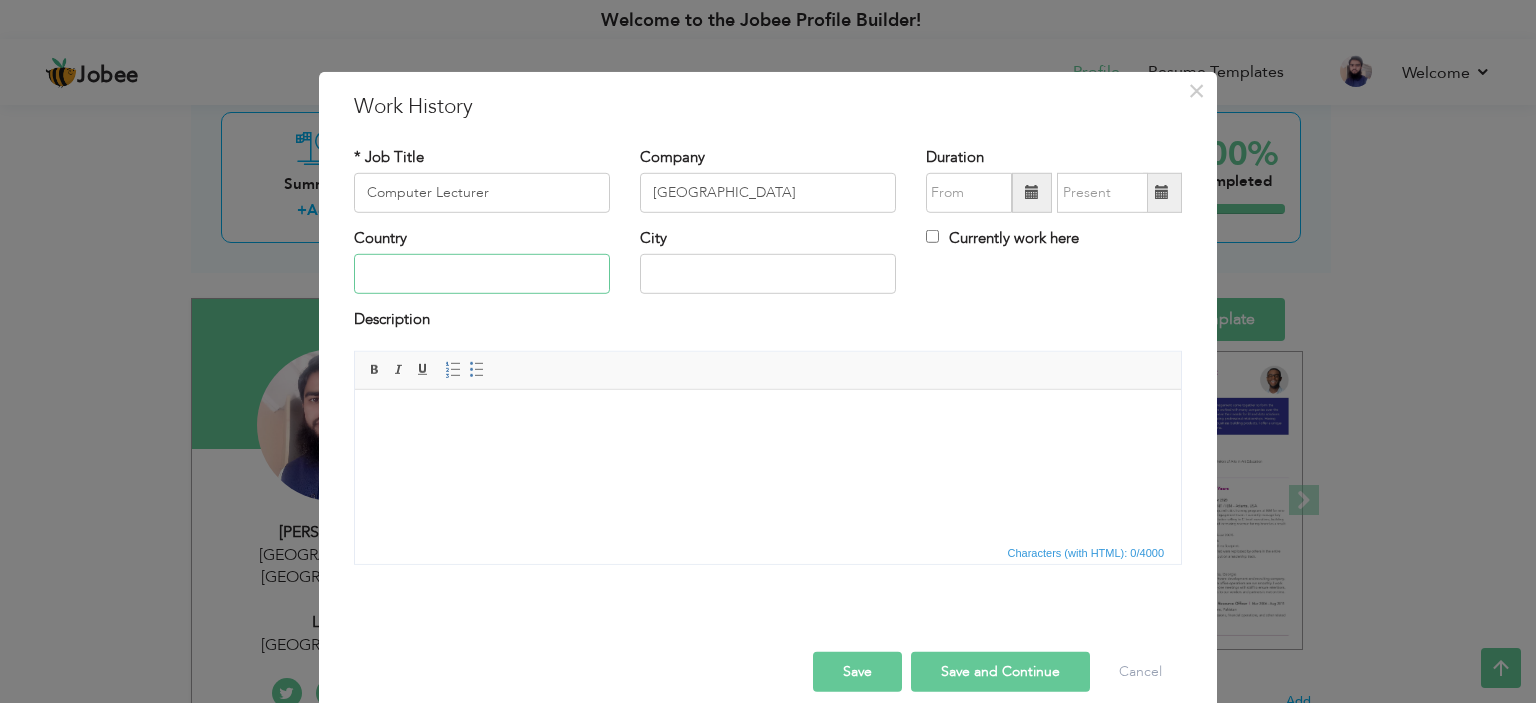 click at bounding box center (482, 274) 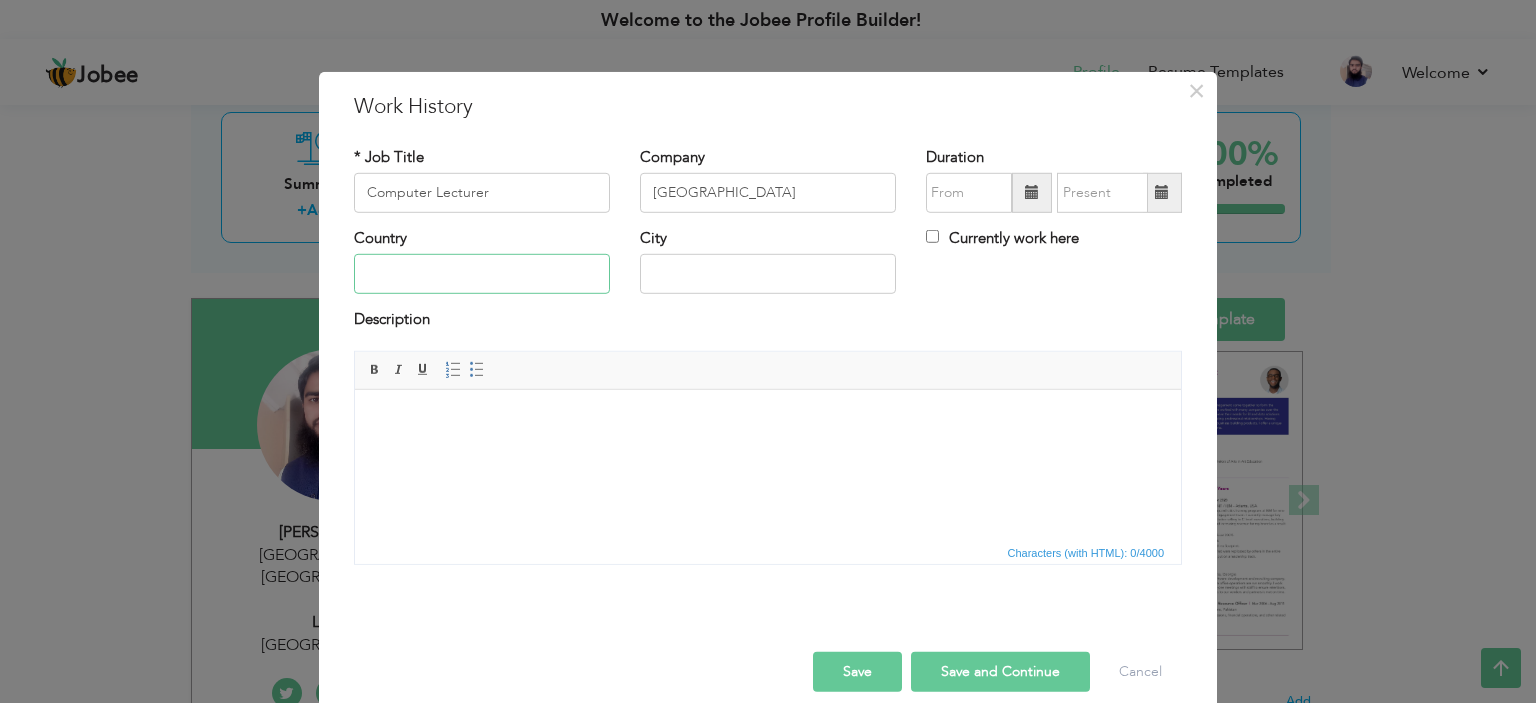 type on "[GEOGRAPHIC_DATA]" 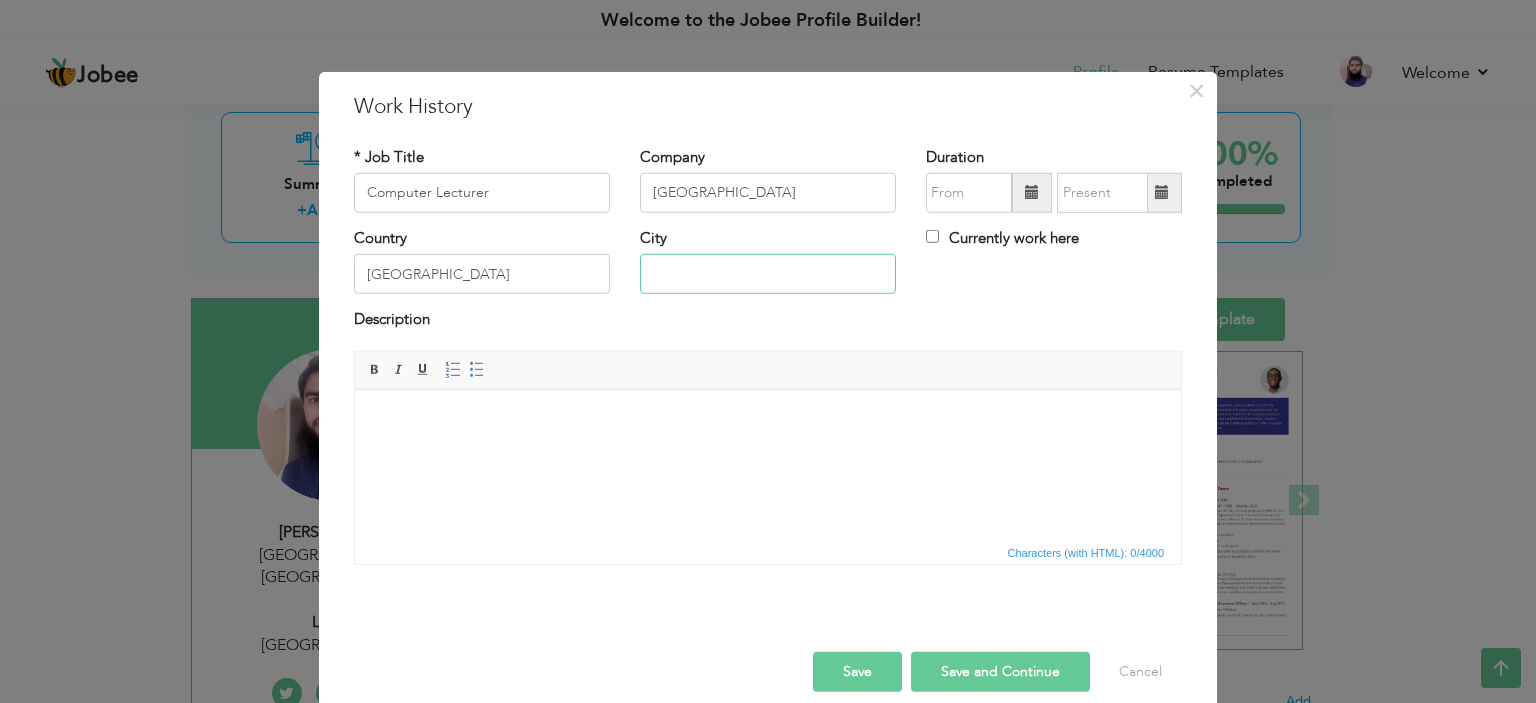 type on "[GEOGRAPHIC_DATA]" 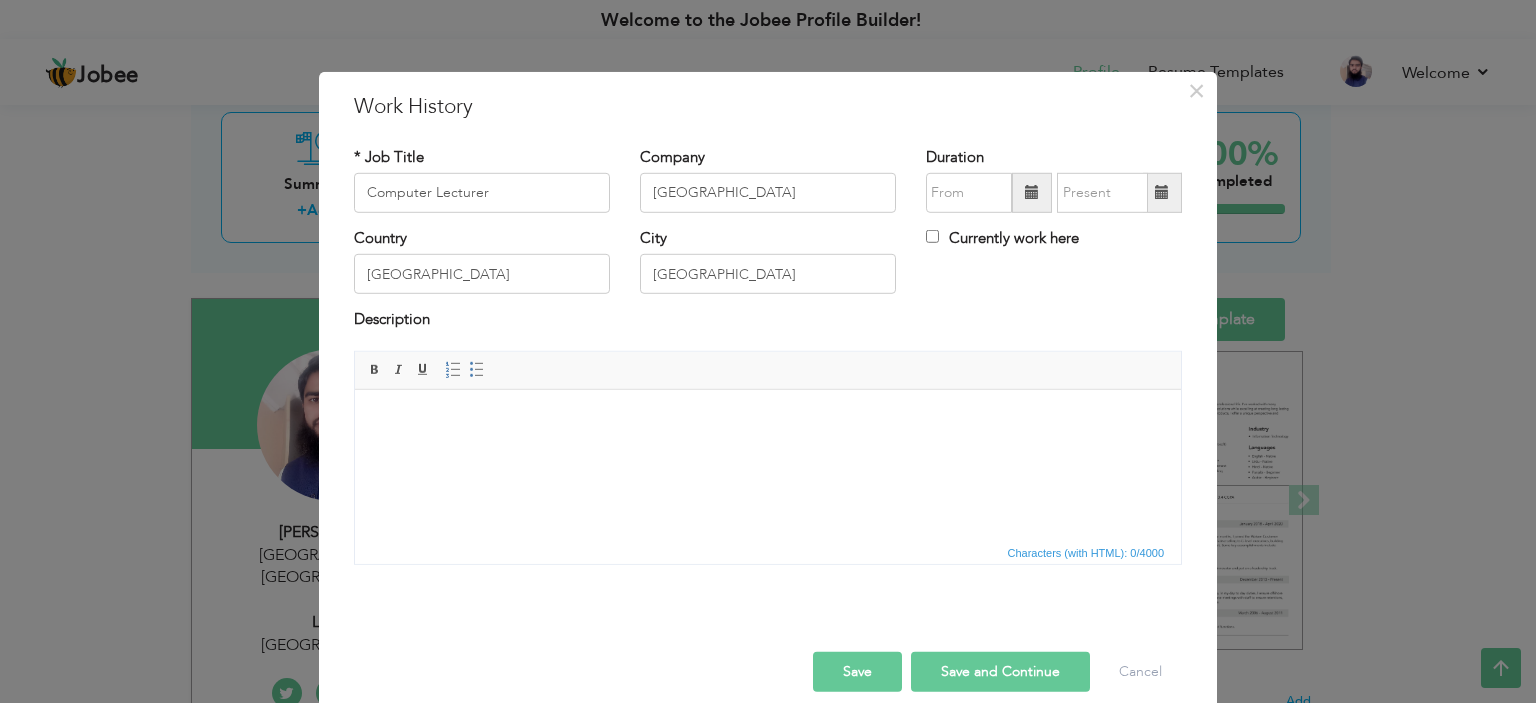 click at bounding box center (1032, 192) 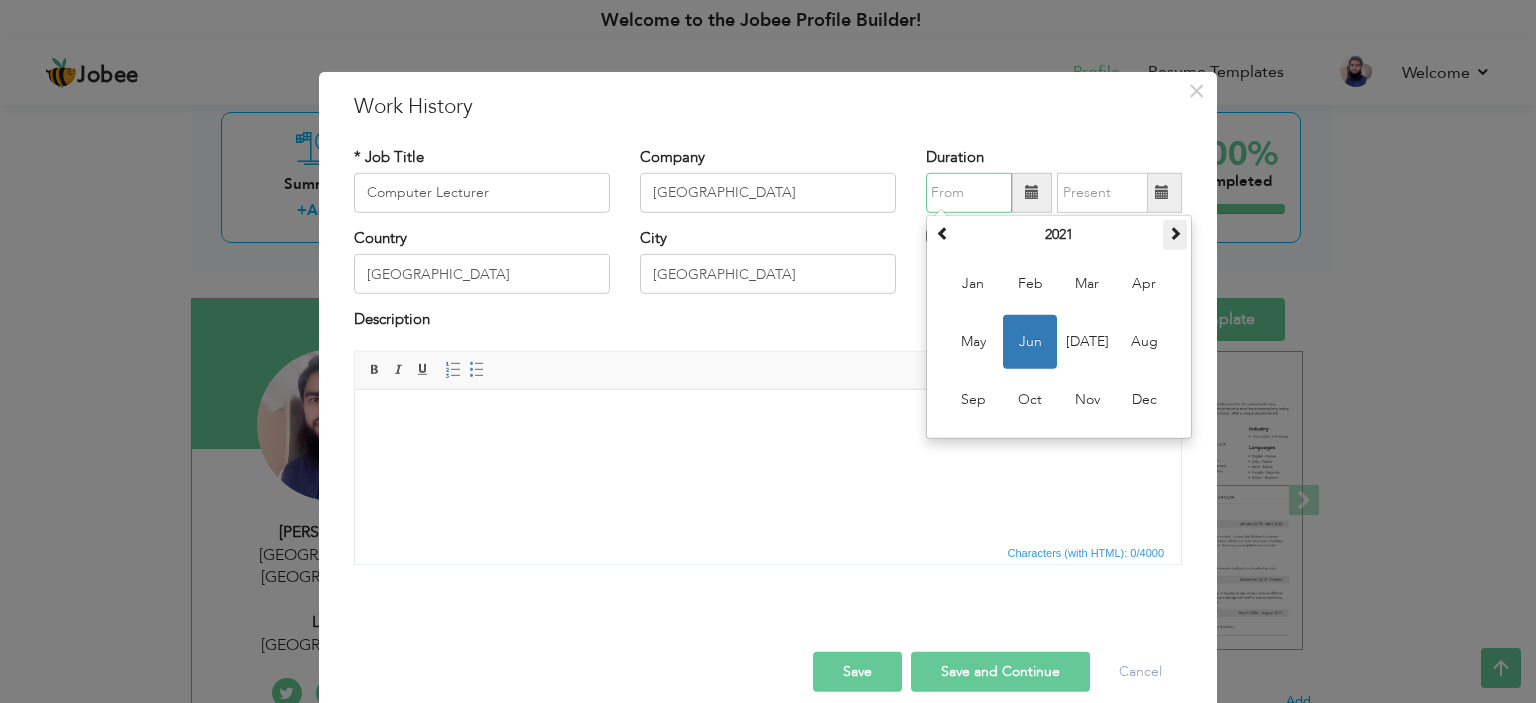 click at bounding box center [1175, 233] 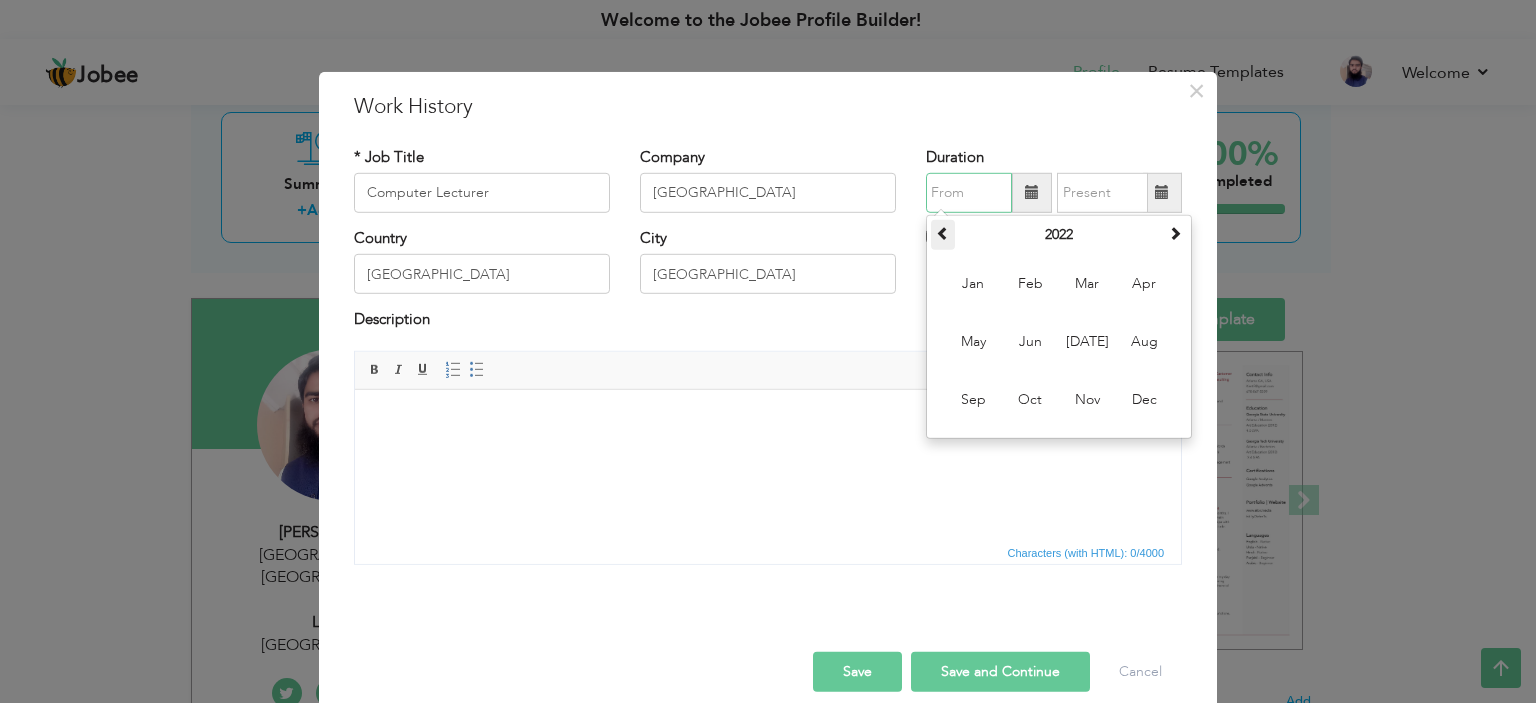 click at bounding box center [943, 233] 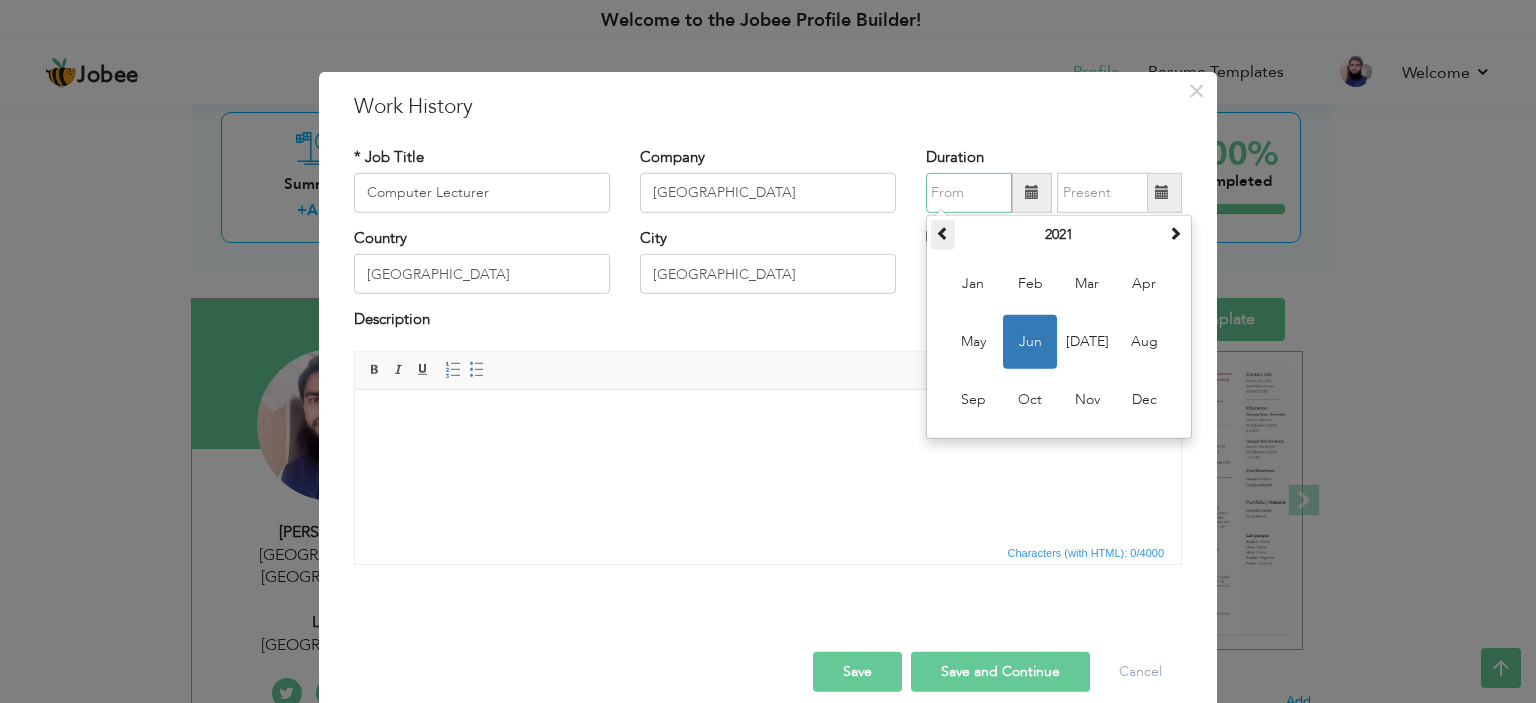 click at bounding box center [943, 233] 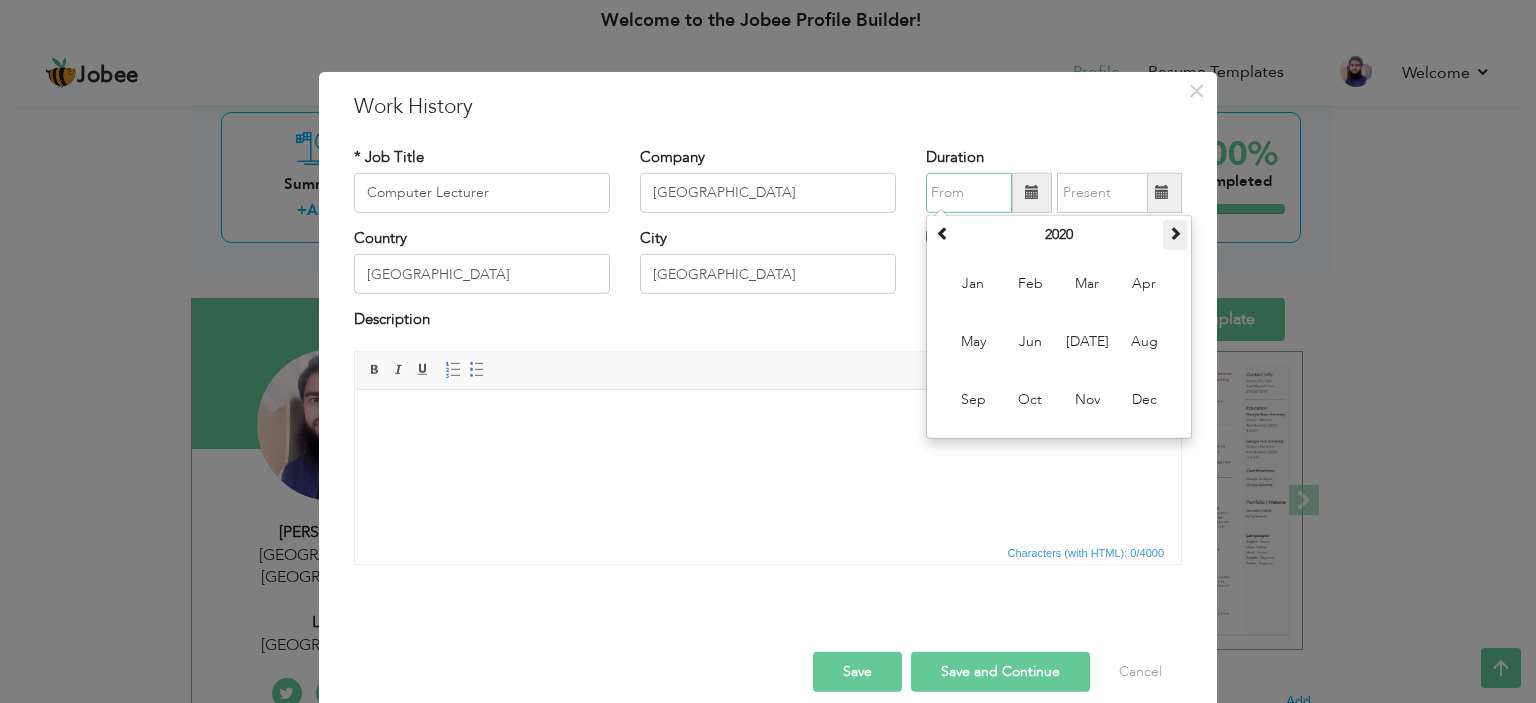 click at bounding box center (1175, 235) 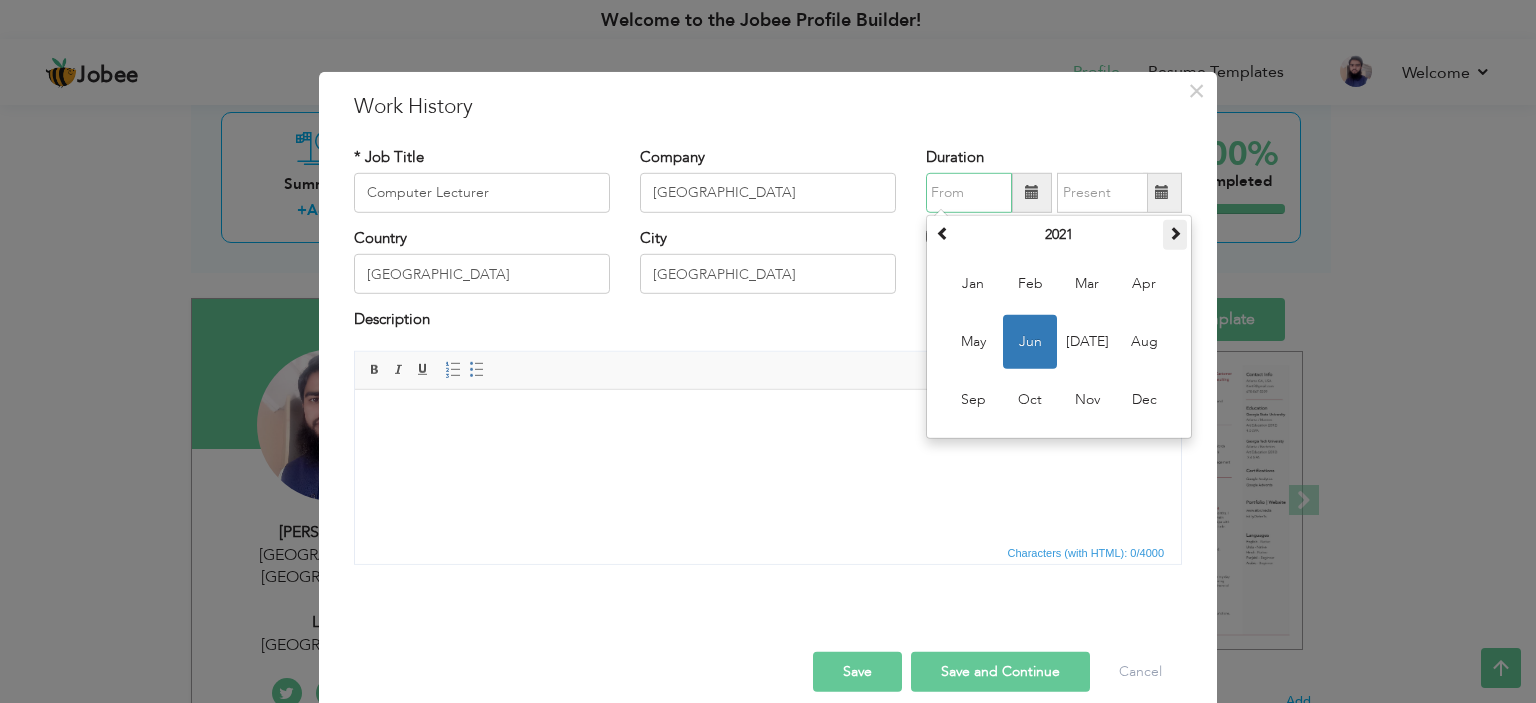 click at bounding box center [1175, 235] 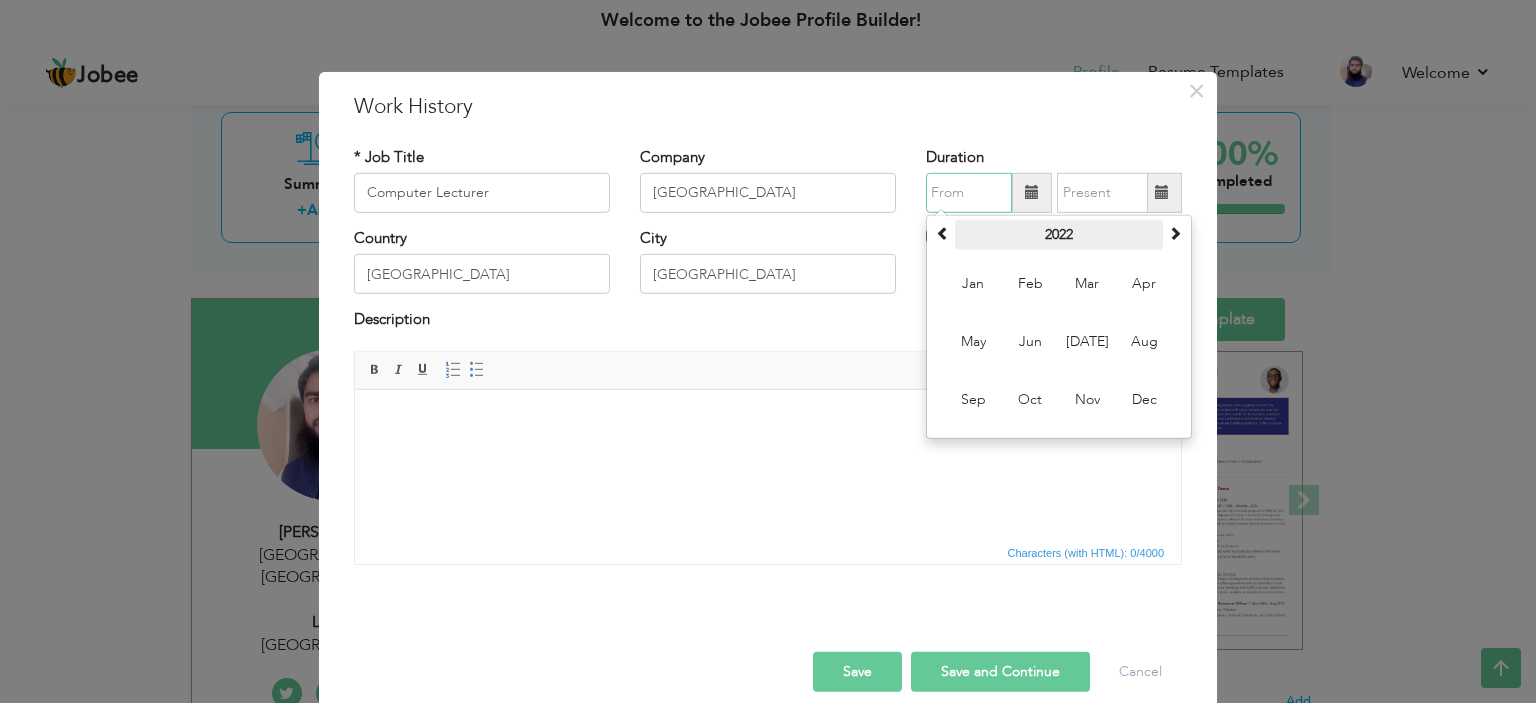 click on "2022" at bounding box center [1059, 235] 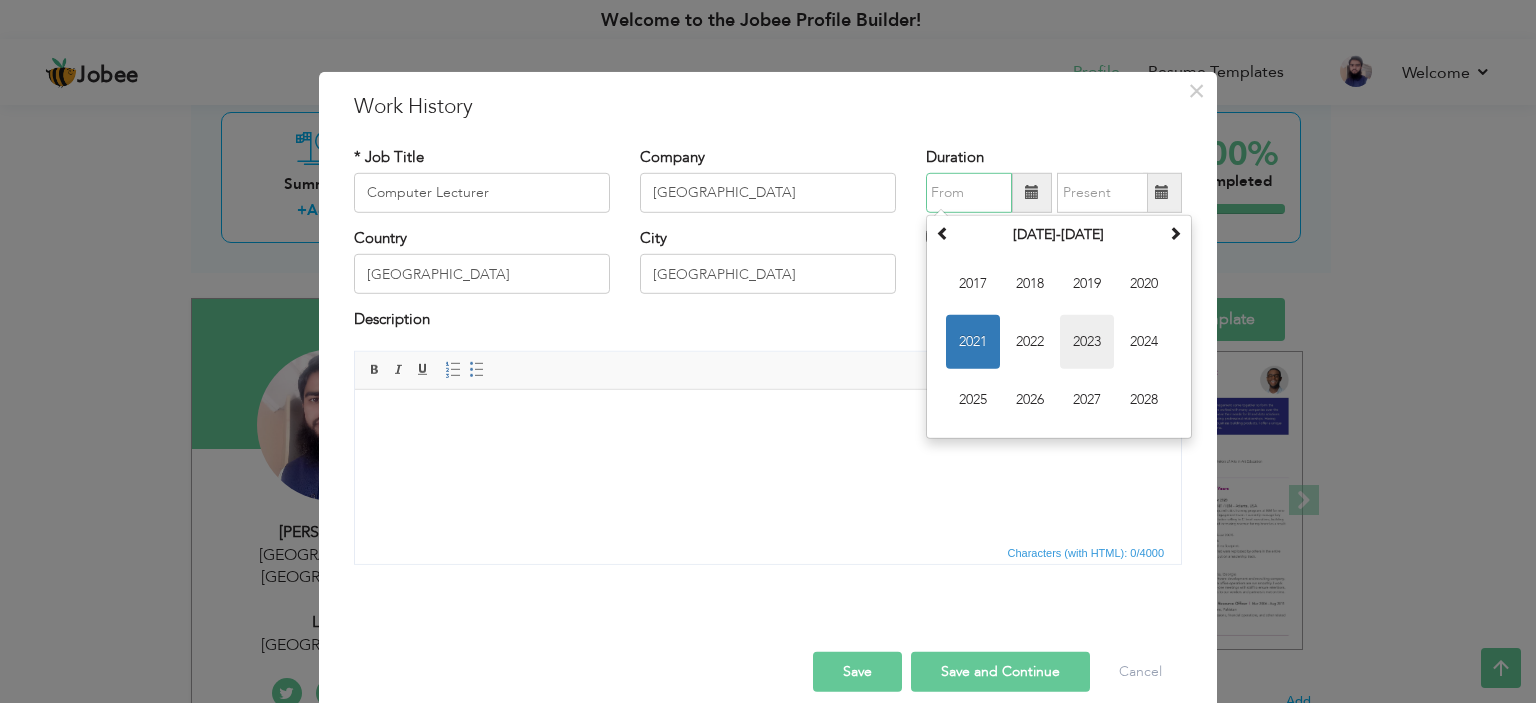 click on "2023" at bounding box center [1087, 342] 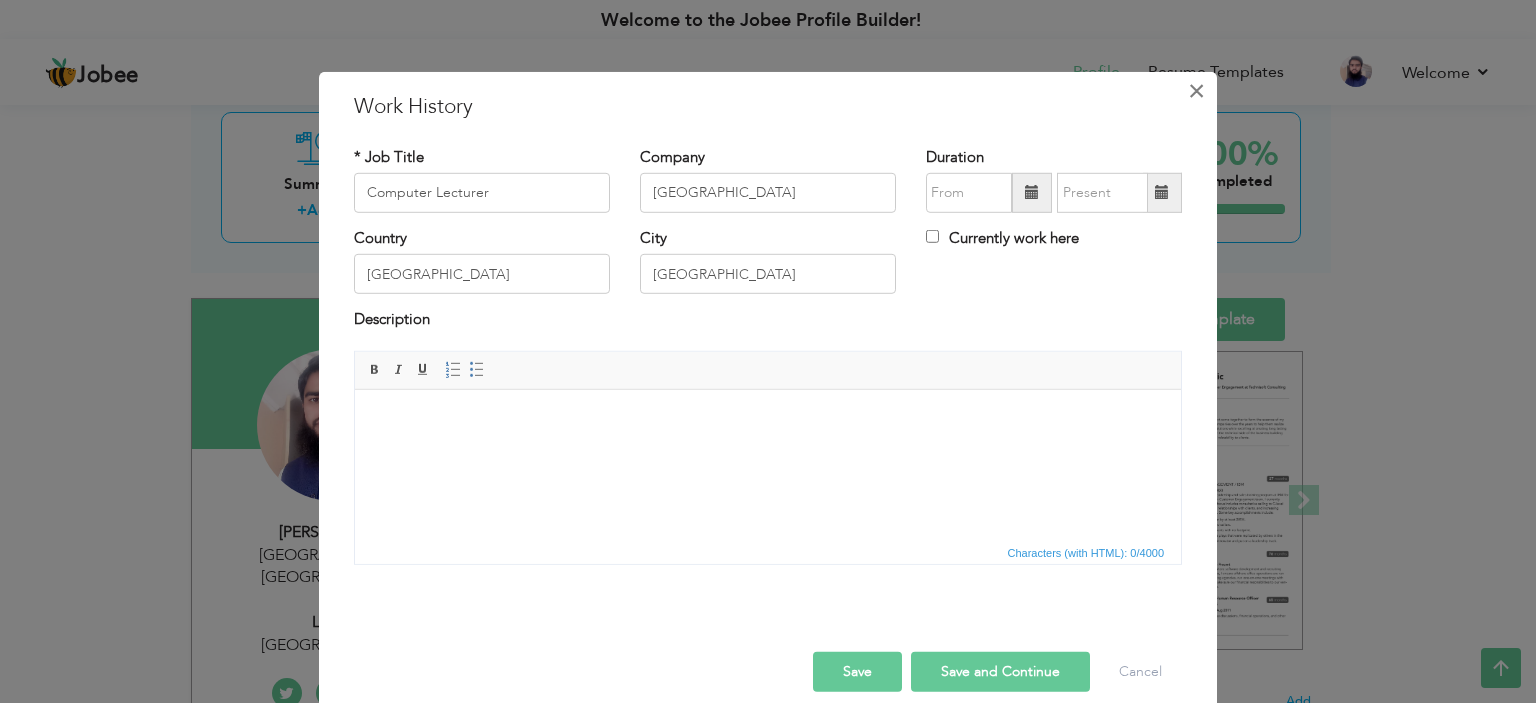 click on "×" at bounding box center [1196, 90] 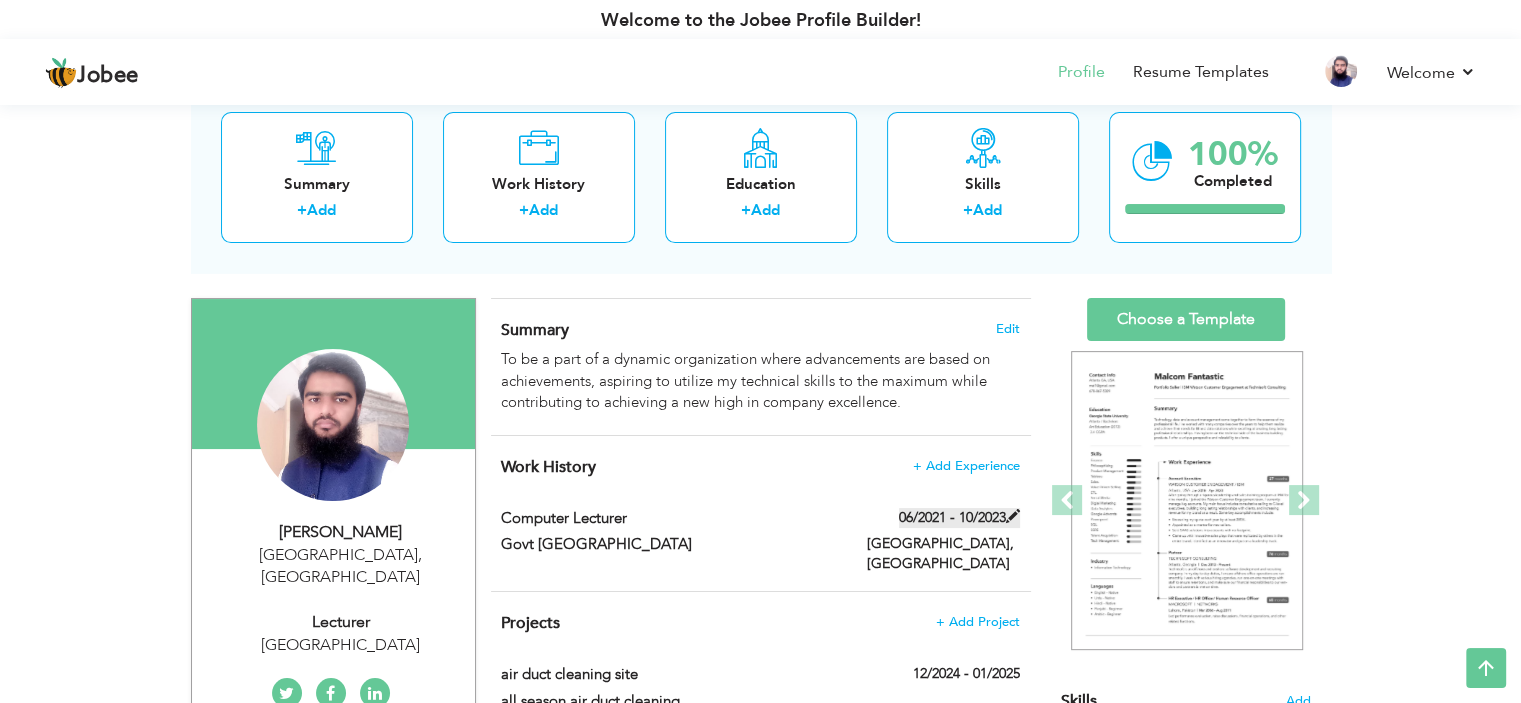click on "06/2021 - 10/2023" at bounding box center [959, 518] 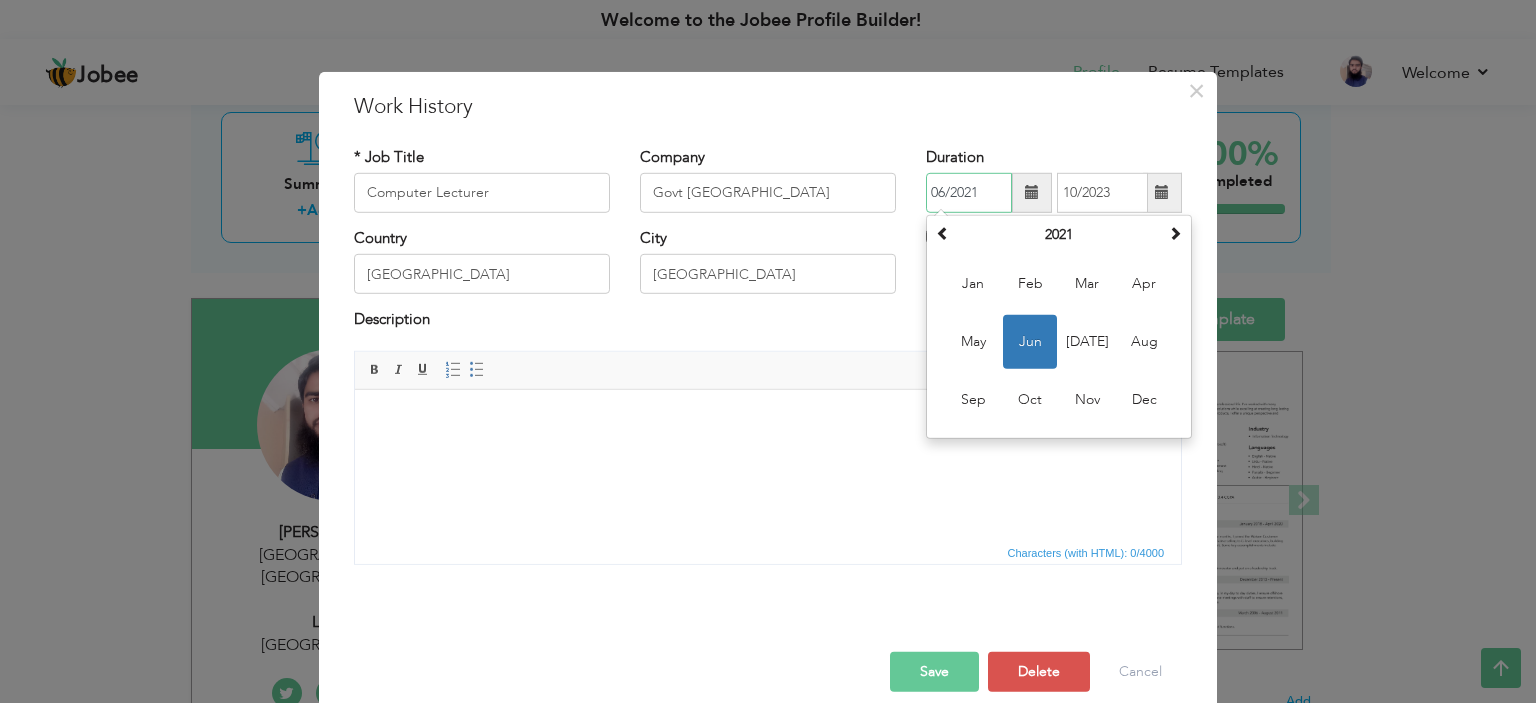 click on "06/2021" at bounding box center [969, 193] 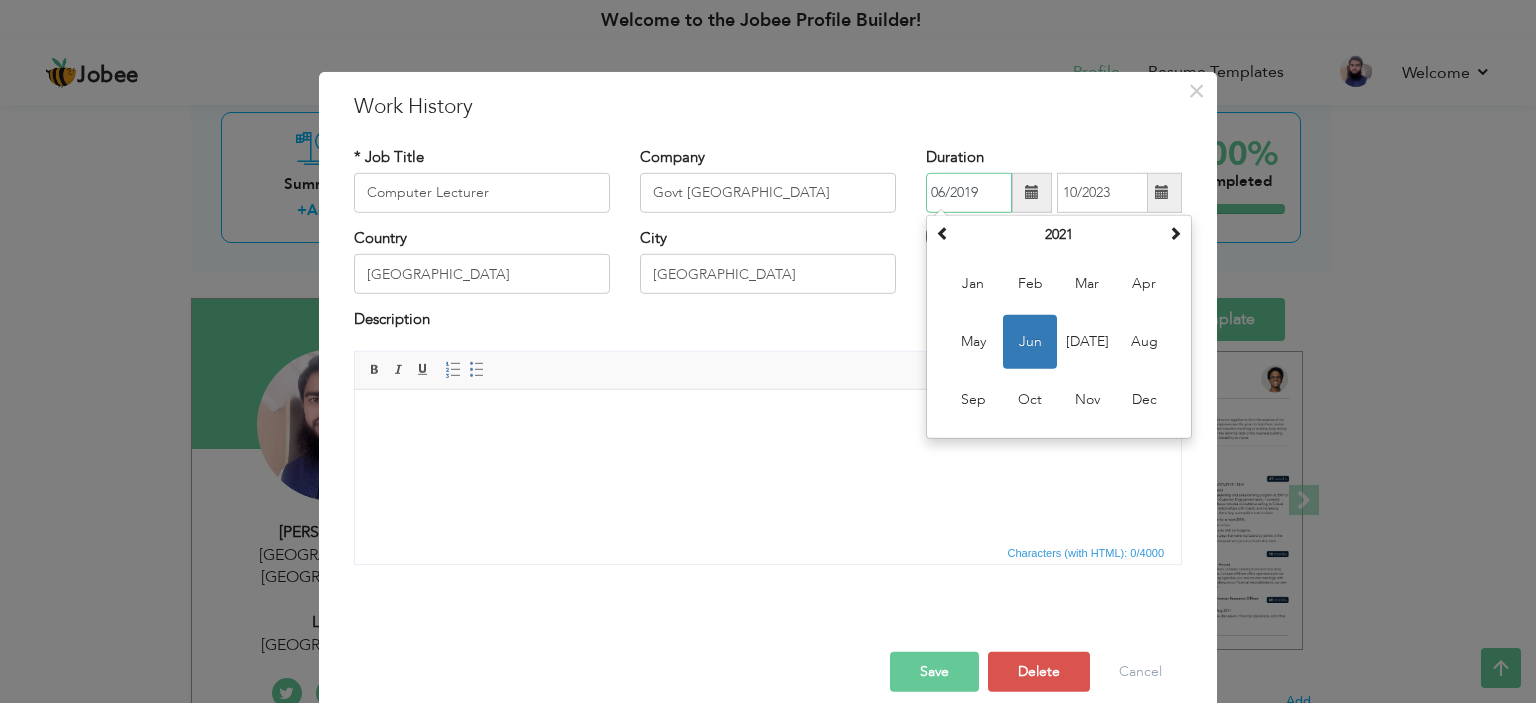 type on "06/2019" 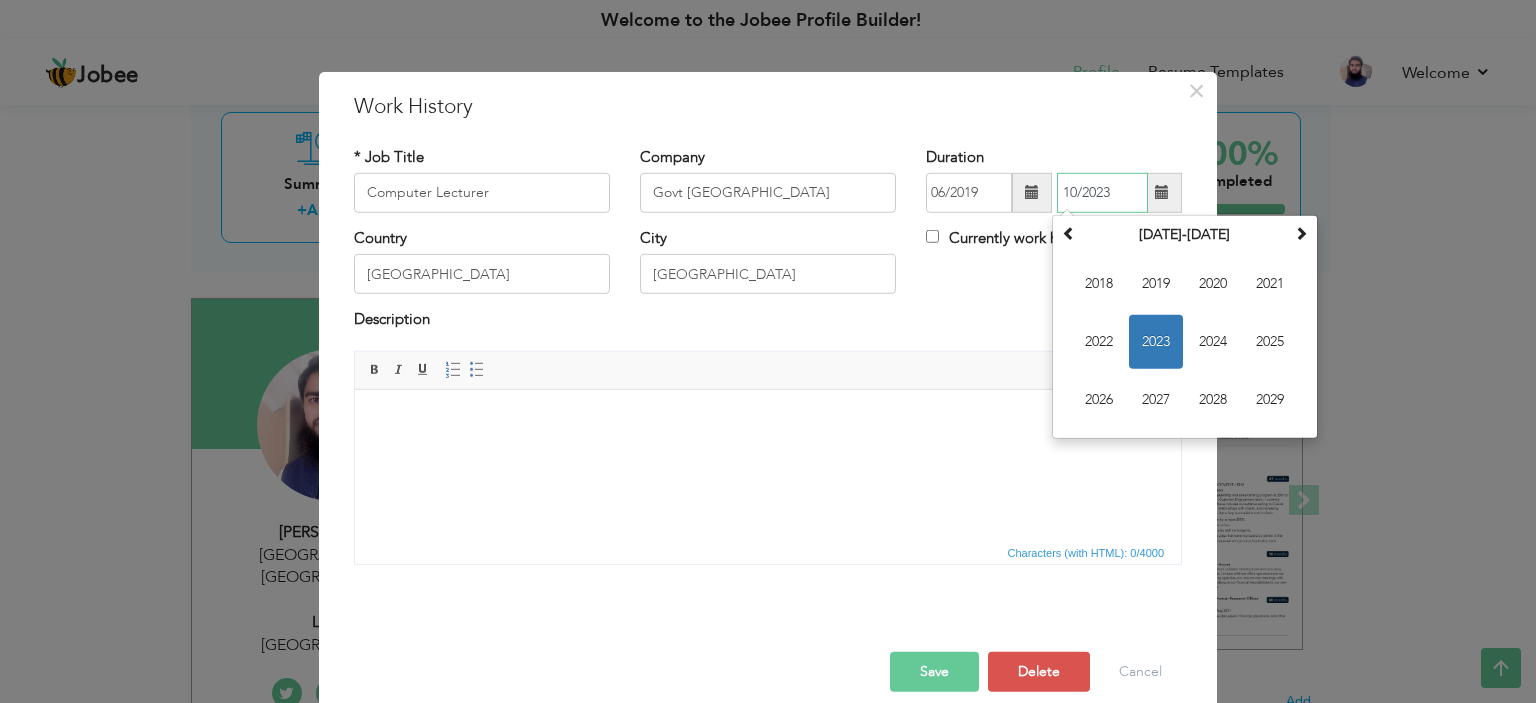 click on "10/2023" at bounding box center [1102, 193] 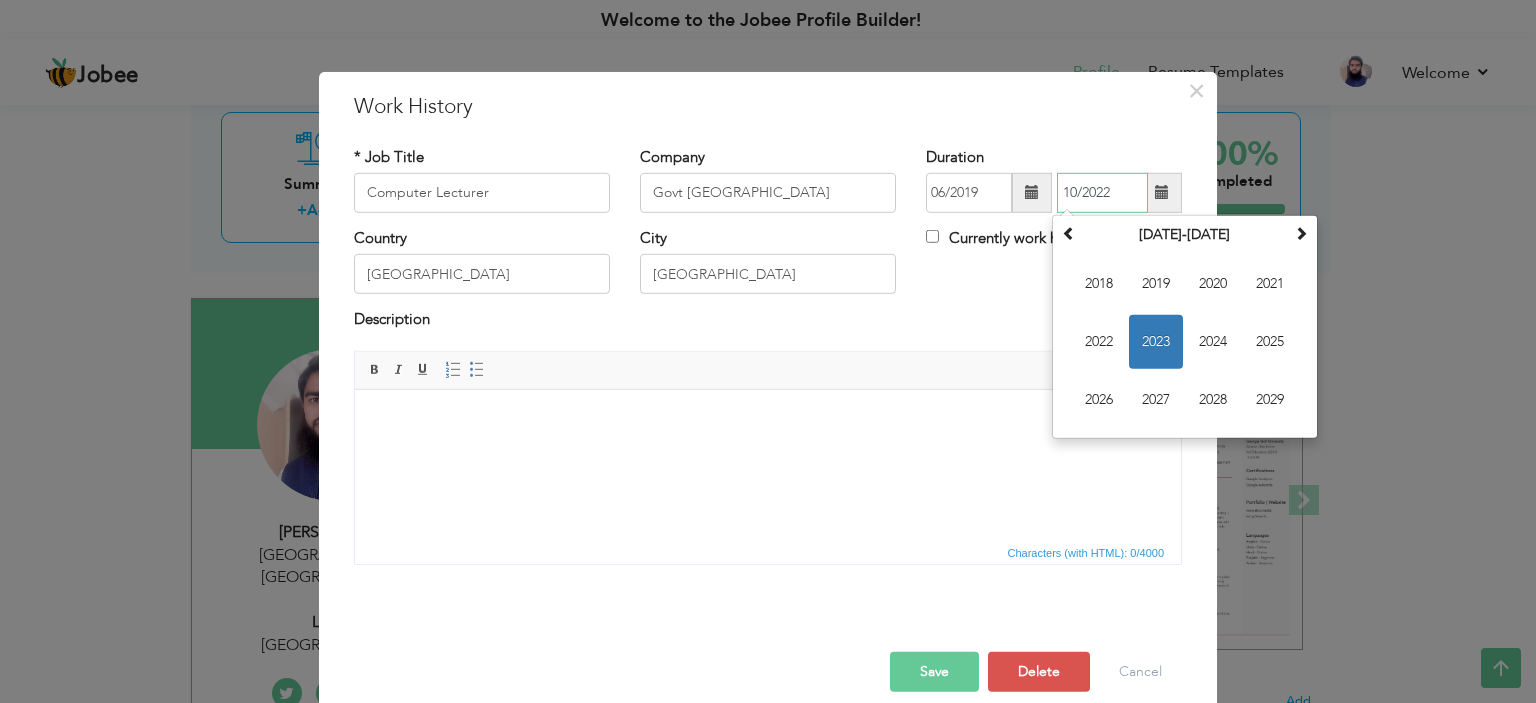 type on "10/2022" 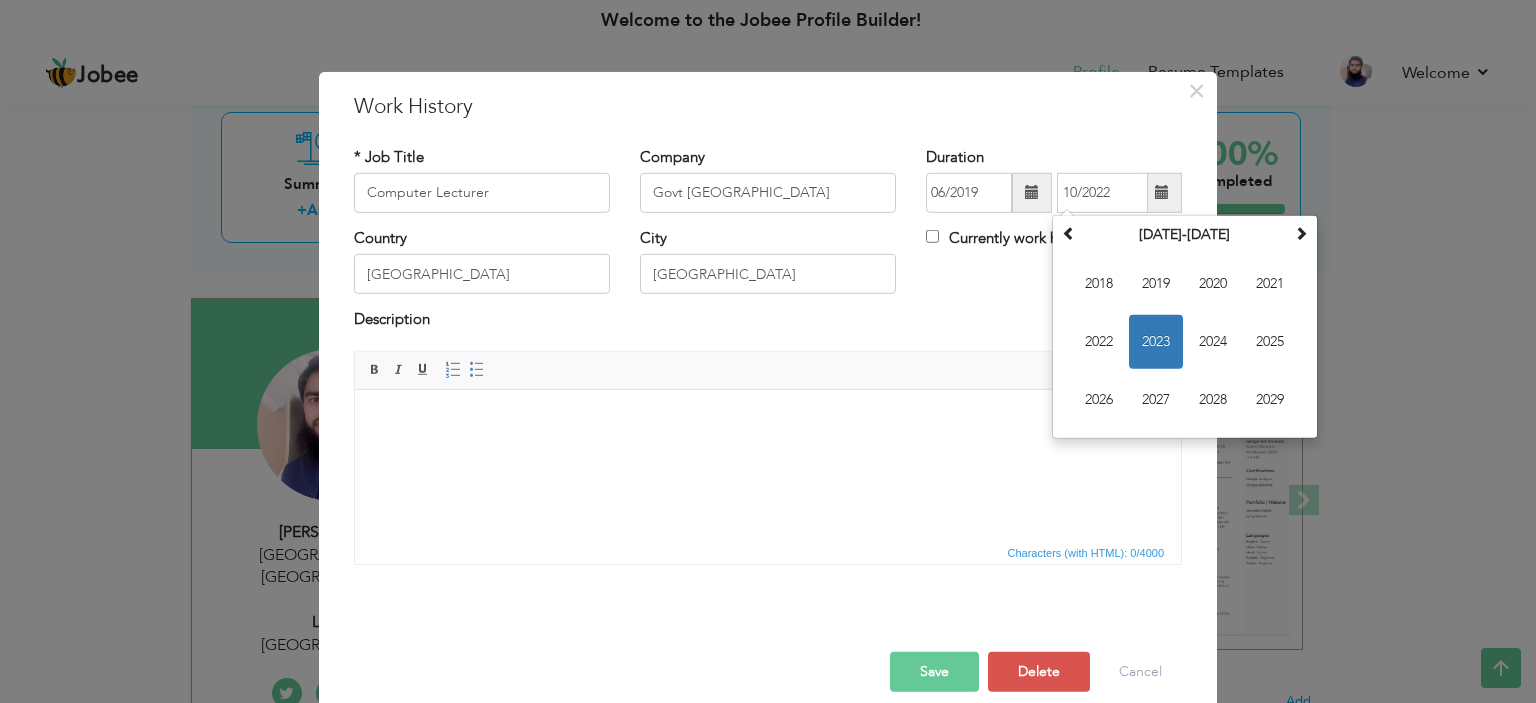 click on "Country
Pakistan
City
Lahore
Currently work here" at bounding box center (768, 268) 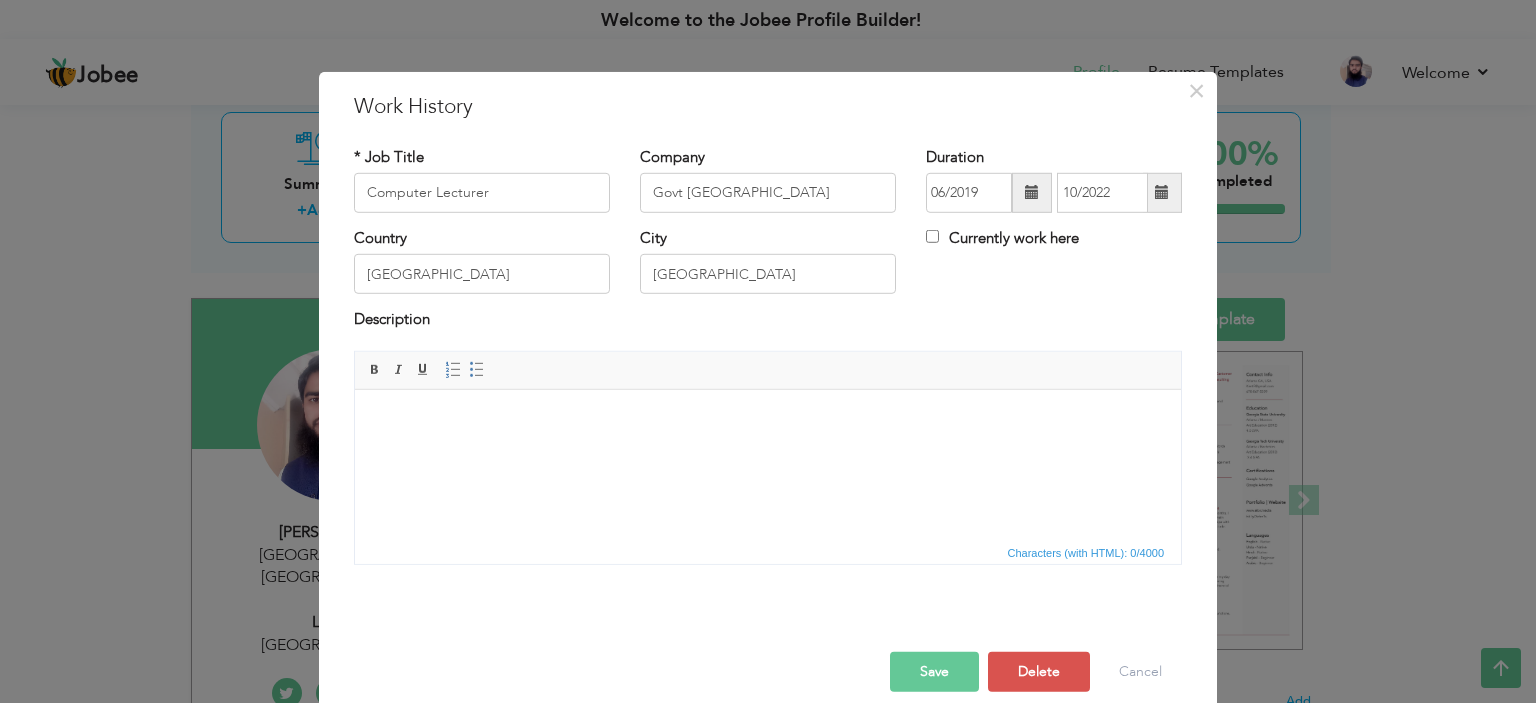 click on "Country
Pakistan
City
Lahore
Currently work here" at bounding box center [768, 268] 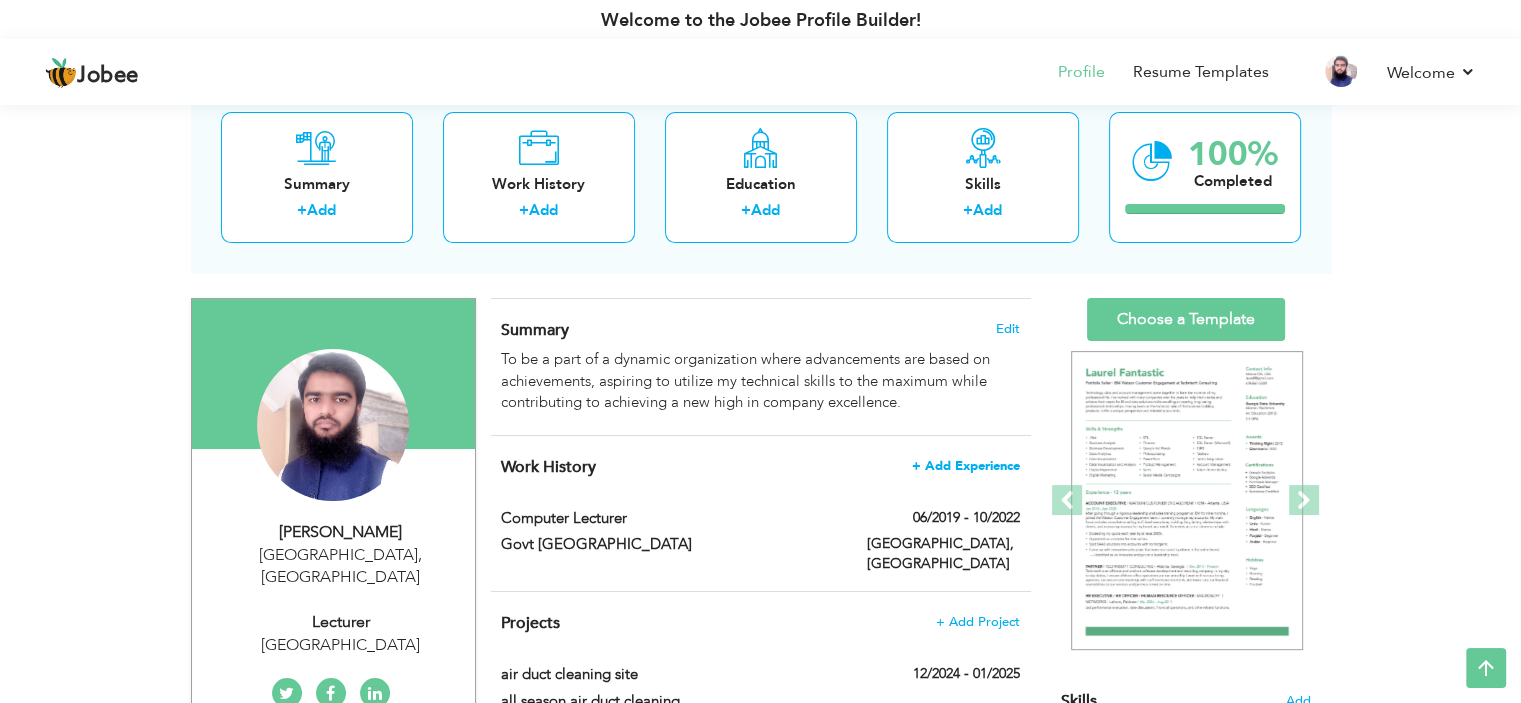 click on "+ Add Experience" at bounding box center (966, 466) 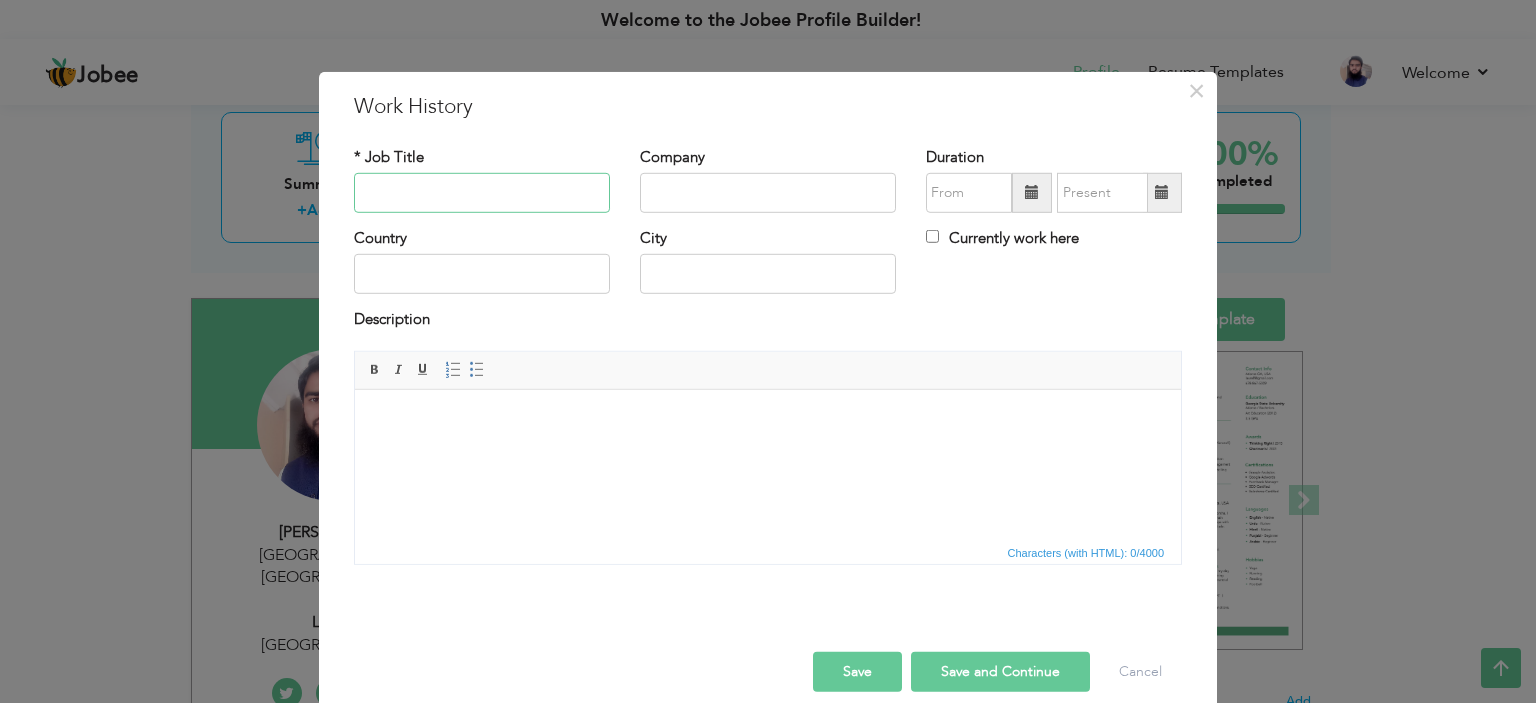 click at bounding box center [482, 193] 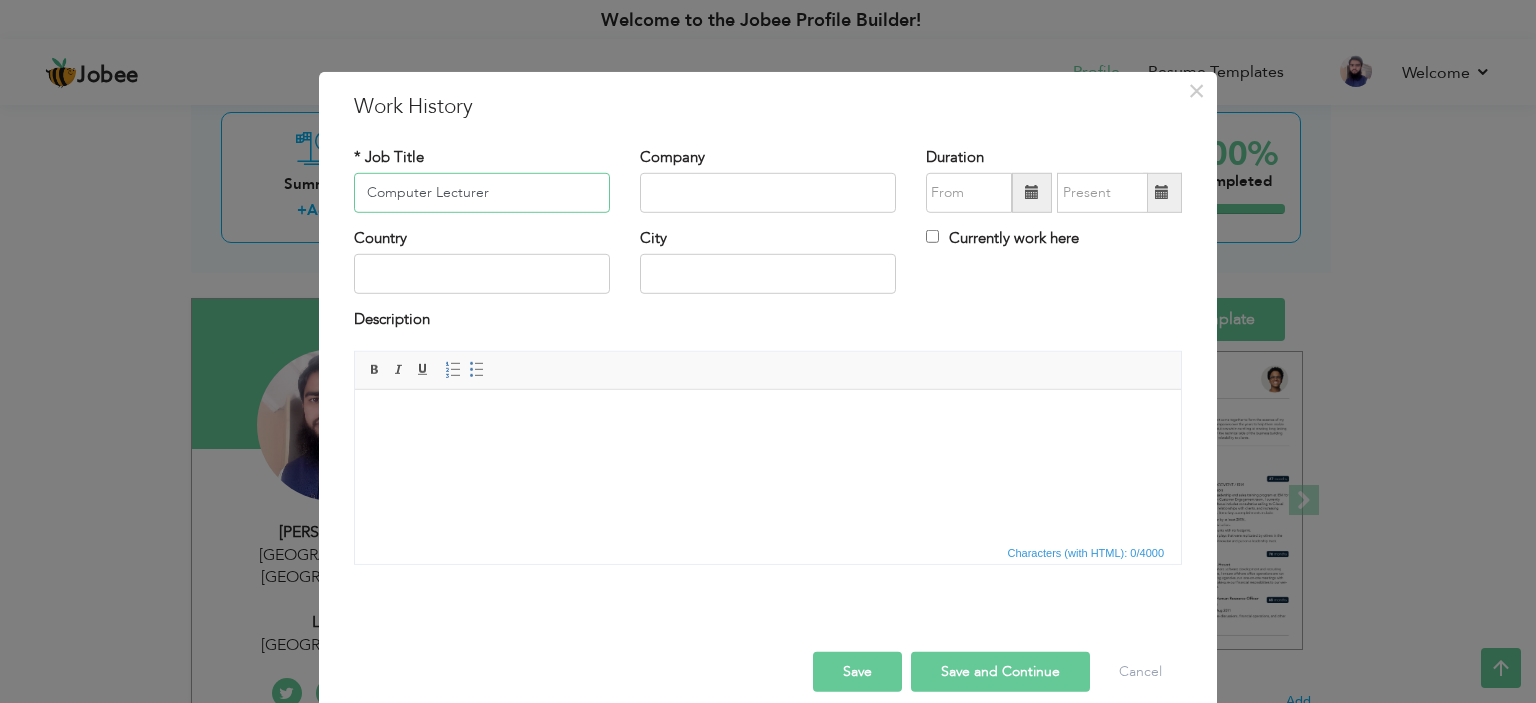 type on "Computer Lecturer" 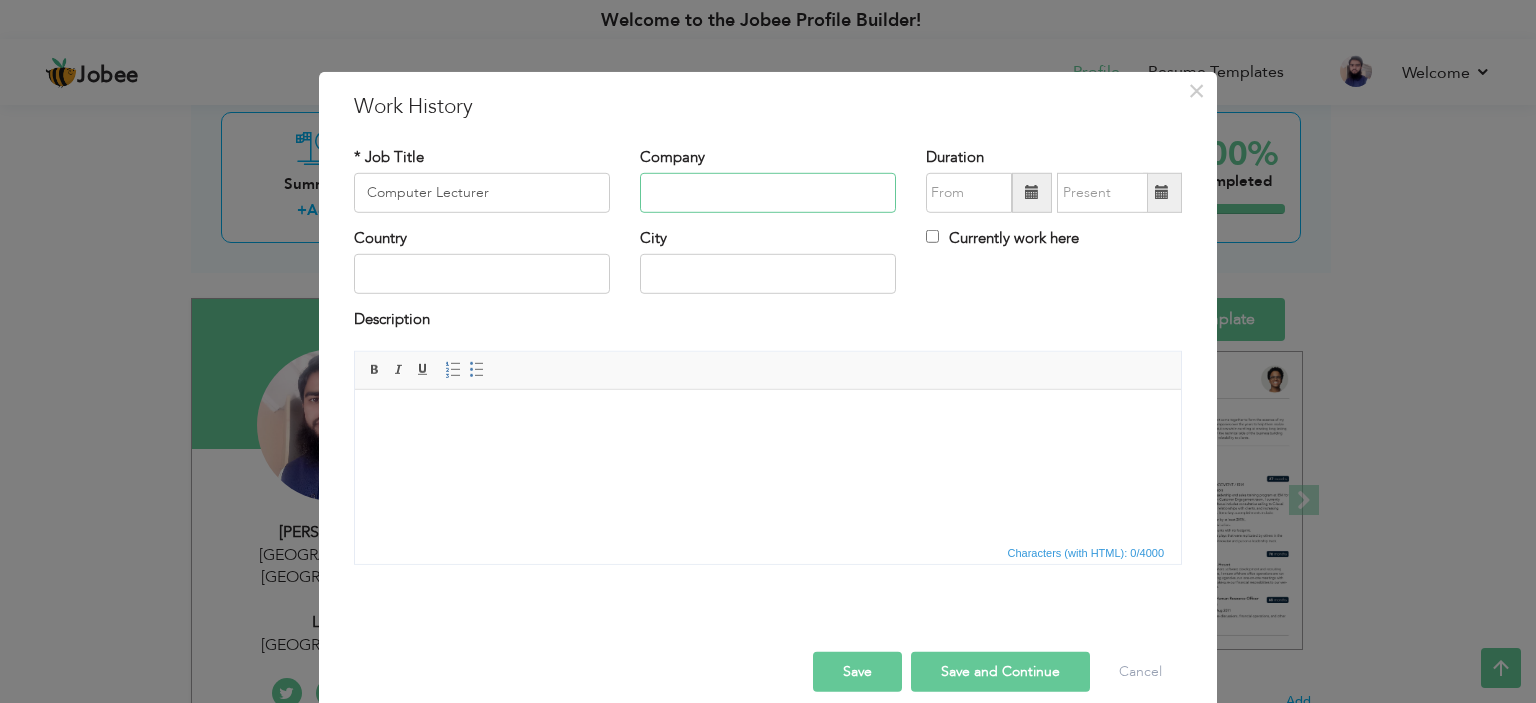 click at bounding box center [768, 193] 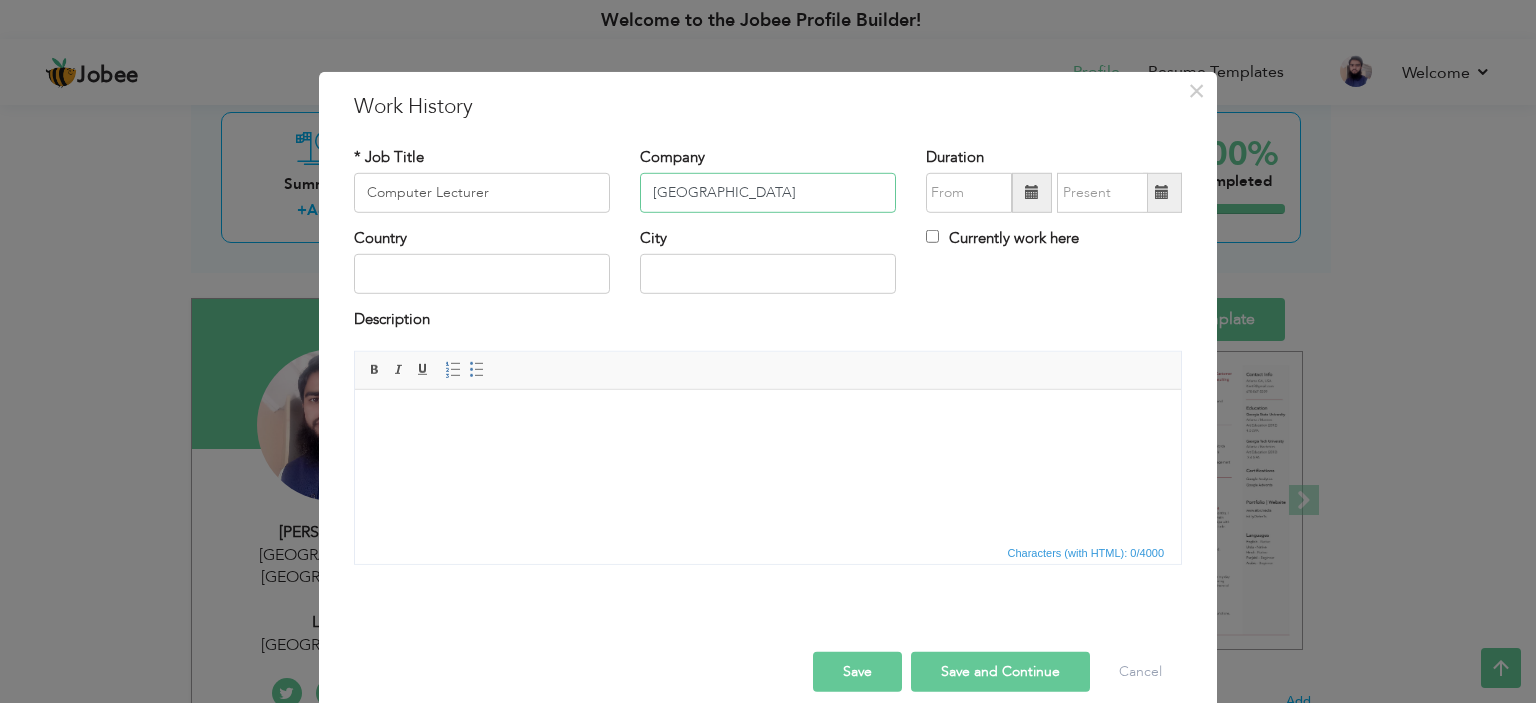 type on "[GEOGRAPHIC_DATA]" 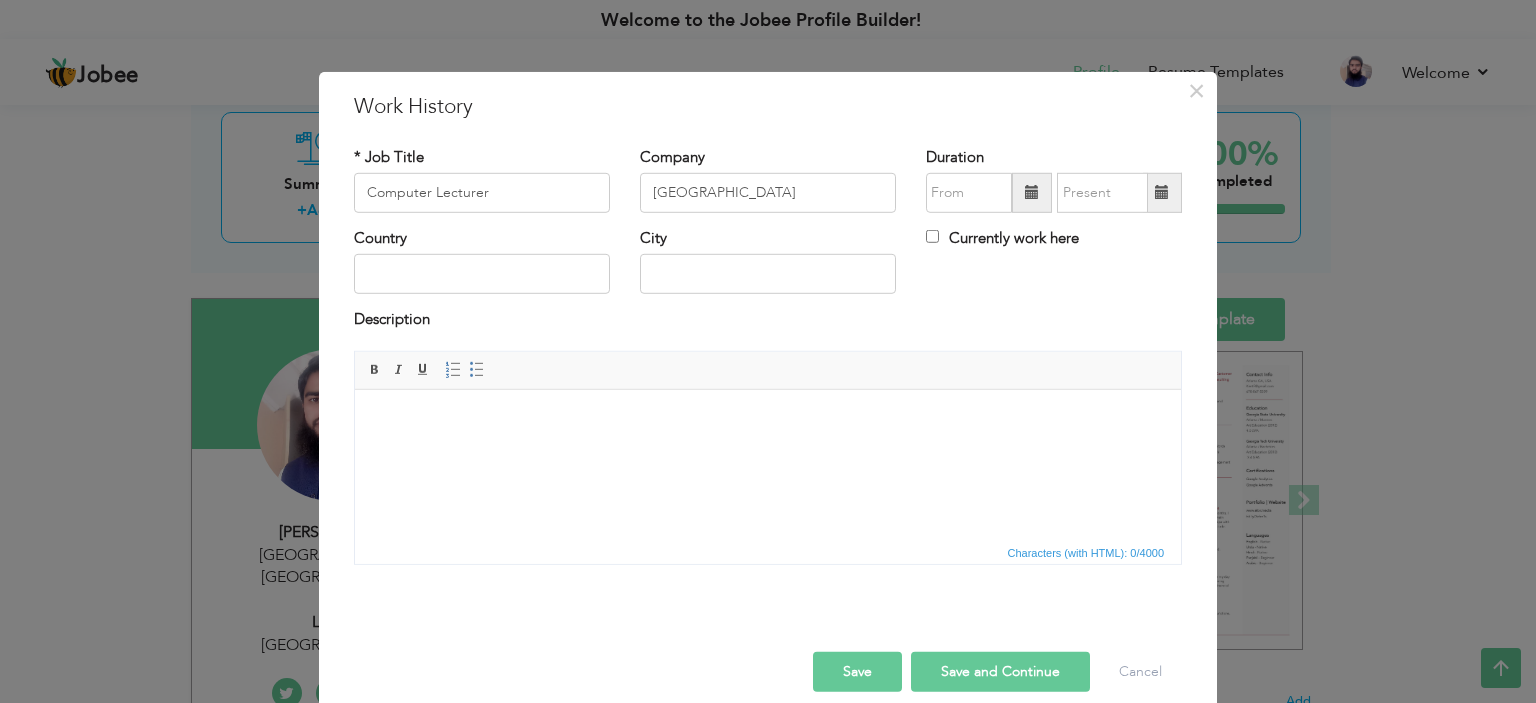 click at bounding box center (1032, 193) 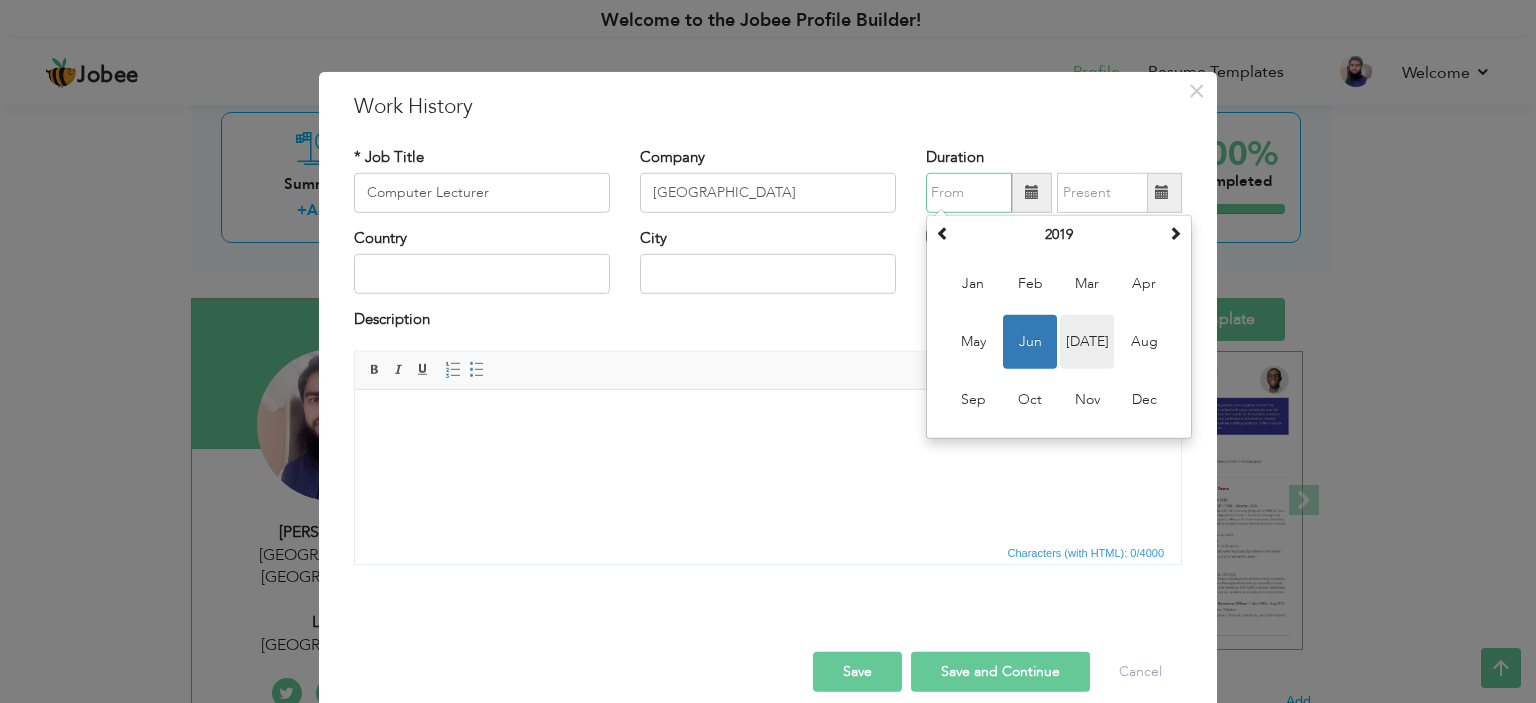 click on "Jul" at bounding box center [1087, 342] 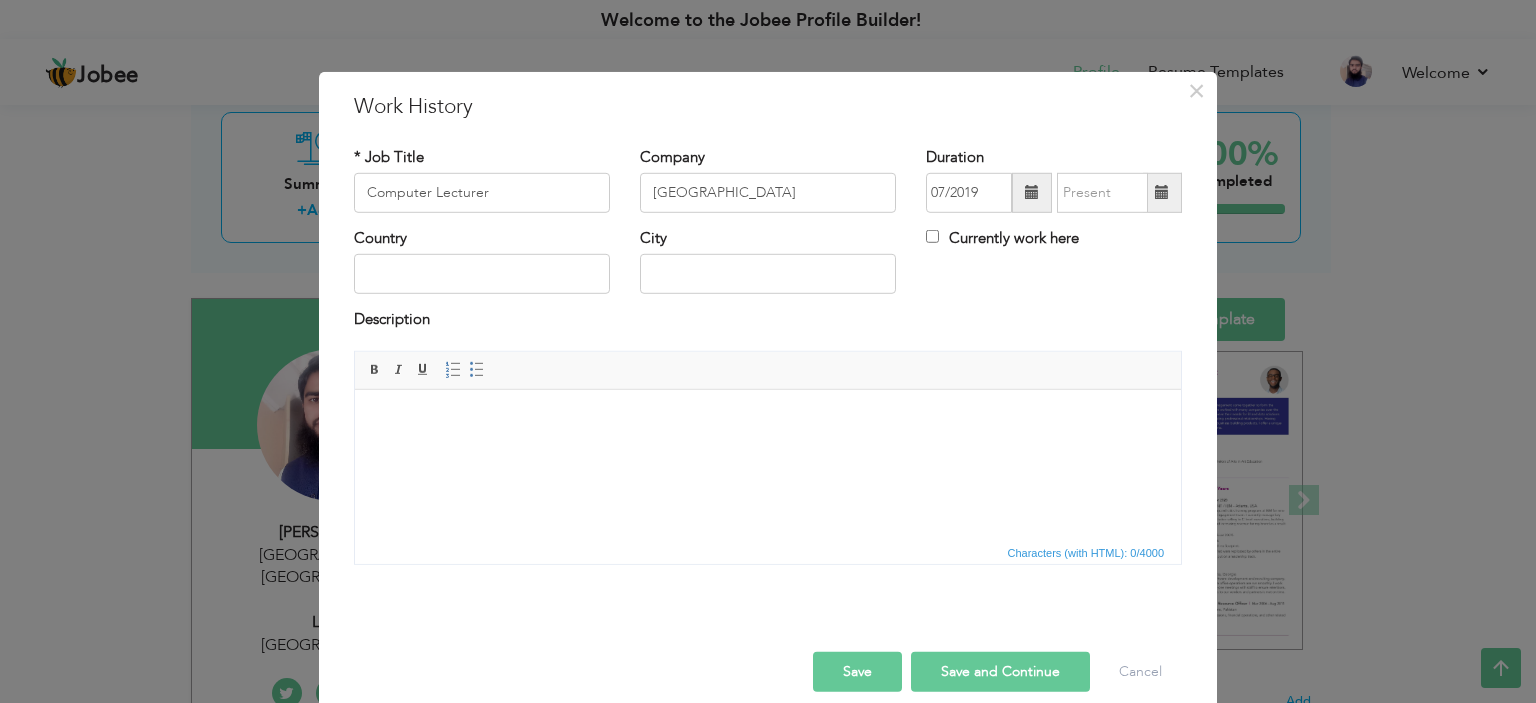 click at bounding box center (1032, 193) 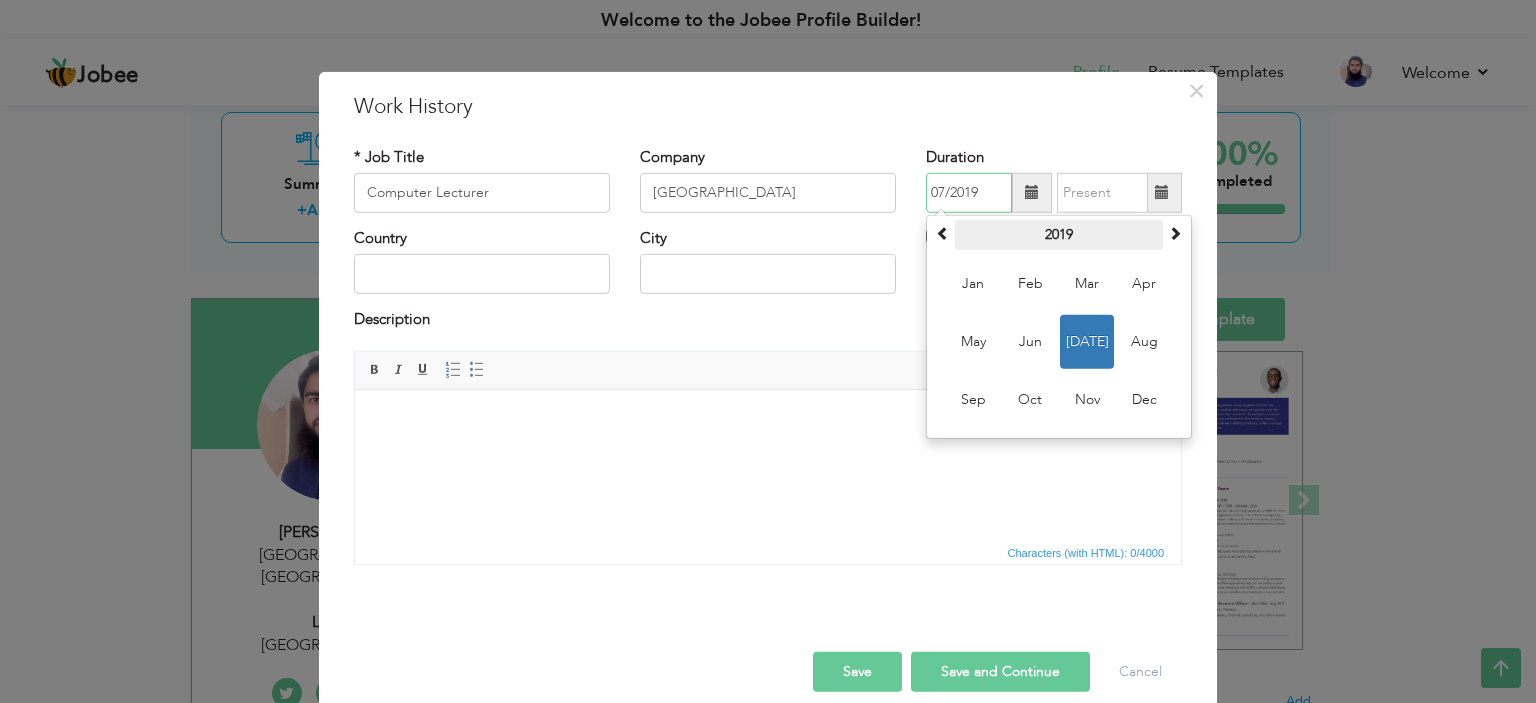 click on "2019" at bounding box center [1059, 235] 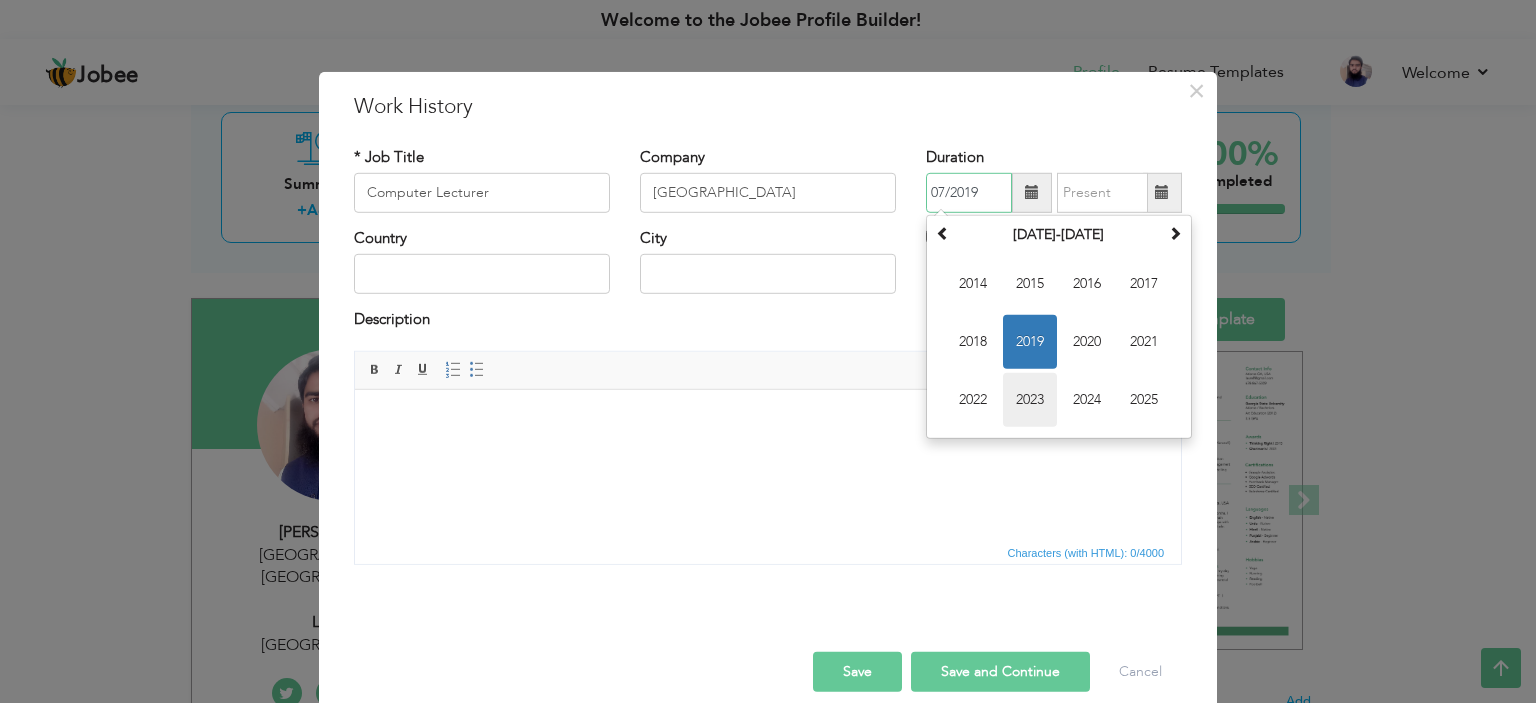 click on "2023" at bounding box center (1030, 400) 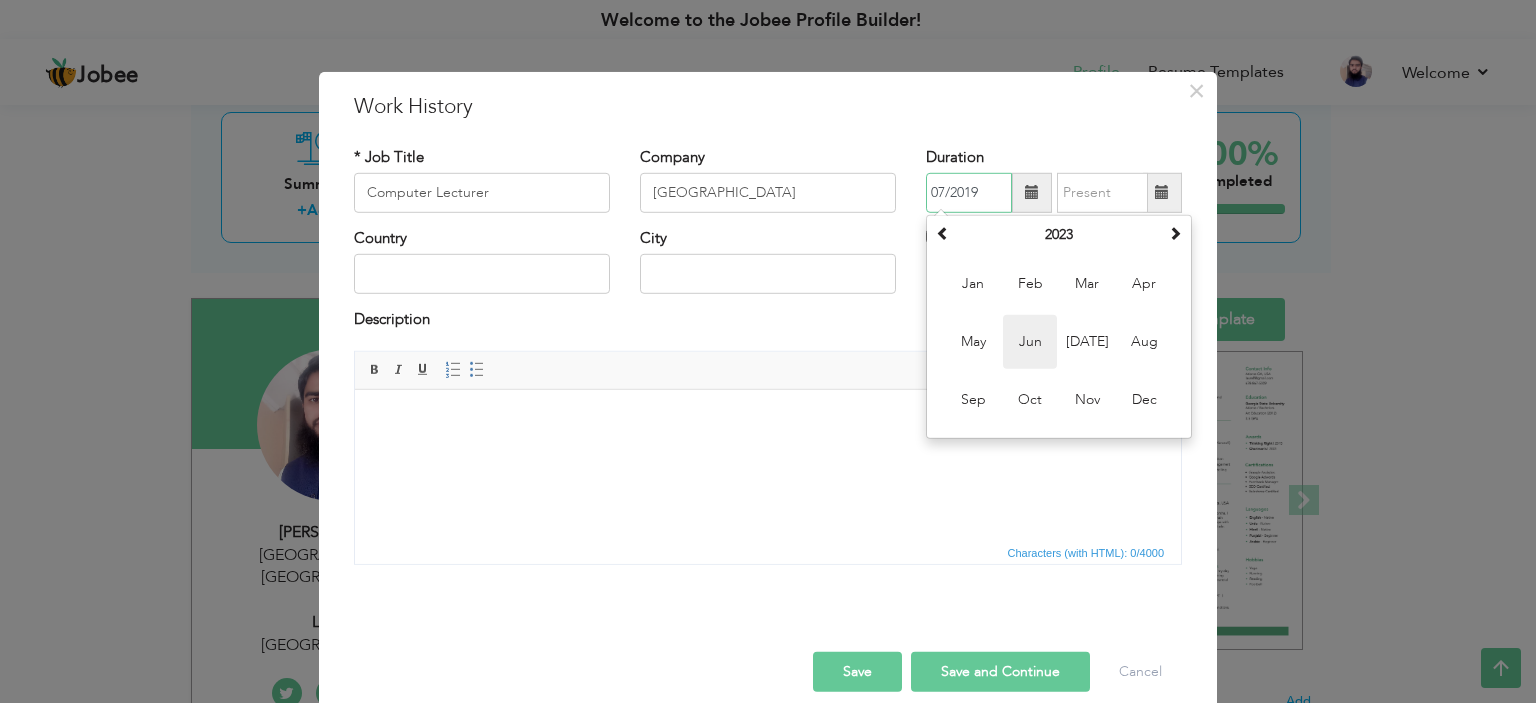 click on "Jun" at bounding box center [1030, 342] 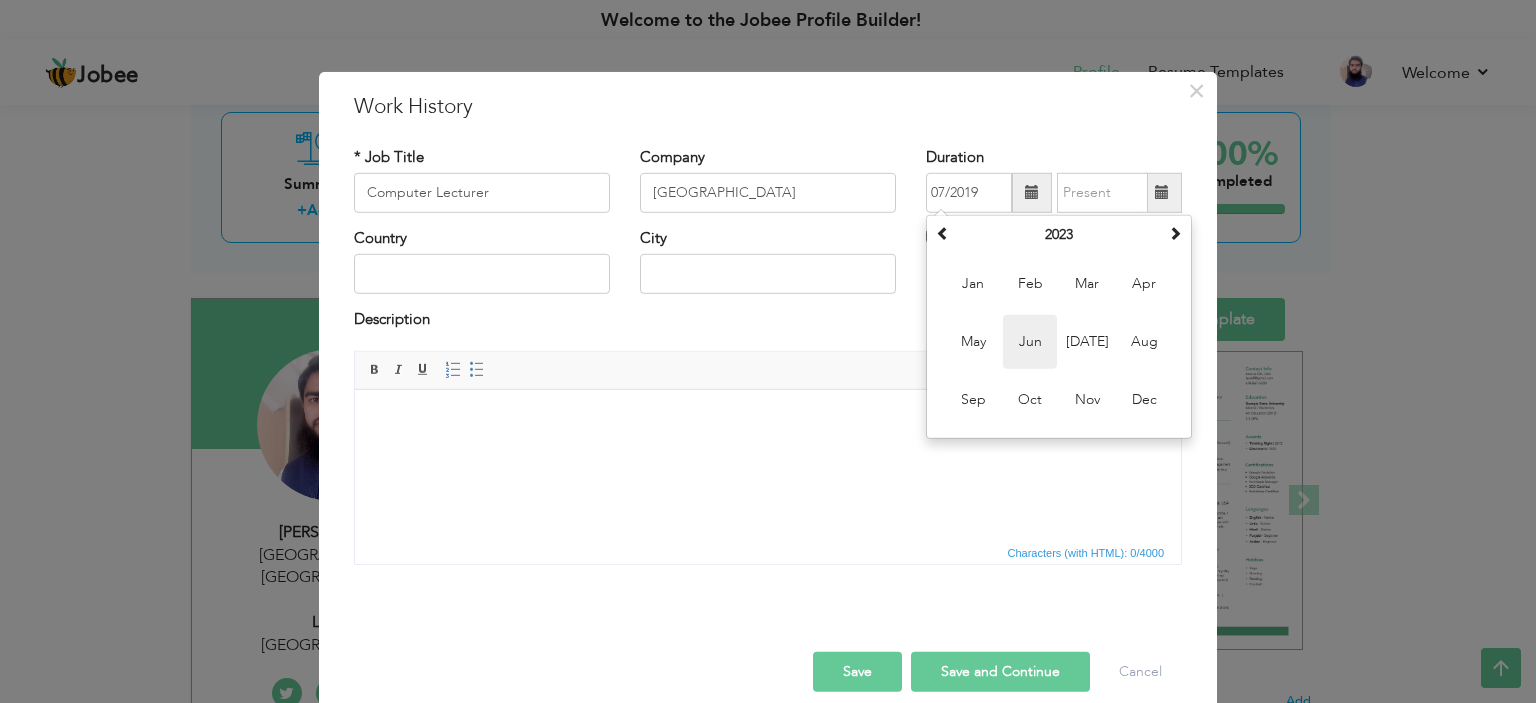 type on "06/2023" 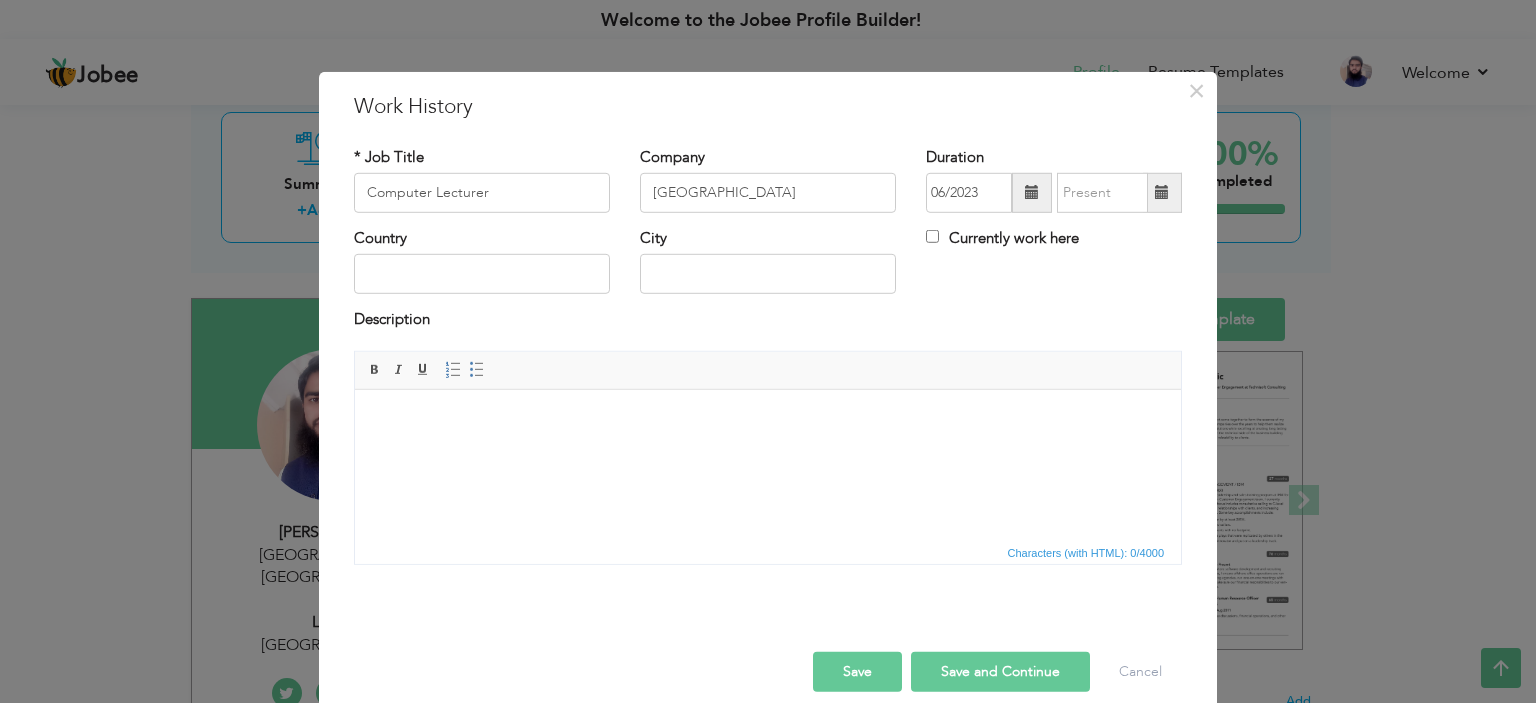 click at bounding box center [1162, 193] 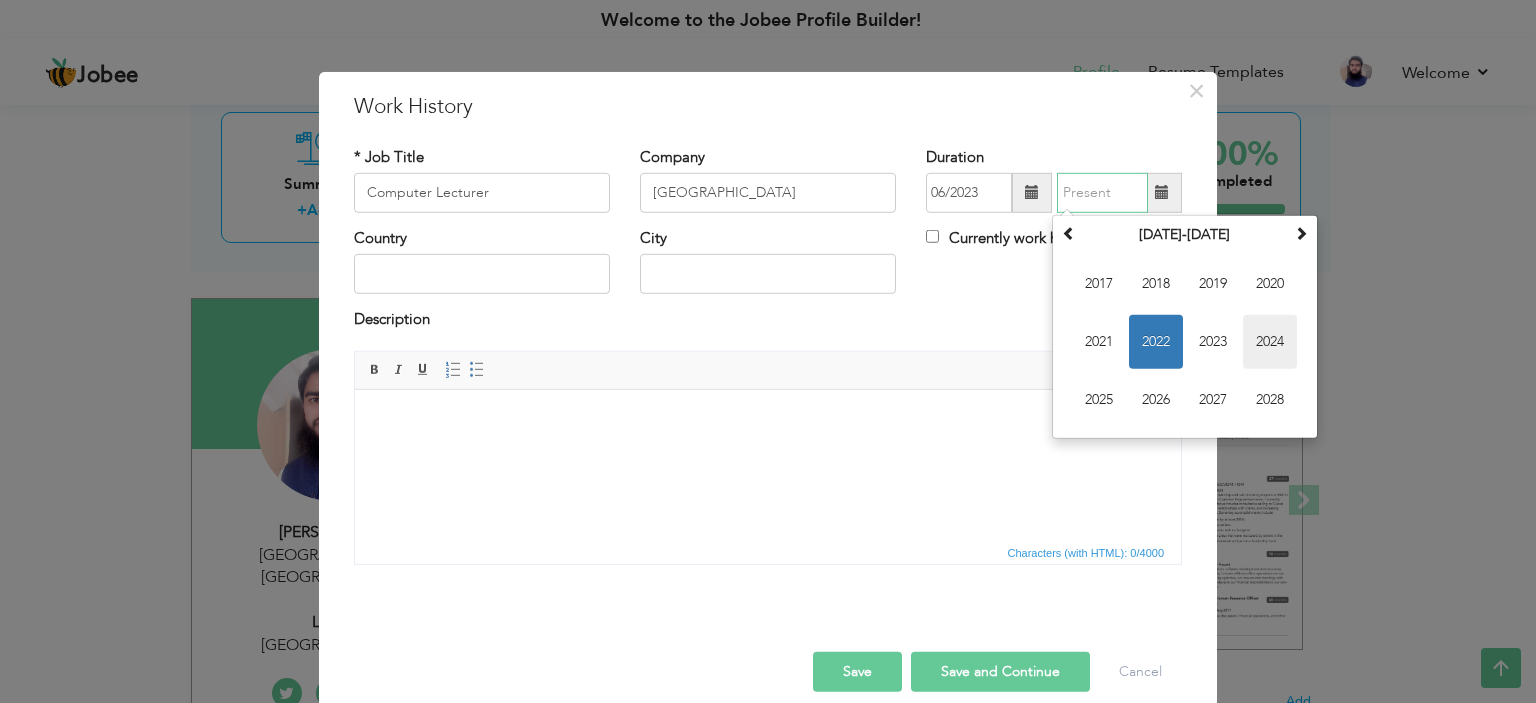 click on "2024" at bounding box center [1270, 342] 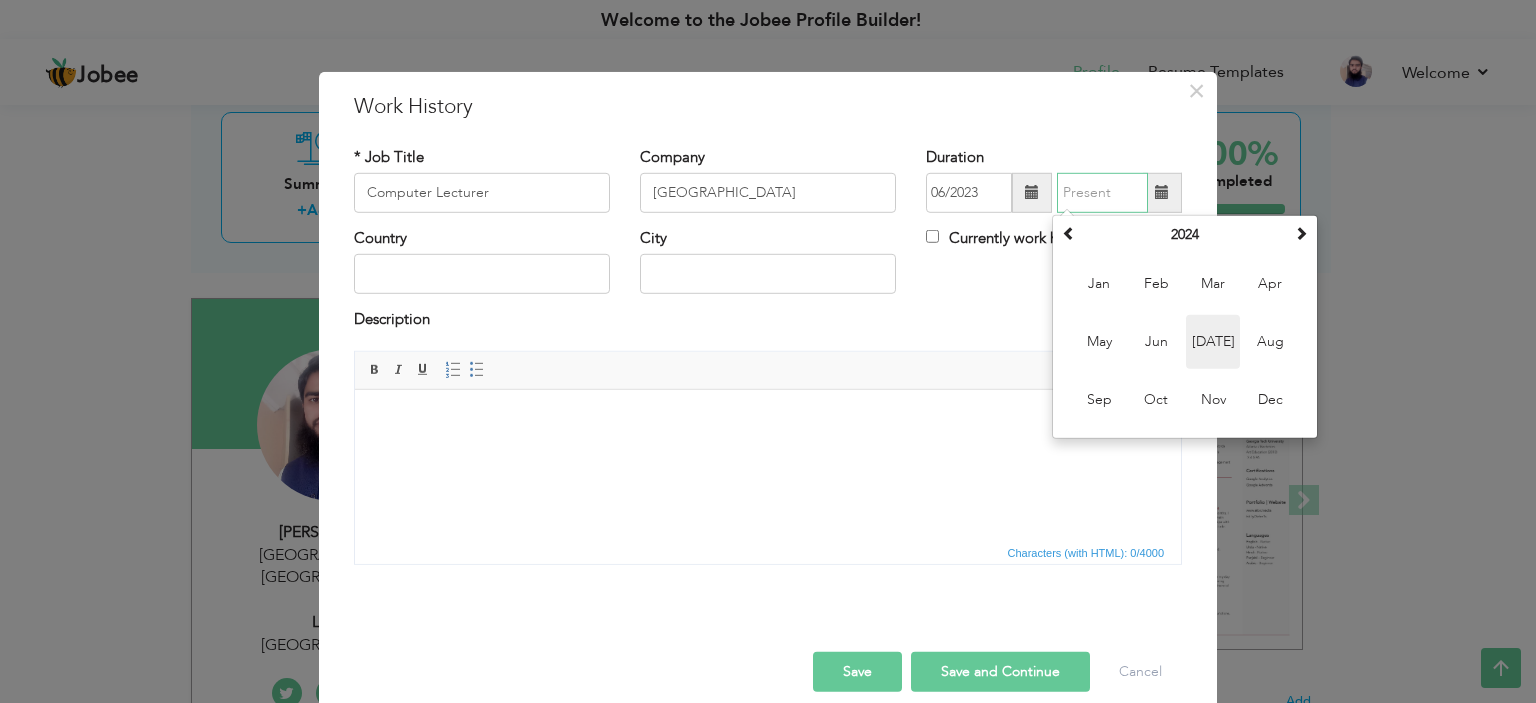 click on "Jul" at bounding box center (1213, 342) 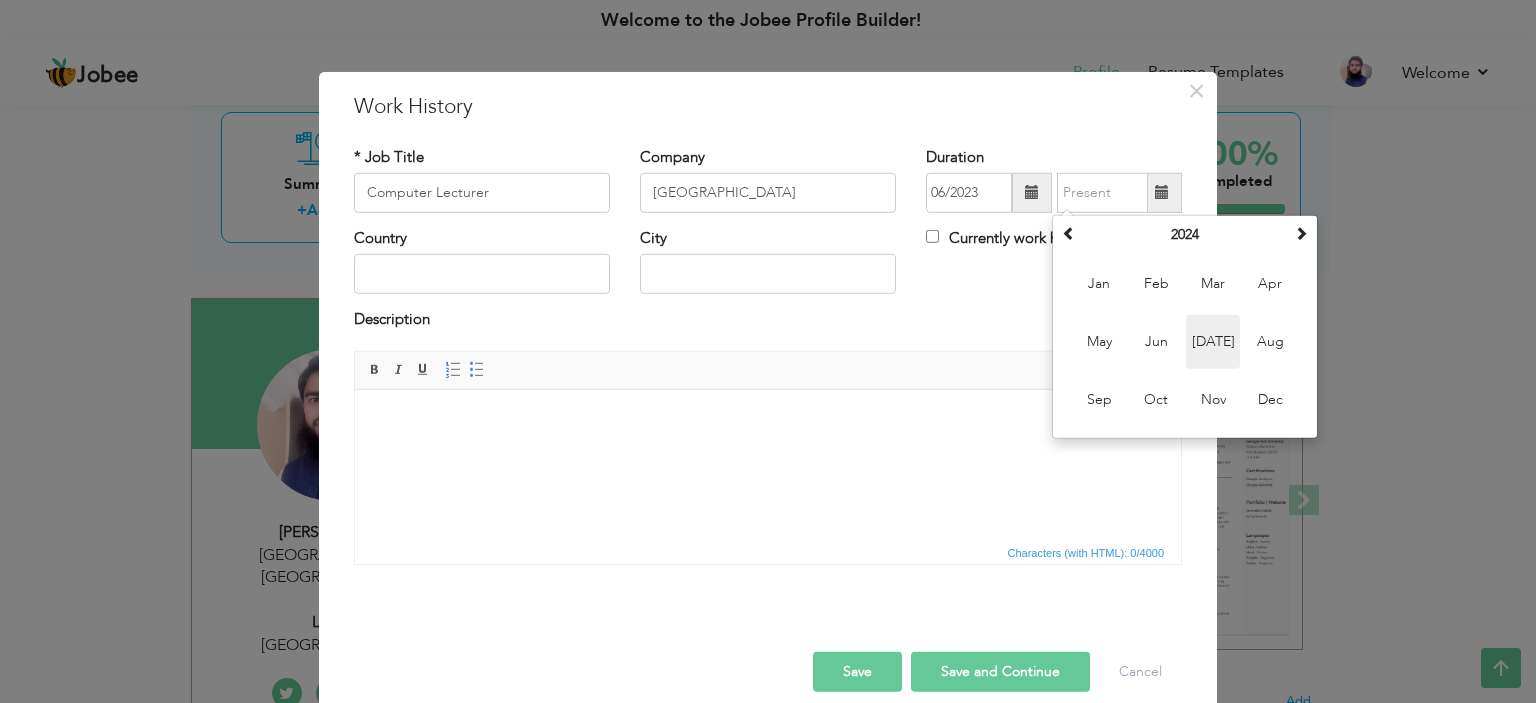 type on "07/2024" 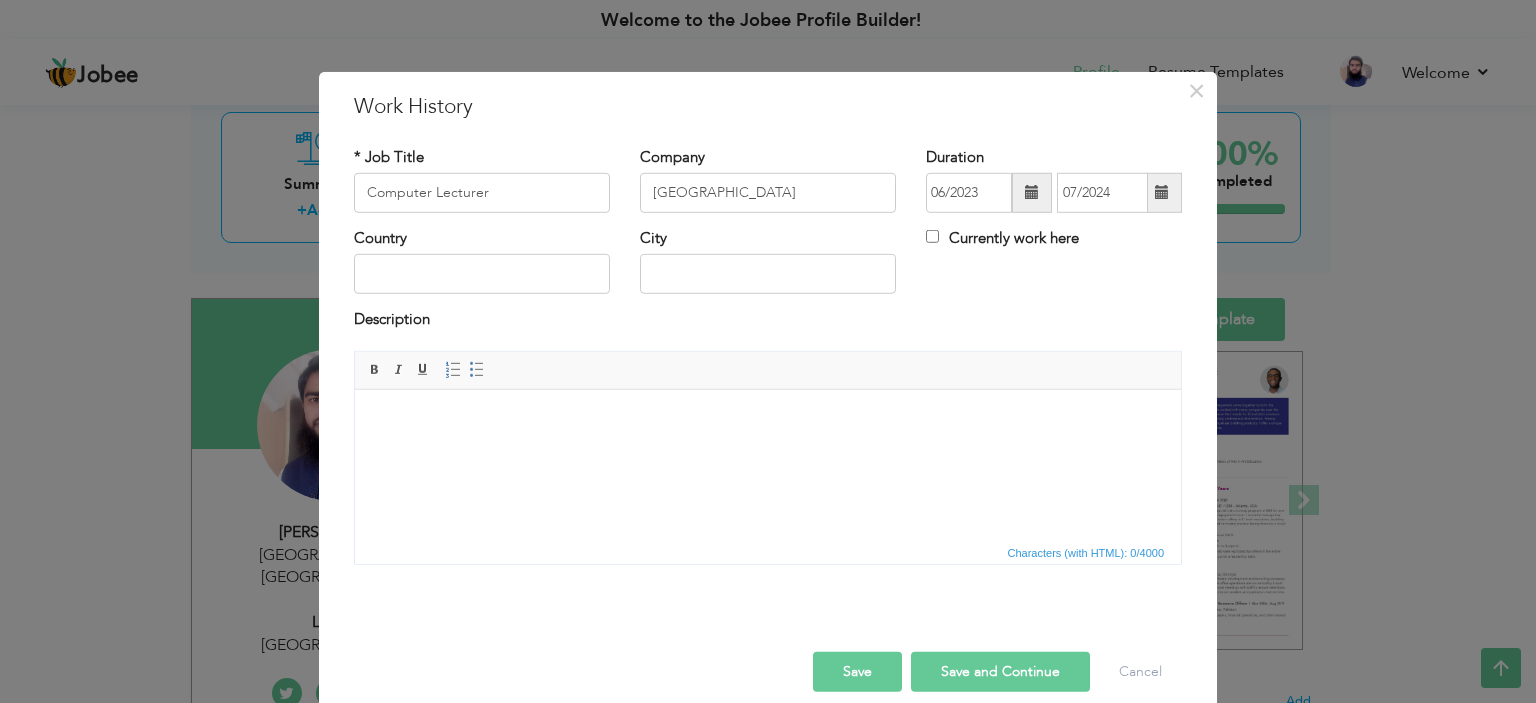 click at bounding box center (1032, 192) 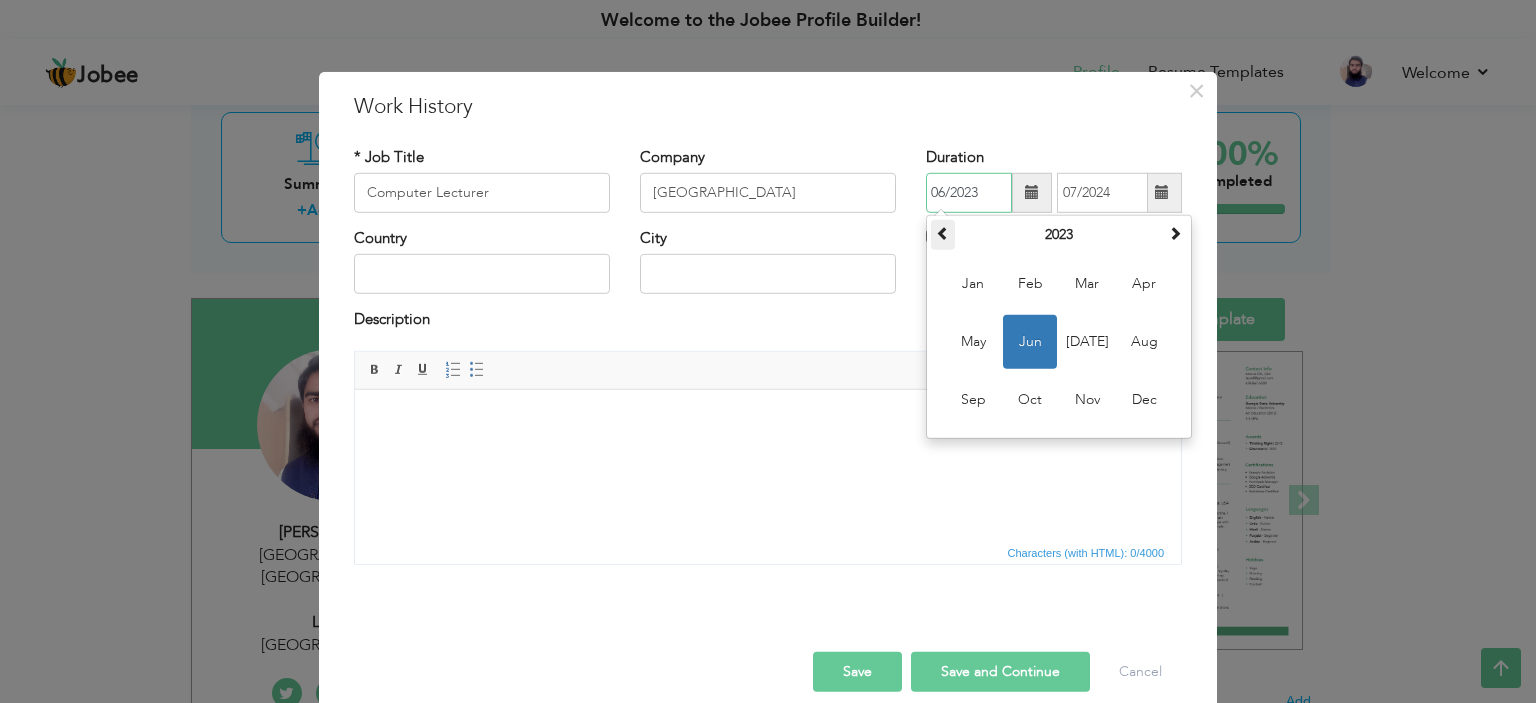 click at bounding box center [943, 233] 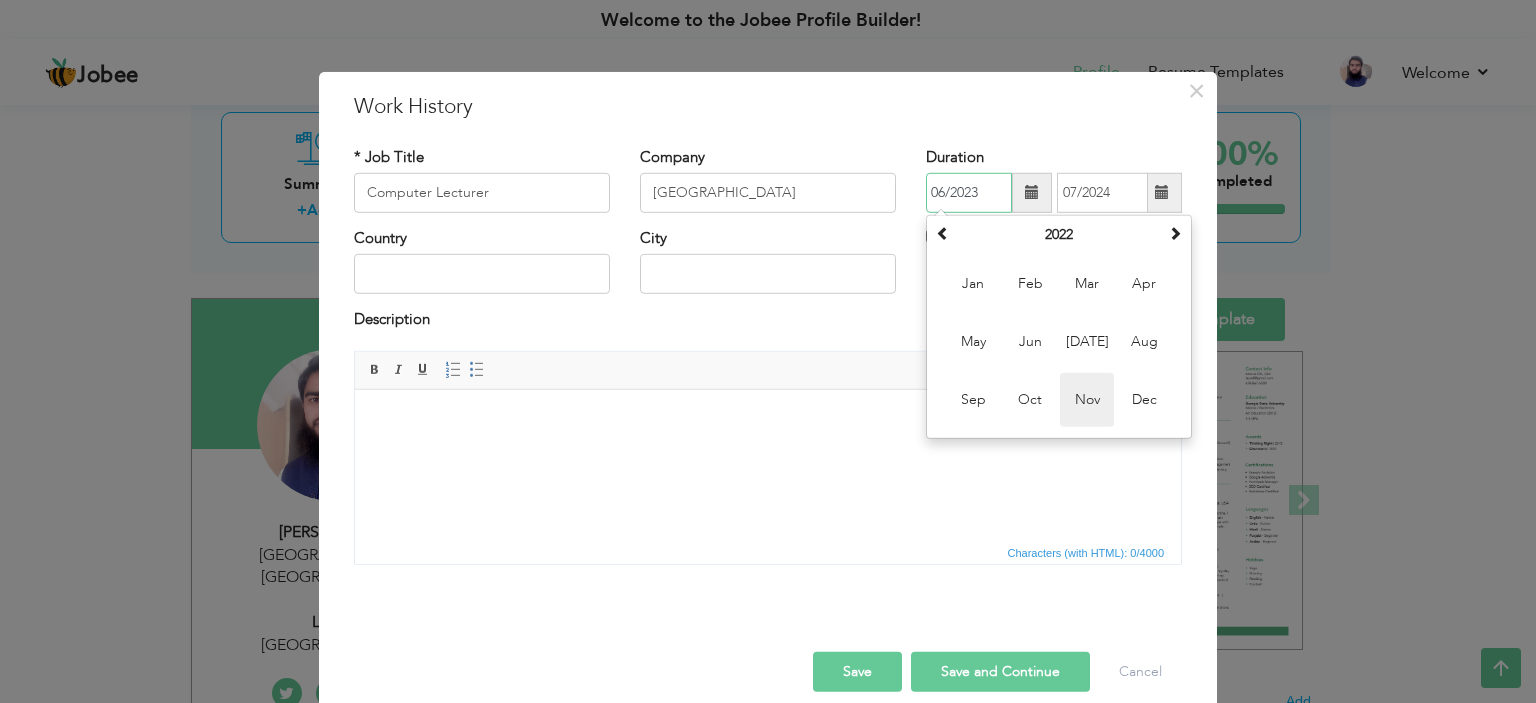 click on "Nov" at bounding box center (1087, 400) 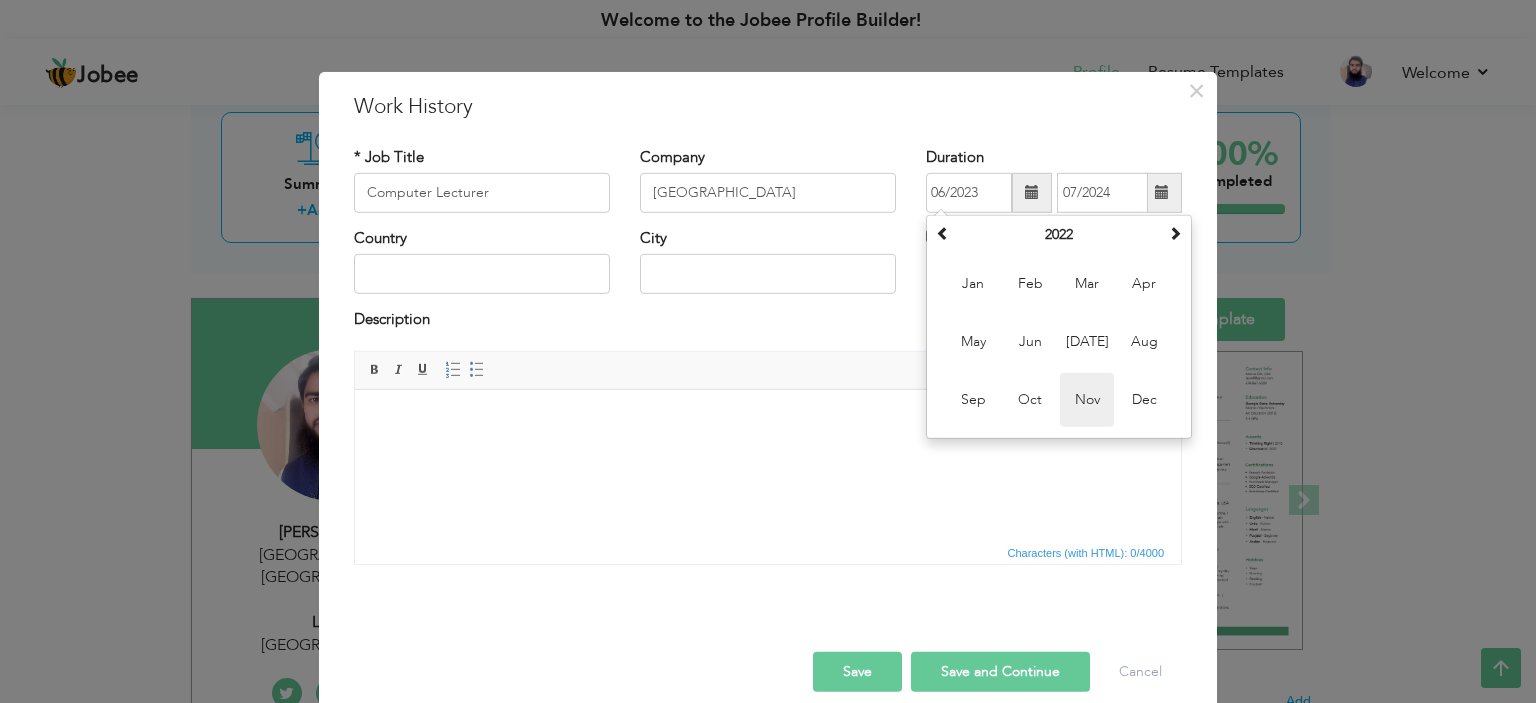 type on "11/2022" 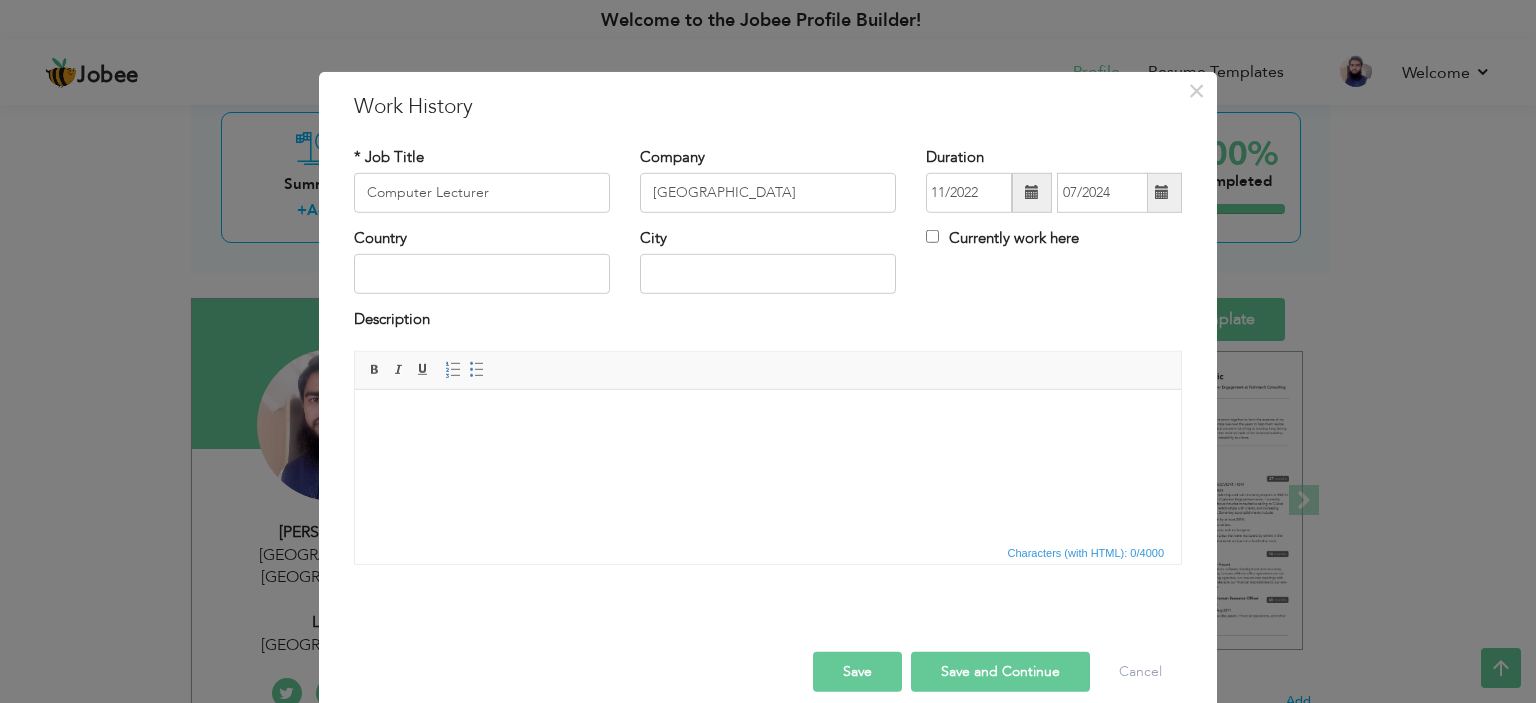 click on "Save and Continue" at bounding box center [1000, 672] 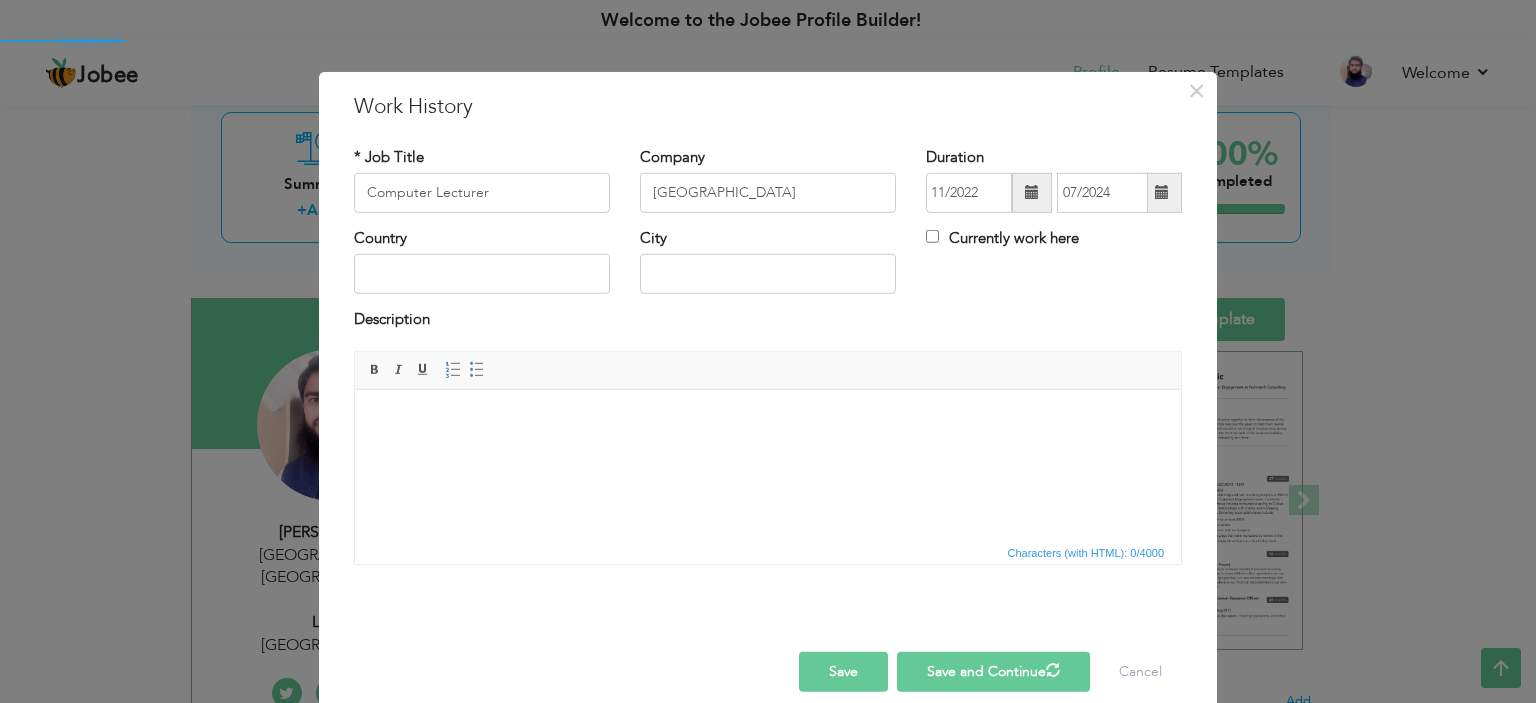 type 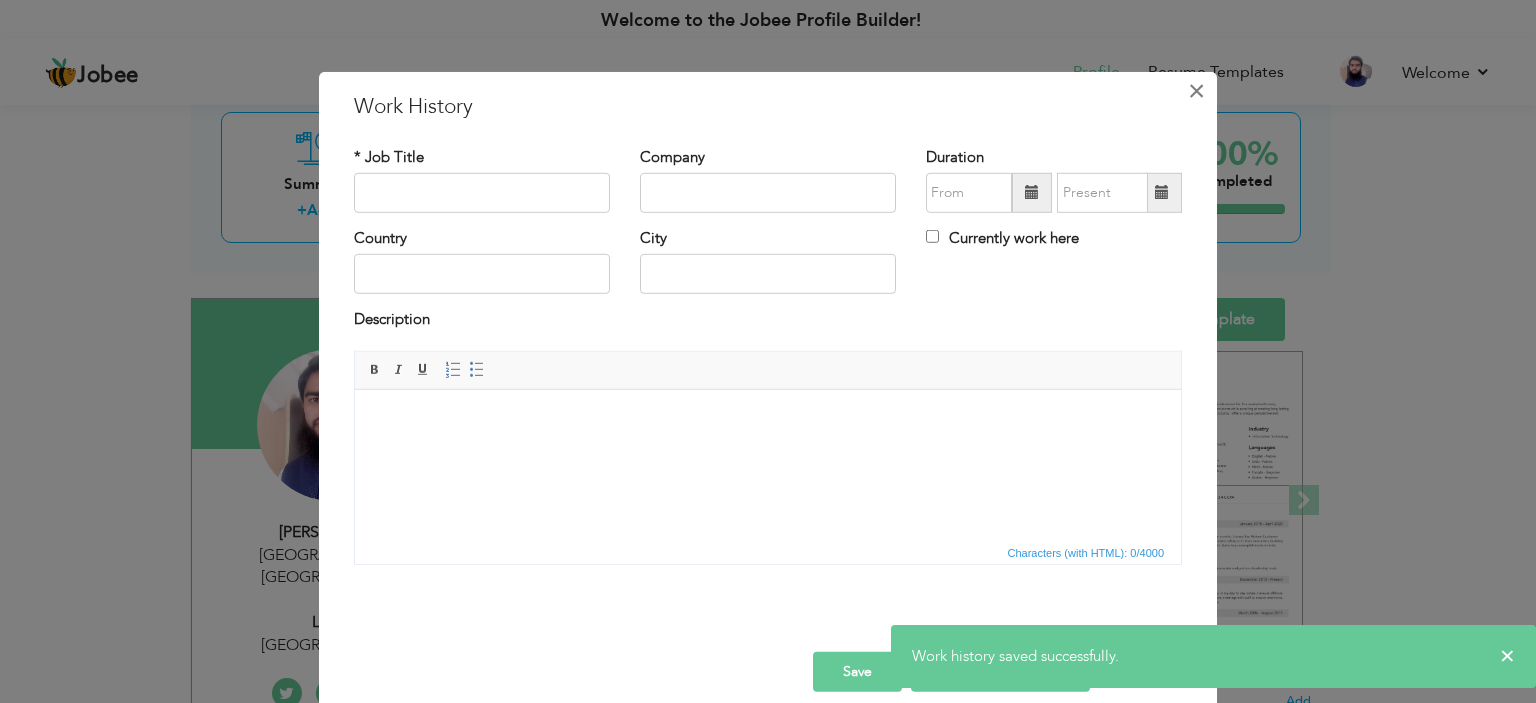 click on "×" at bounding box center [1196, 90] 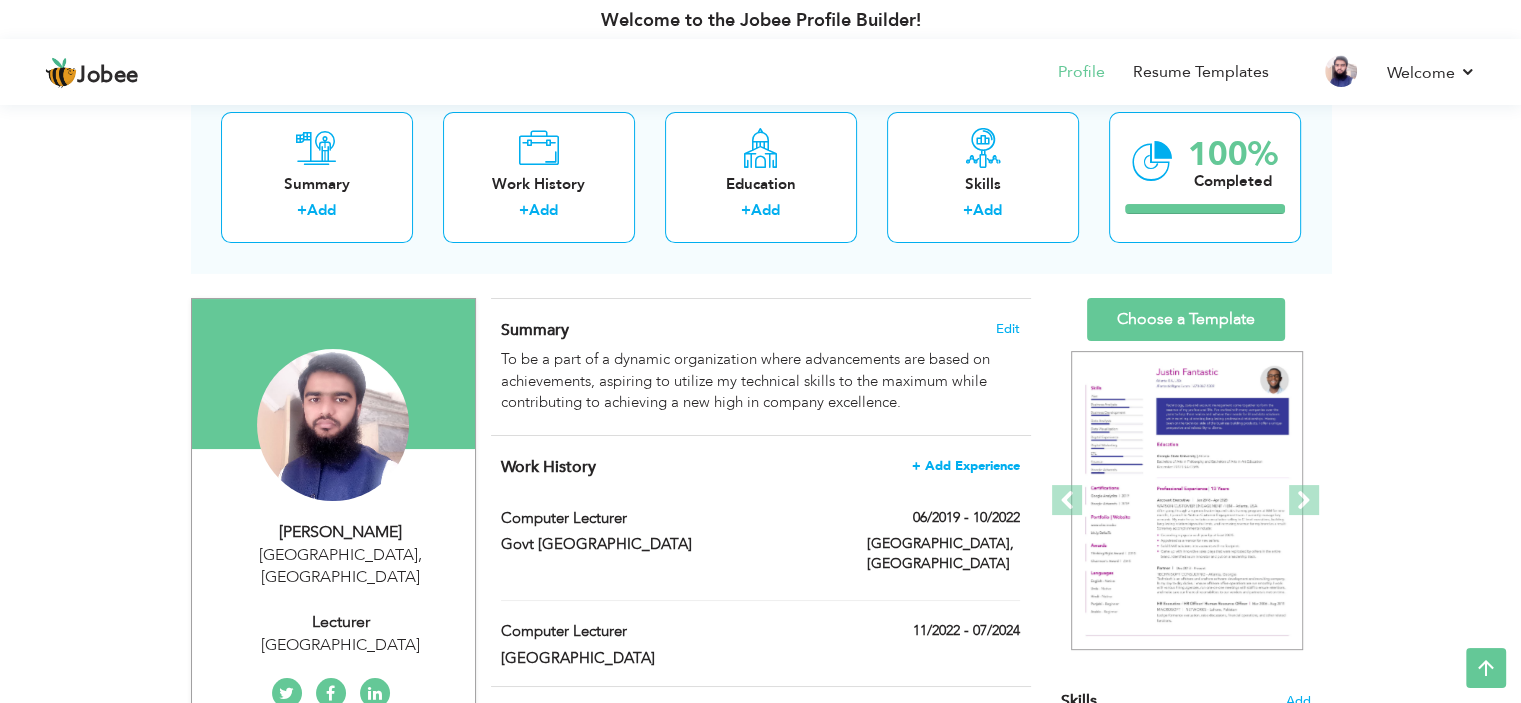 click on "+ Add Experience" at bounding box center (966, 466) 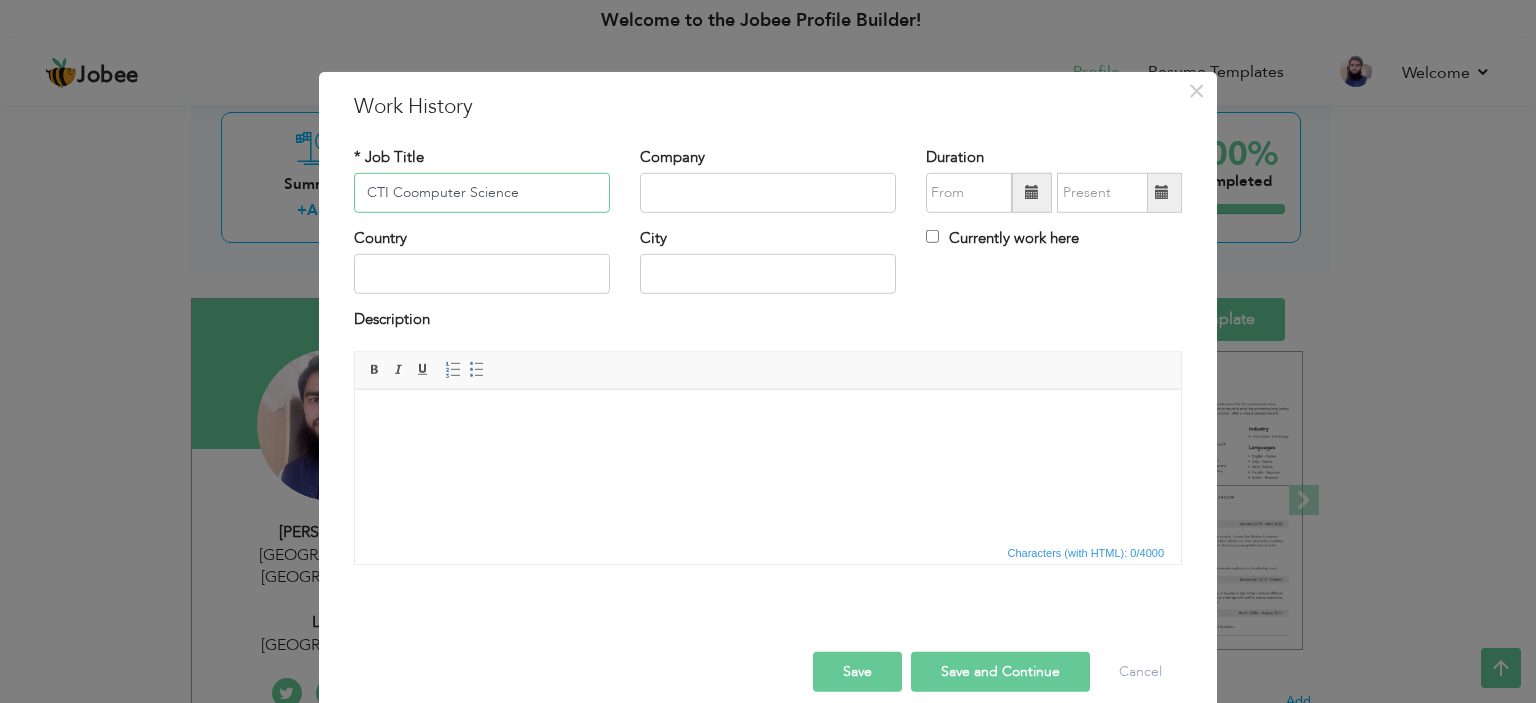 click on "CTI Coomputer Science" at bounding box center [482, 193] 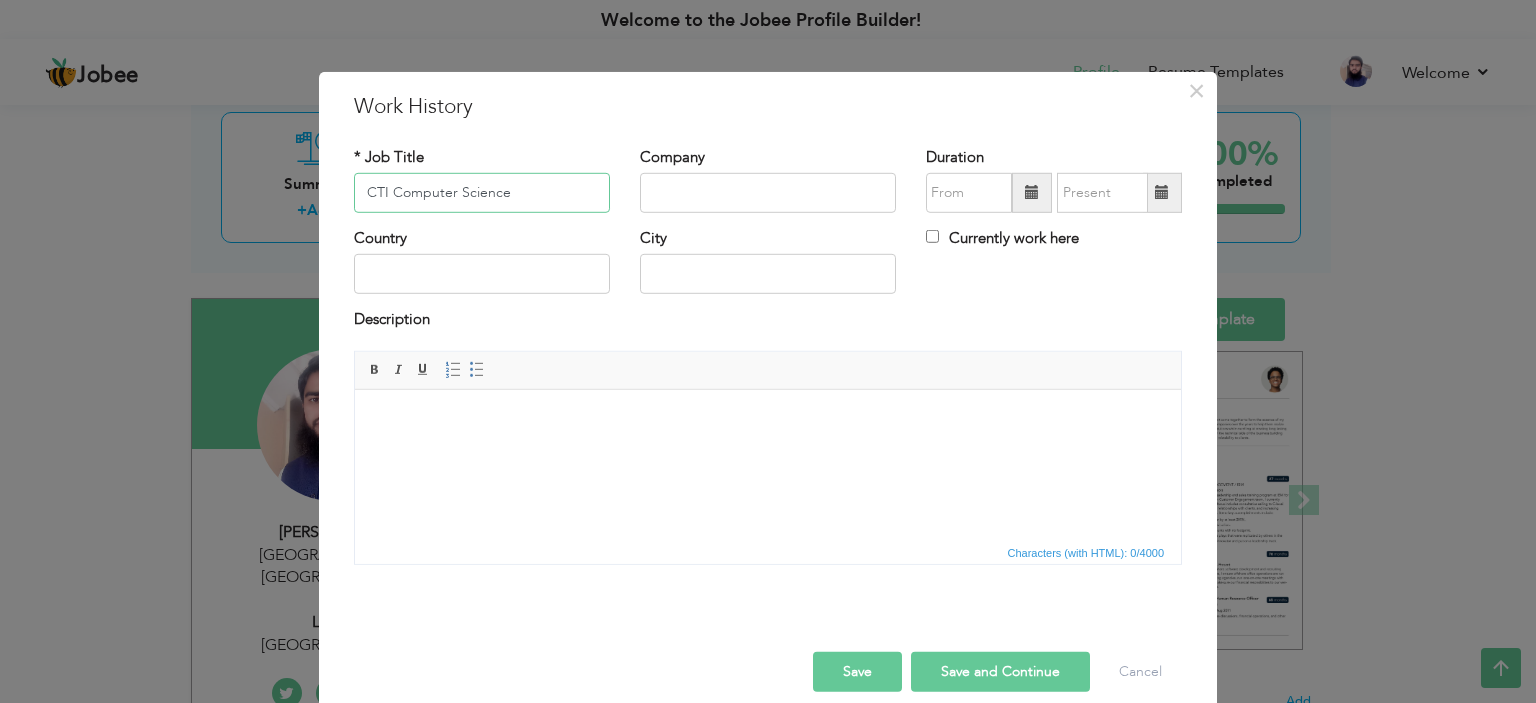 type on "CTI Computer Science" 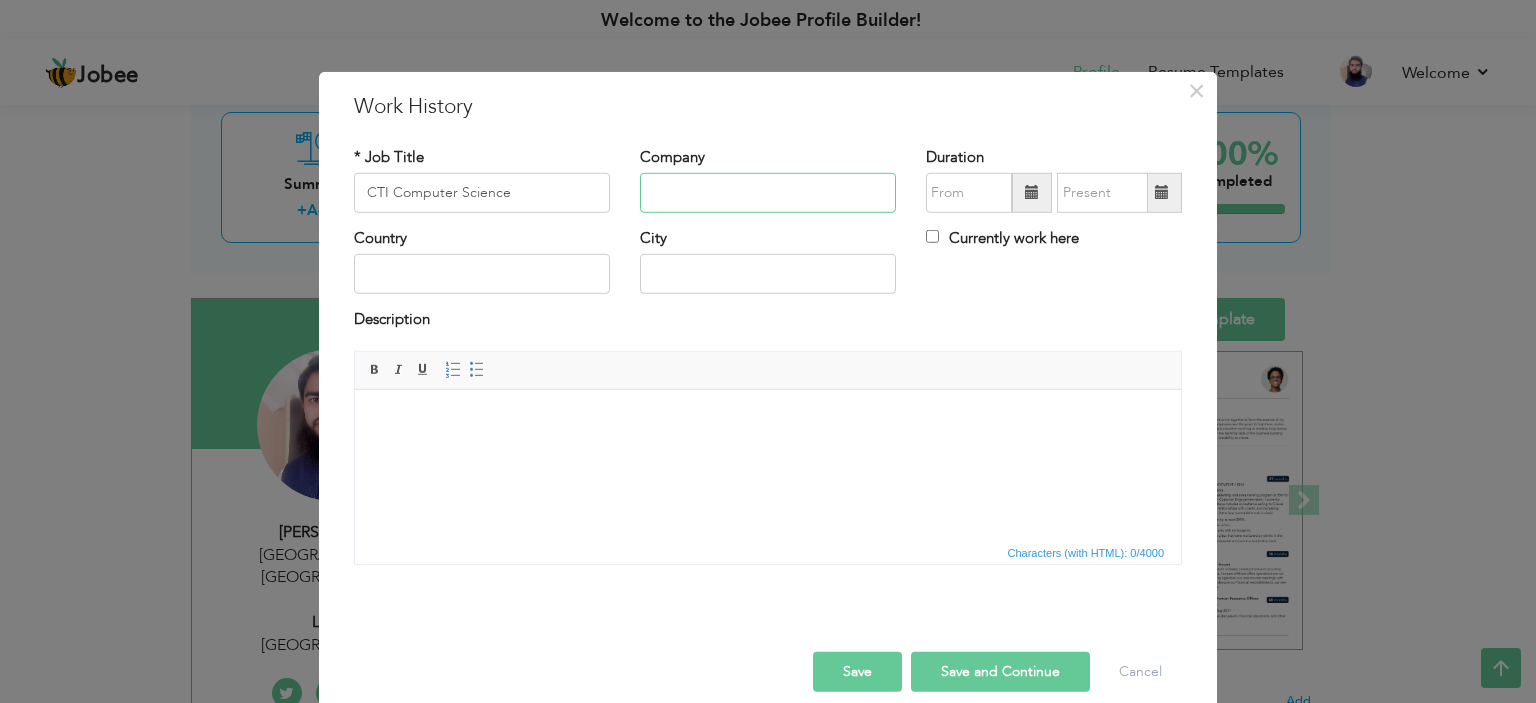 click at bounding box center (768, 193) 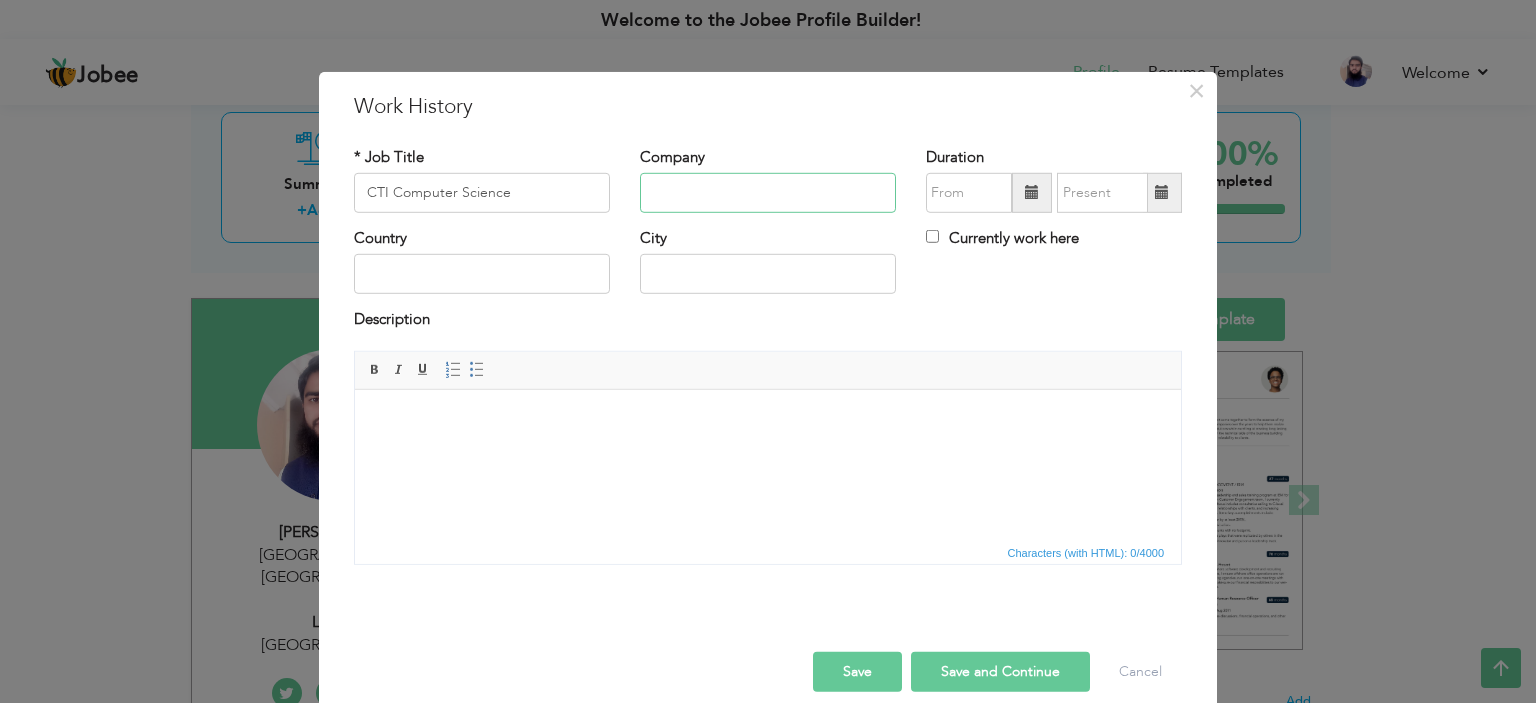 type on "f" 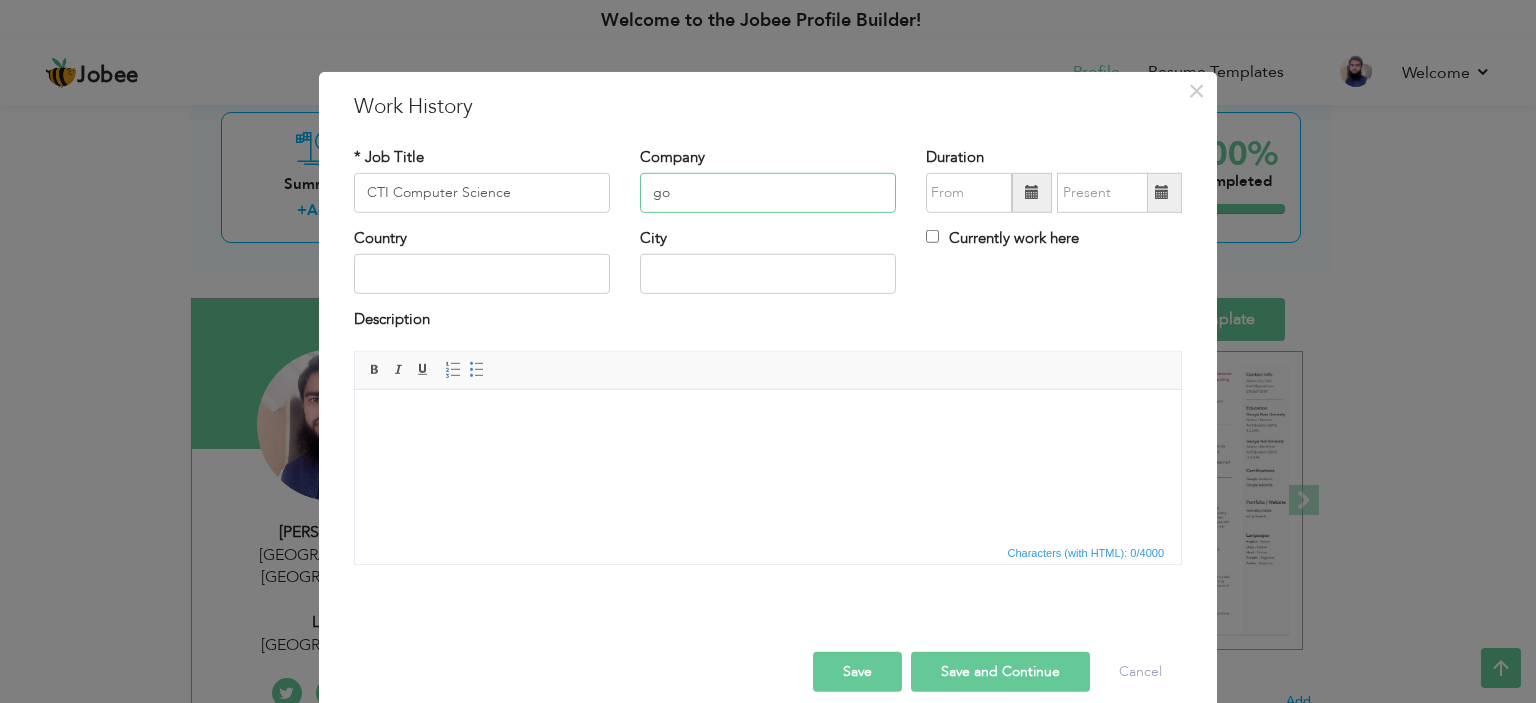 type on "g" 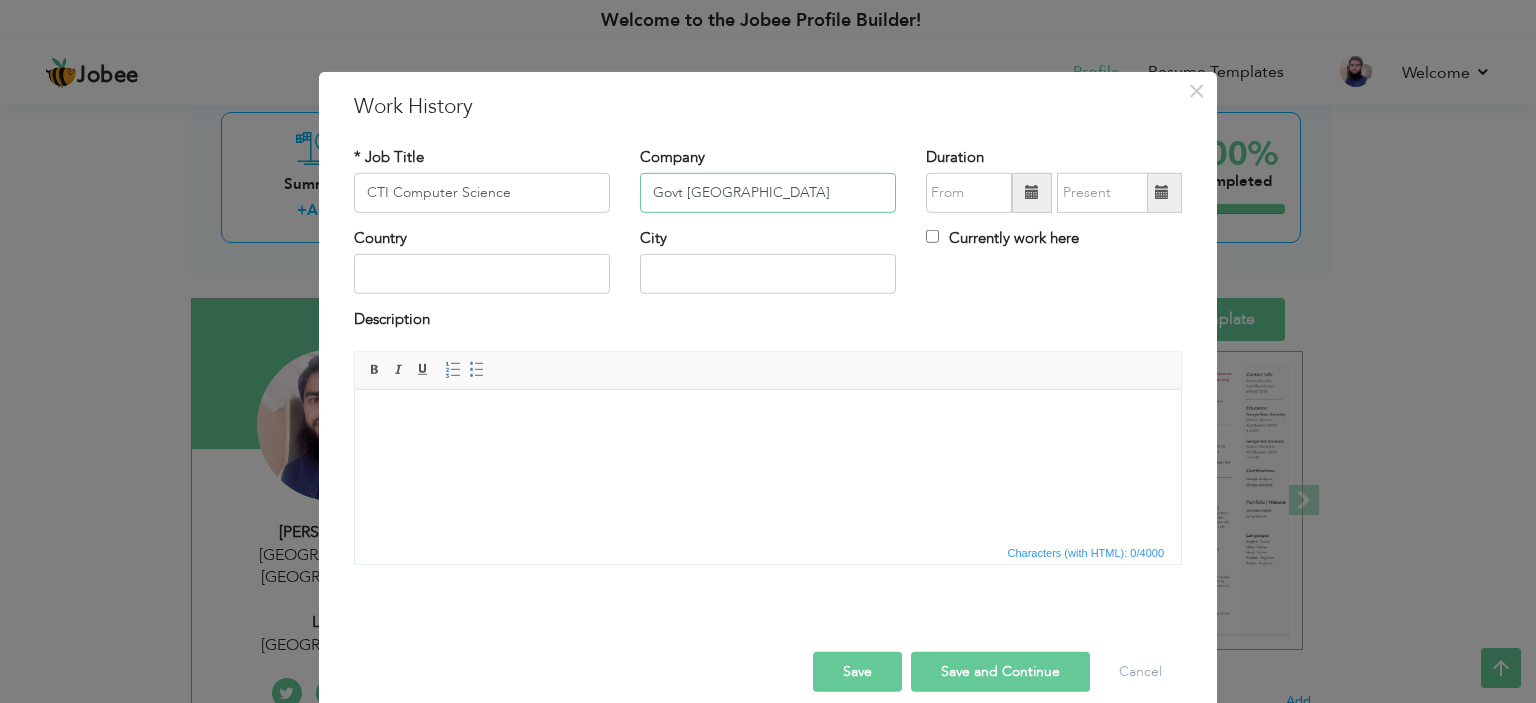 scroll, scrollTop: 0, scrollLeft: 57, axis: horizontal 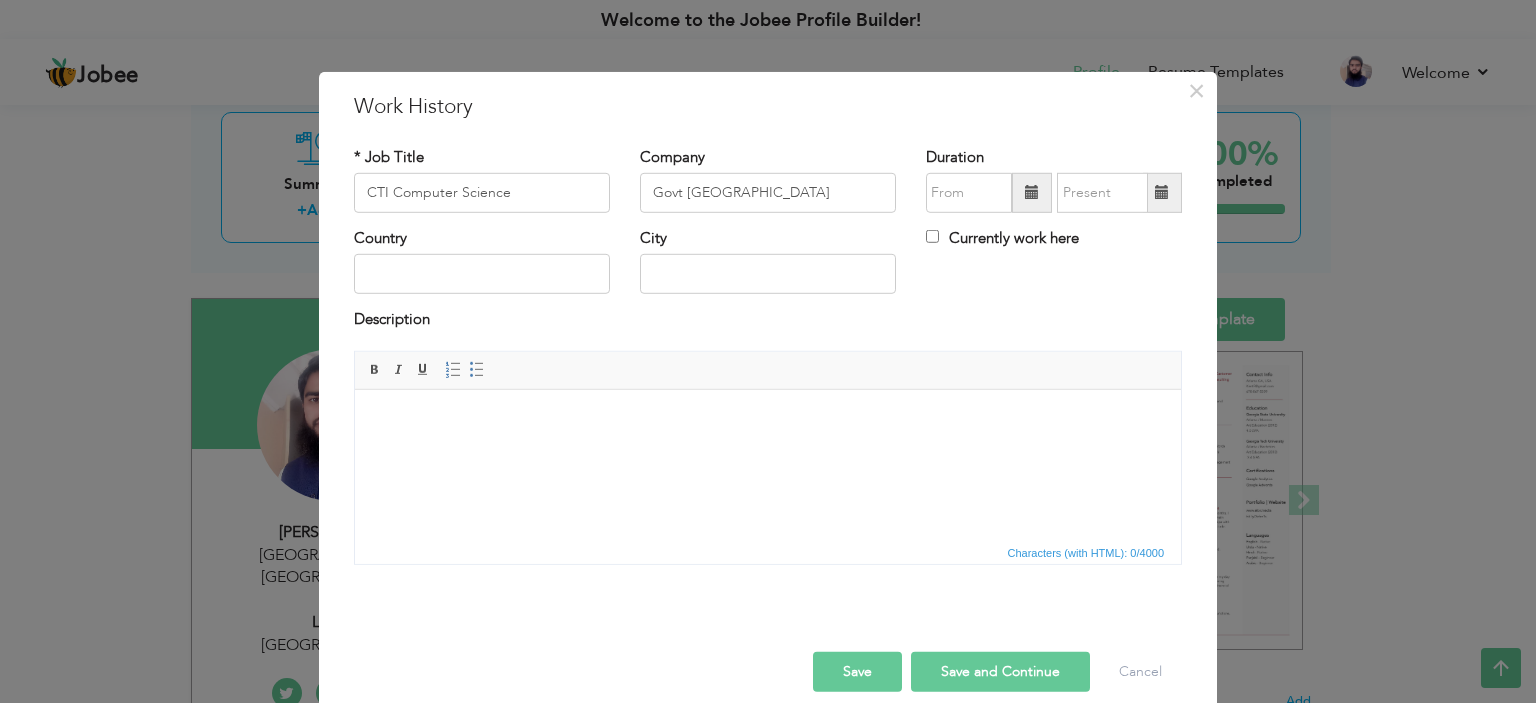 click at bounding box center [1032, 192] 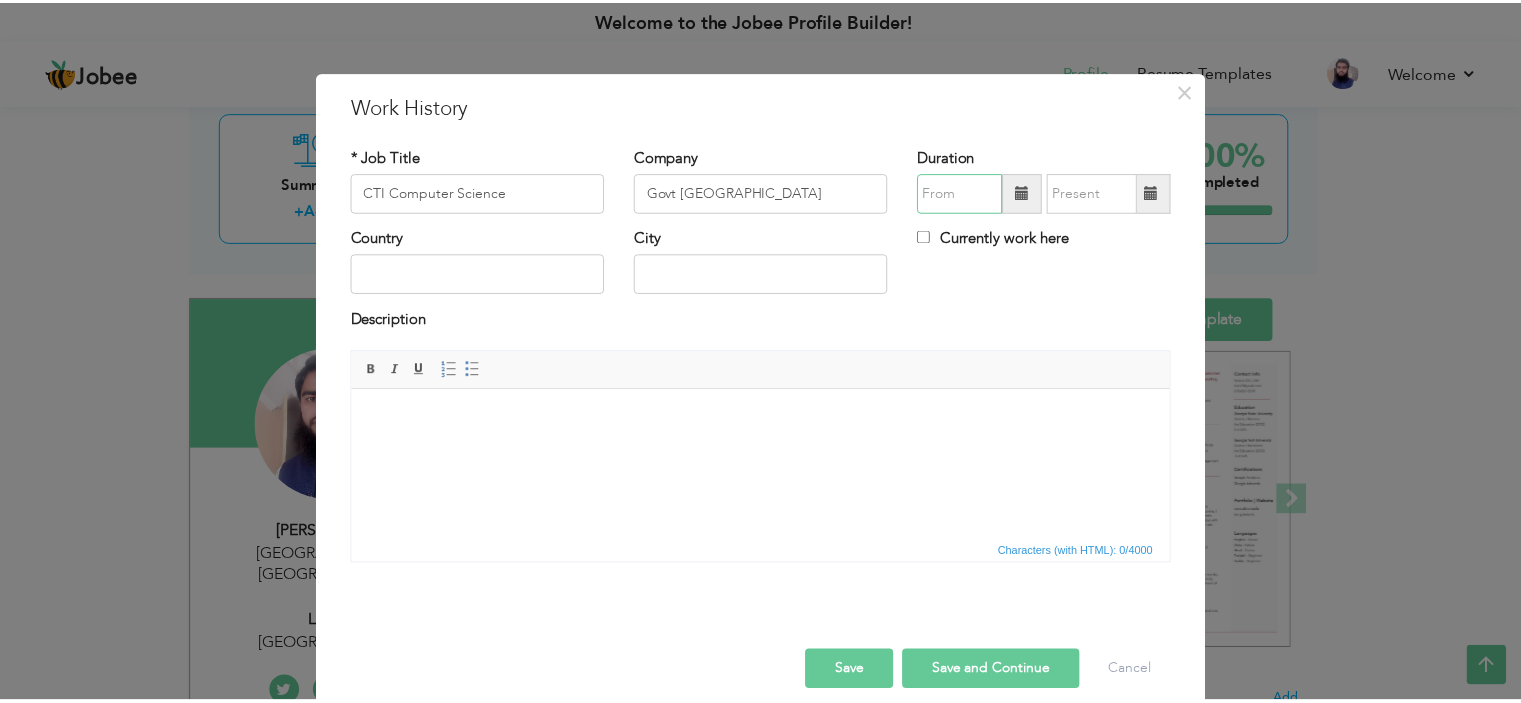 scroll, scrollTop: 0, scrollLeft: 0, axis: both 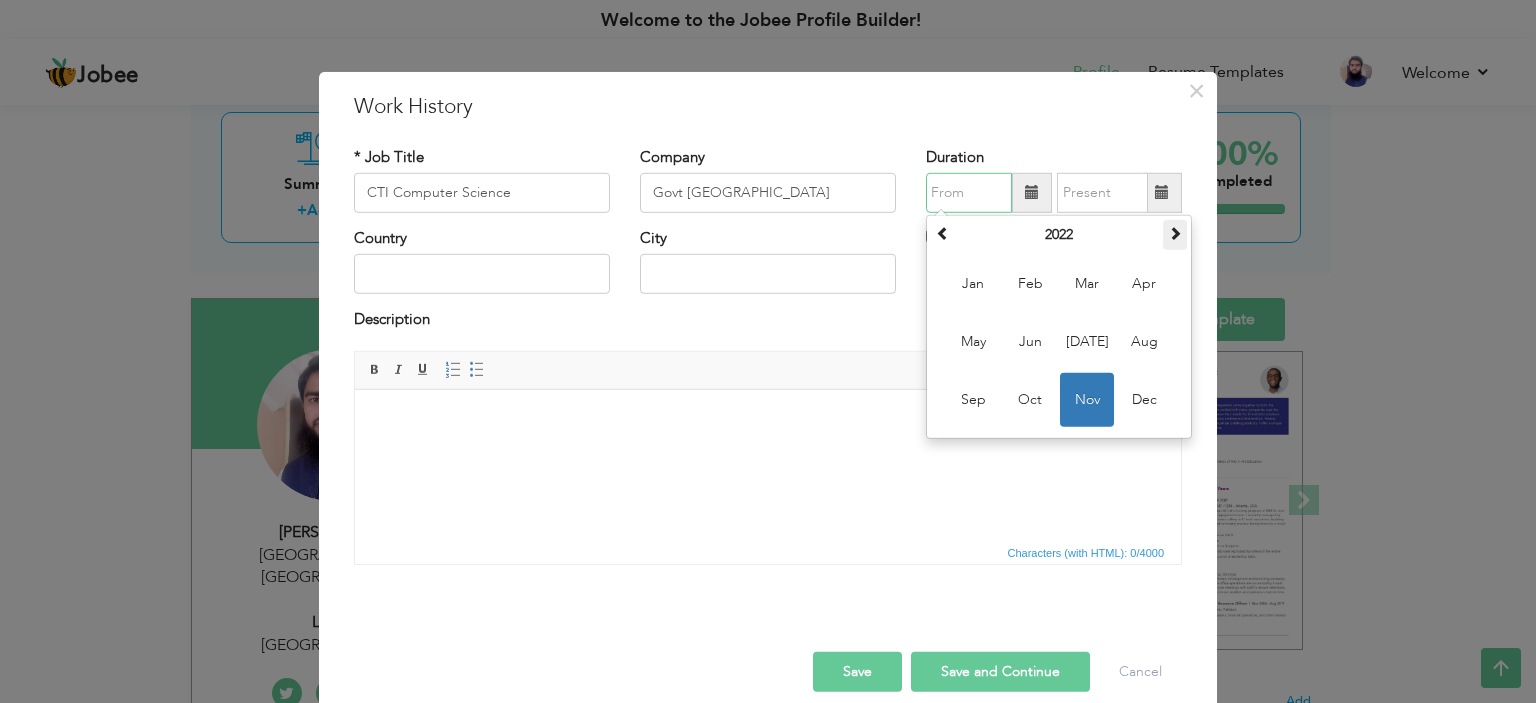 click at bounding box center (1175, 233) 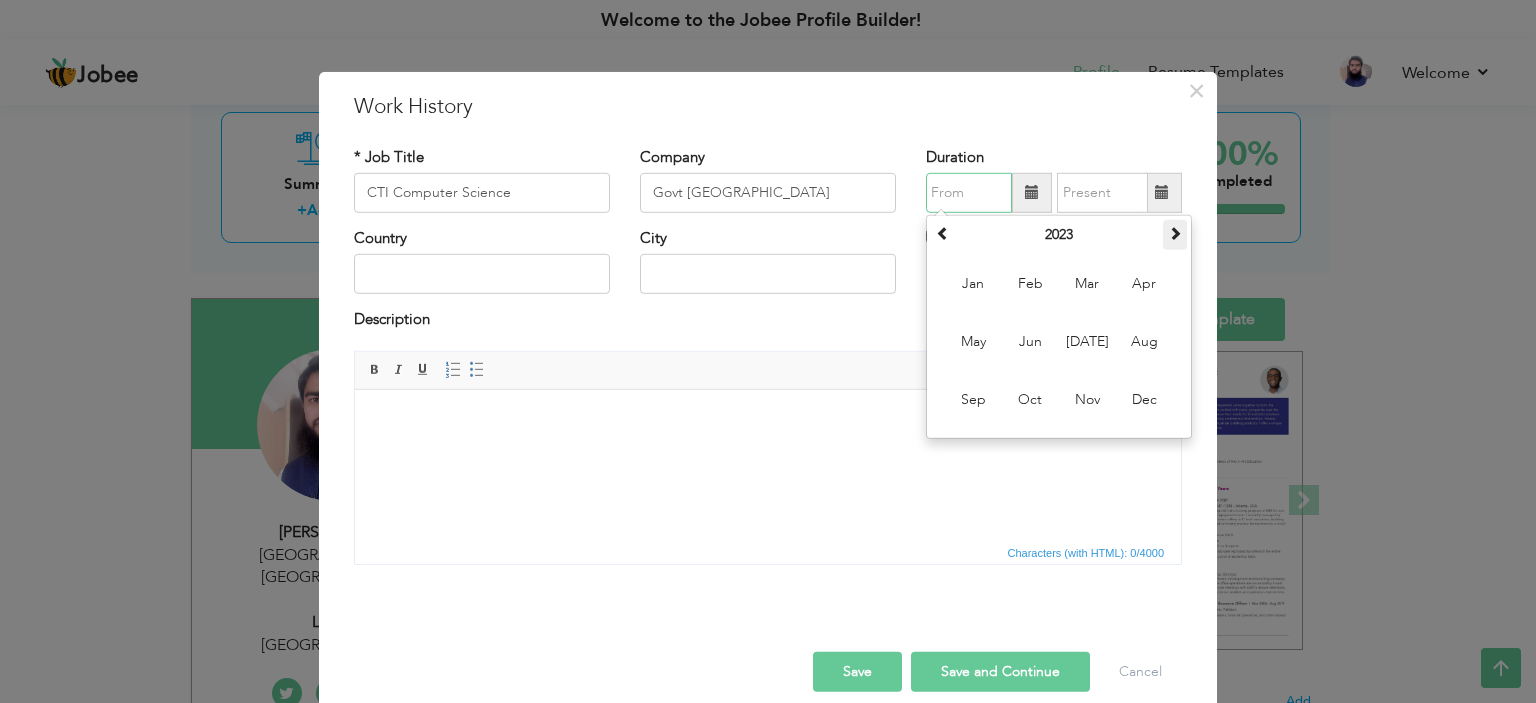 click at bounding box center (1175, 233) 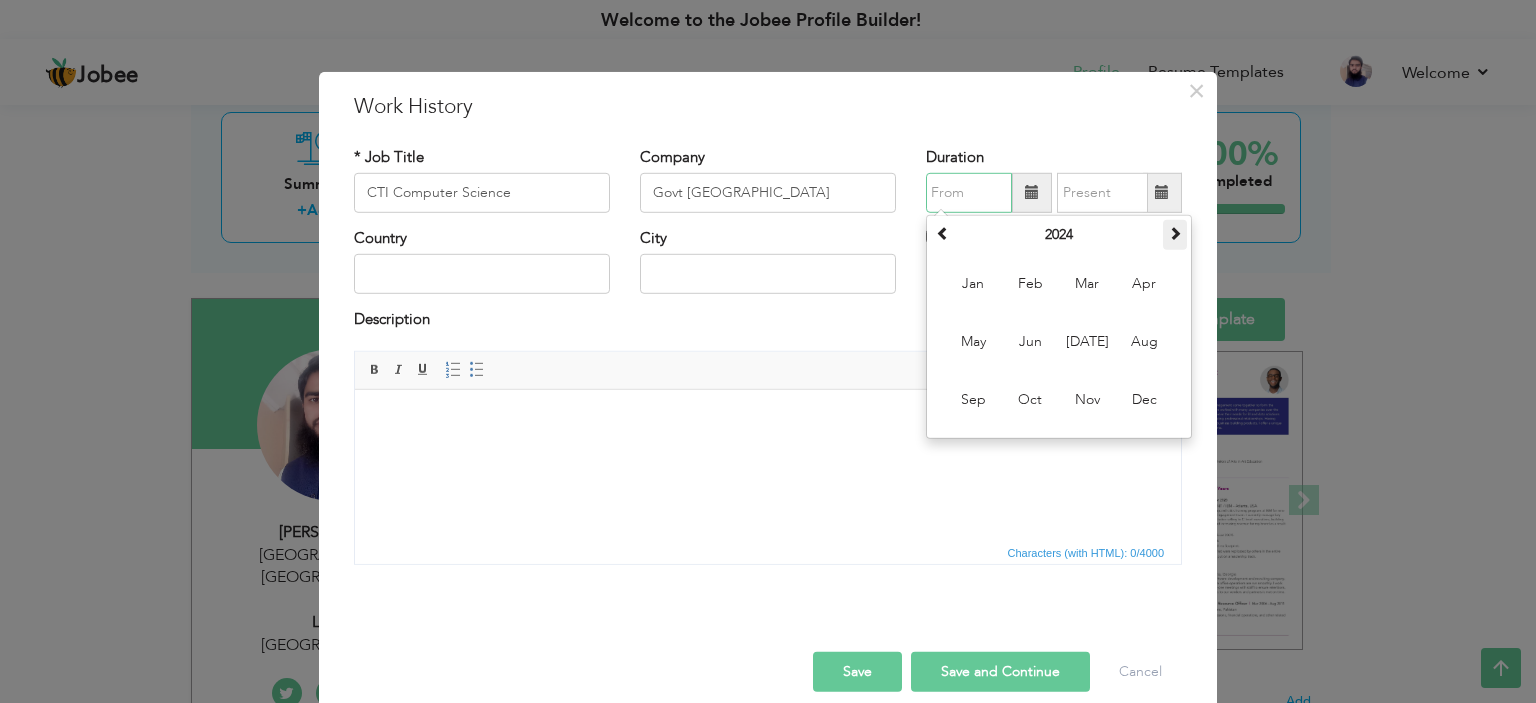 click at bounding box center [1175, 233] 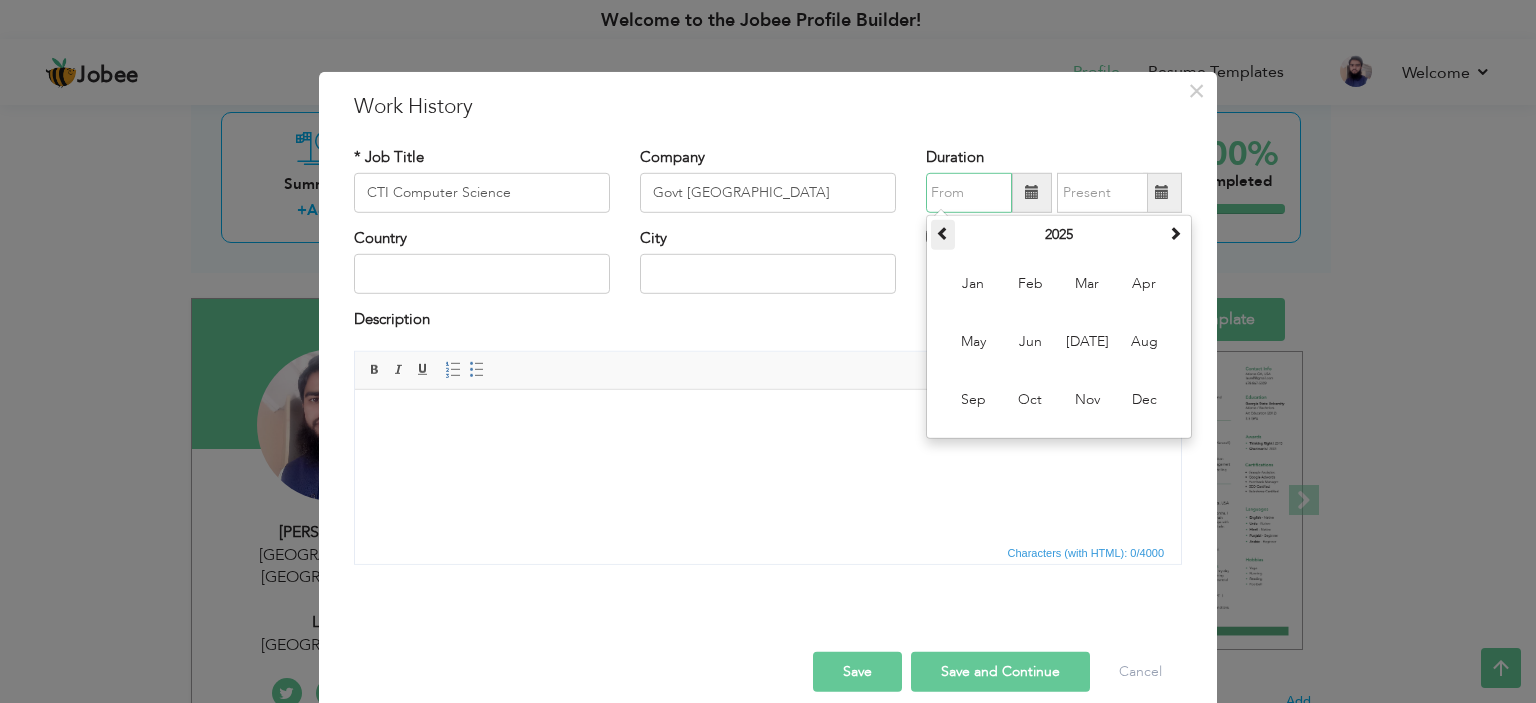 click at bounding box center [943, 235] 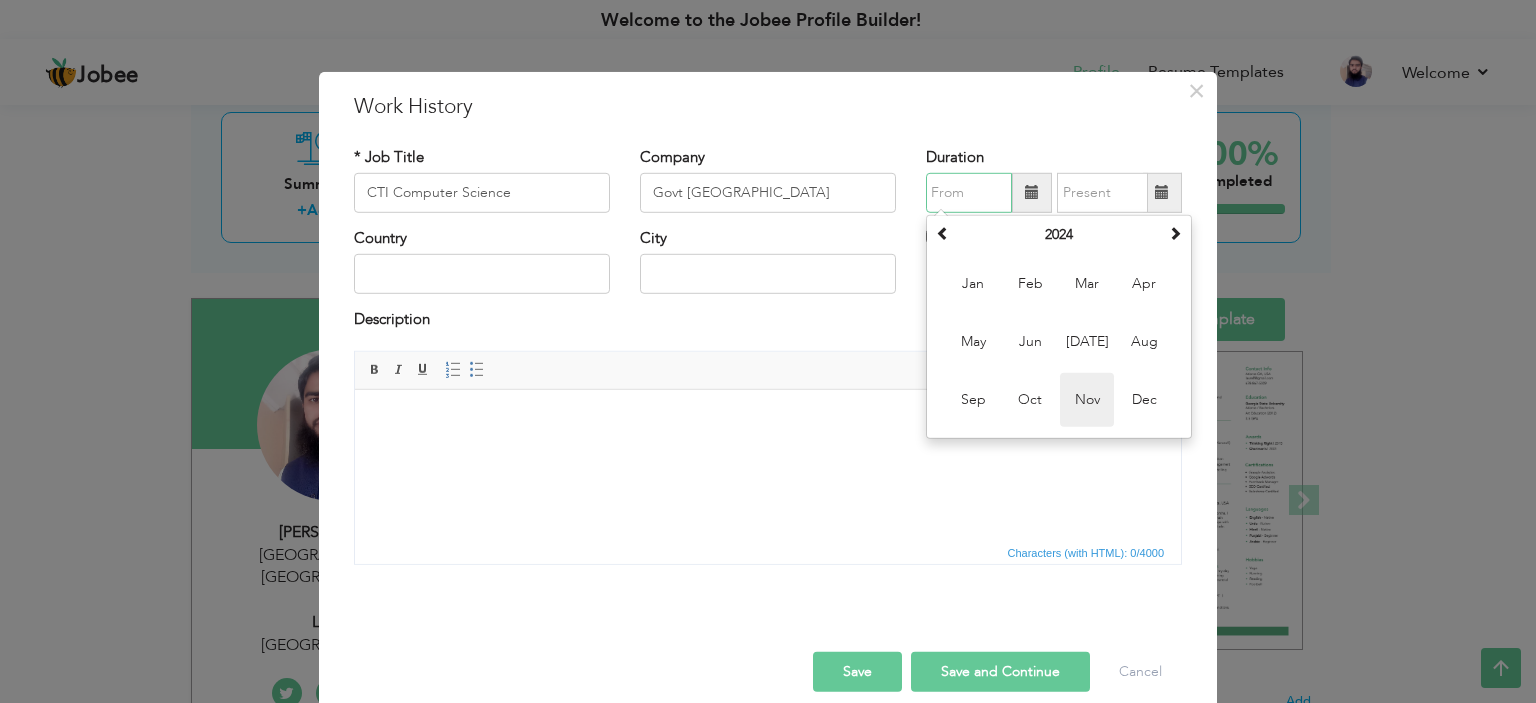 click on "Nov" at bounding box center (1087, 400) 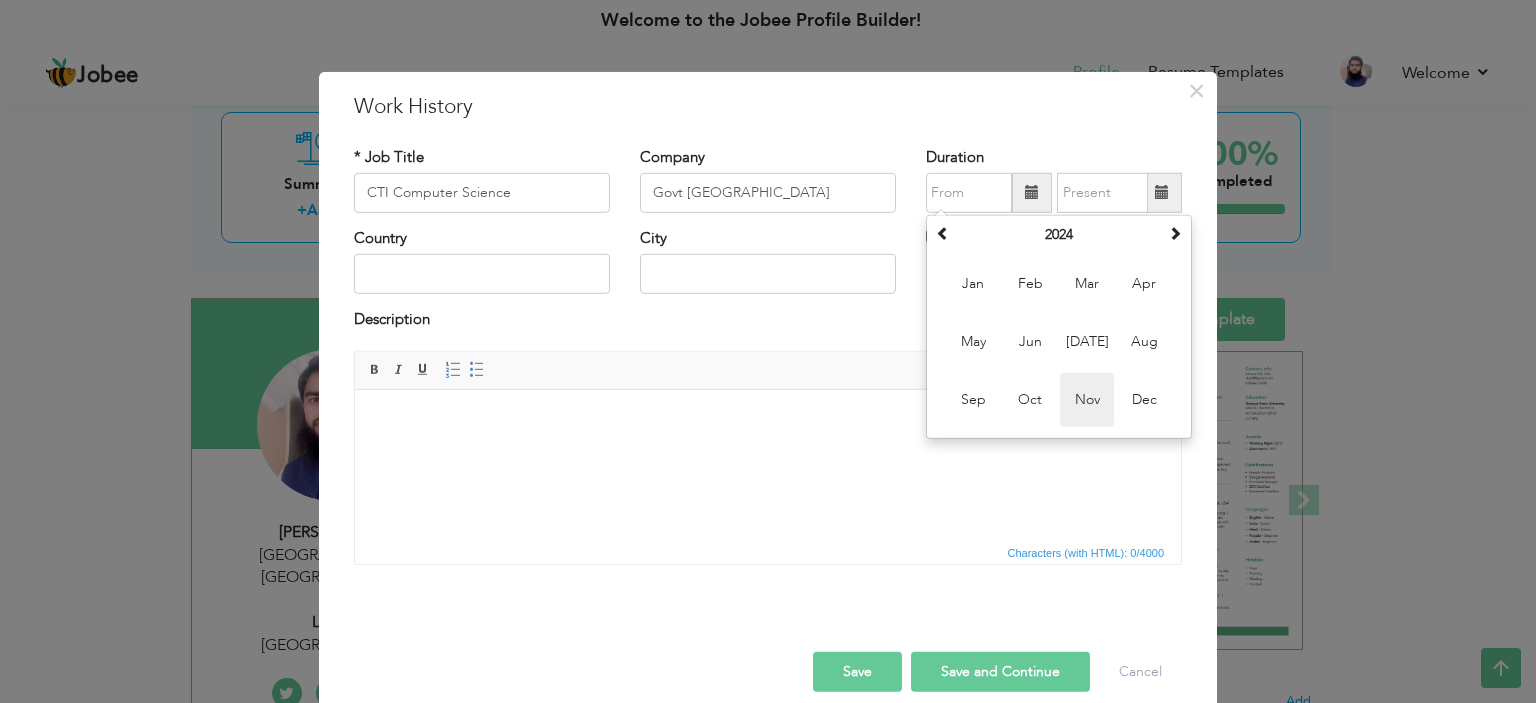 type on "11/2024" 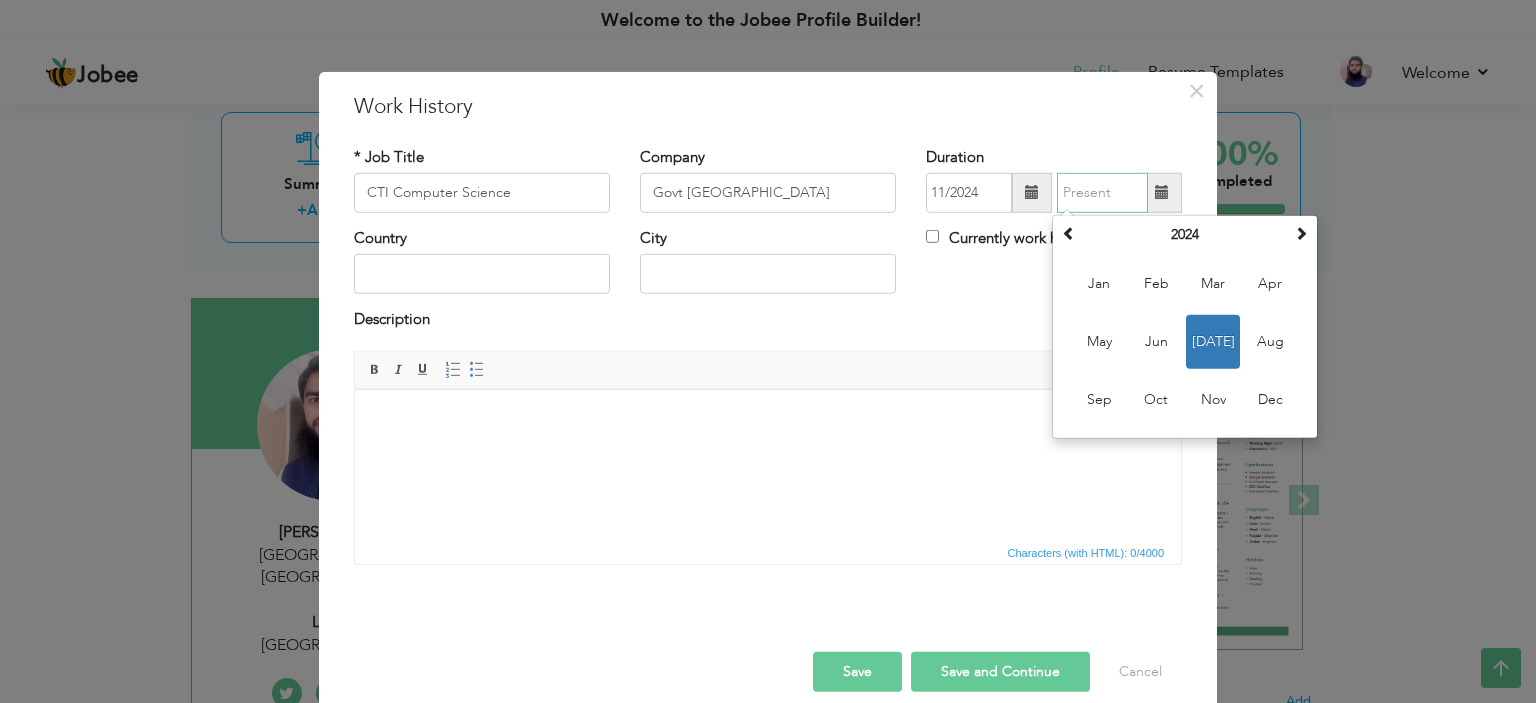click at bounding box center (1102, 193) 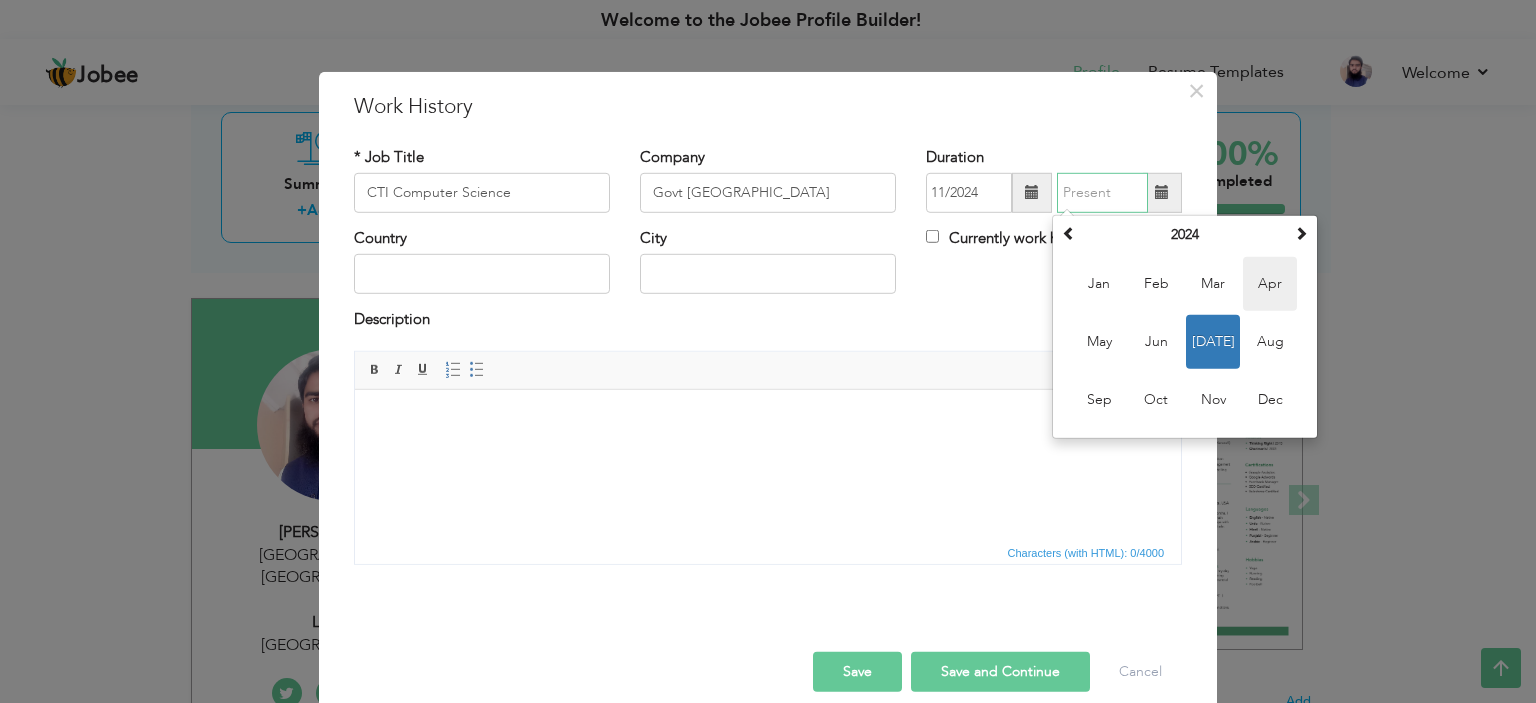 click on "Apr" at bounding box center [1270, 284] 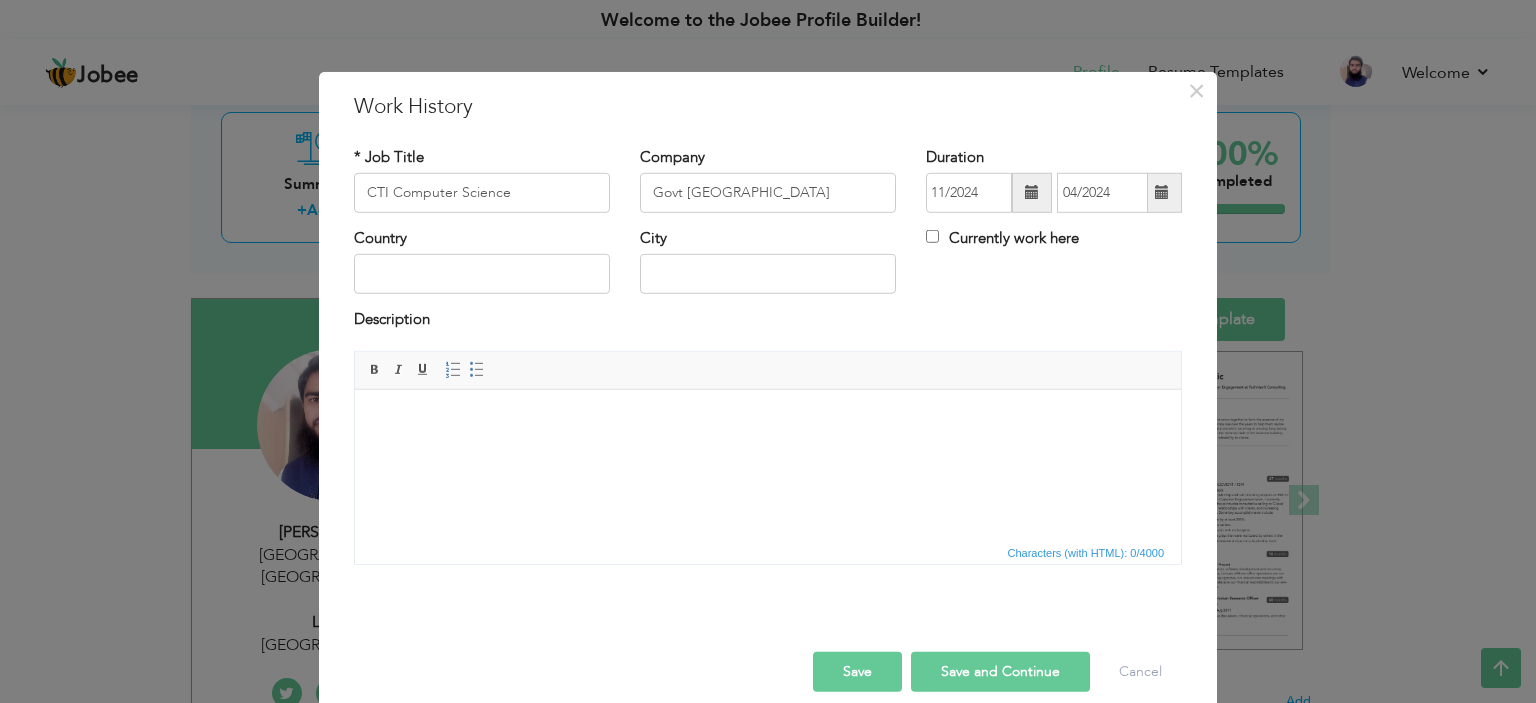 click at bounding box center (1162, 192) 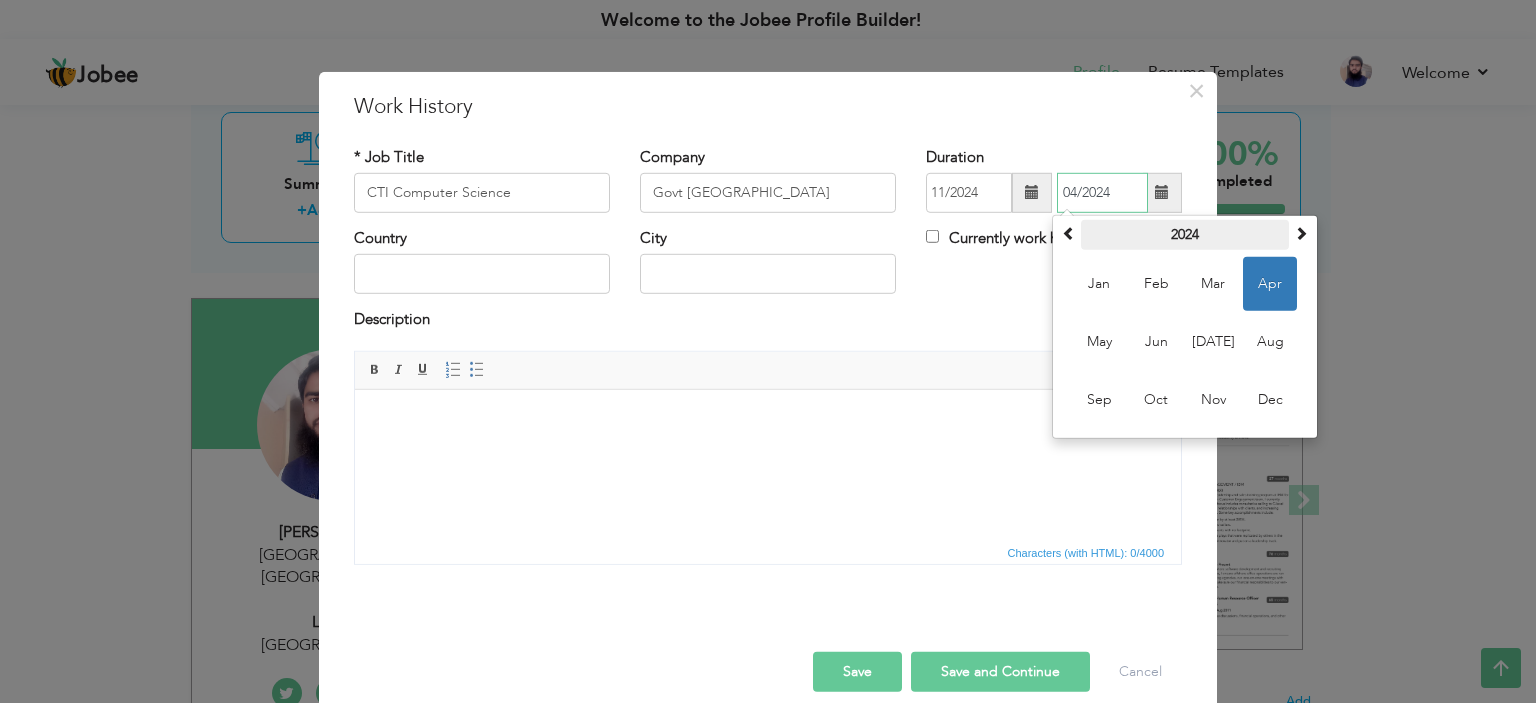 click on "2024" at bounding box center (1185, 235) 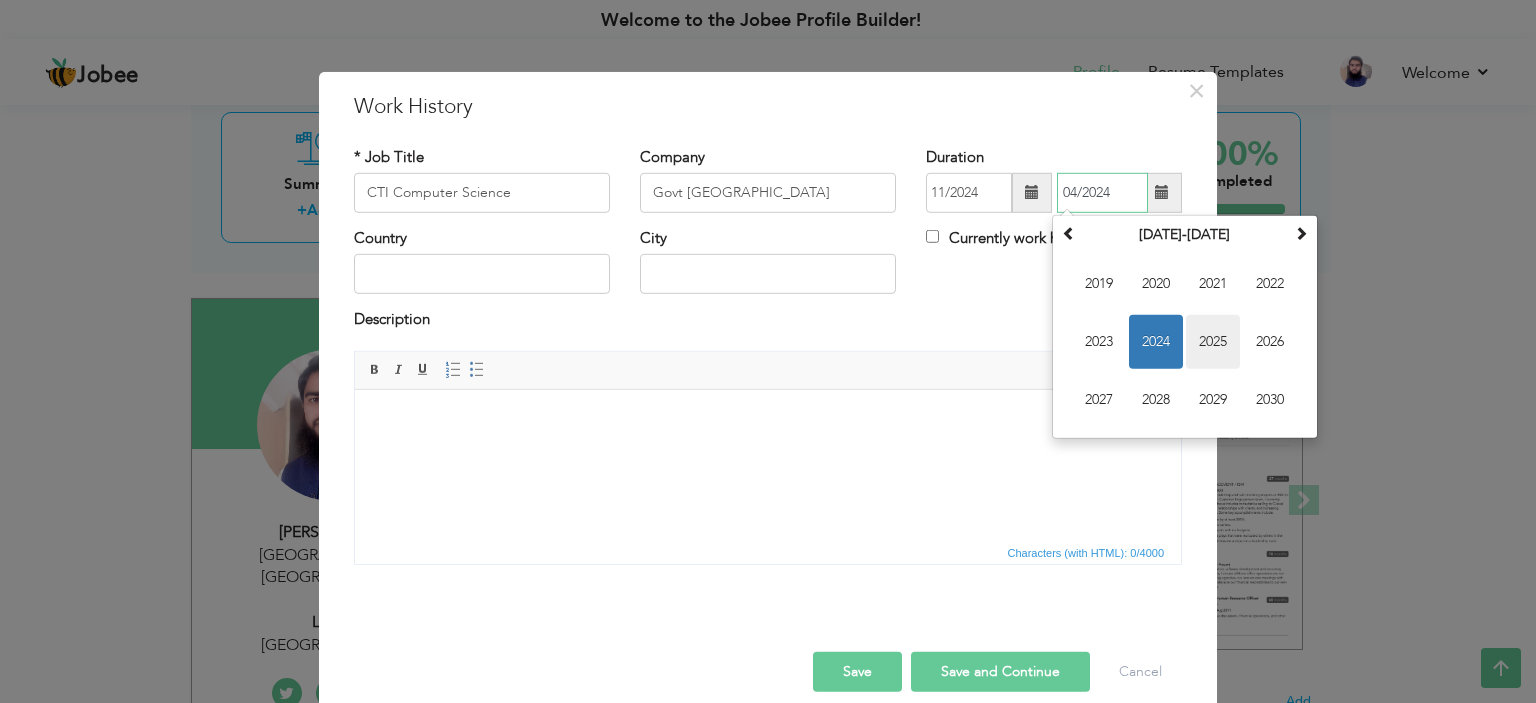 click on "2025" at bounding box center [1213, 342] 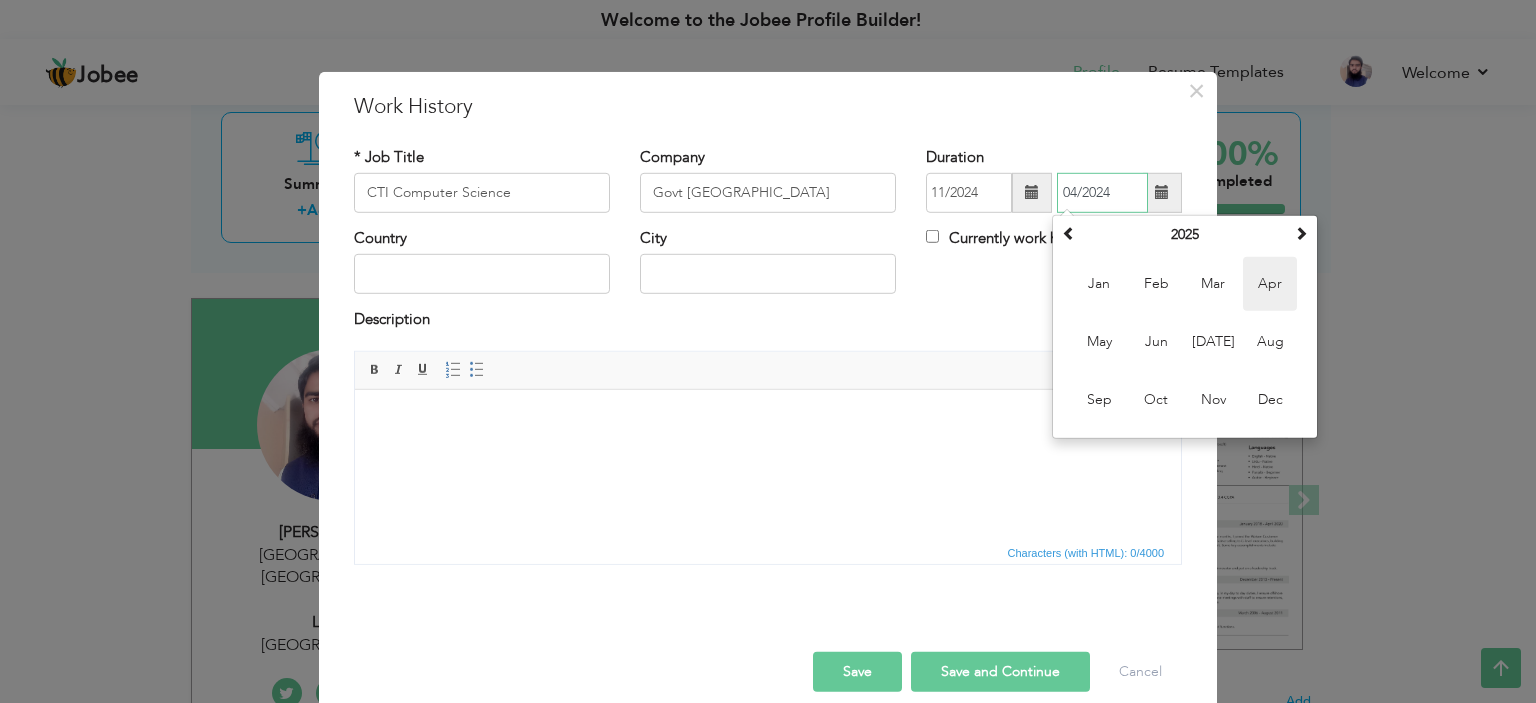click on "Apr" at bounding box center (1270, 284) 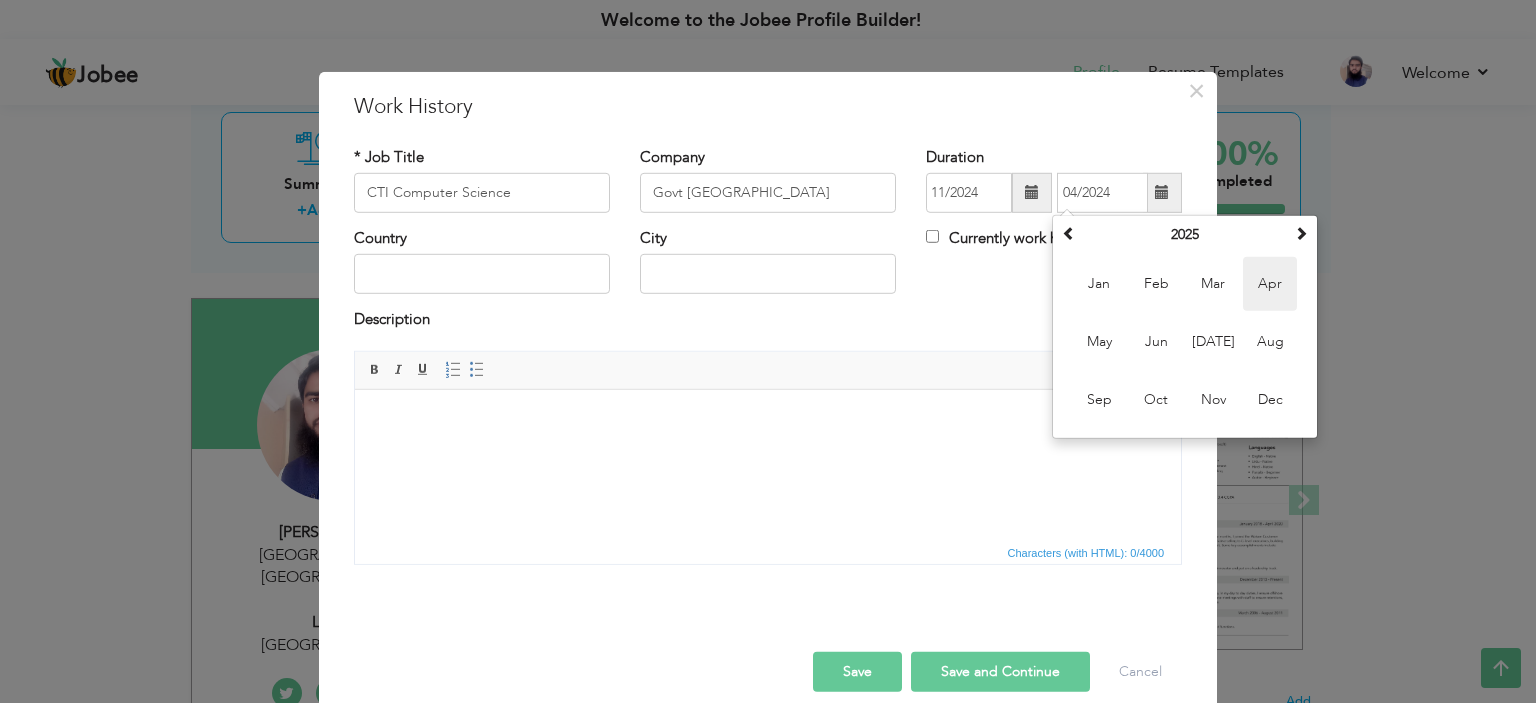 type on "04/2025" 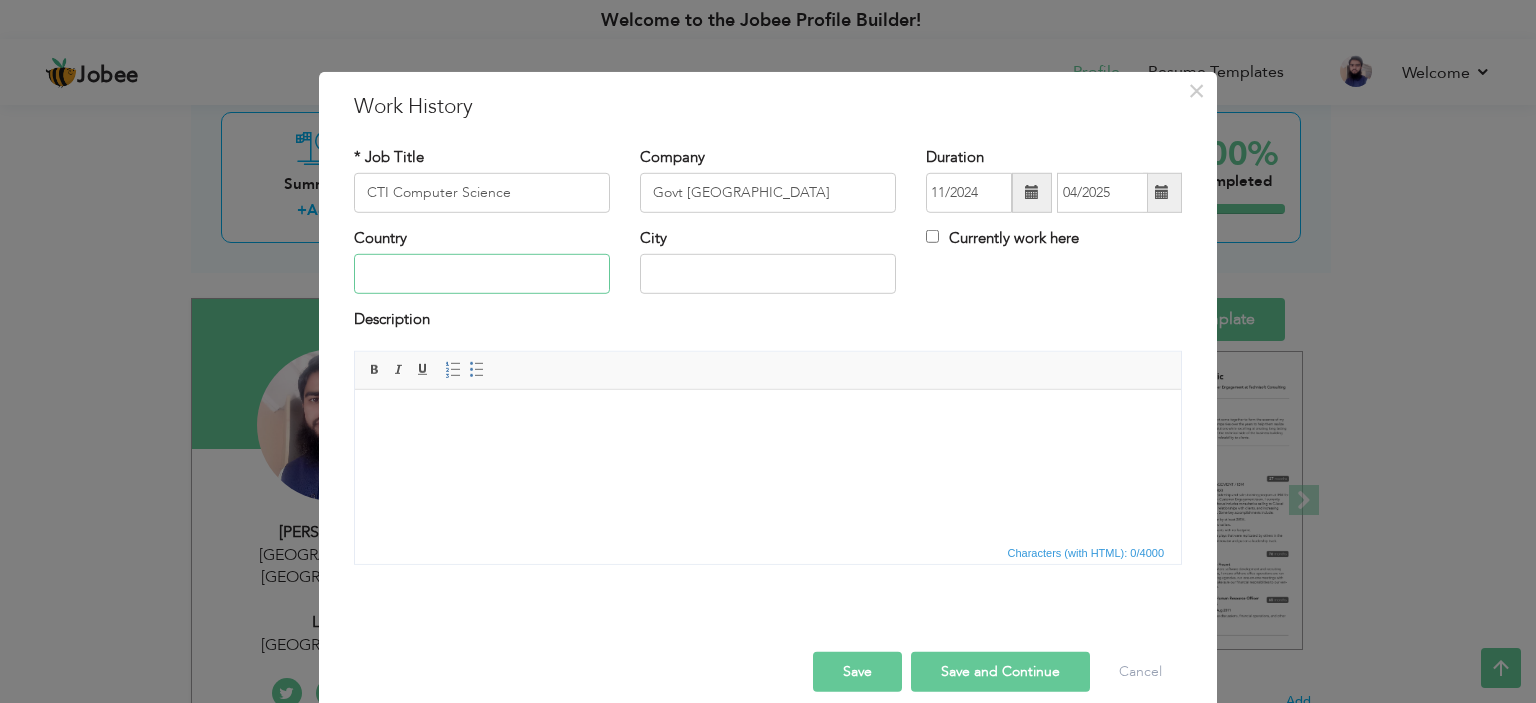 click at bounding box center (482, 274) 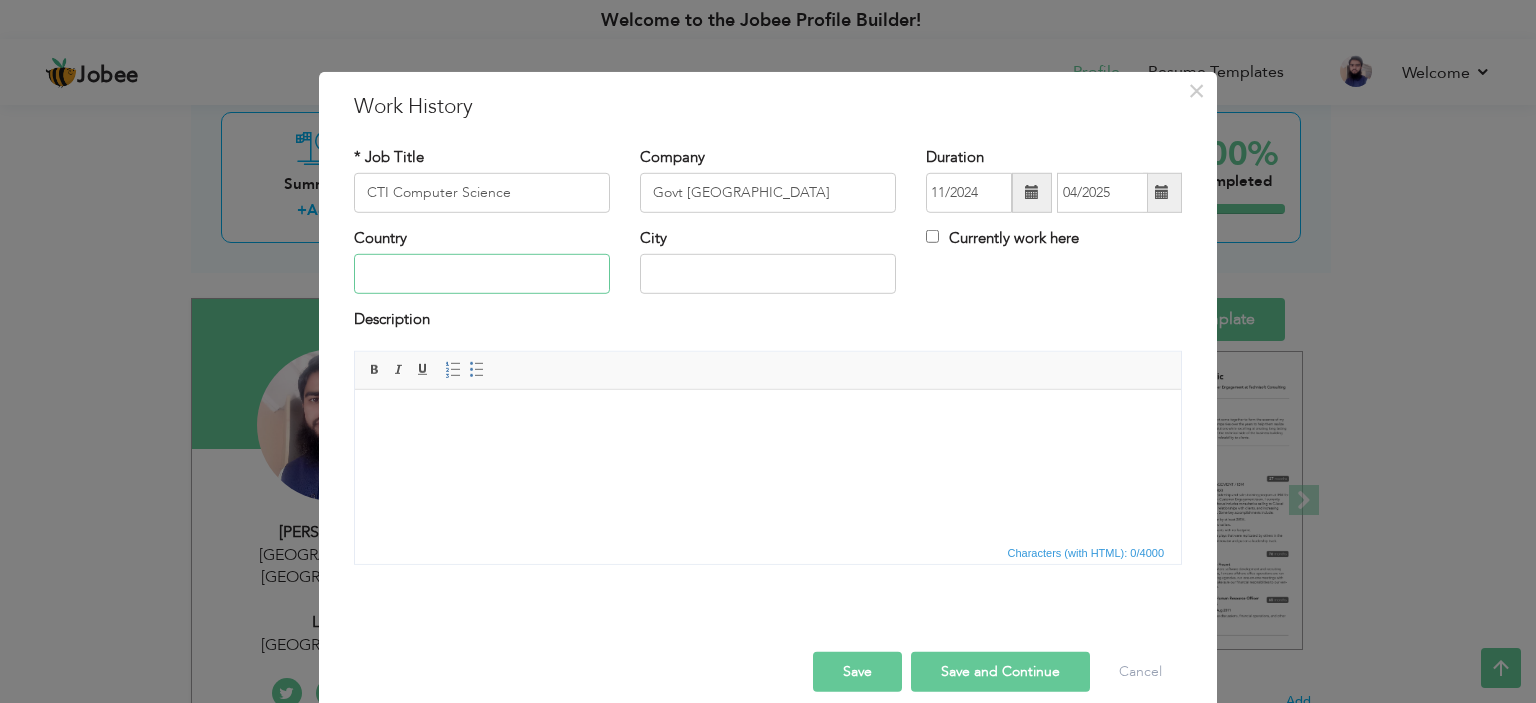 type on "[GEOGRAPHIC_DATA]" 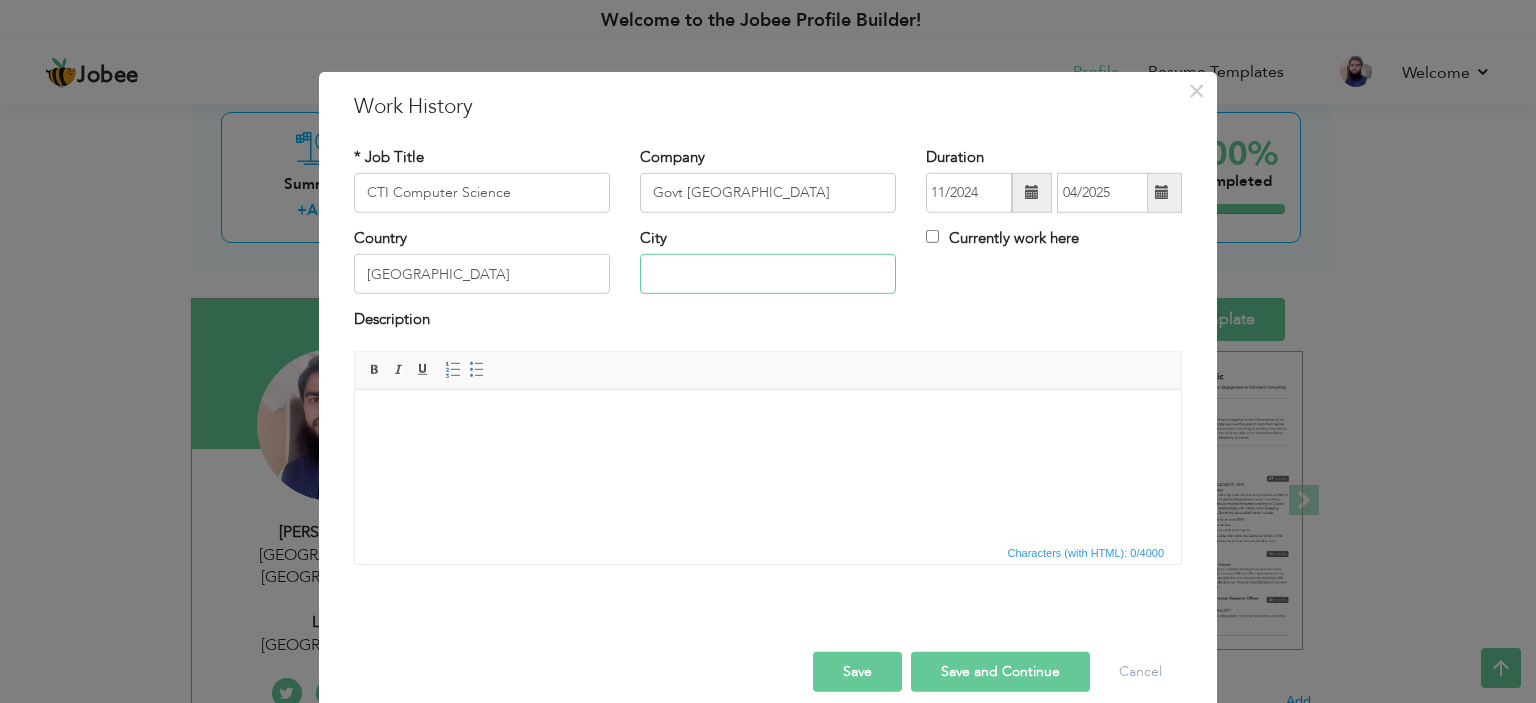 type on "[GEOGRAPHIC_DATA]" 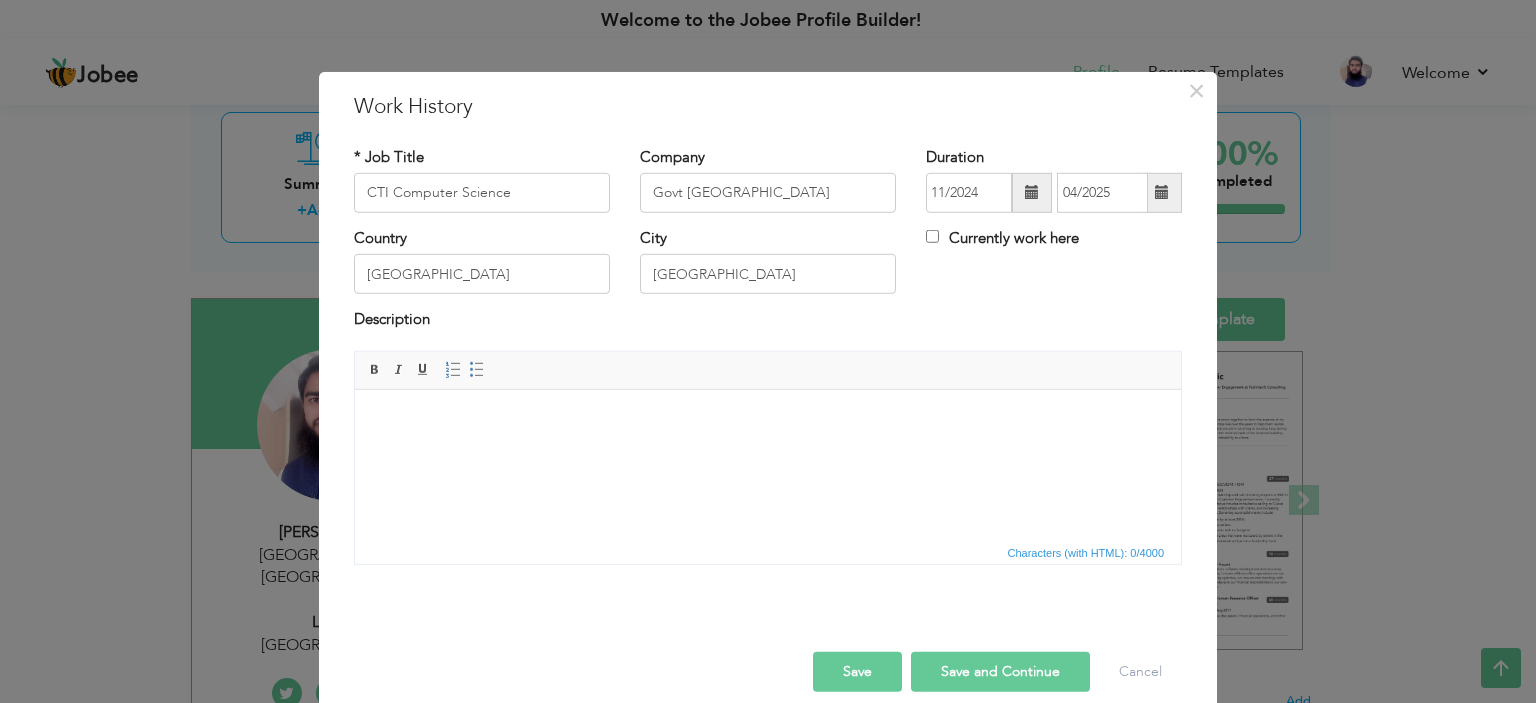 click on "Save" at bounding box center (857, 672) 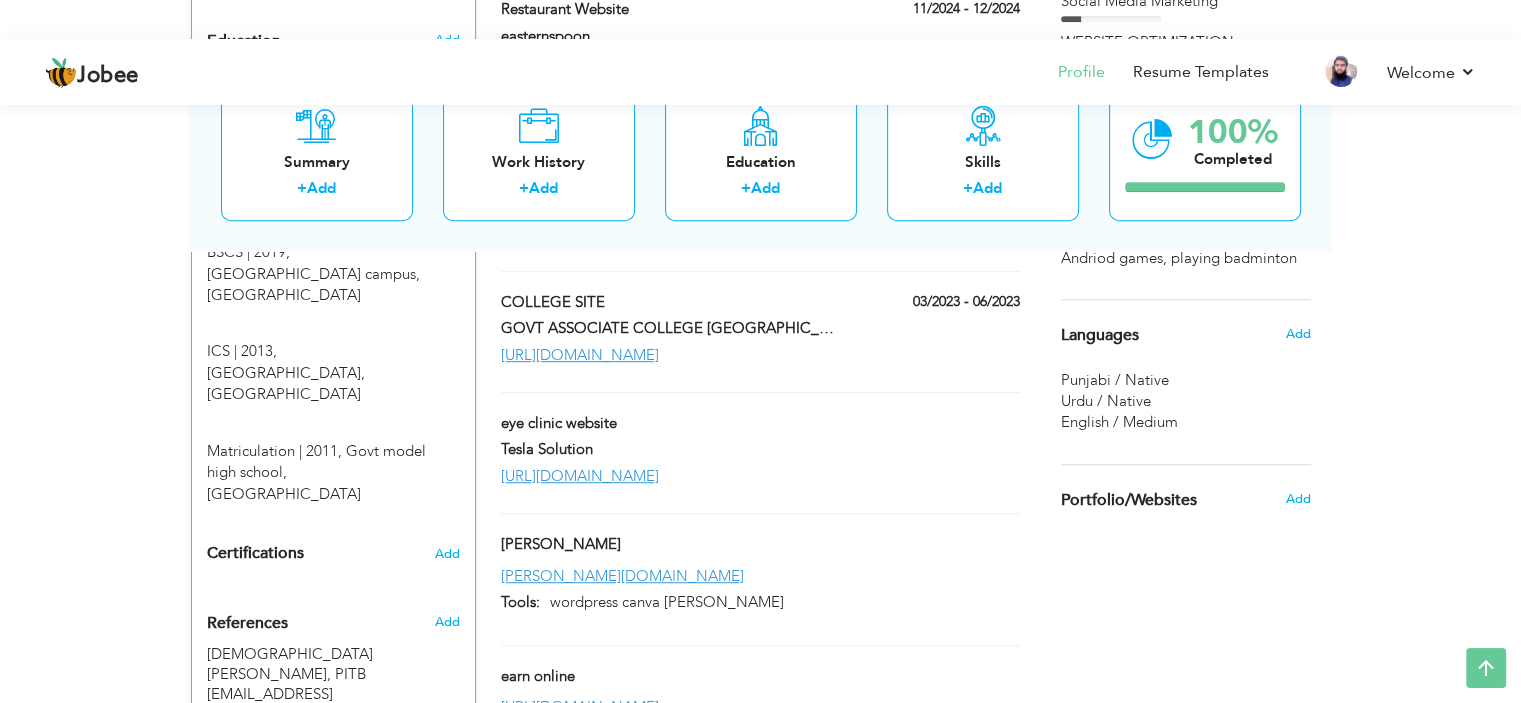 scroll, scrollTop: 1201, scrollLeft: 0, axis: vertical 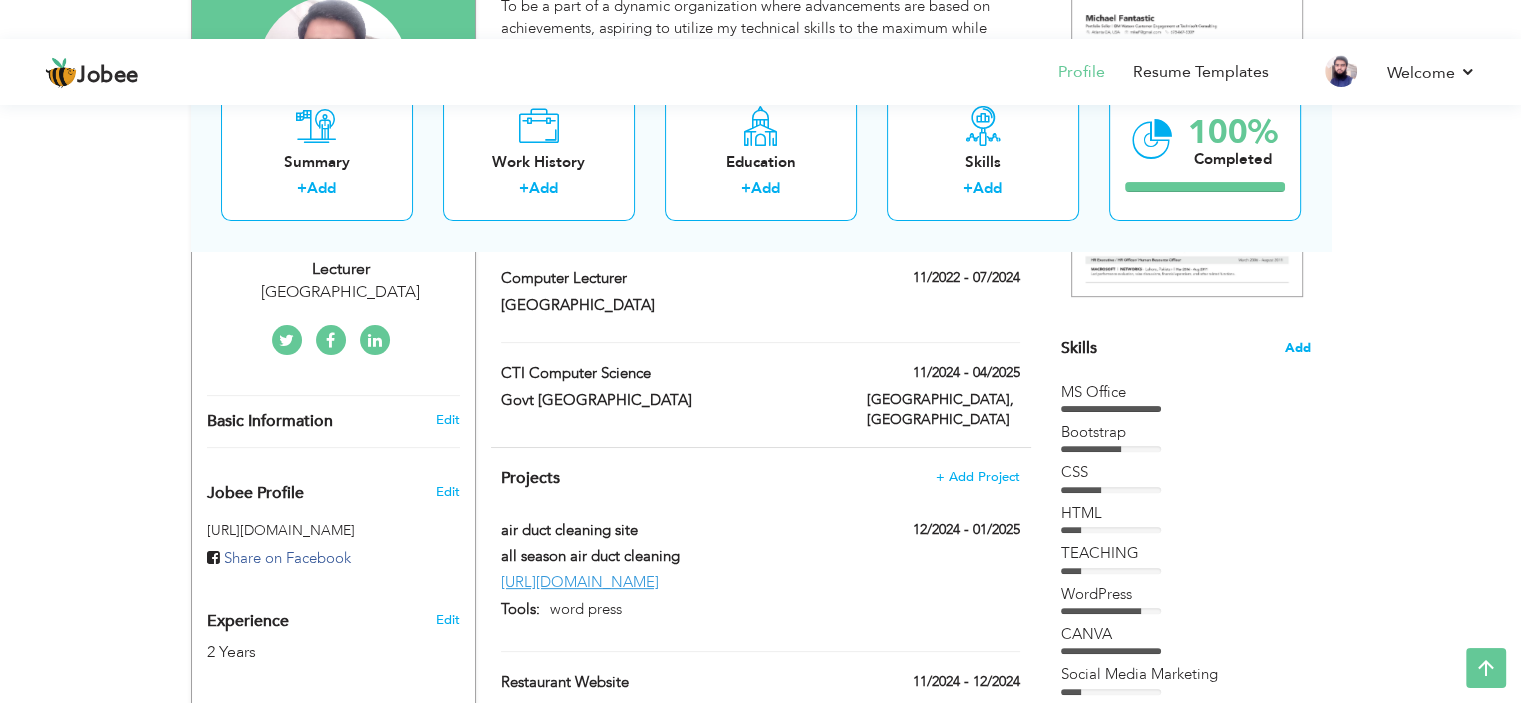 click on "Add" at bounding box center (1298, 348) 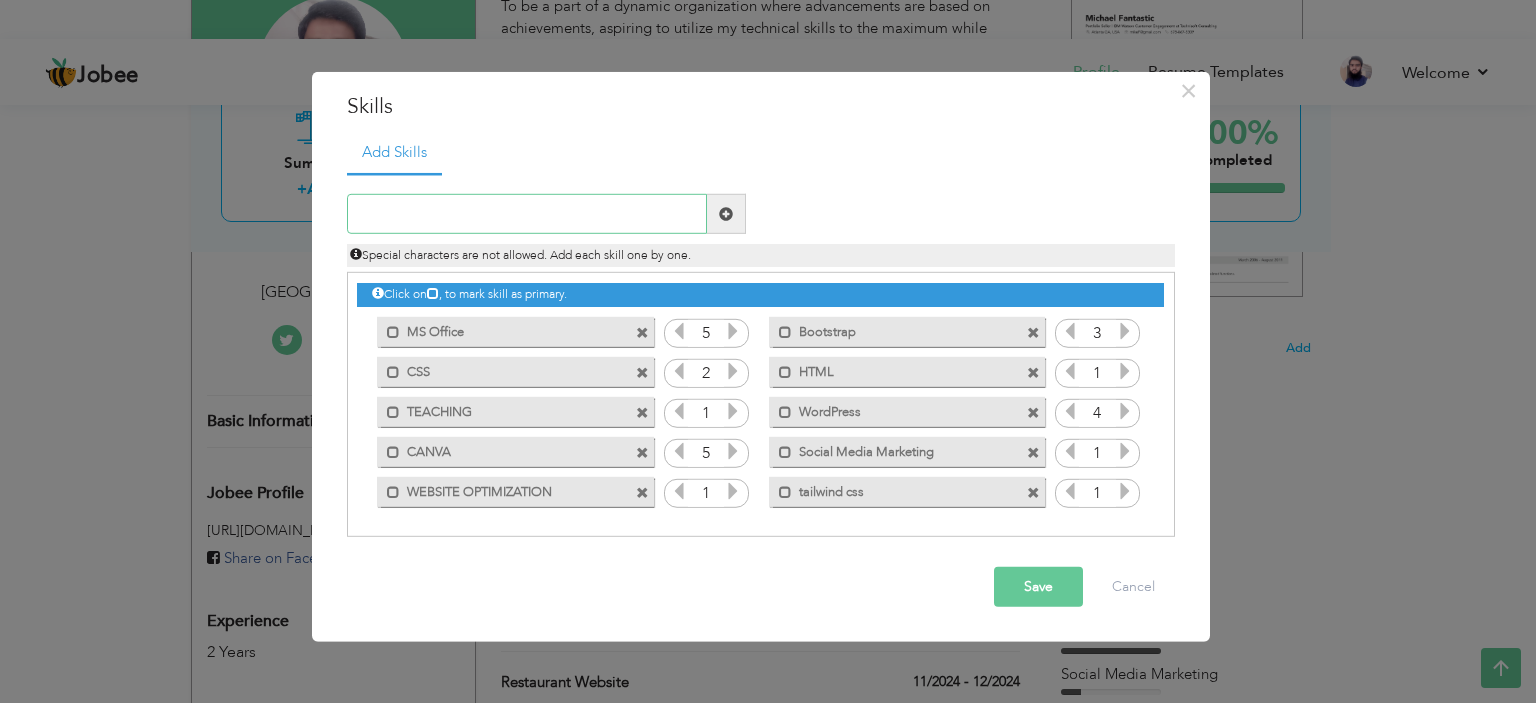 click at bounding box center [527, 214] 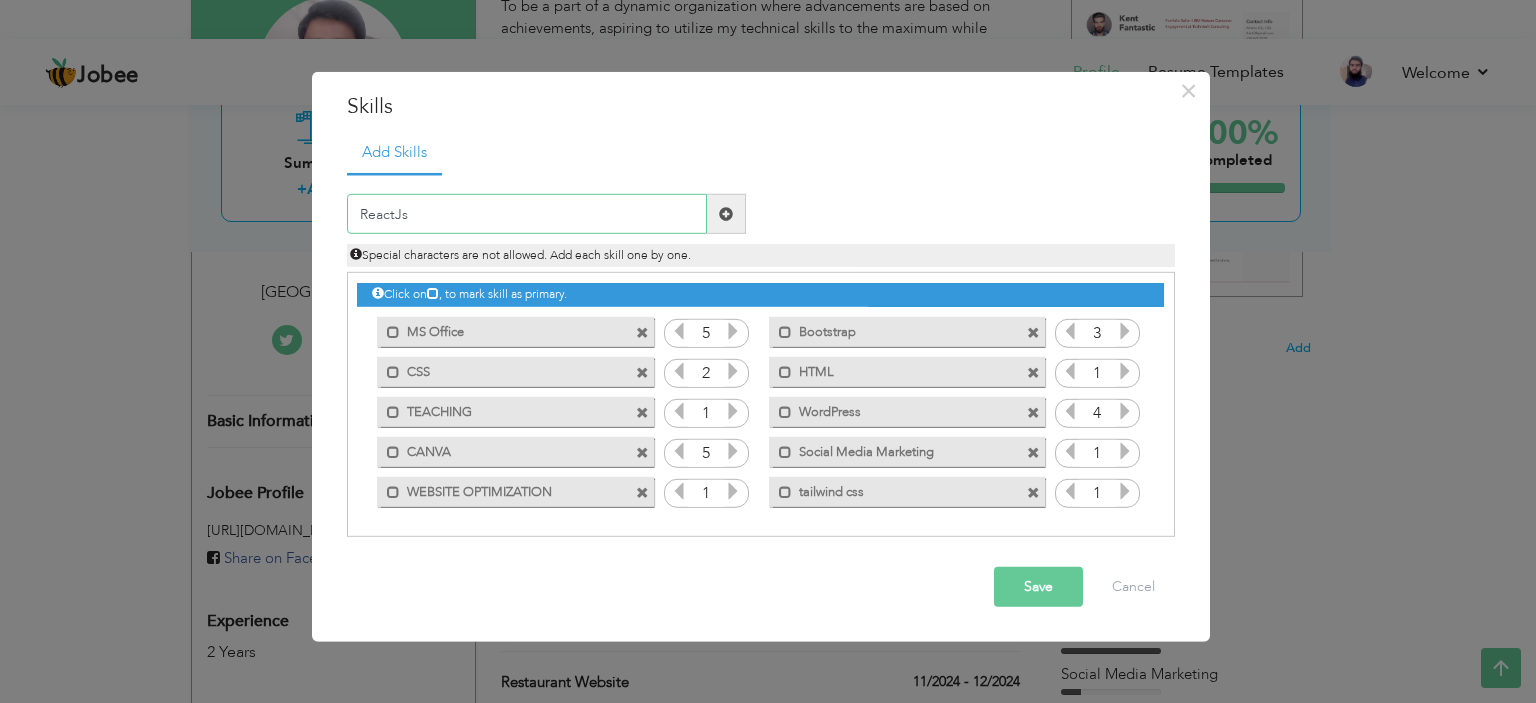 type on "ReactJs" 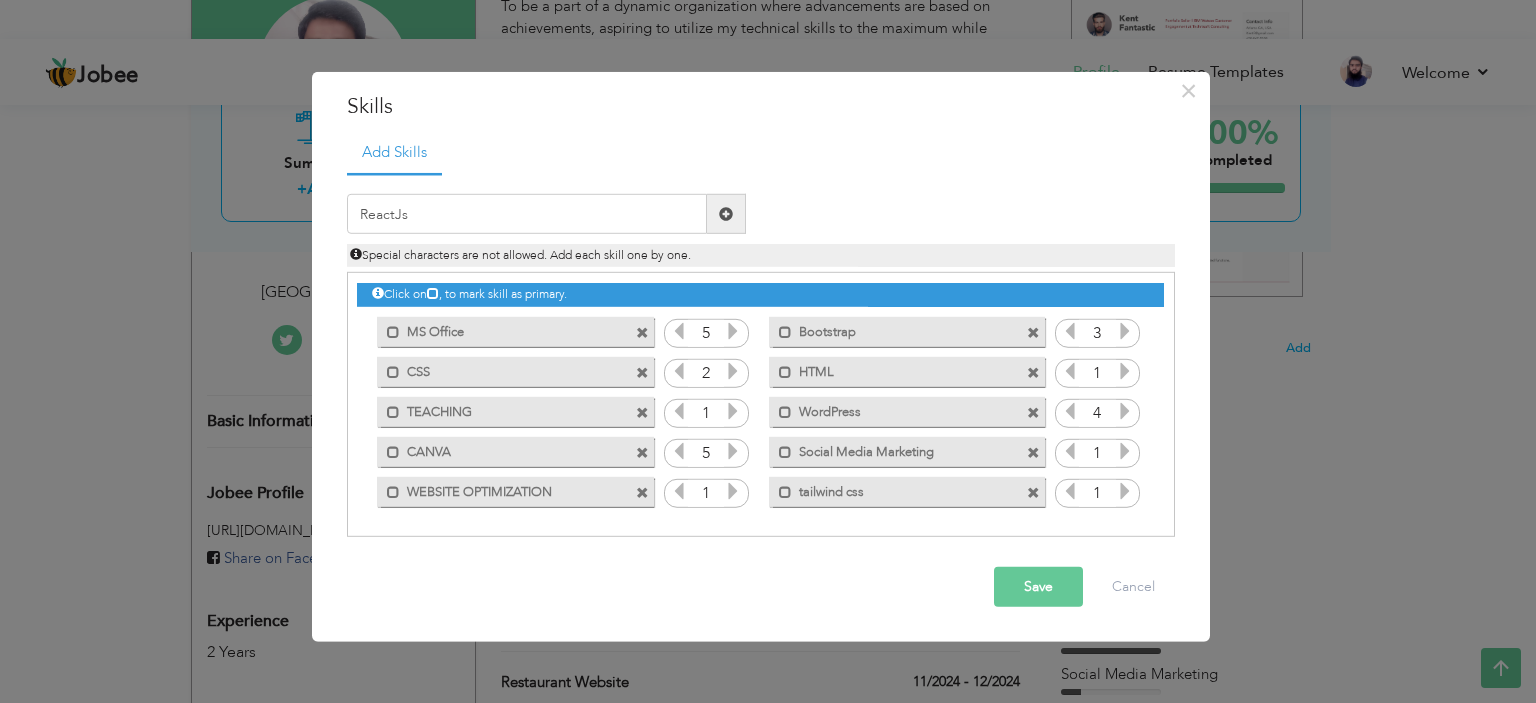 click at bounding box center (726, 214) 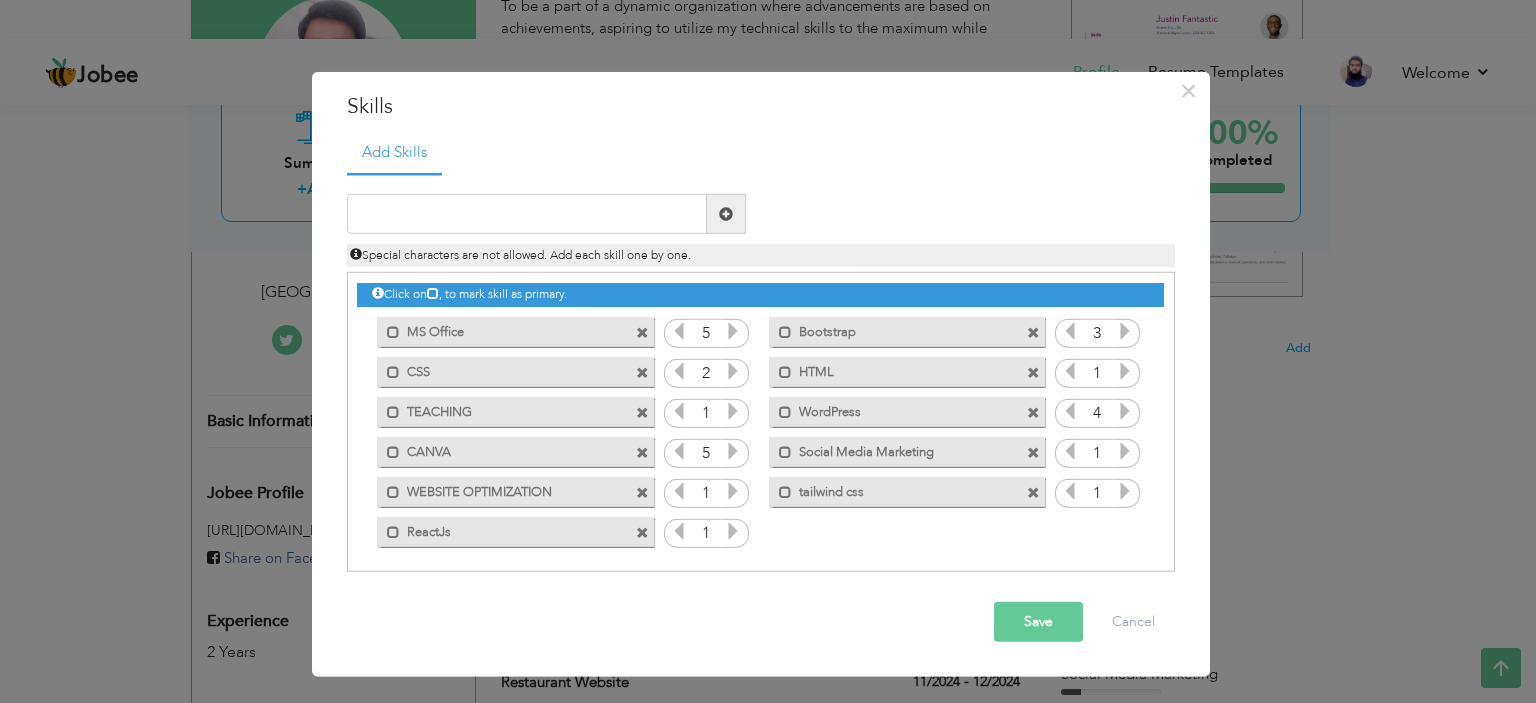 drag, startPoint x: 975, startPoint y: 367, endPoint x: 969, endPoint y: 323, distance: 44.407207 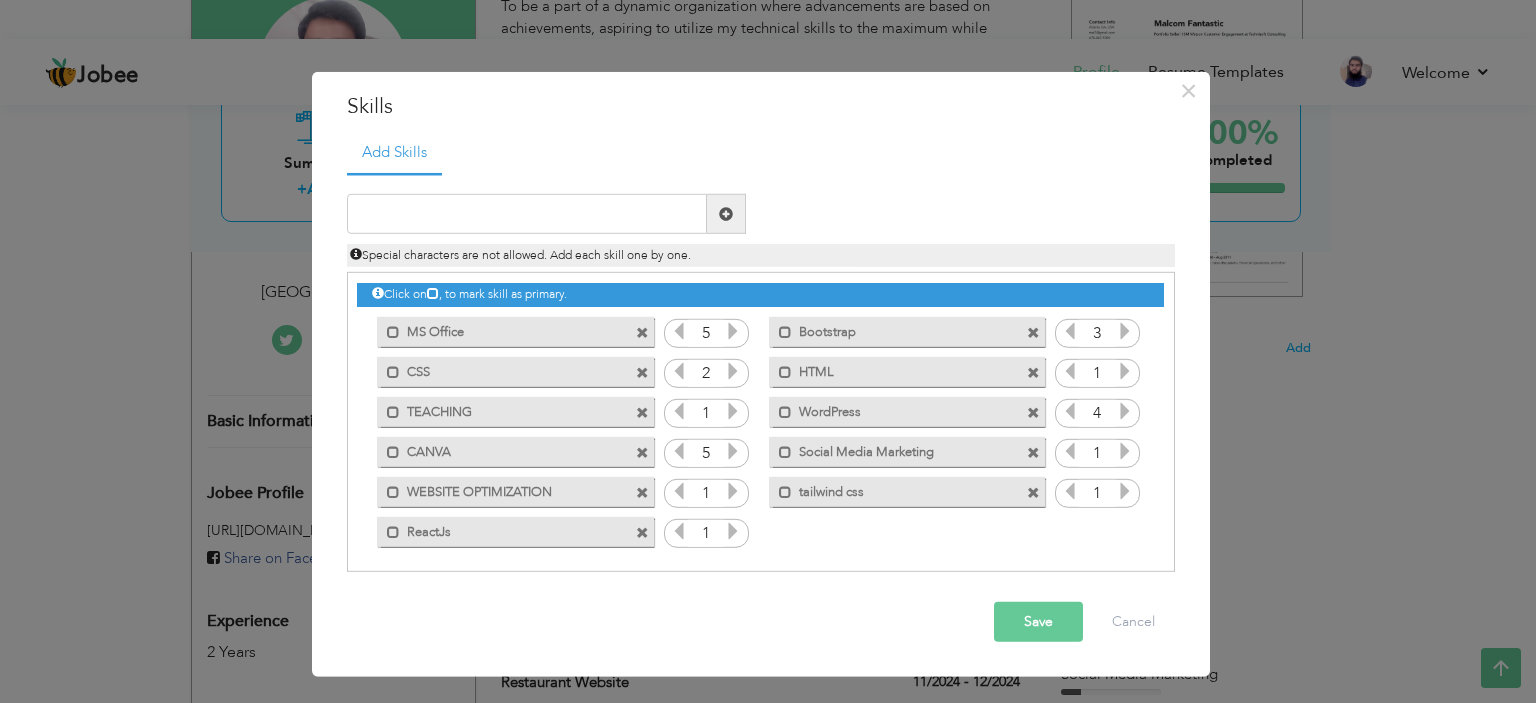 drag, startPoint x: 947, startPoint y: 140, endPoint x: 750, endPoint y: 158, distance: 197.82063 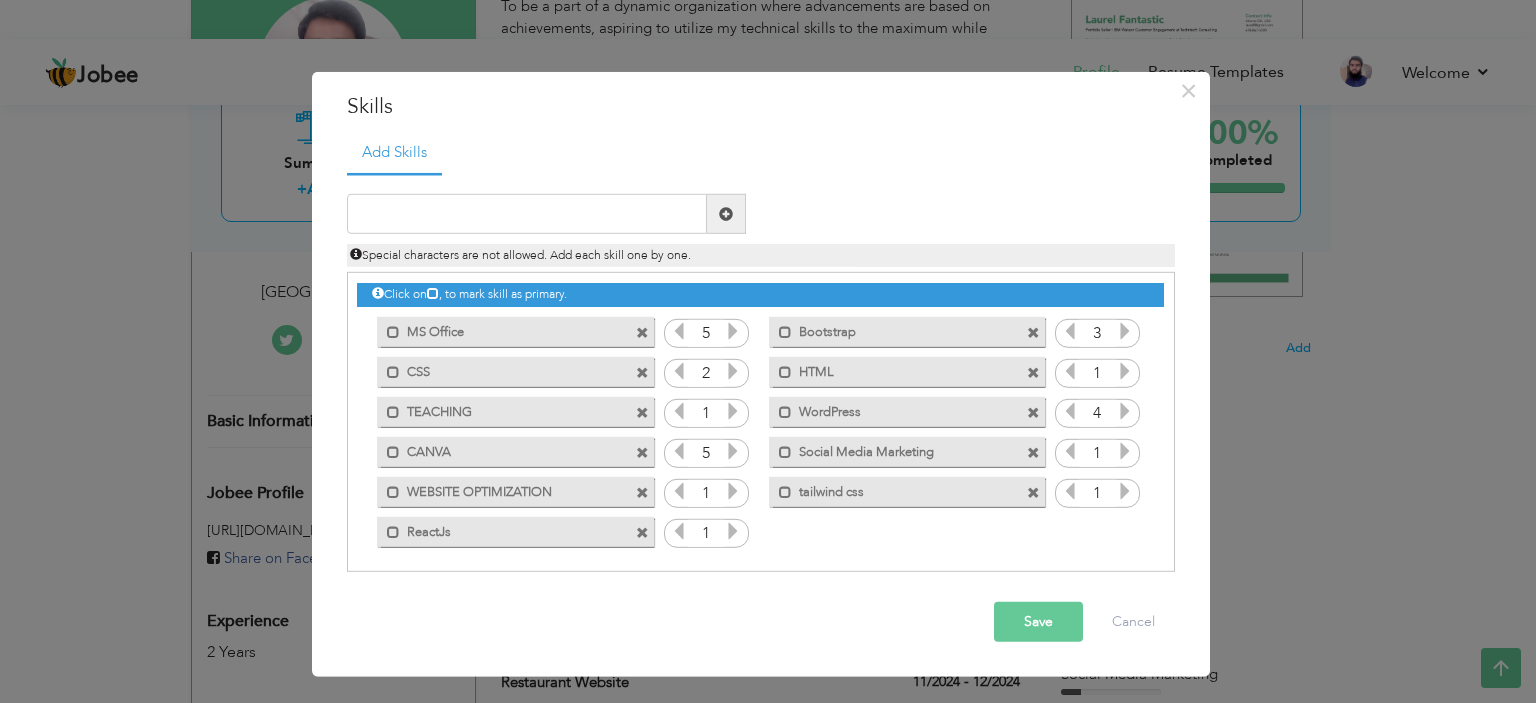 click on "Save" at bounding box center [1038, 622] 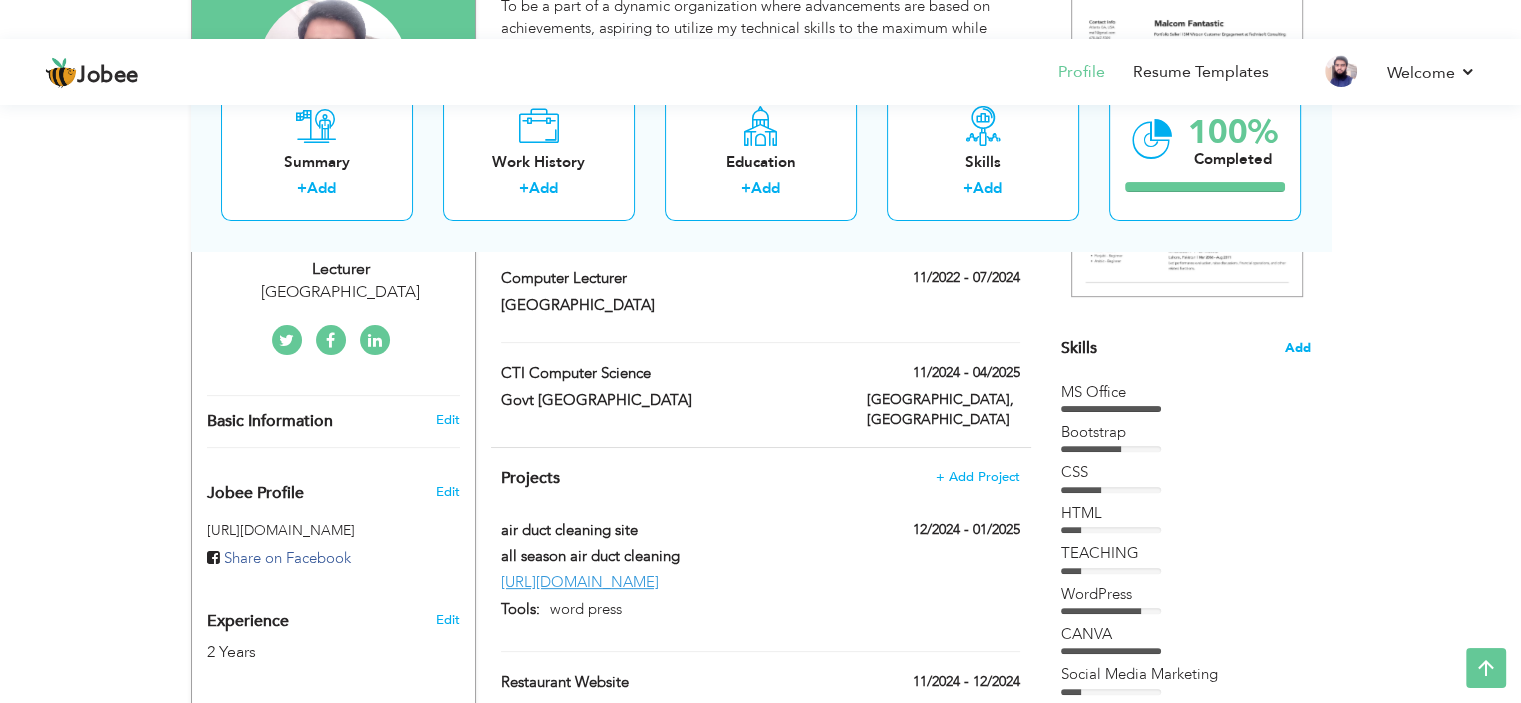 click on "Add" at bounding box center (1298, 348) 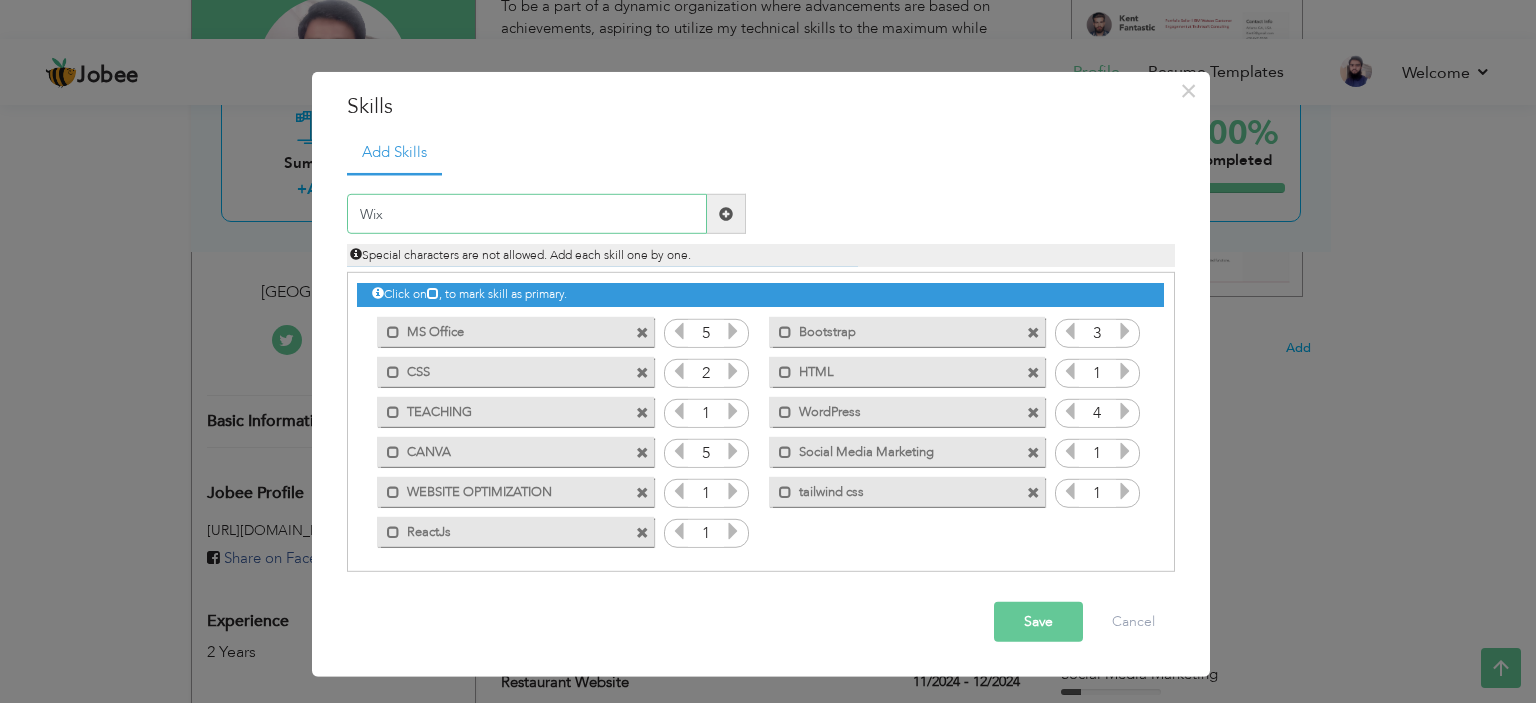 type on "Wix" 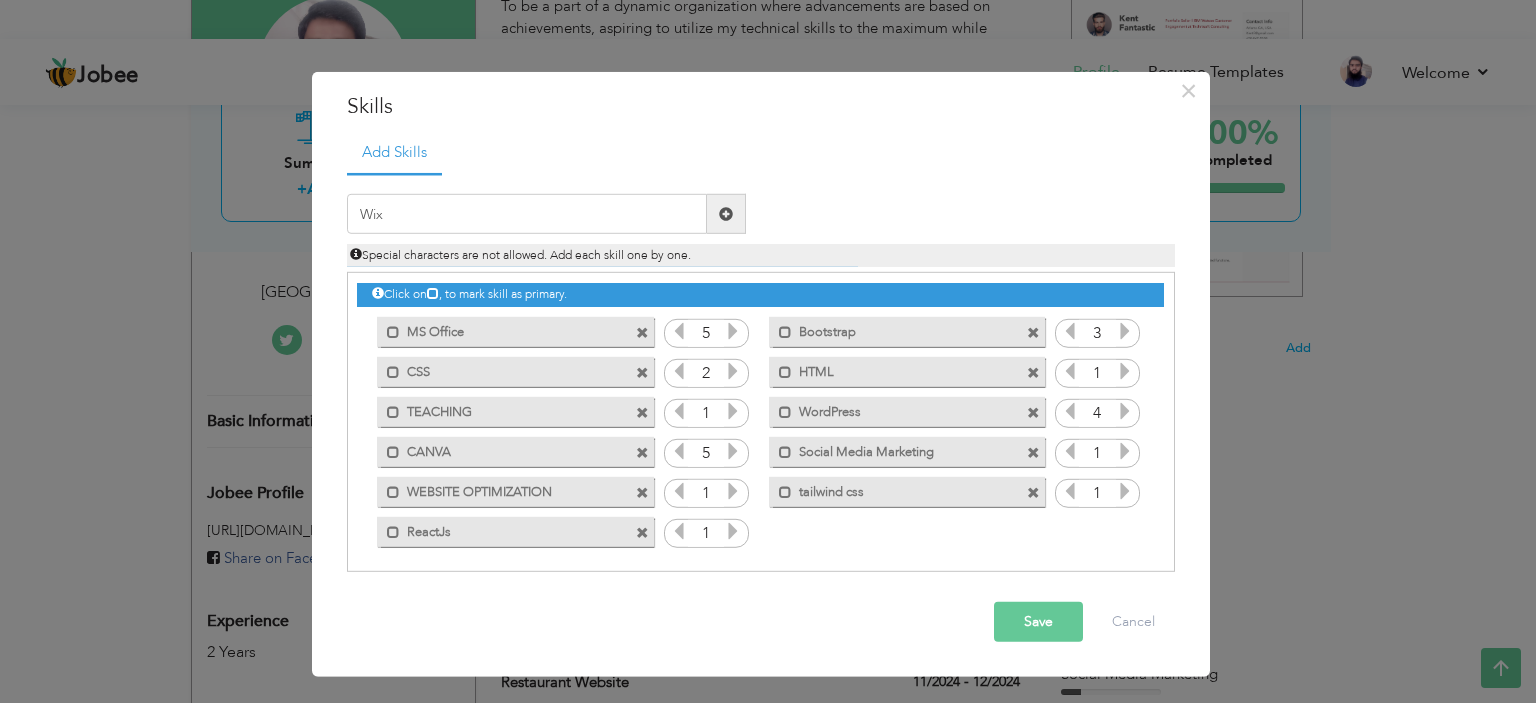 click at bounding box center [726, 214] 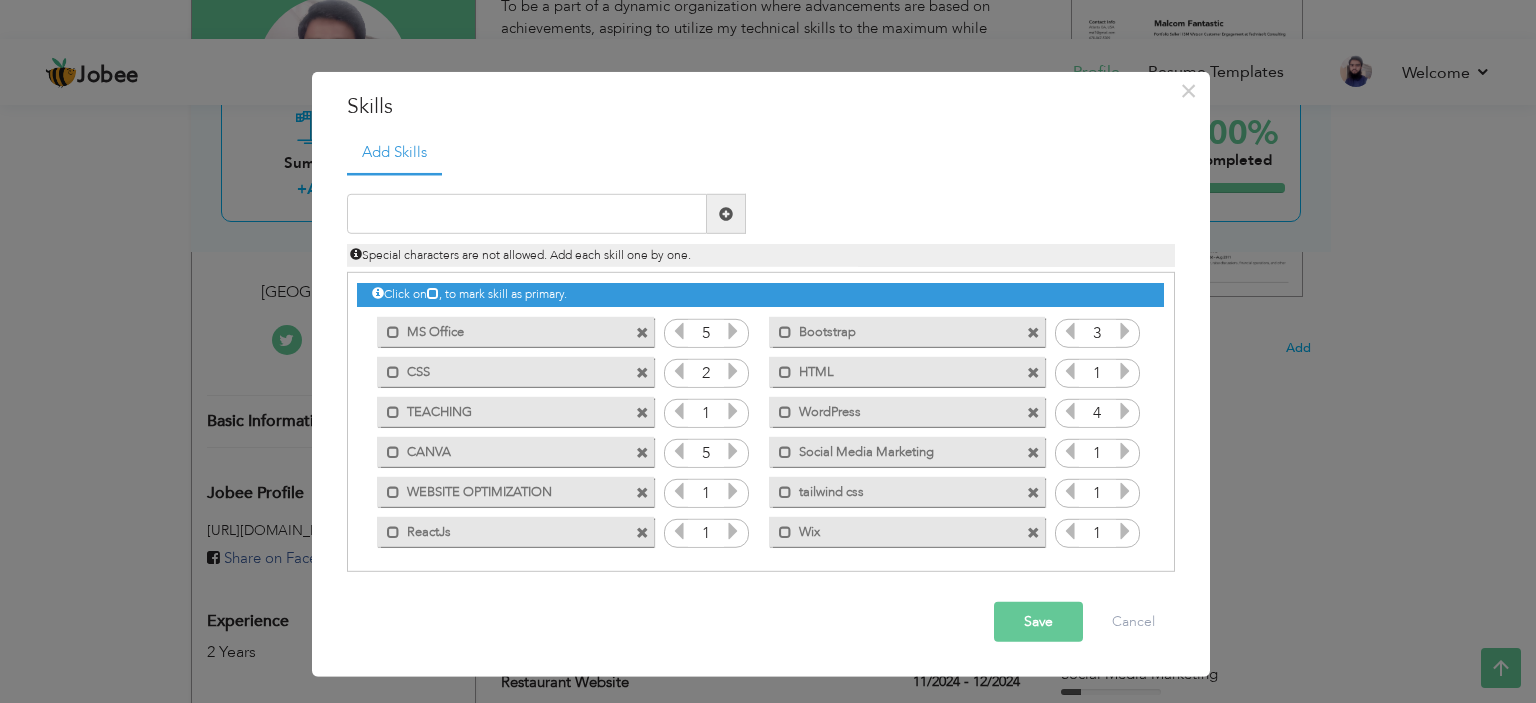 click on "Save" at bounding box center (1038, 622) 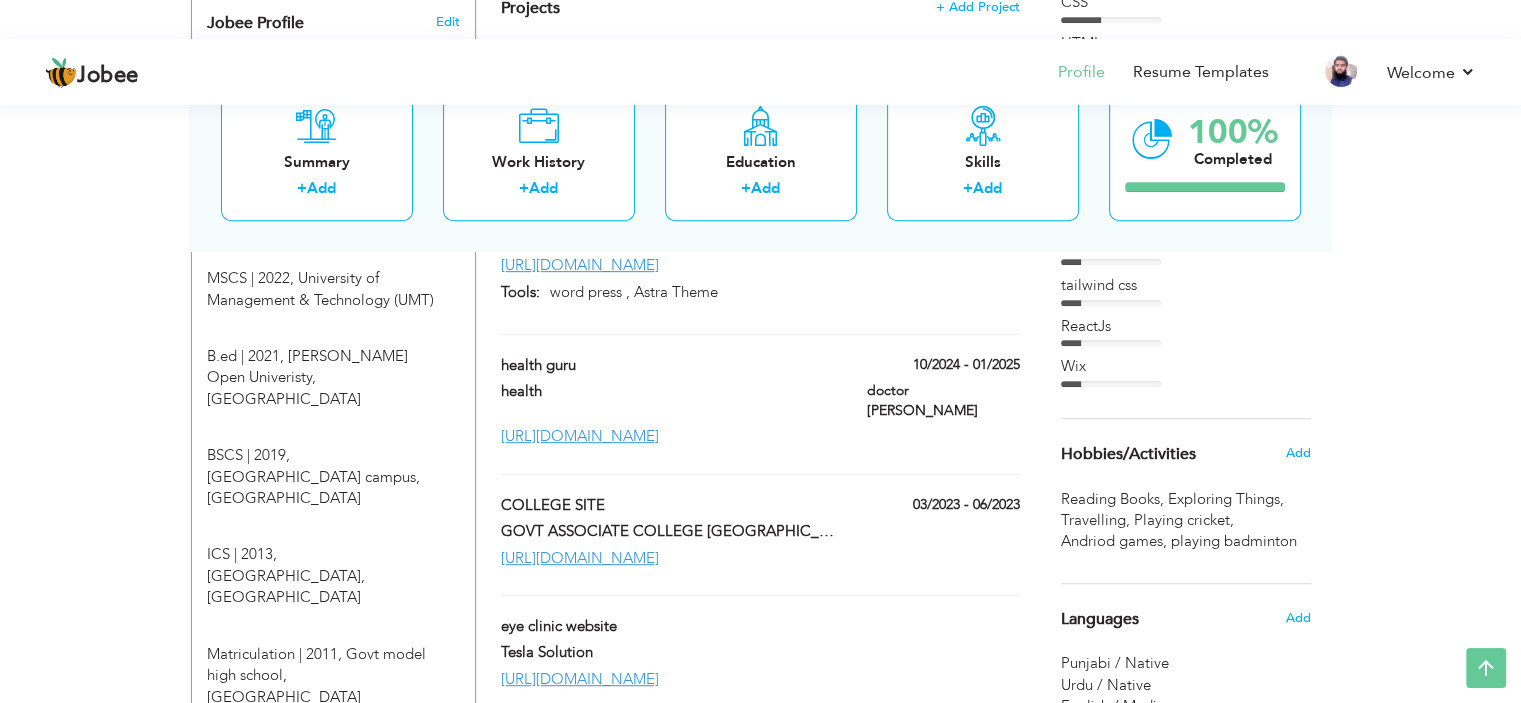 scroll, scrollTop: 1013, scrollLeft: 0, axis: vertical 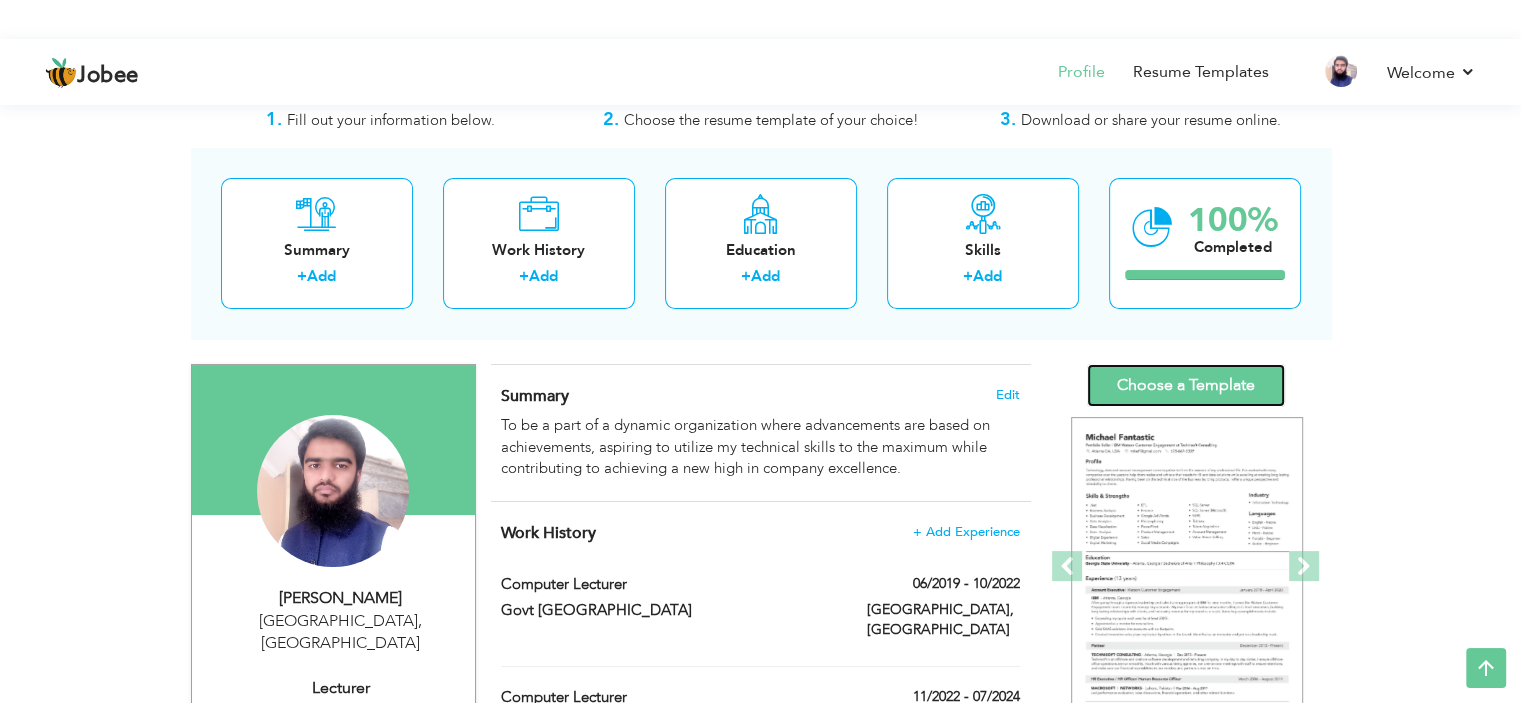 click on "Choose a Template" at bounding box center [1186, 385] 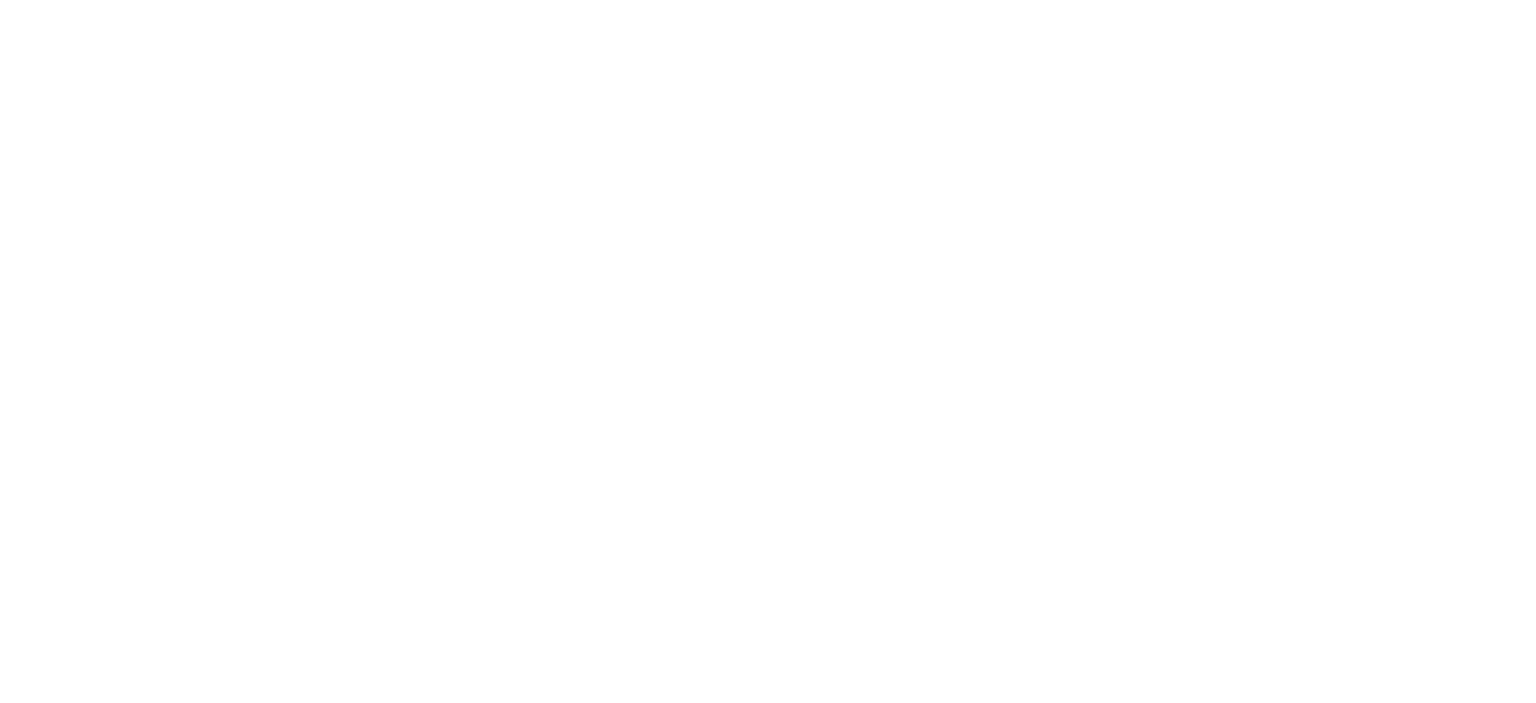 scroll, scrollTop: 0, scrollLeft: 0, axis: both 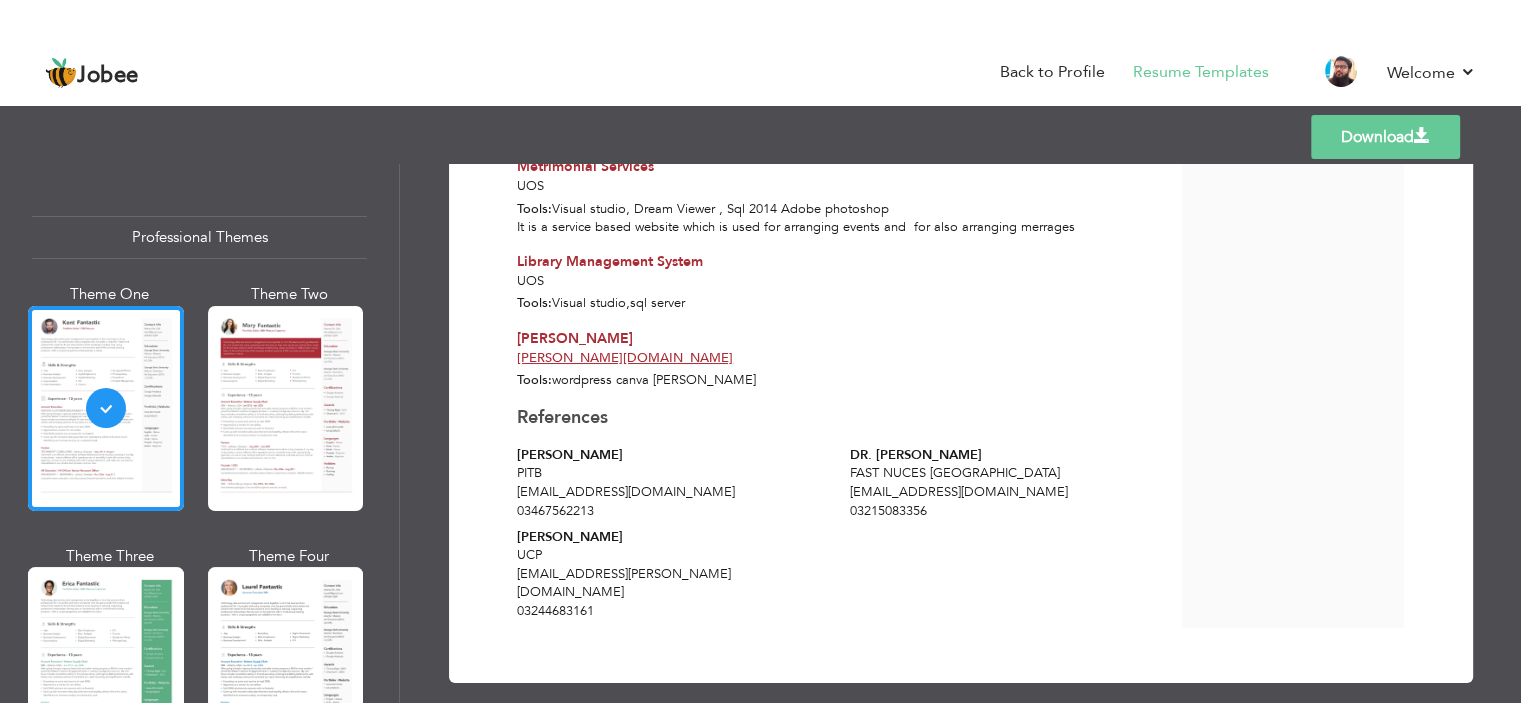 click on "Download" at bounding box center (1385, 137) 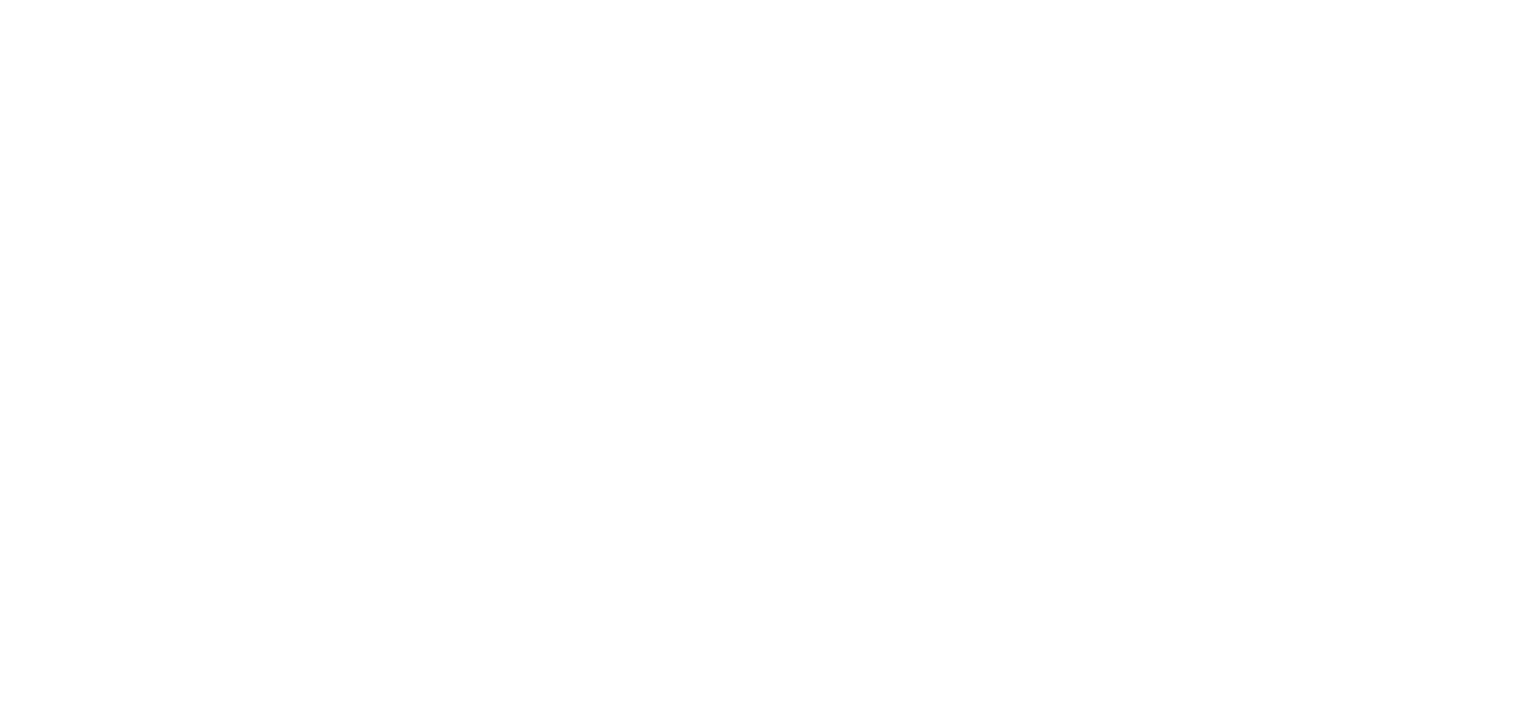 scroll, scrollTop: 0, scrollLeft: 0, axis: both 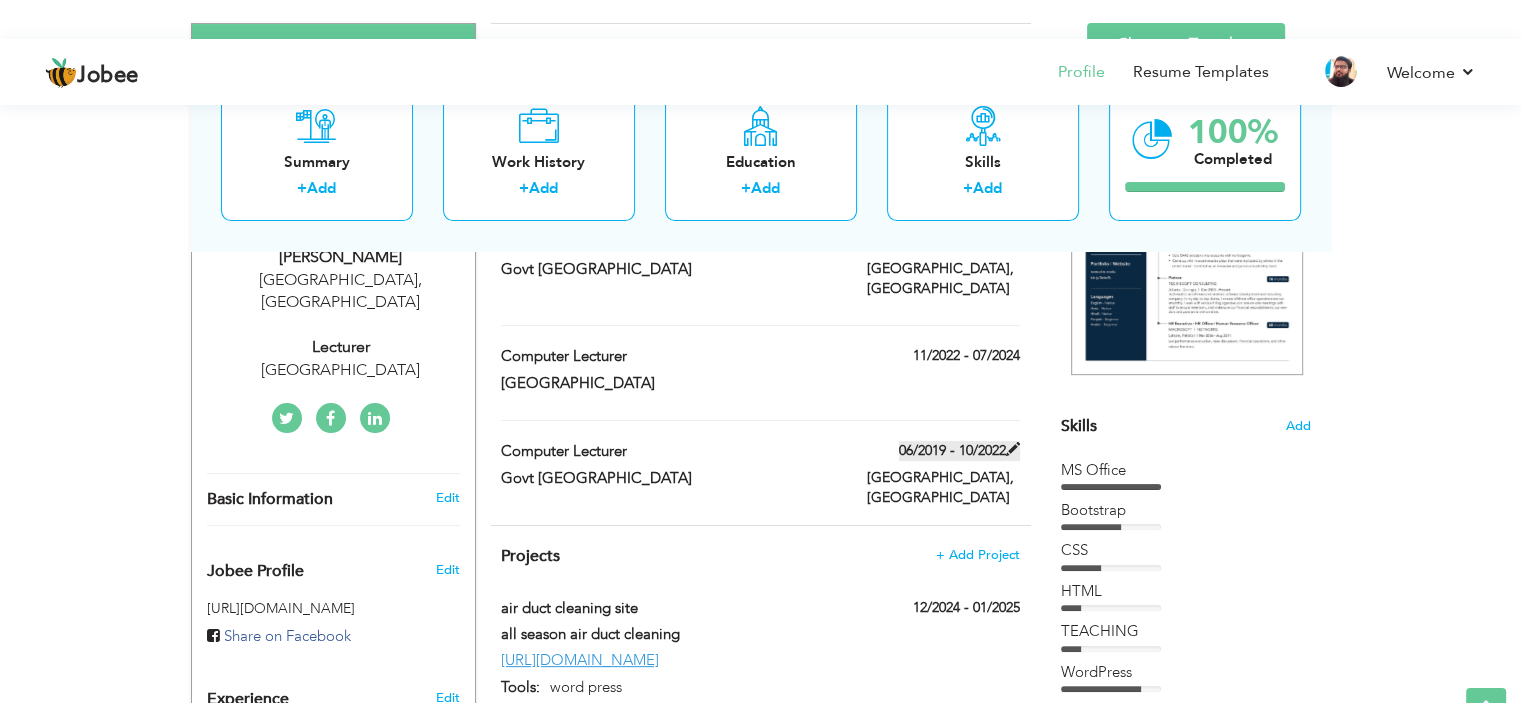 click at bounding box center (1013, 449) 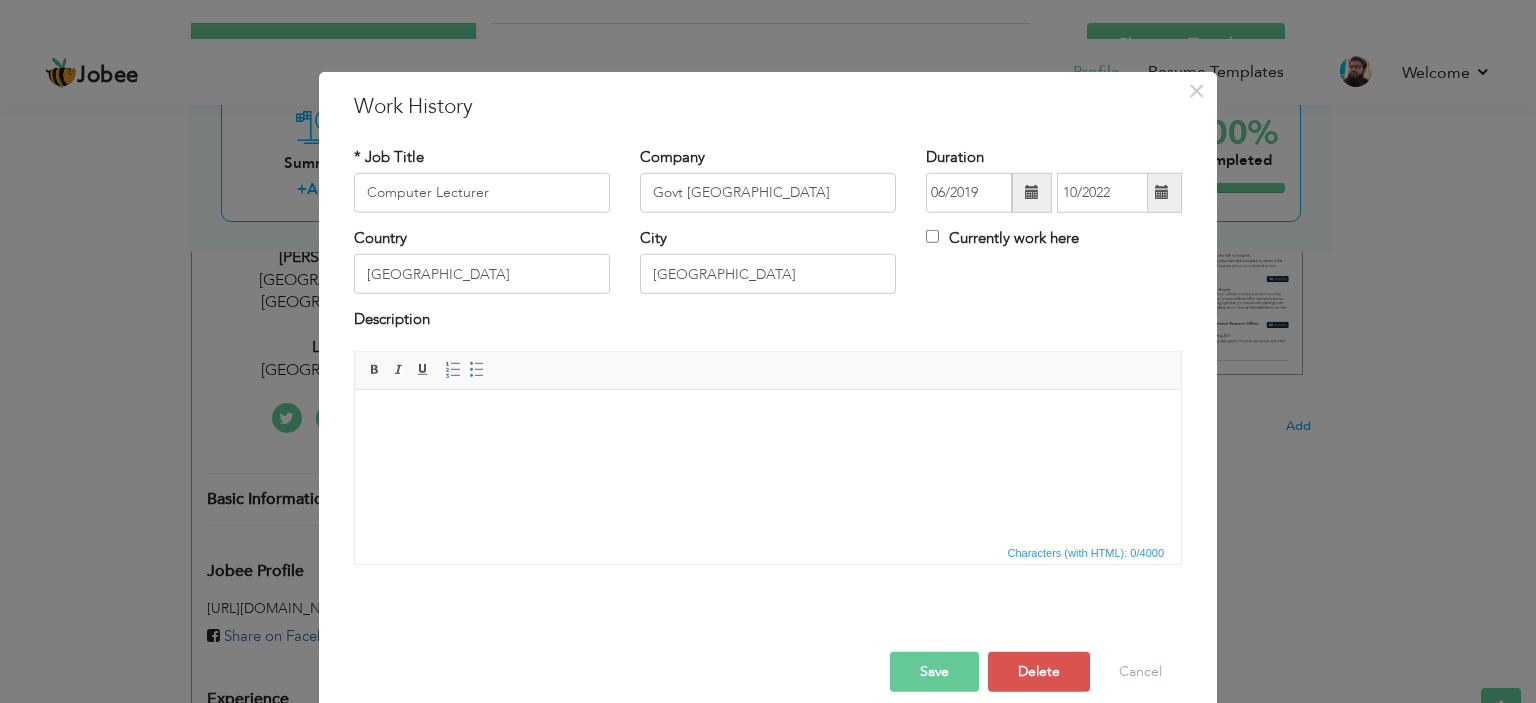 click at bounding box center (1032, 192) 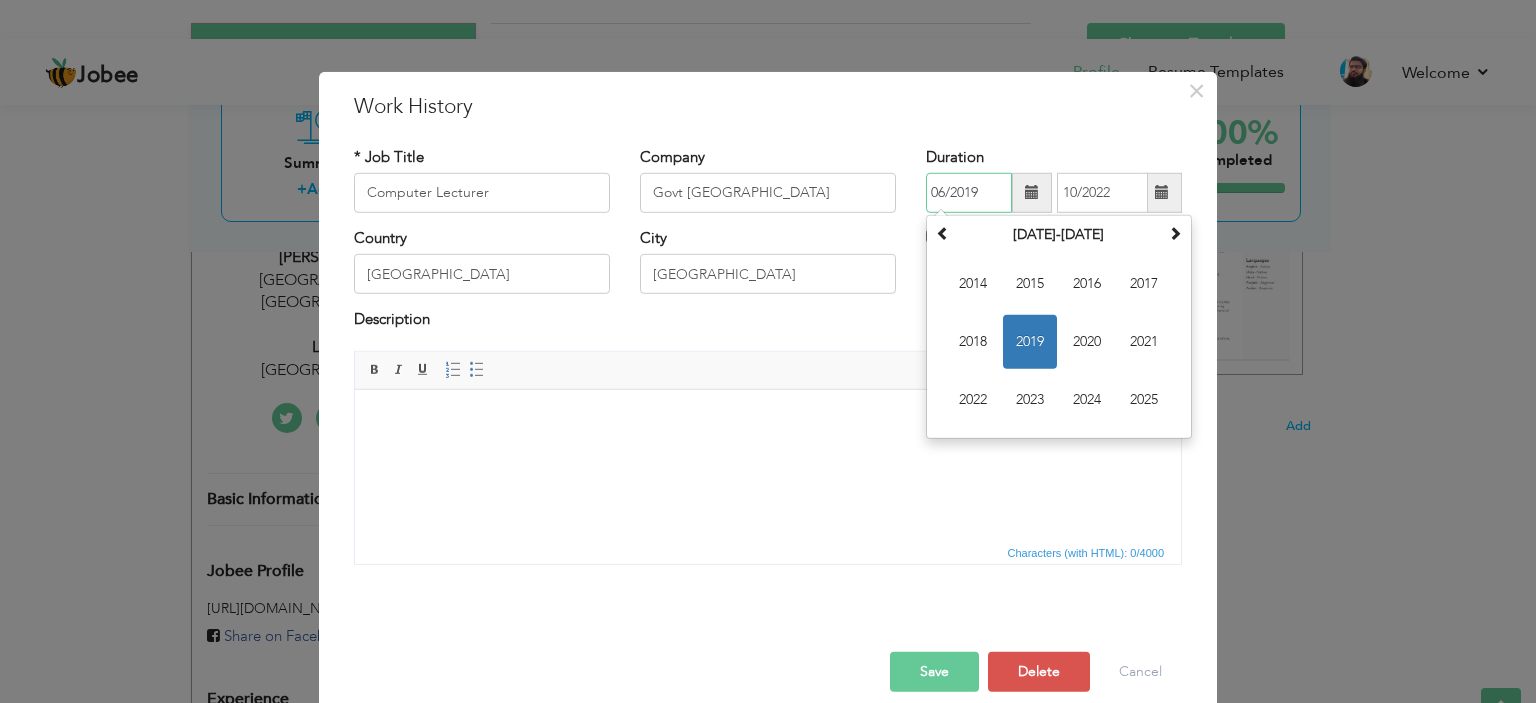 click on "2019" at bounding box center (1030, 342) 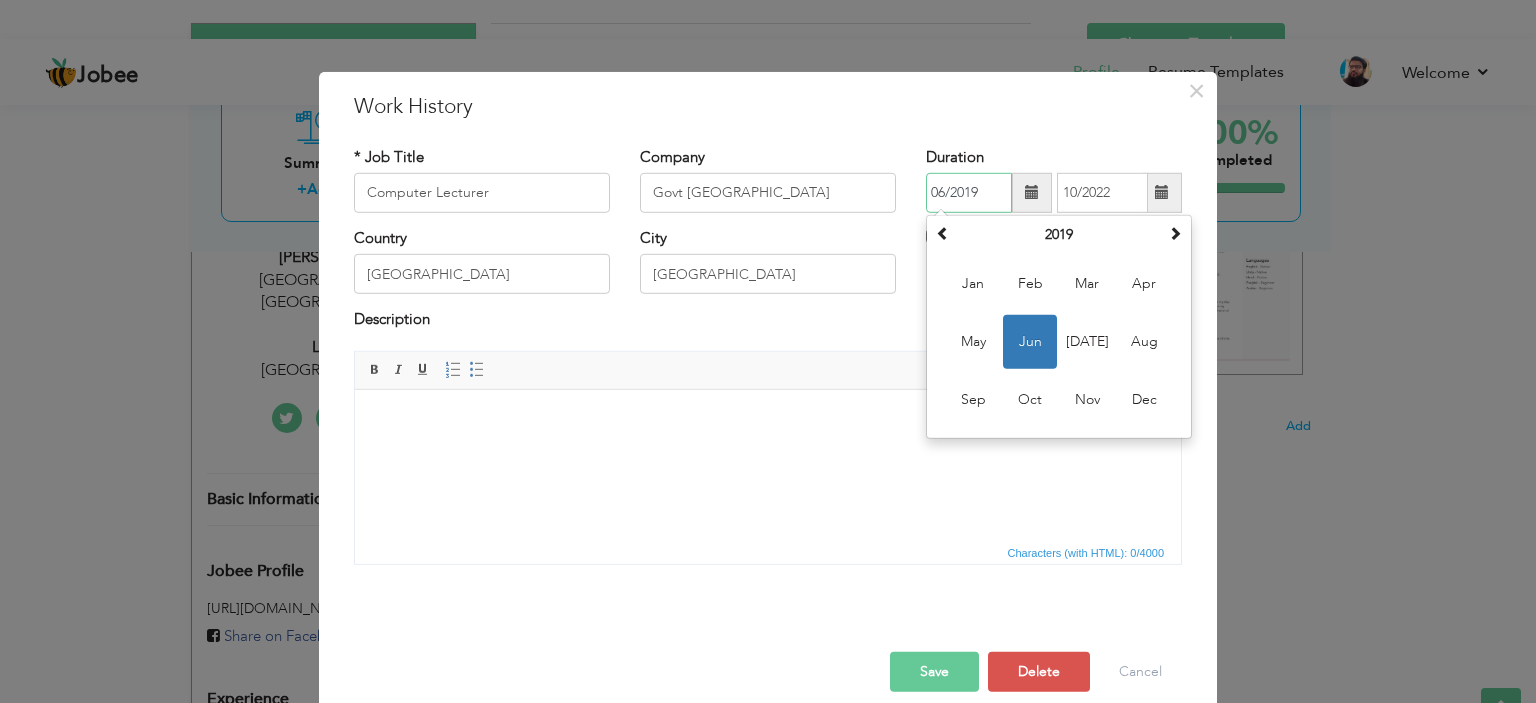 click on "Jun" at bounding box center [1030, 342] 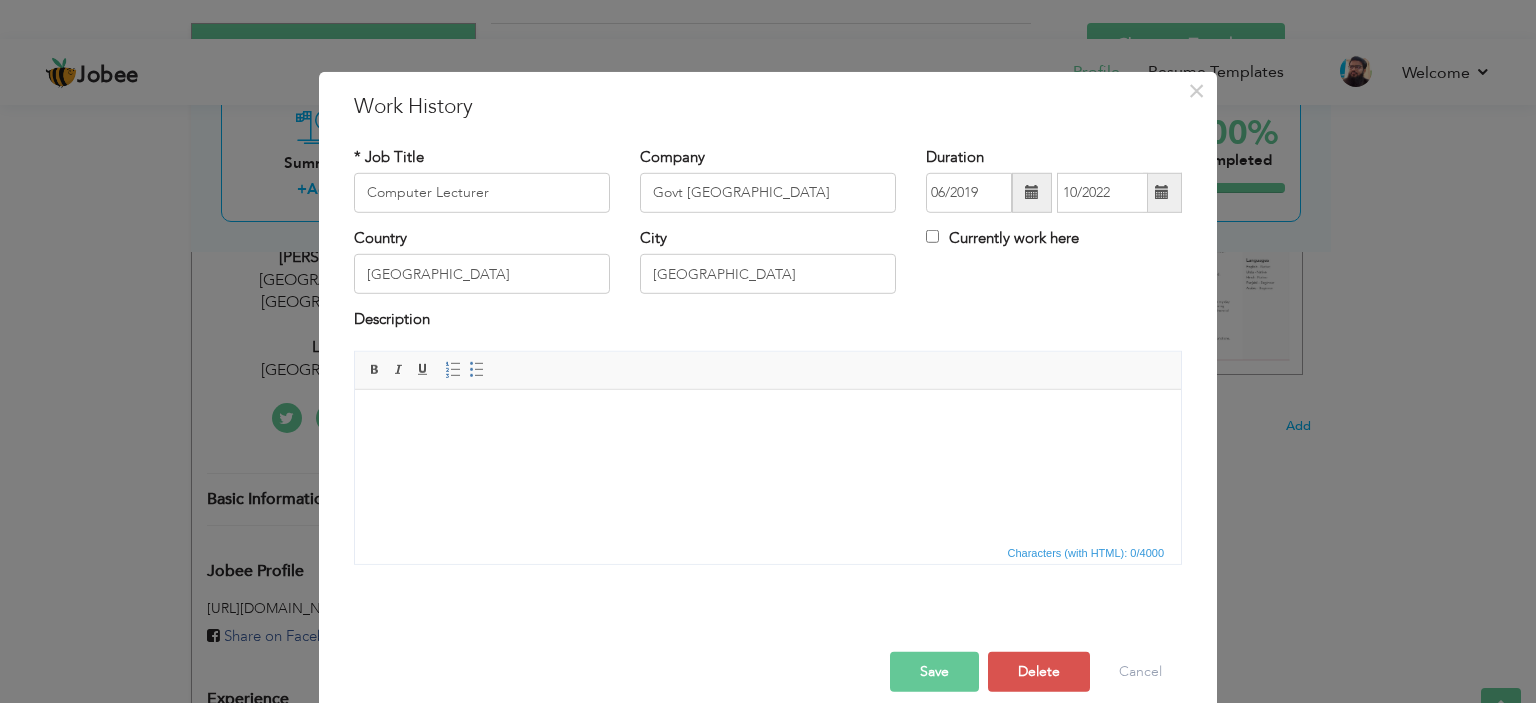 click at bounding box center [1032, 193] 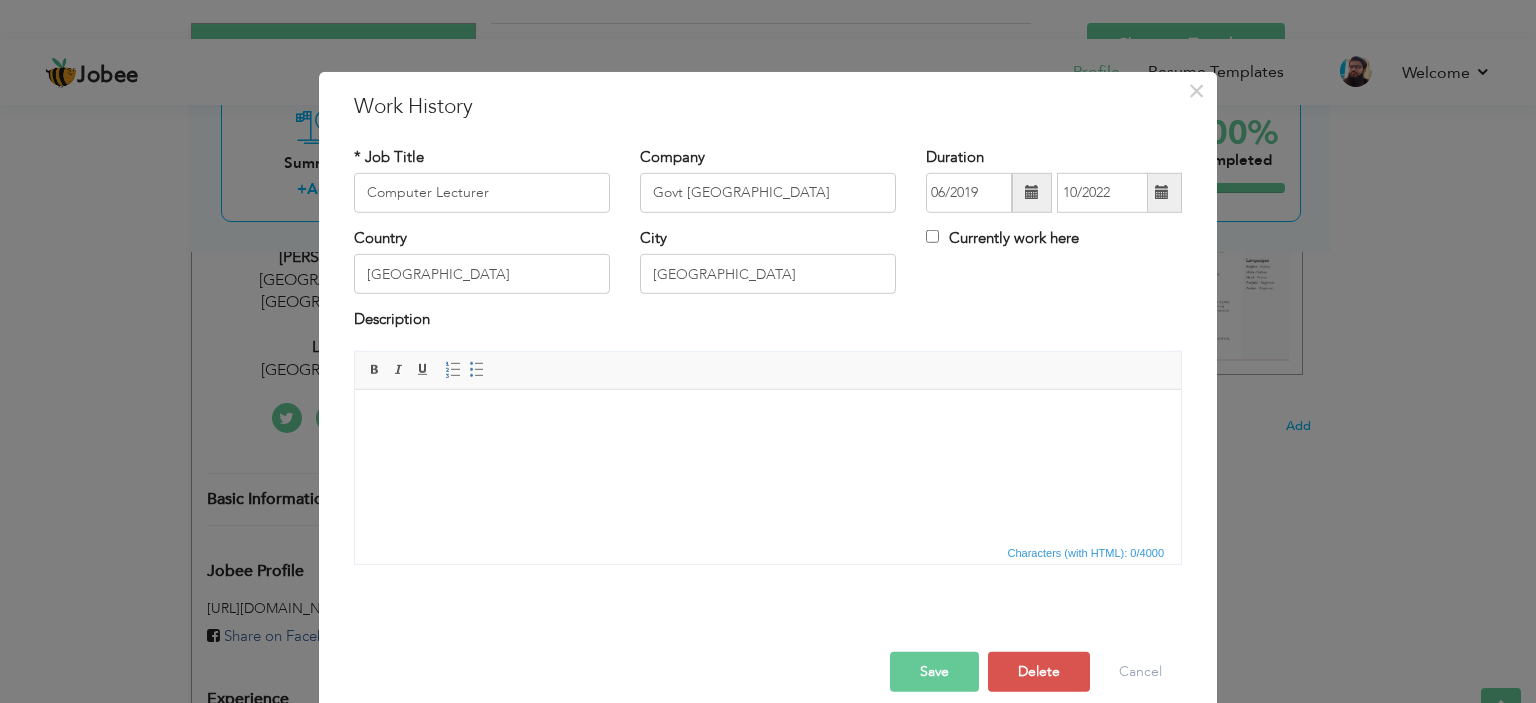 click at bounding box center [1032, 193] 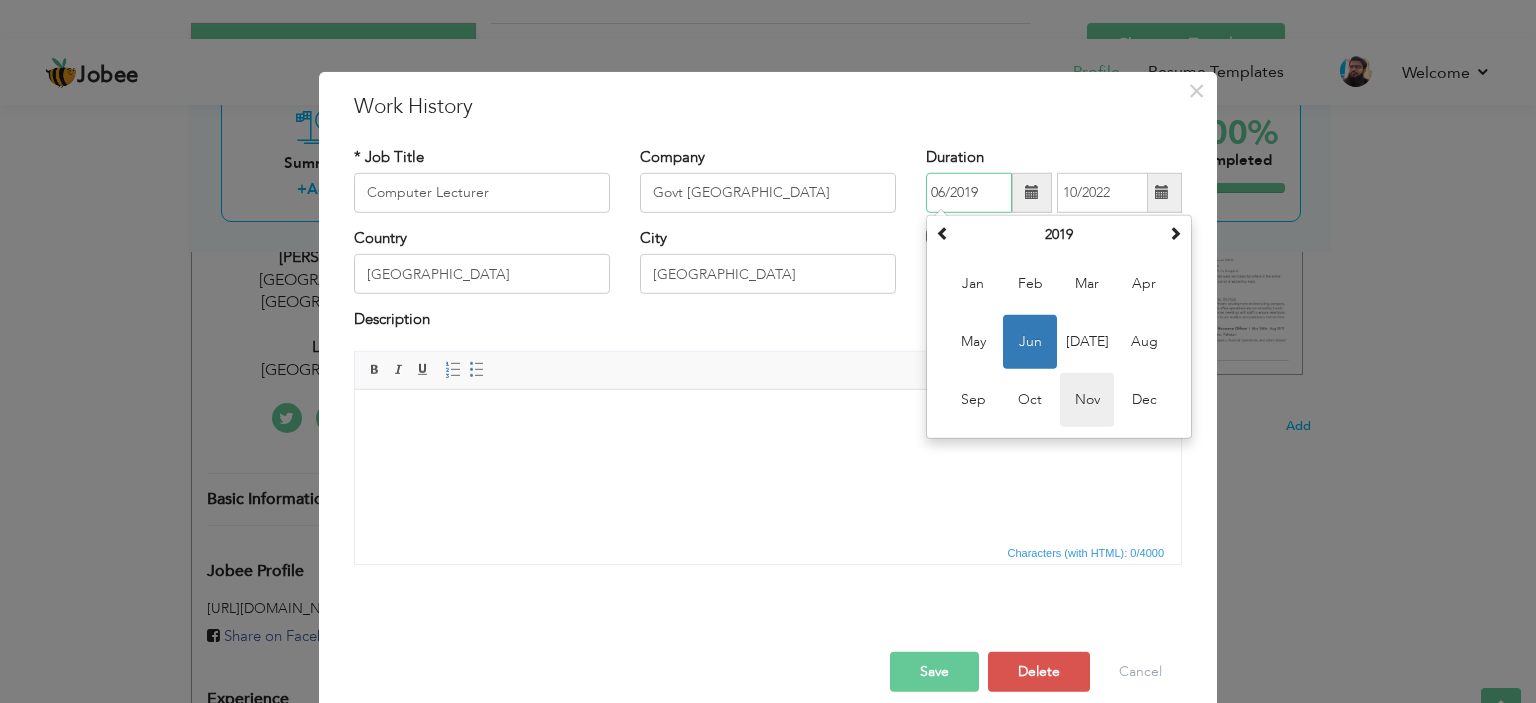 click on "Nov" at bounding box center [1087, 400] 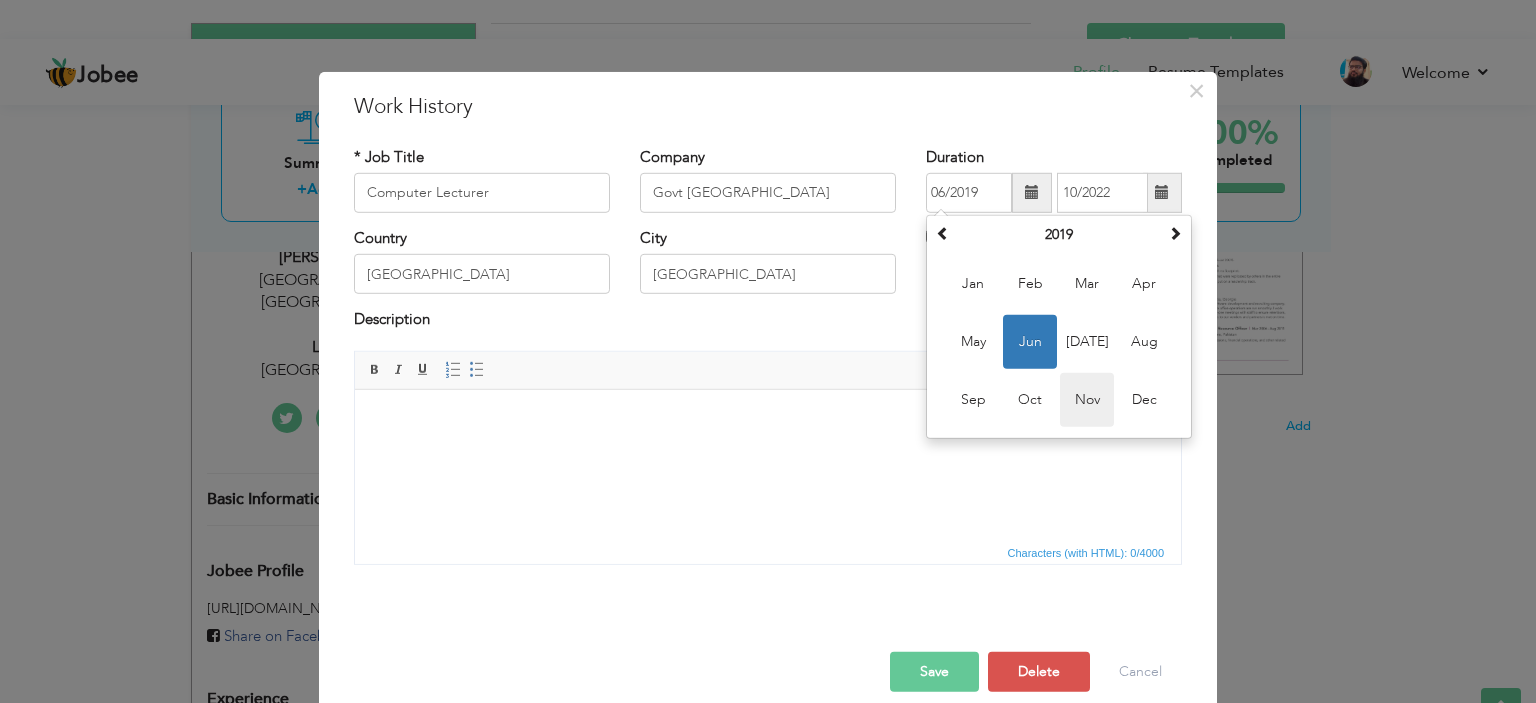 type on "11/2019" 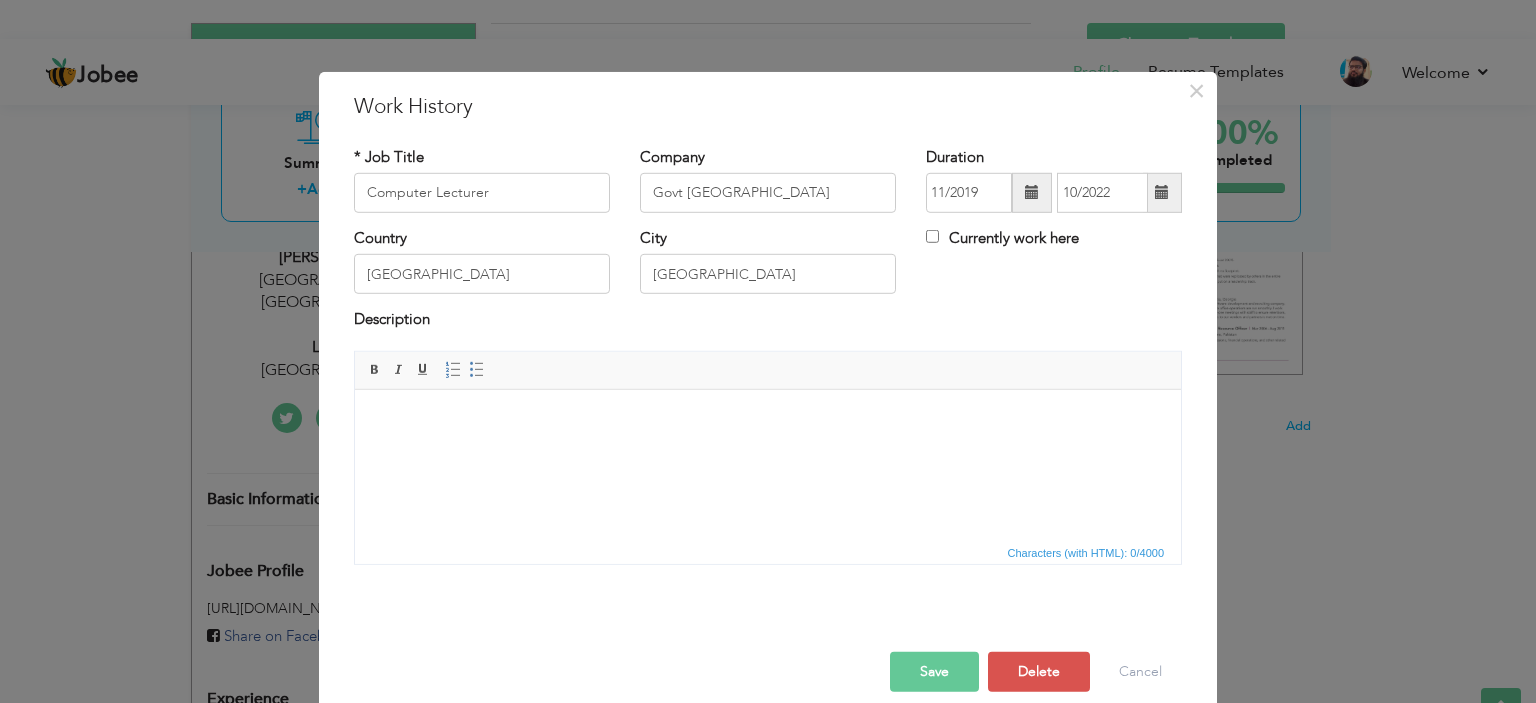 click at bounding box center (1162, 192) 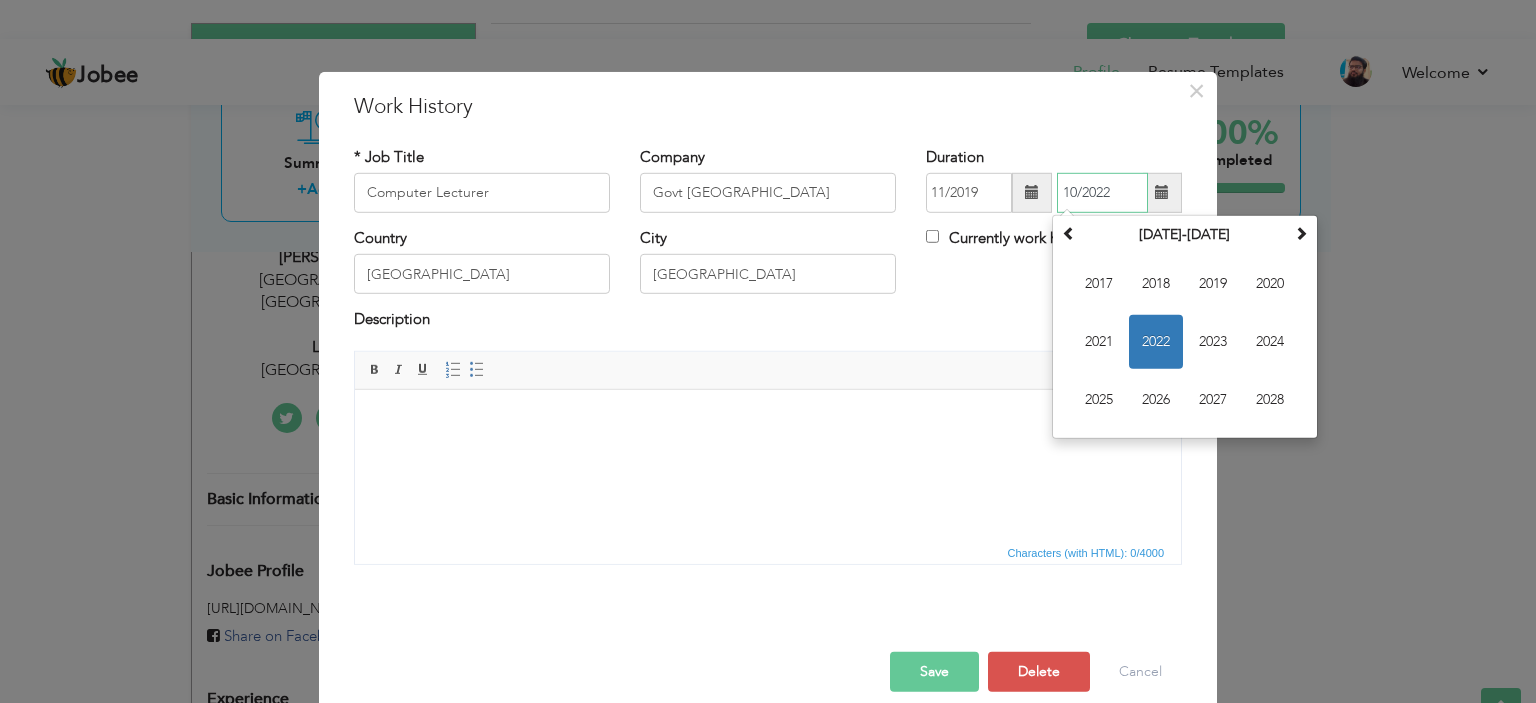 click on "2022" at bounding box center [1156, 342] 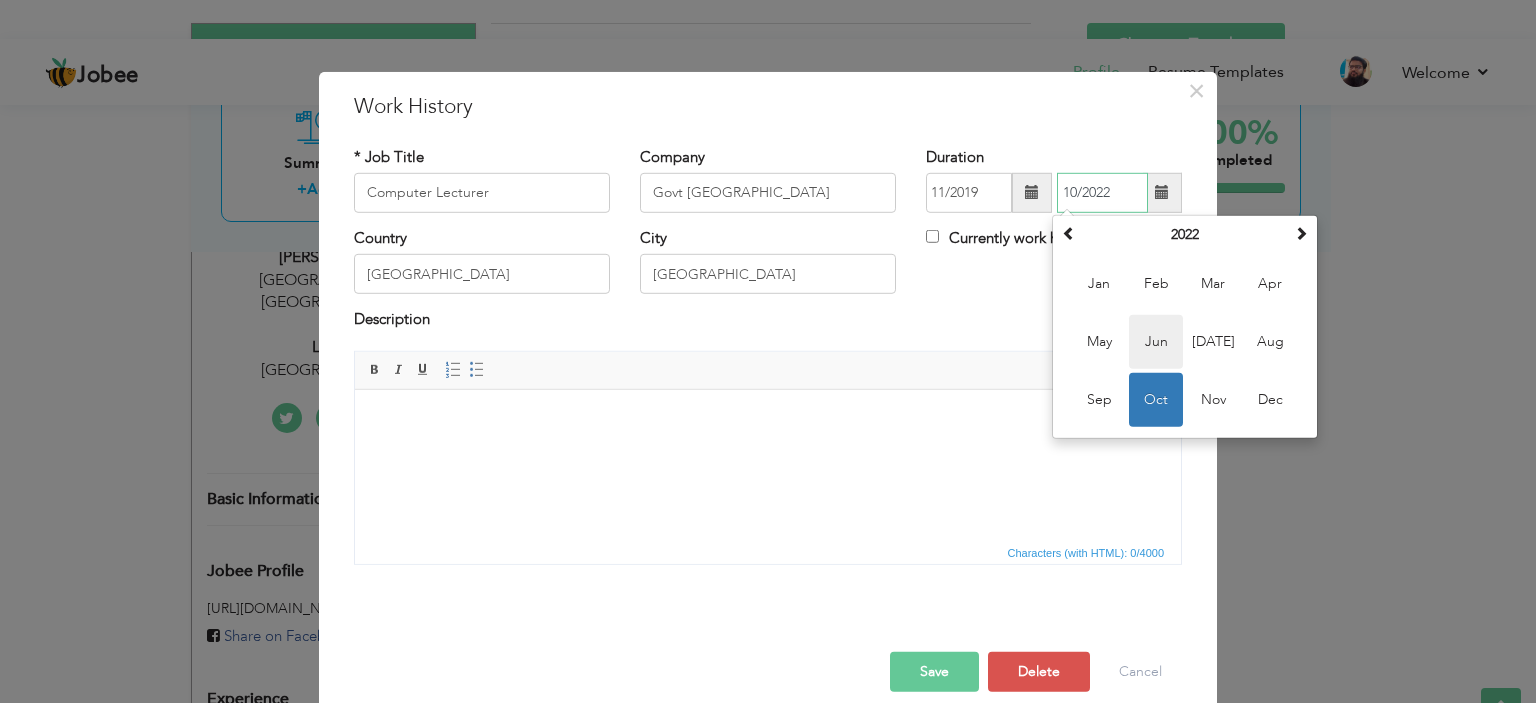 click on "Jun" at bounding box center [1156, 342] 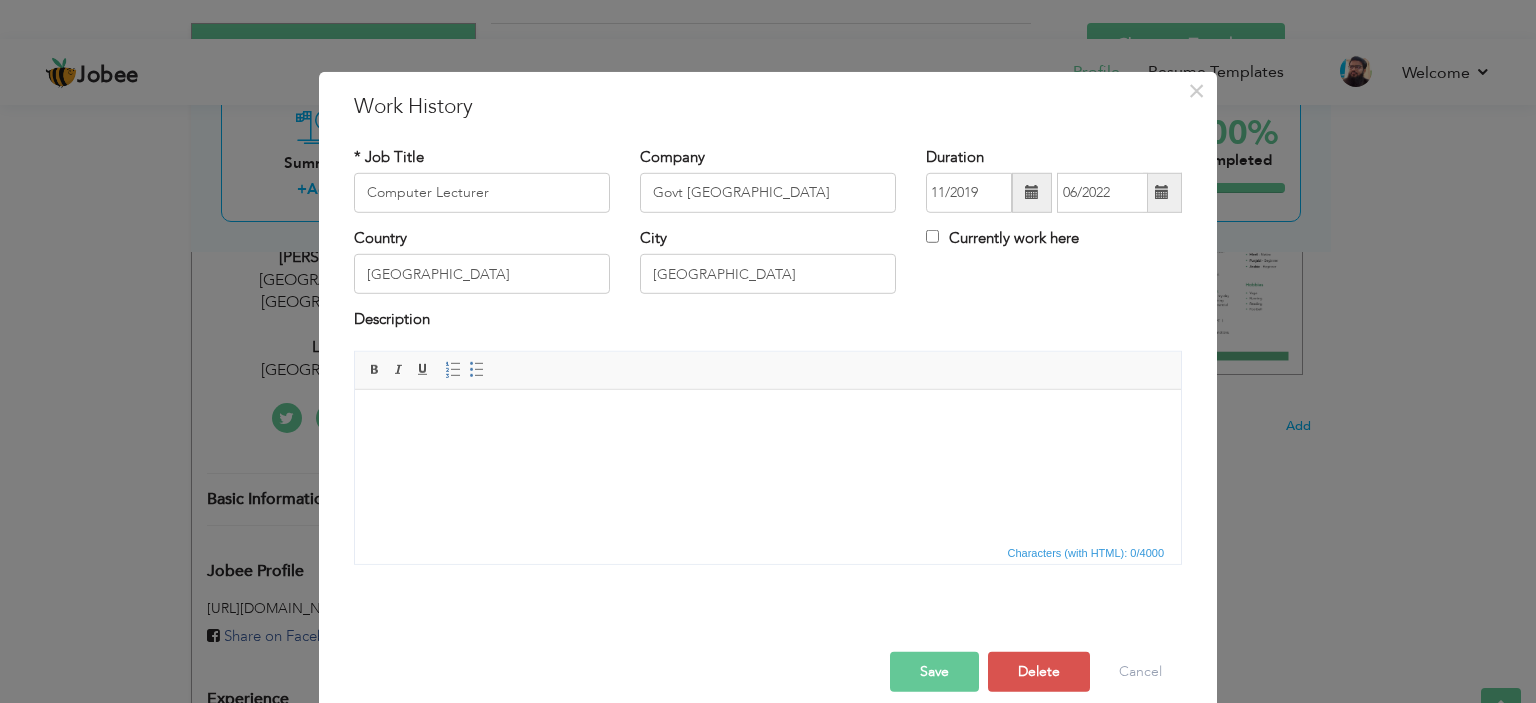 click at bounding box center [1162, 192] 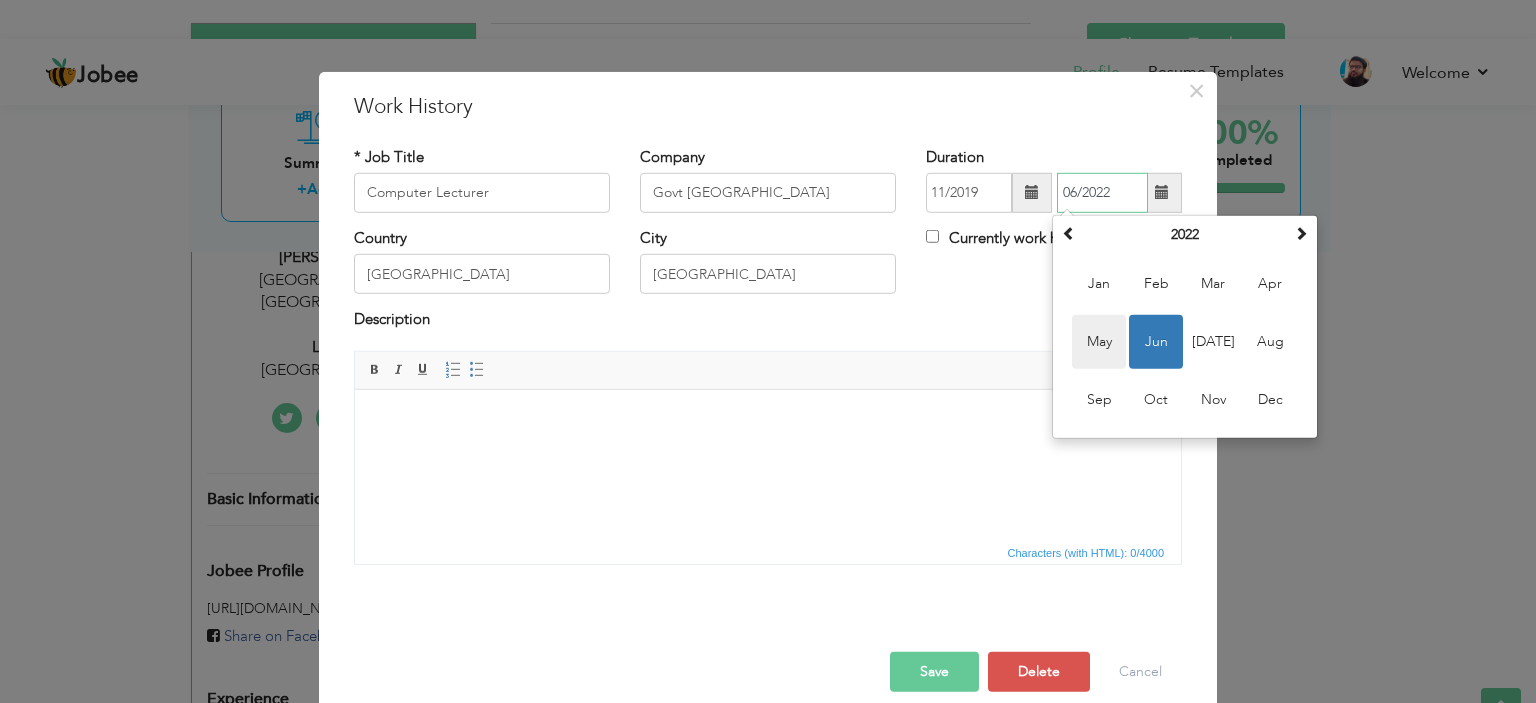 click on "May" at bounding box center (1099, 342) 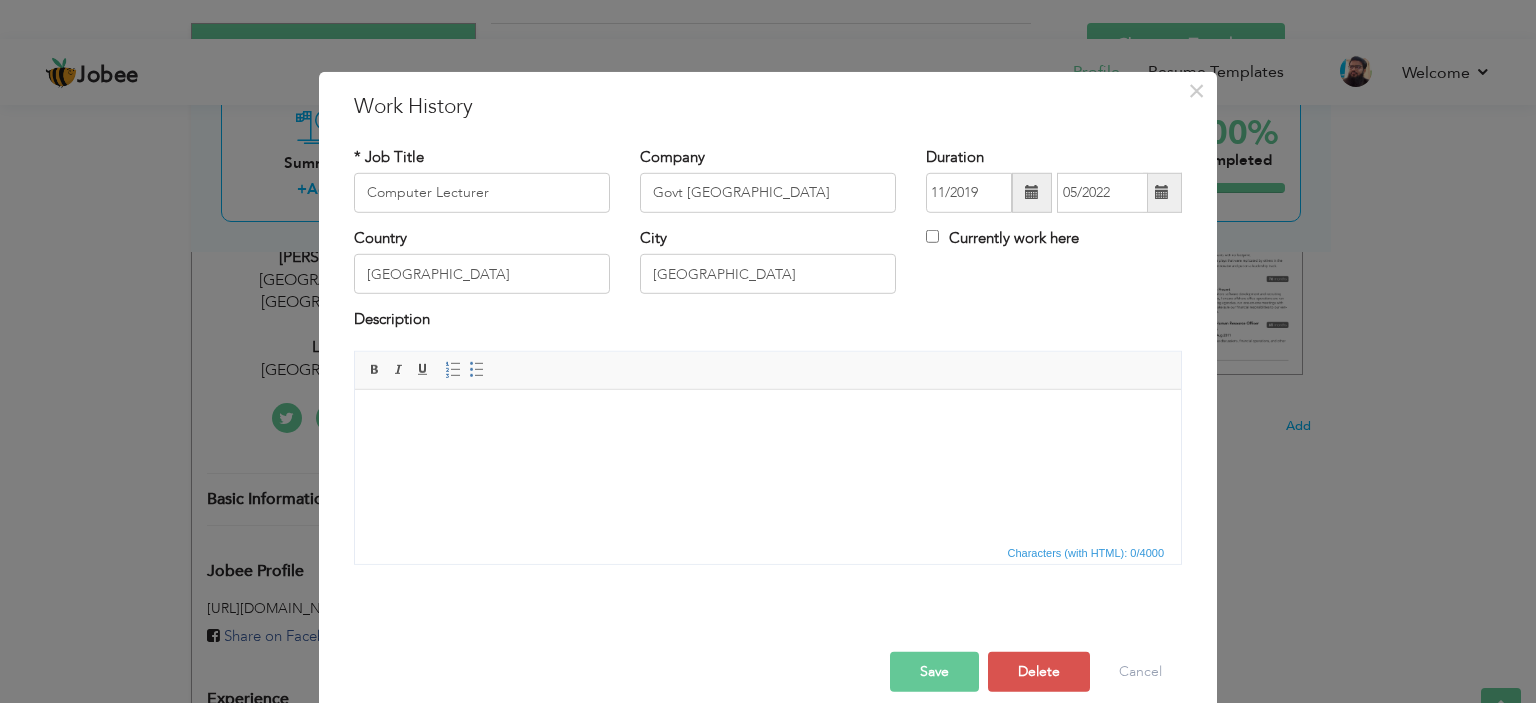 click on "Description" at bounding box center (768, 329) 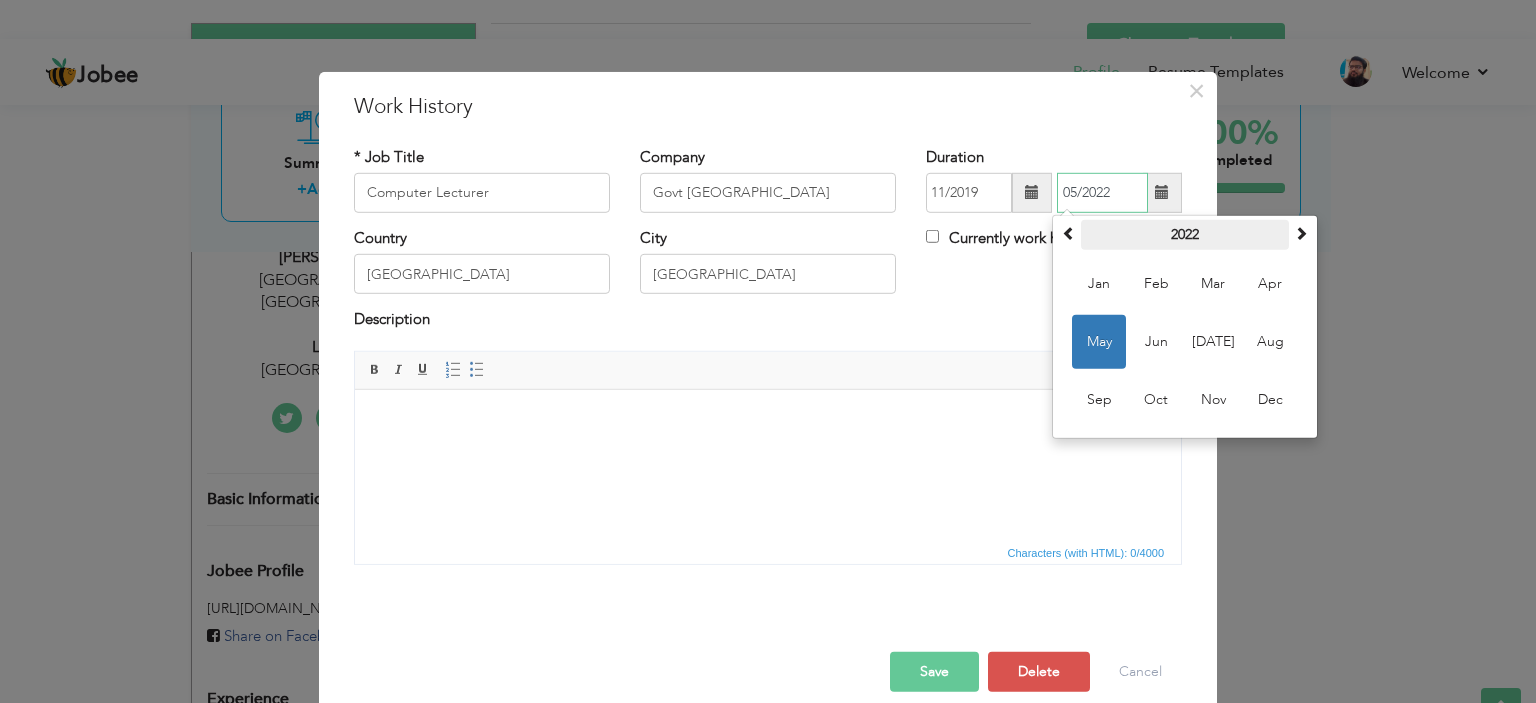 click on "2022" at bounding box center [1185, 235] 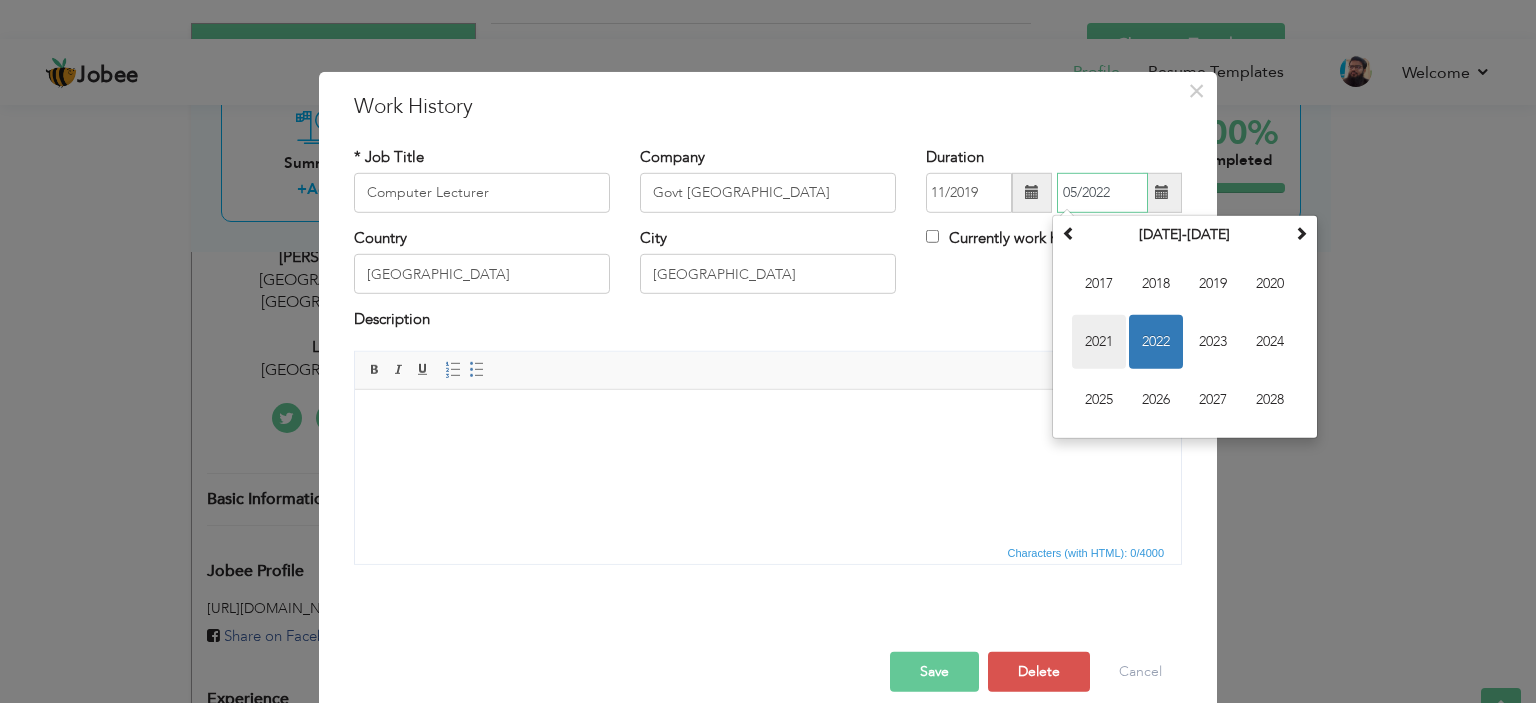 click on "2021" at bounding box center [1099, 342] 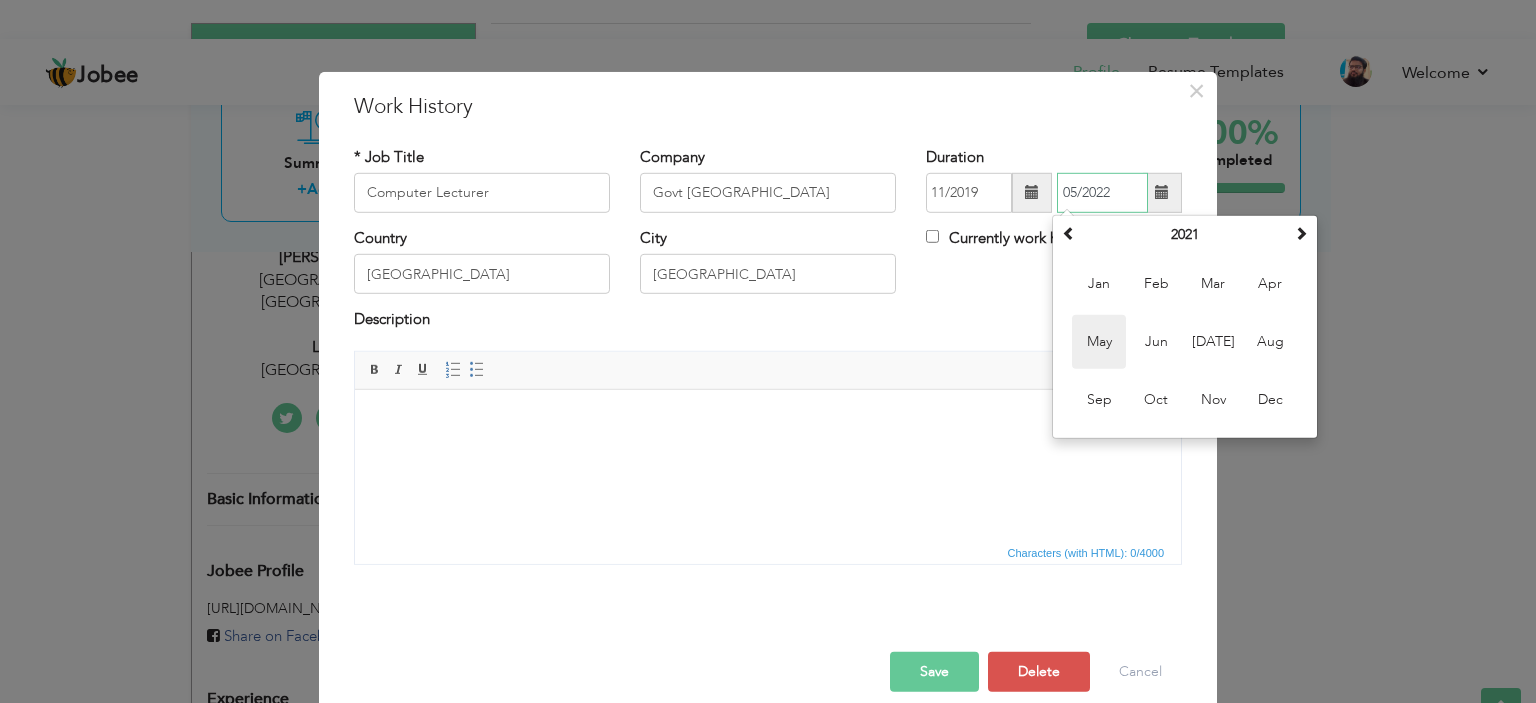 click on "May" at bounding box center [1099, 342] 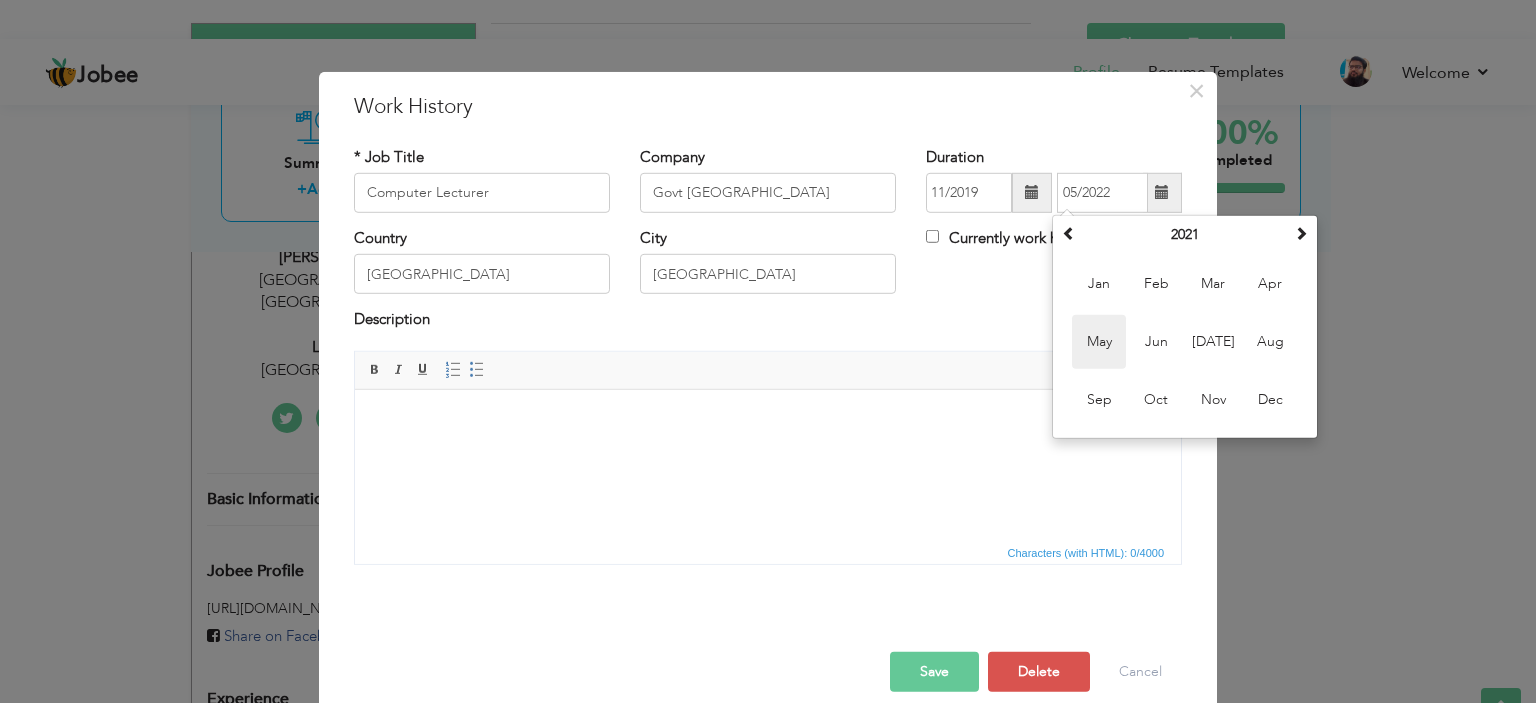 type on "05/2021" 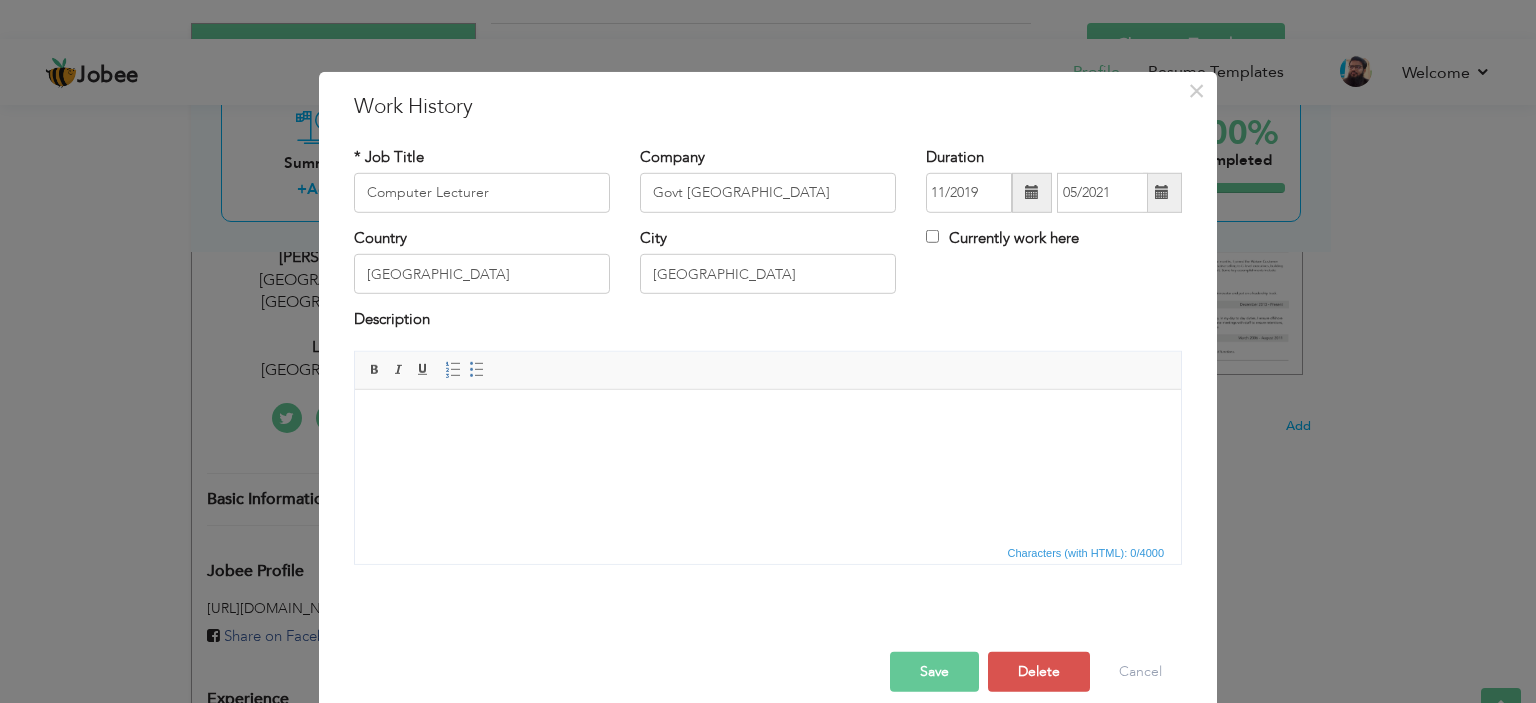 click on "Save" at bounding box center [934, 672] 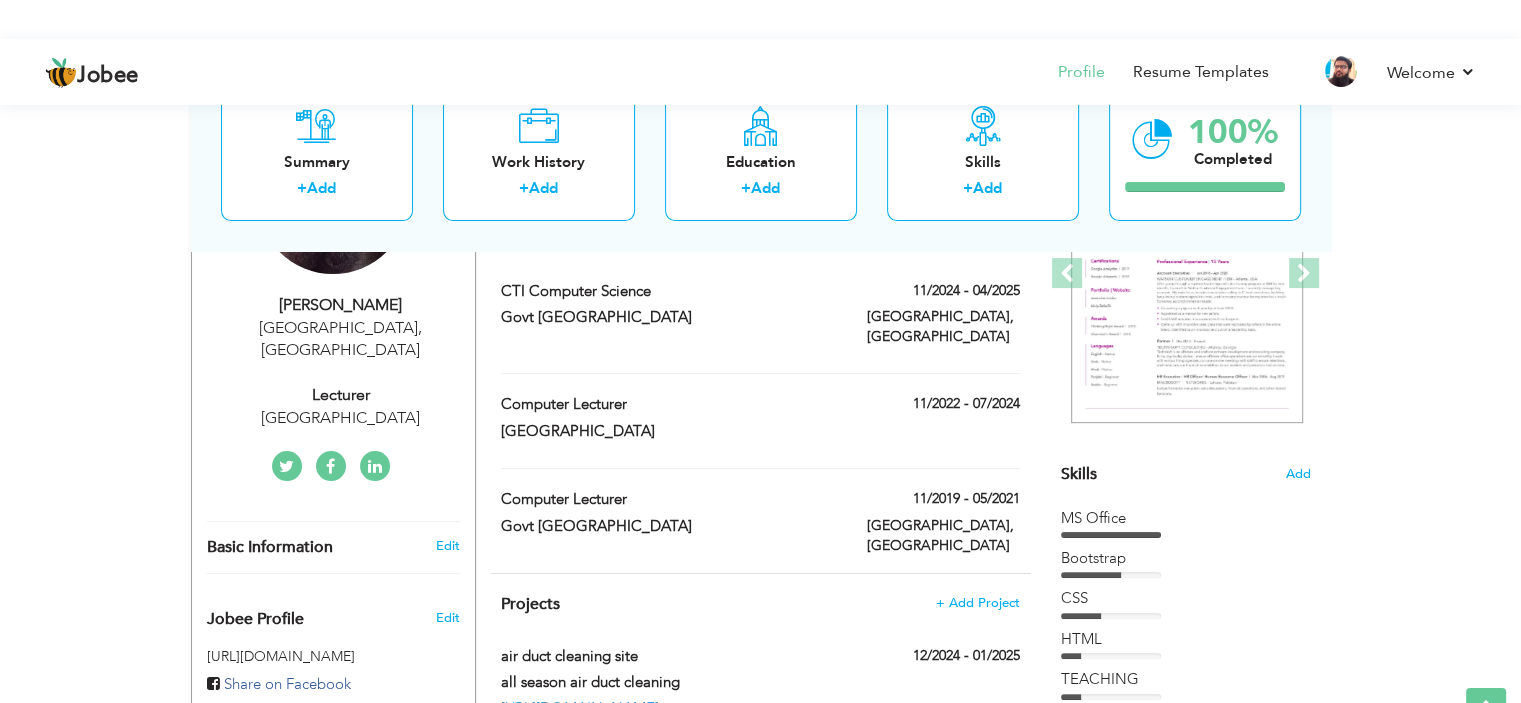 scroll, scrollTop: 409, scrollLeft: 0, axis: vertical 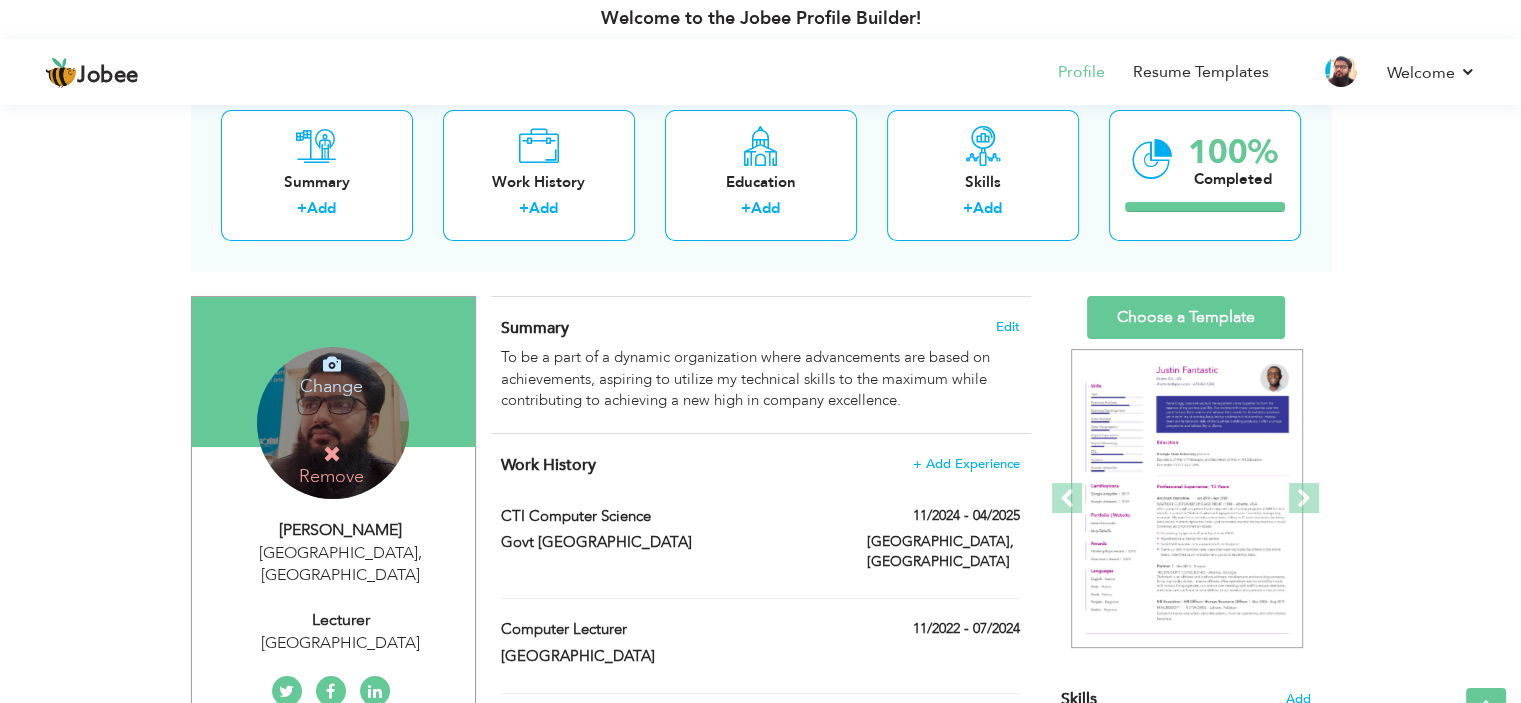 click on "Change
Remove" at bounding box center (333, 423) 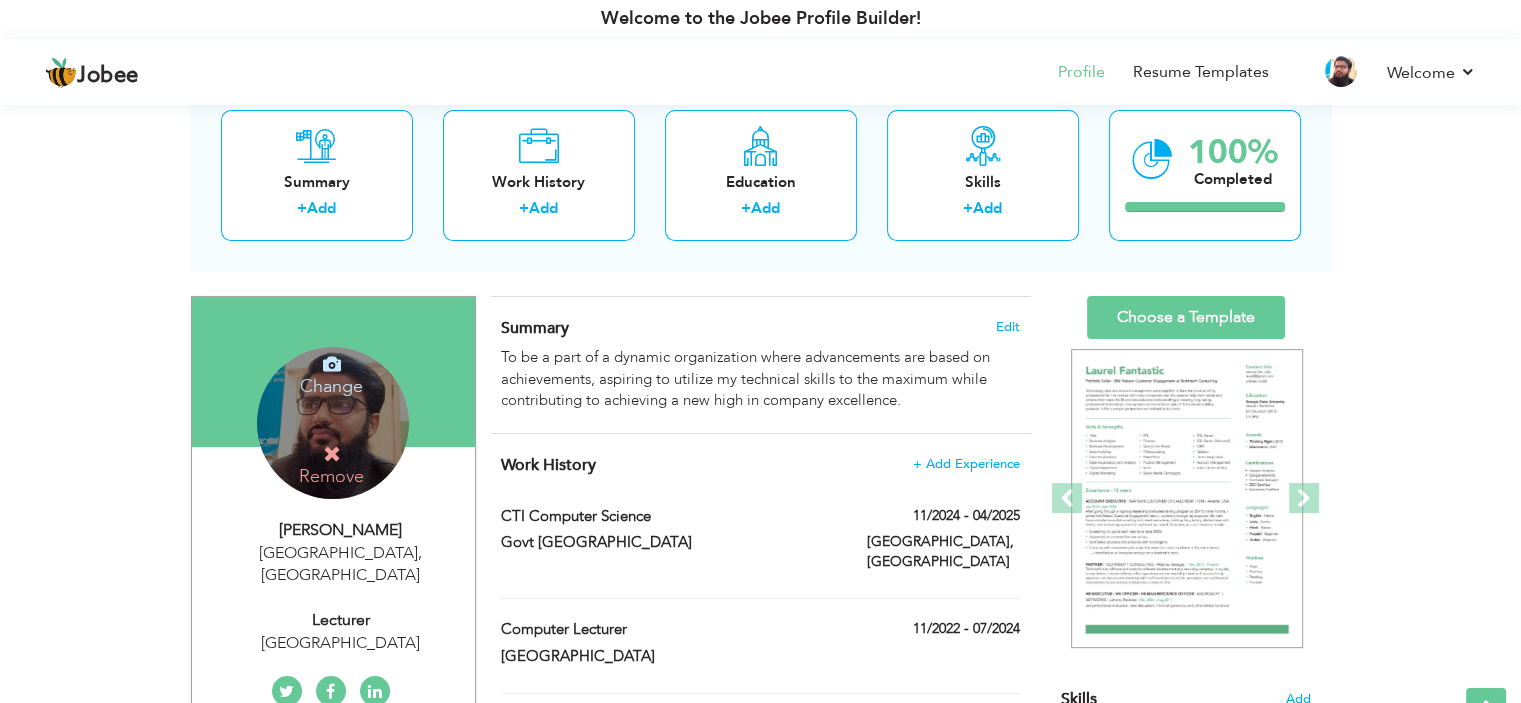 click on "Change" at bounding box center (331, 373) 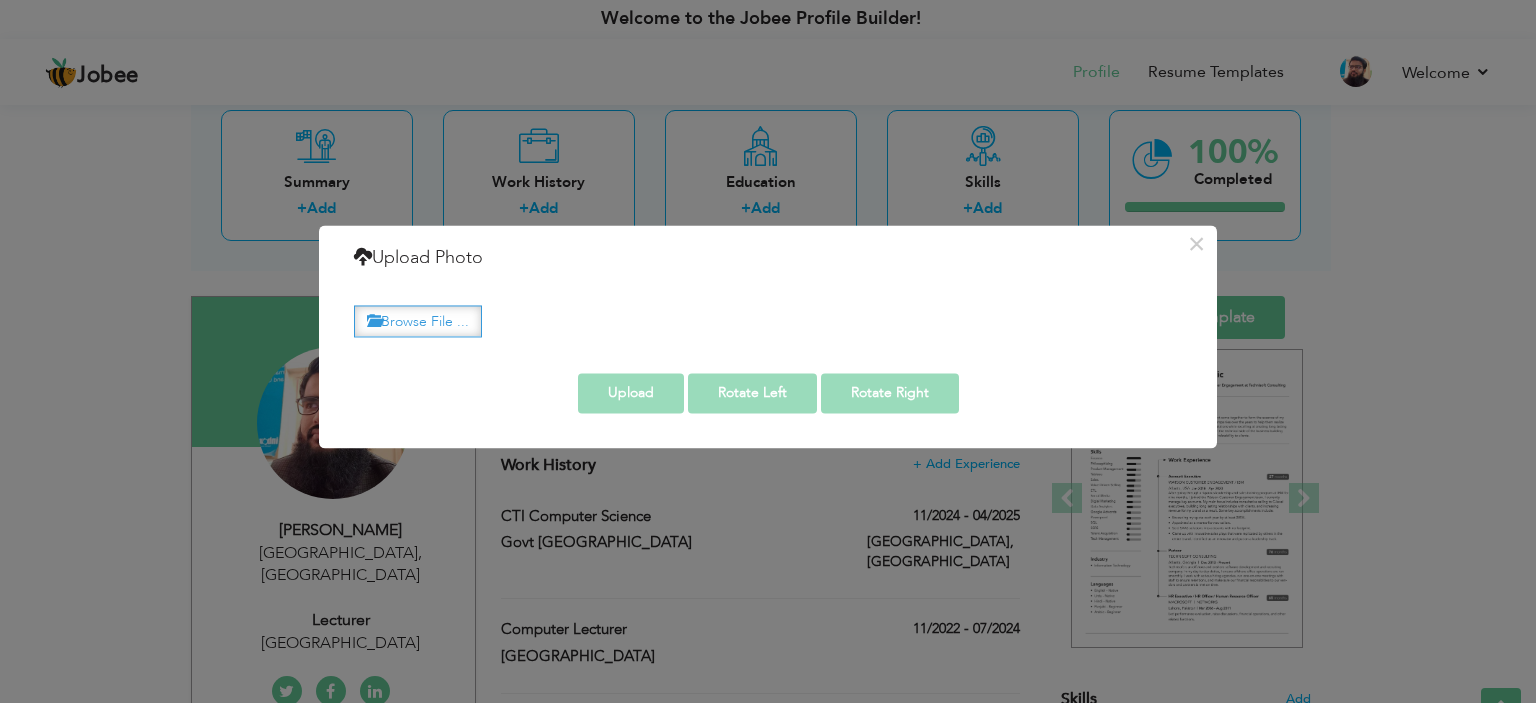 click on "Browse File ..." at bounding box center [418, 321] 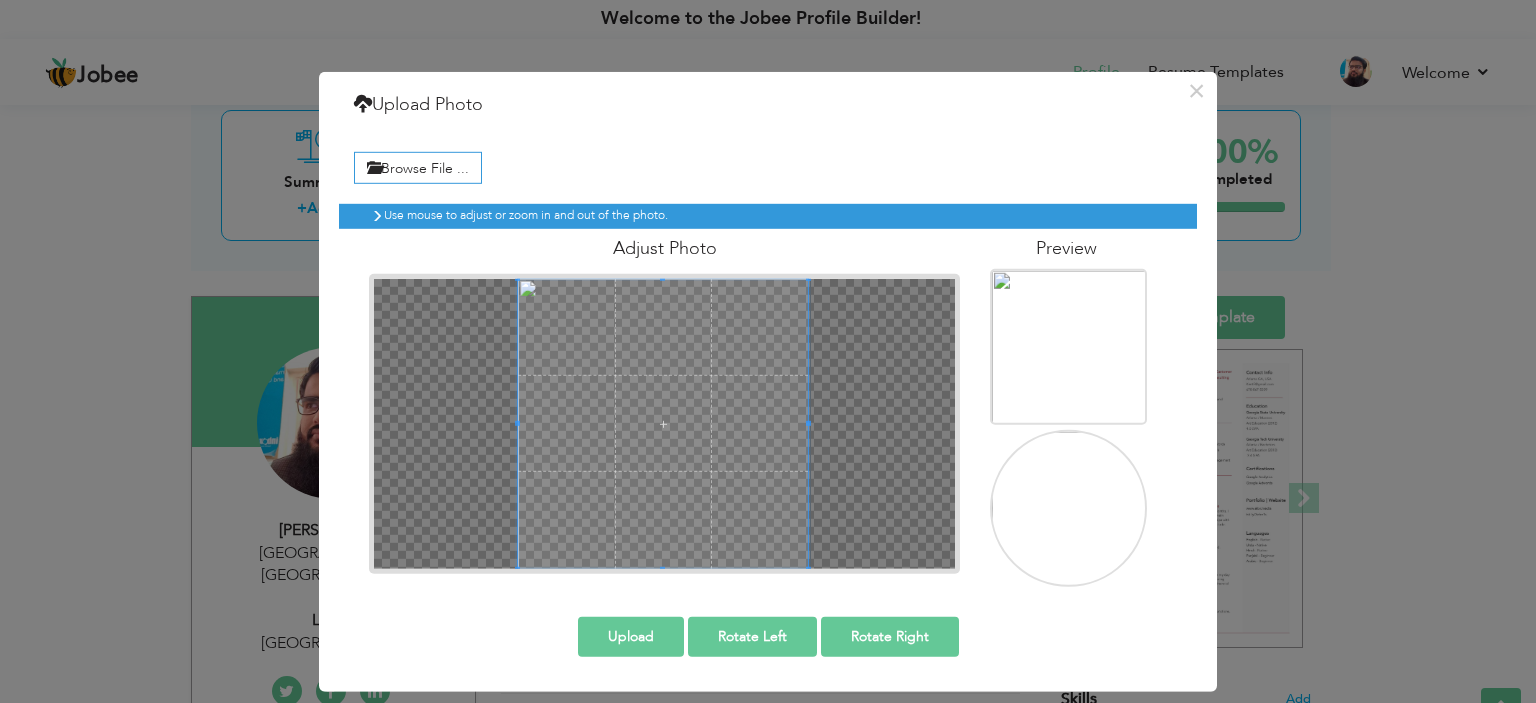 click at bounding box center [664, 423] 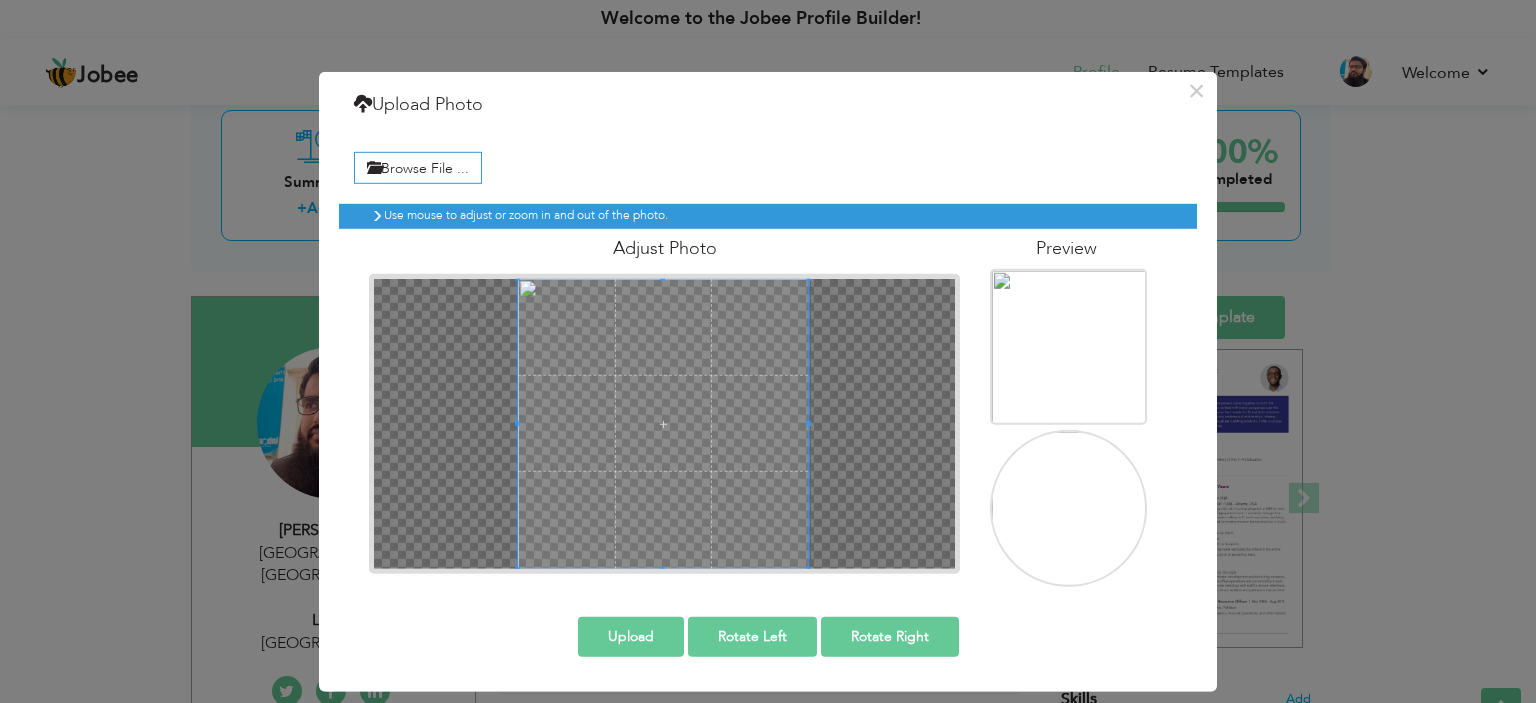 click at bounding box center [1071, 510] 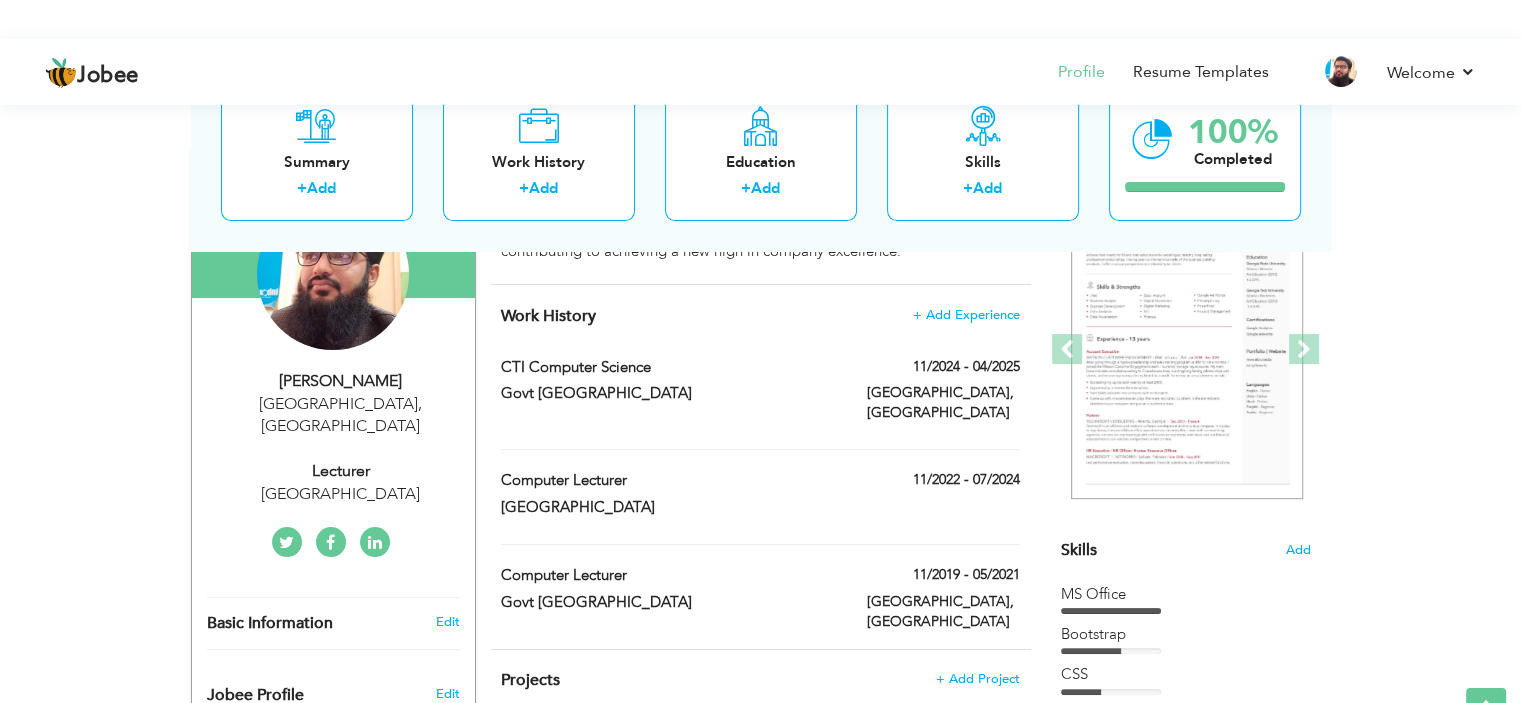 scroll, scrollTop: 328, scrollLeft: 0, axis: vertical 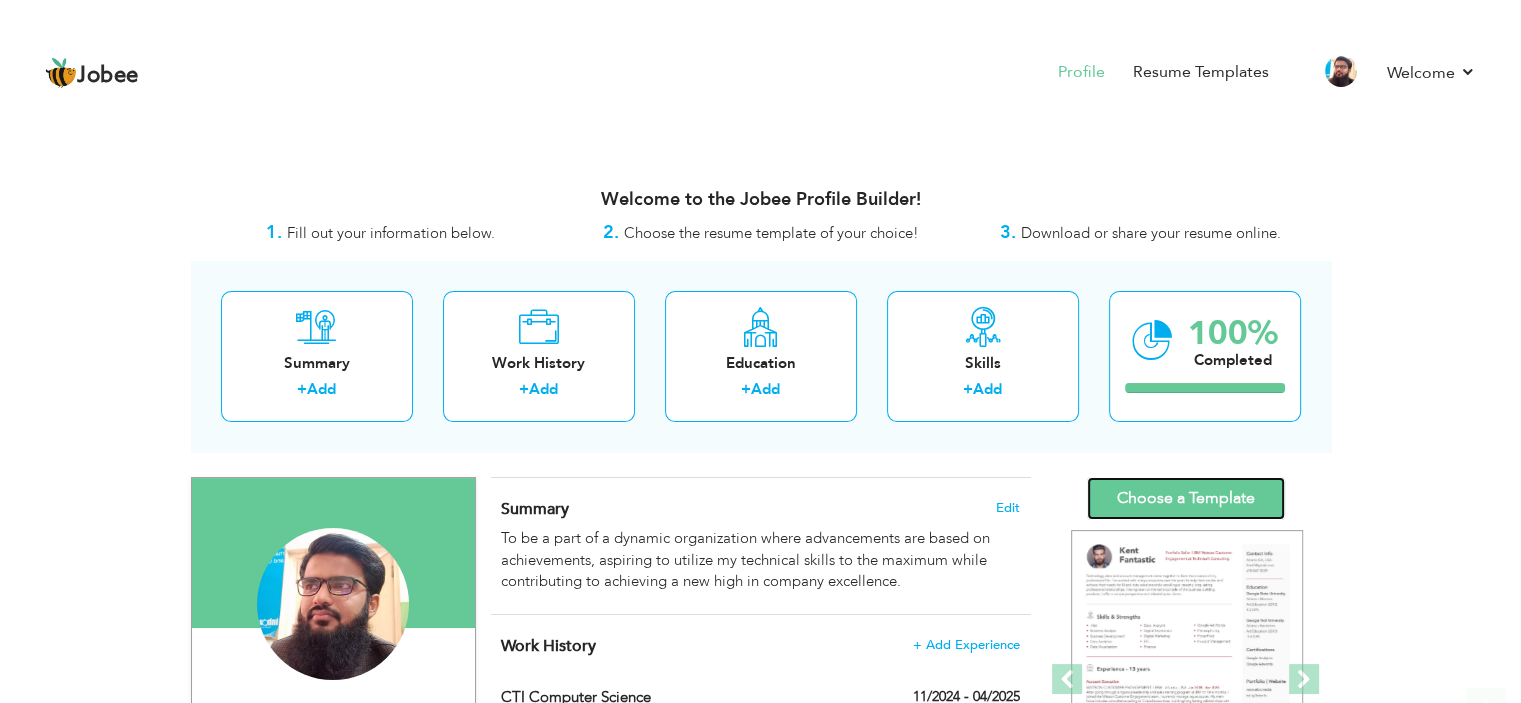 click on "Choose a Template" at bounding box center [1186, 498] 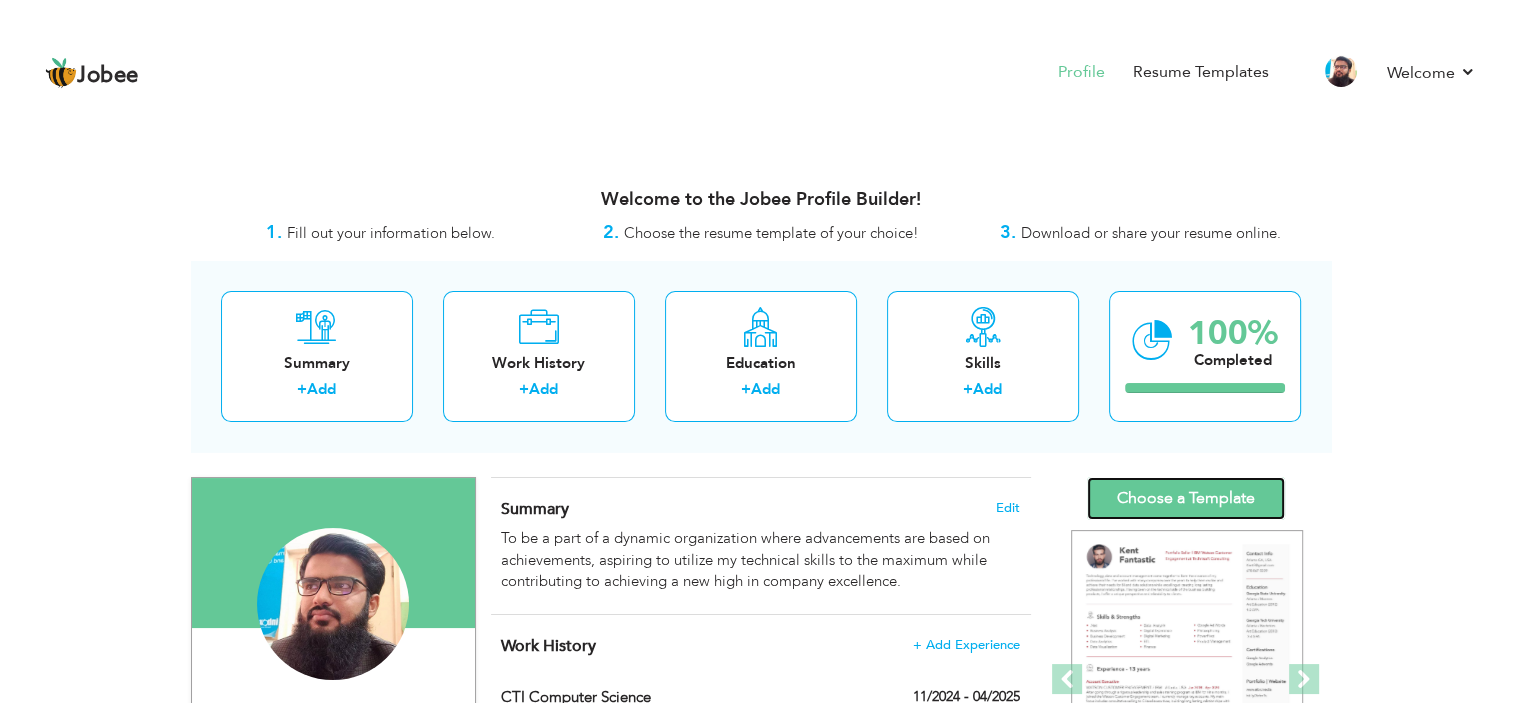 click on "Choose a Template" at bounding box center (1186, 498) 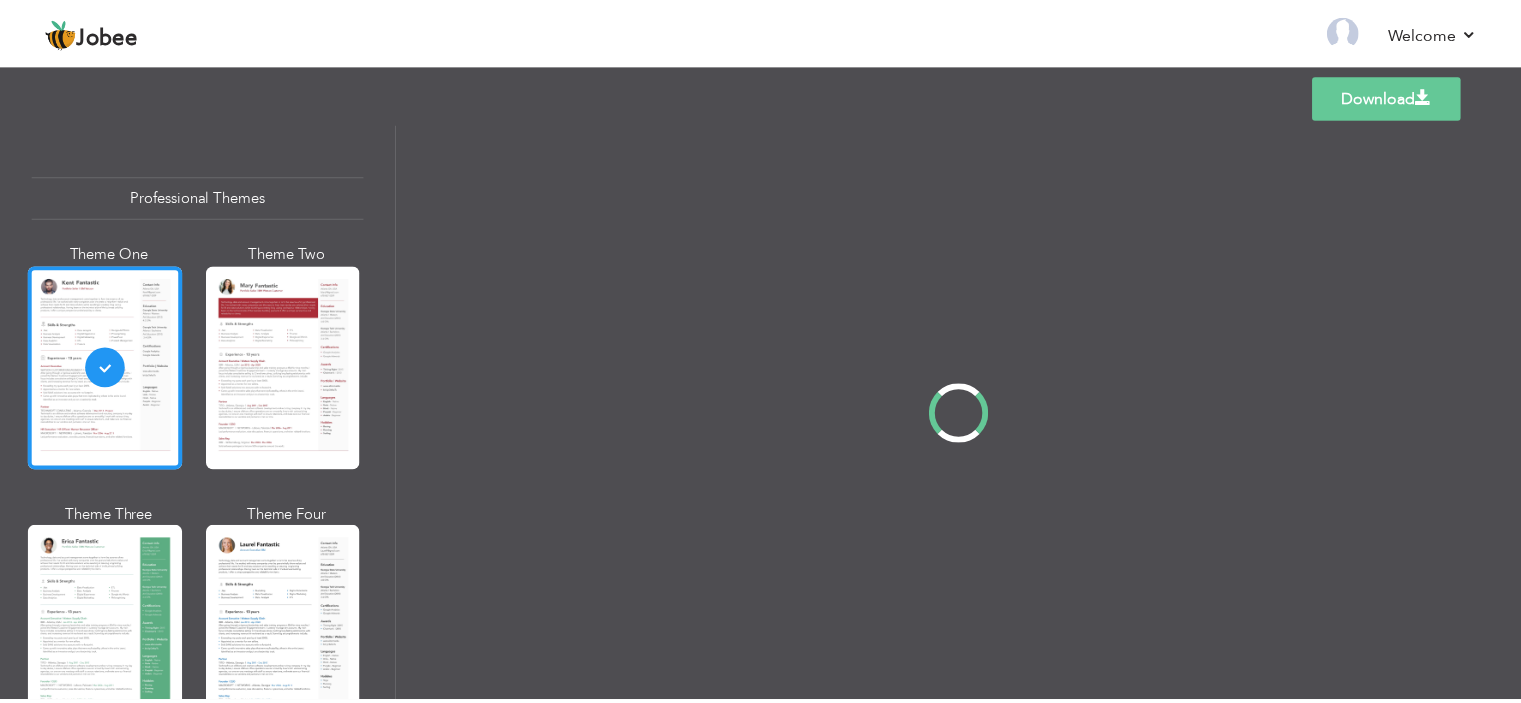 scroll, scrollTop: 0, scrollLeft: 0, axis: both 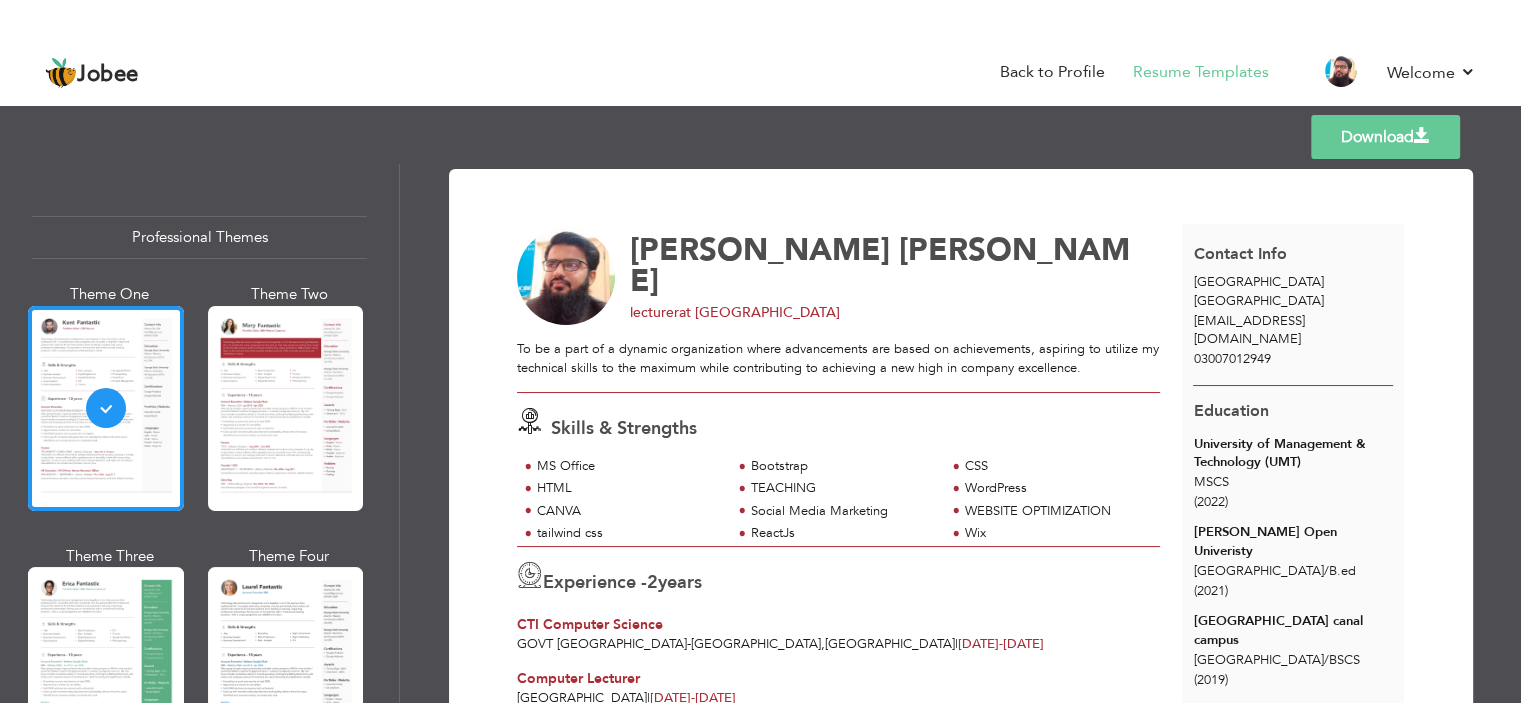 click at bounding box center (286, 408) 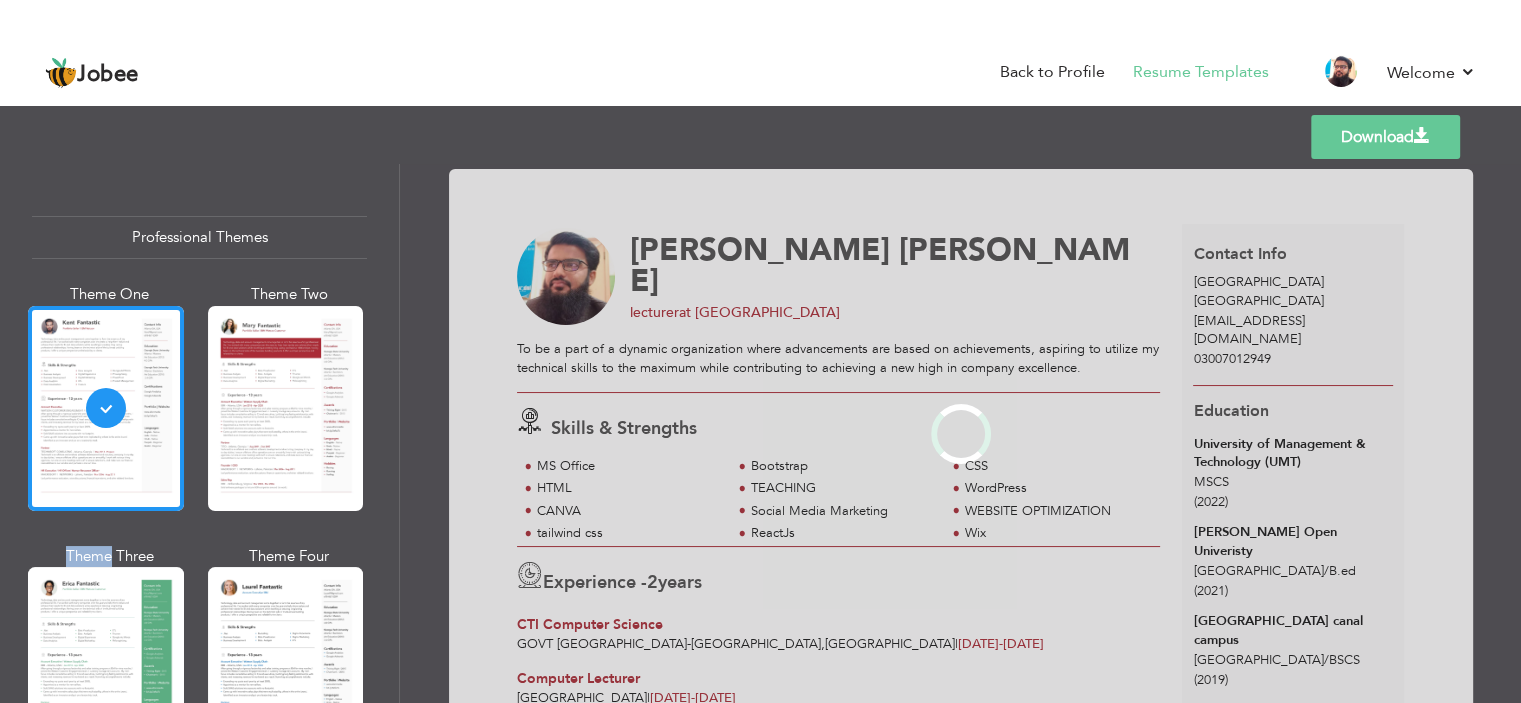 click on "Professional Themes
Theme One
Theme Two
Theme Three
Theme Four" at bounding box center [760, 433] 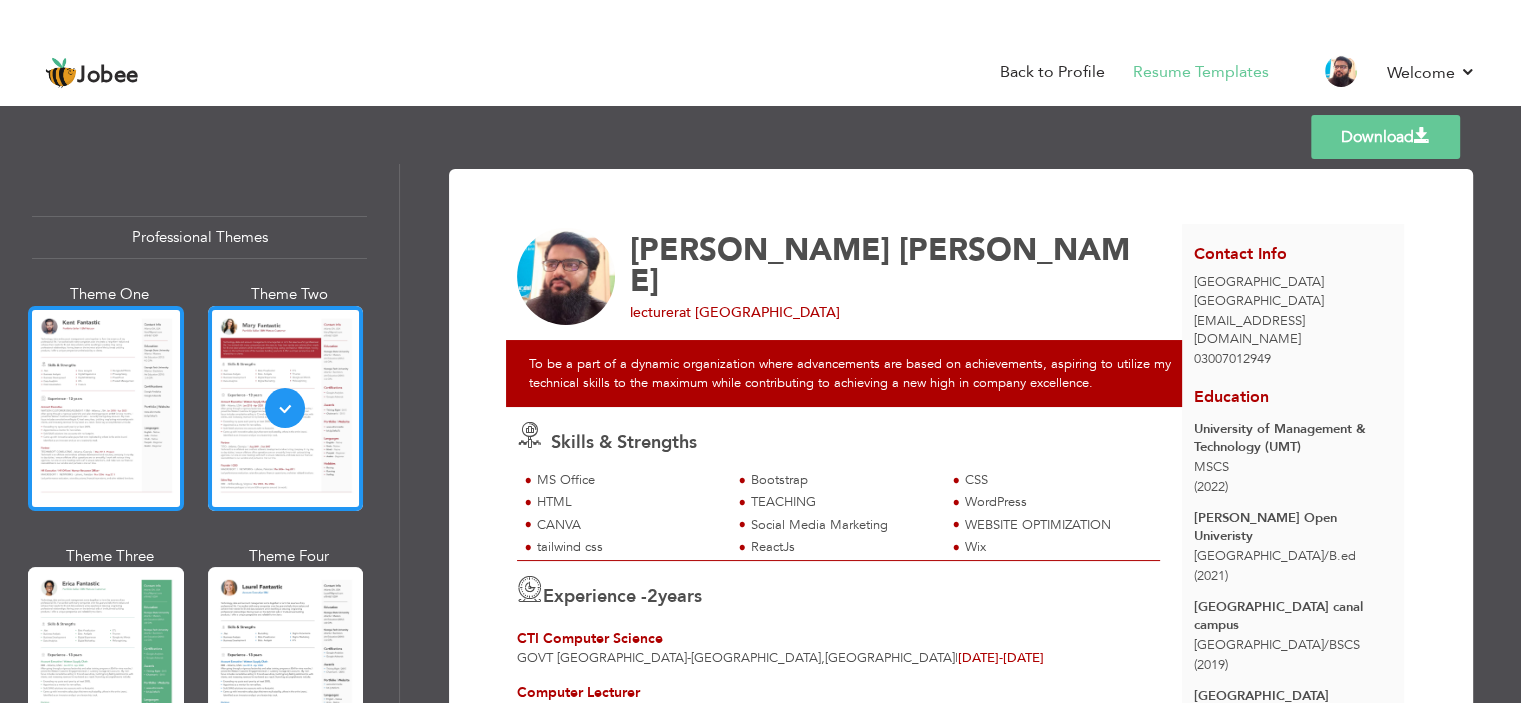 click at bounding box center [106, 408] 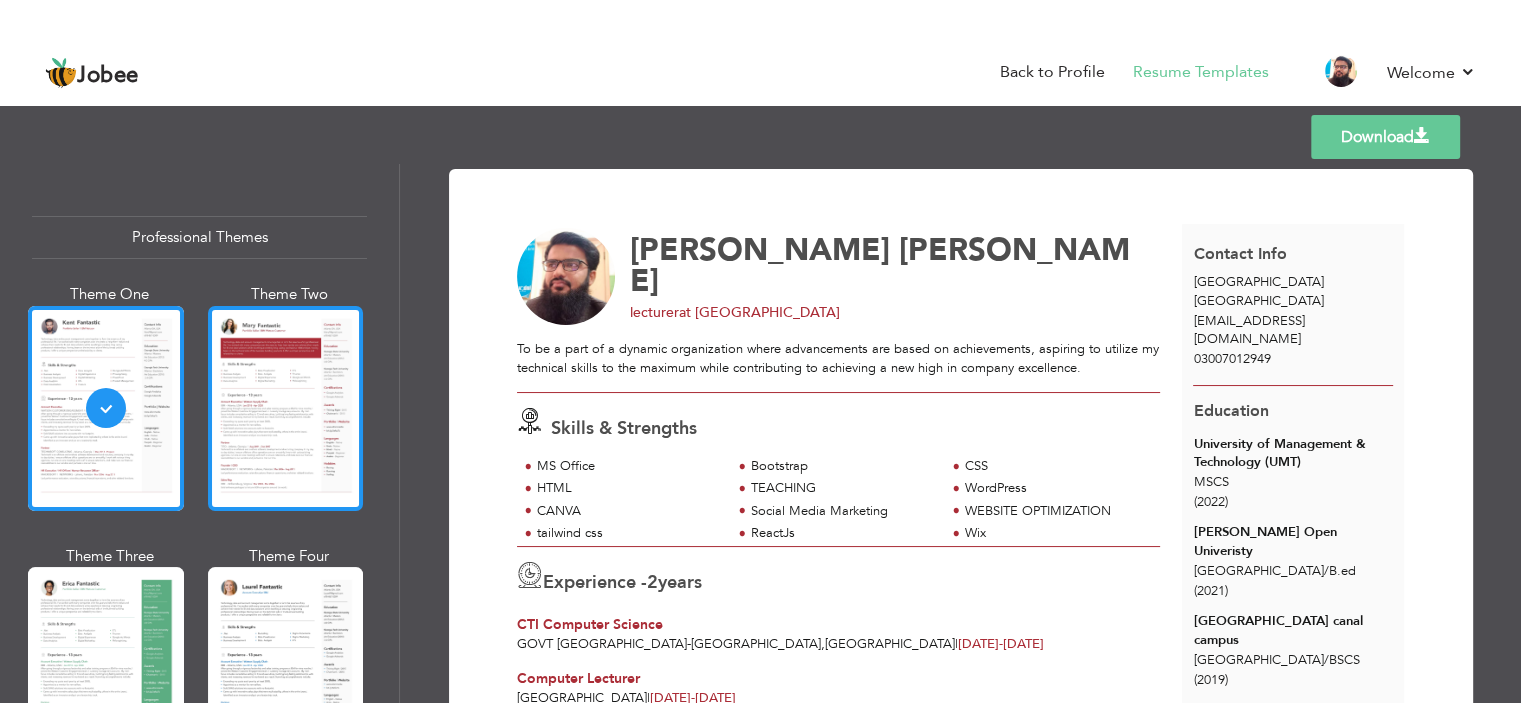 click at bounding box center (286, 408) 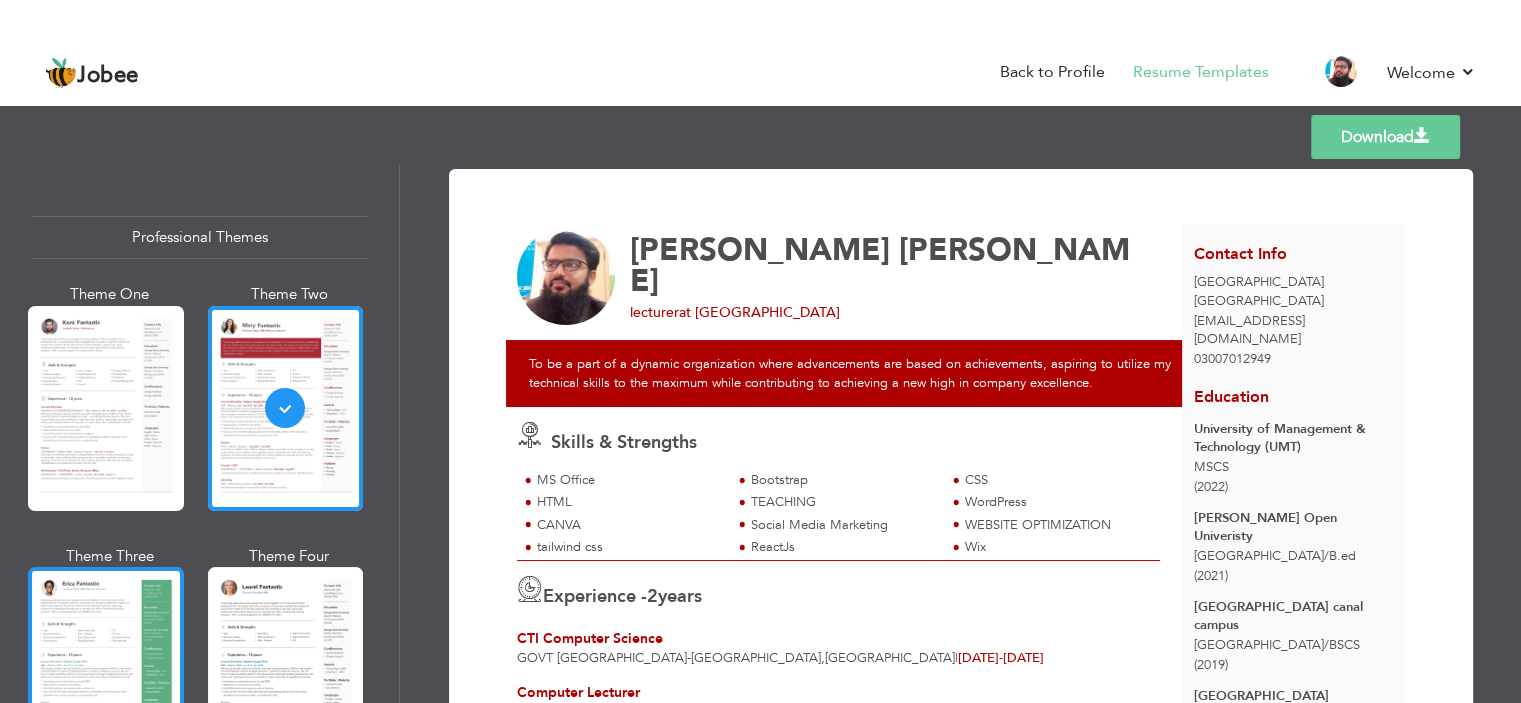click at bounding box center (106, 669) 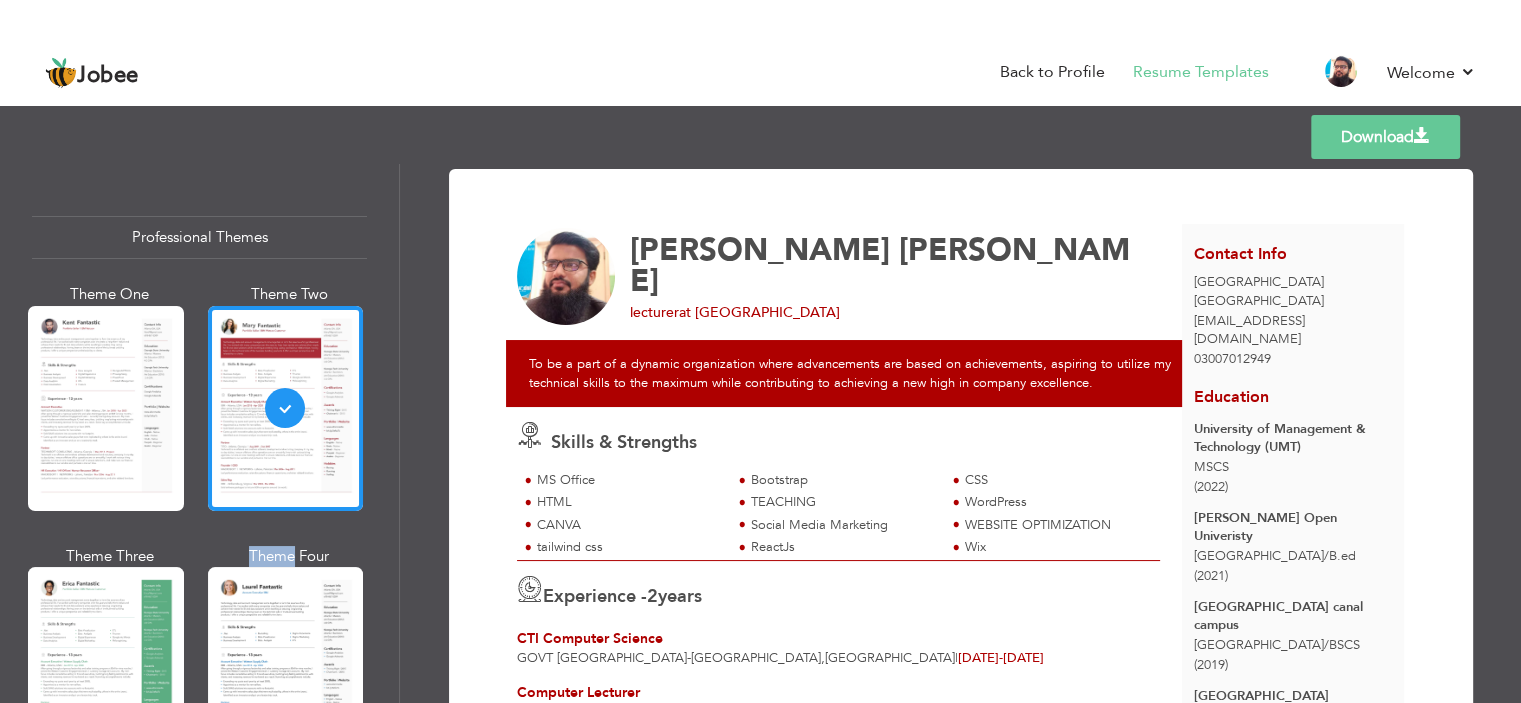 click on "Professional Themes
Theme One
Theme Two
Theme Three
Theme Four" at bounding box center (760, 433) 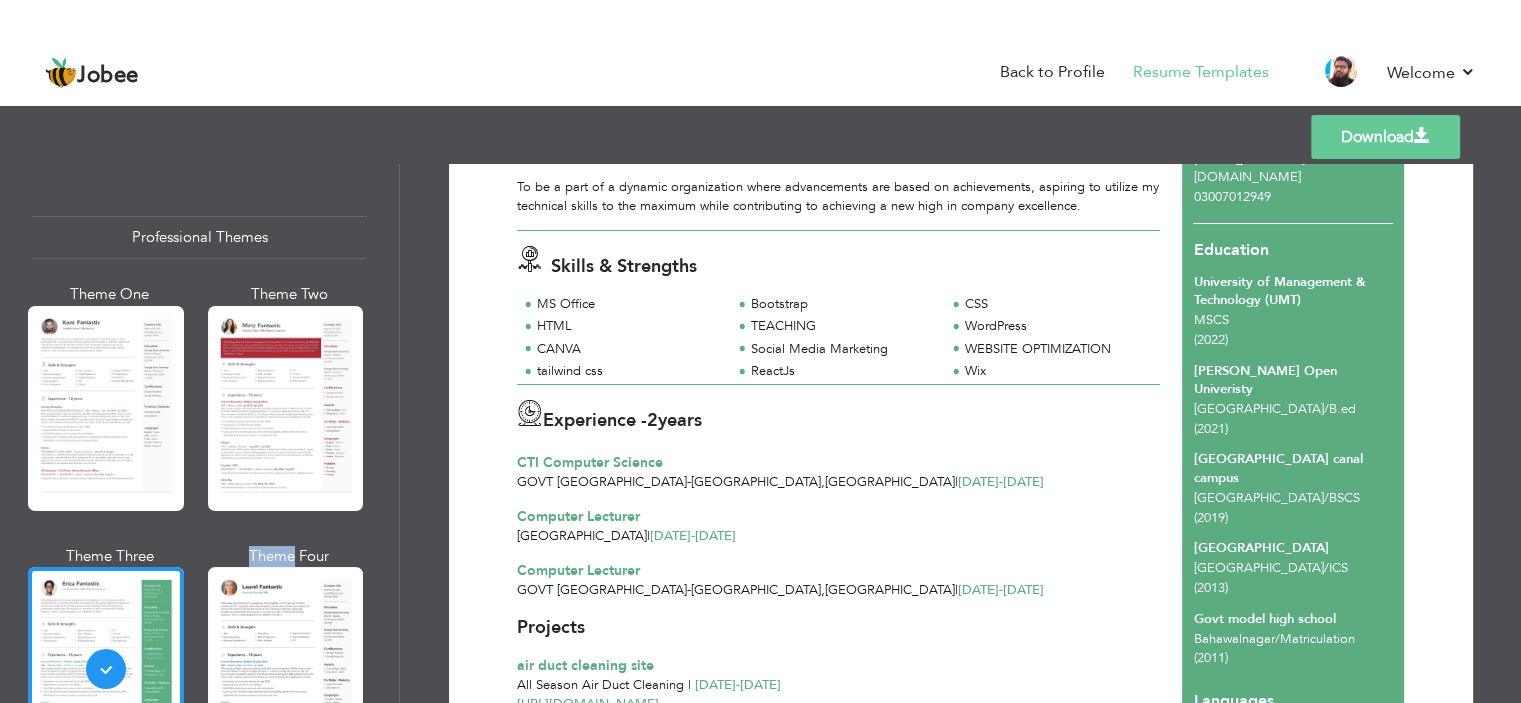 scroll, scrollTop: 155, scrollLeft: 0, axis: vertical 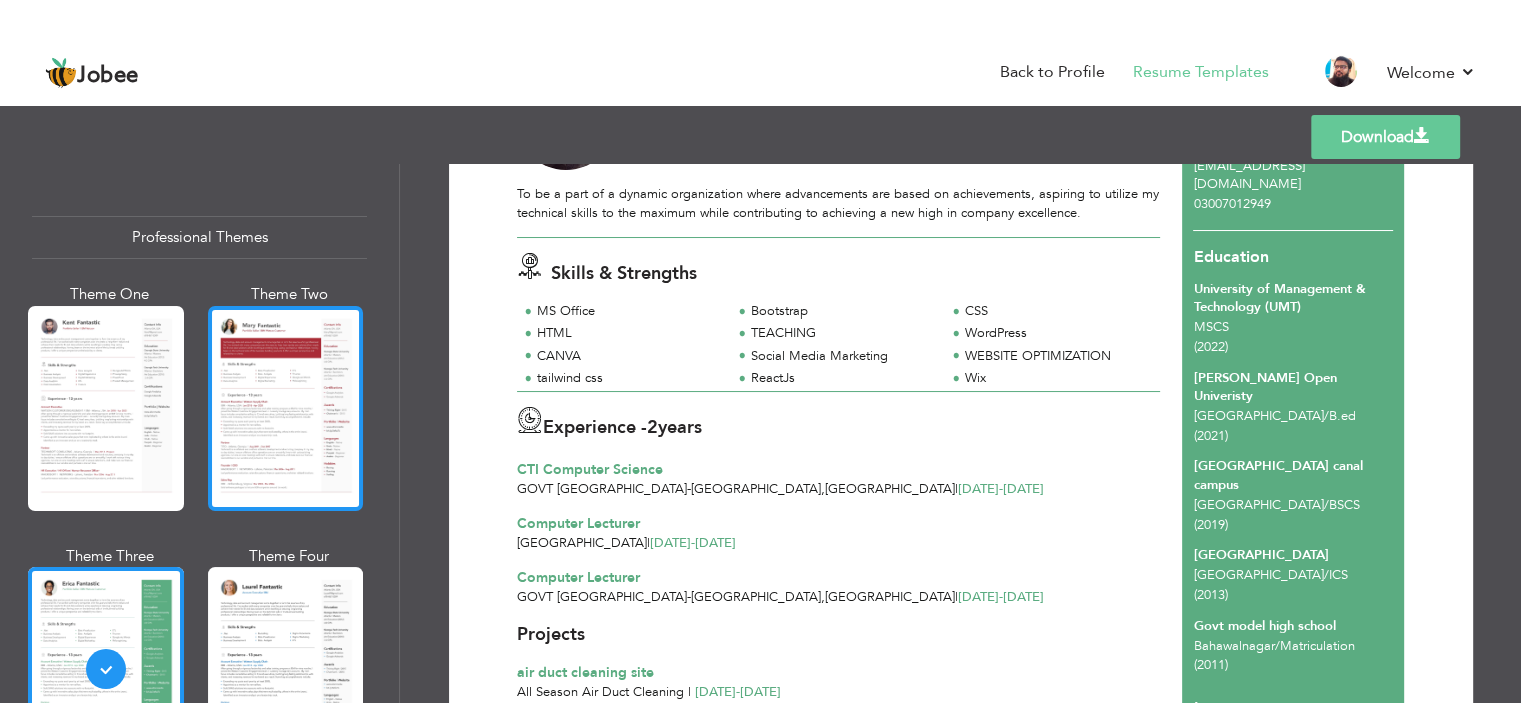 click at bounding box center [286, 408] 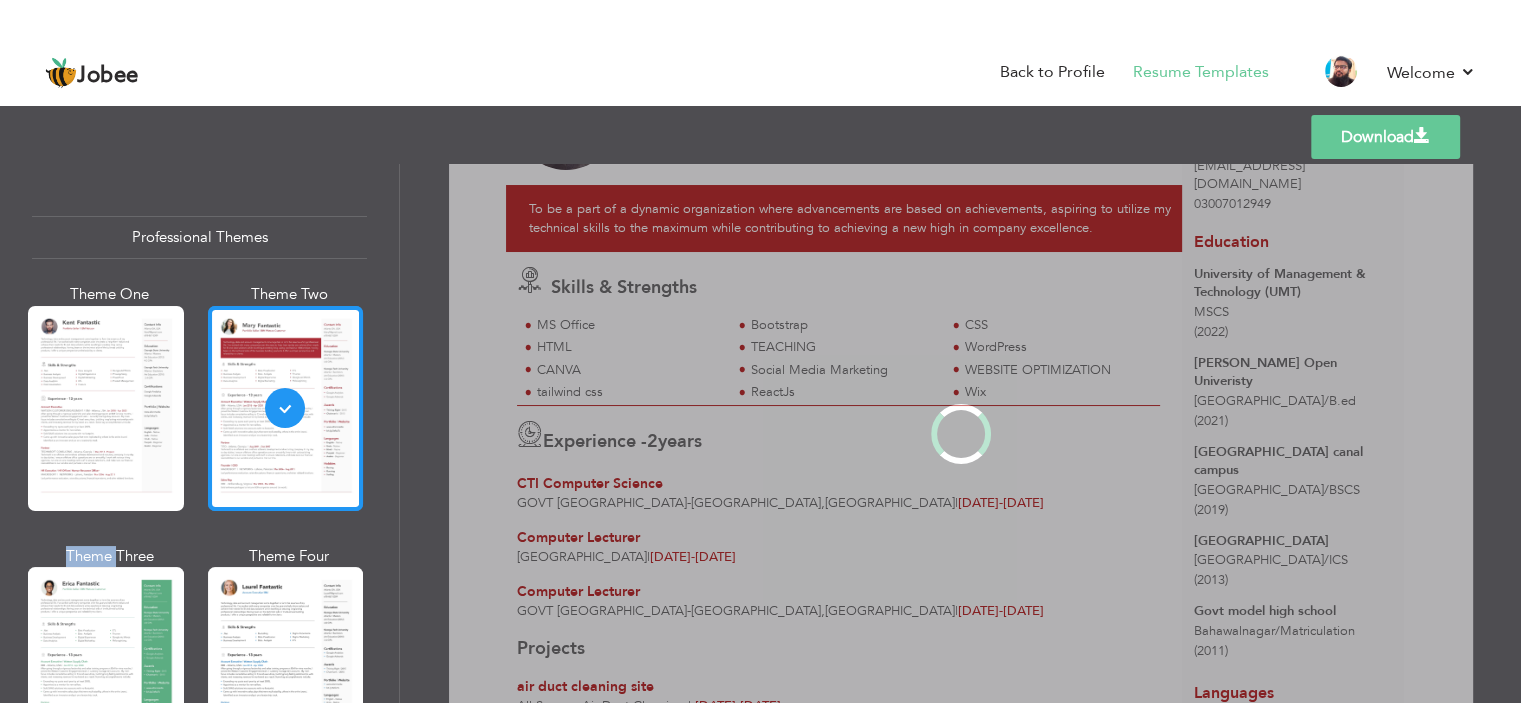scroll, scrollTop: 0, scrollLeft: 0, axis: both 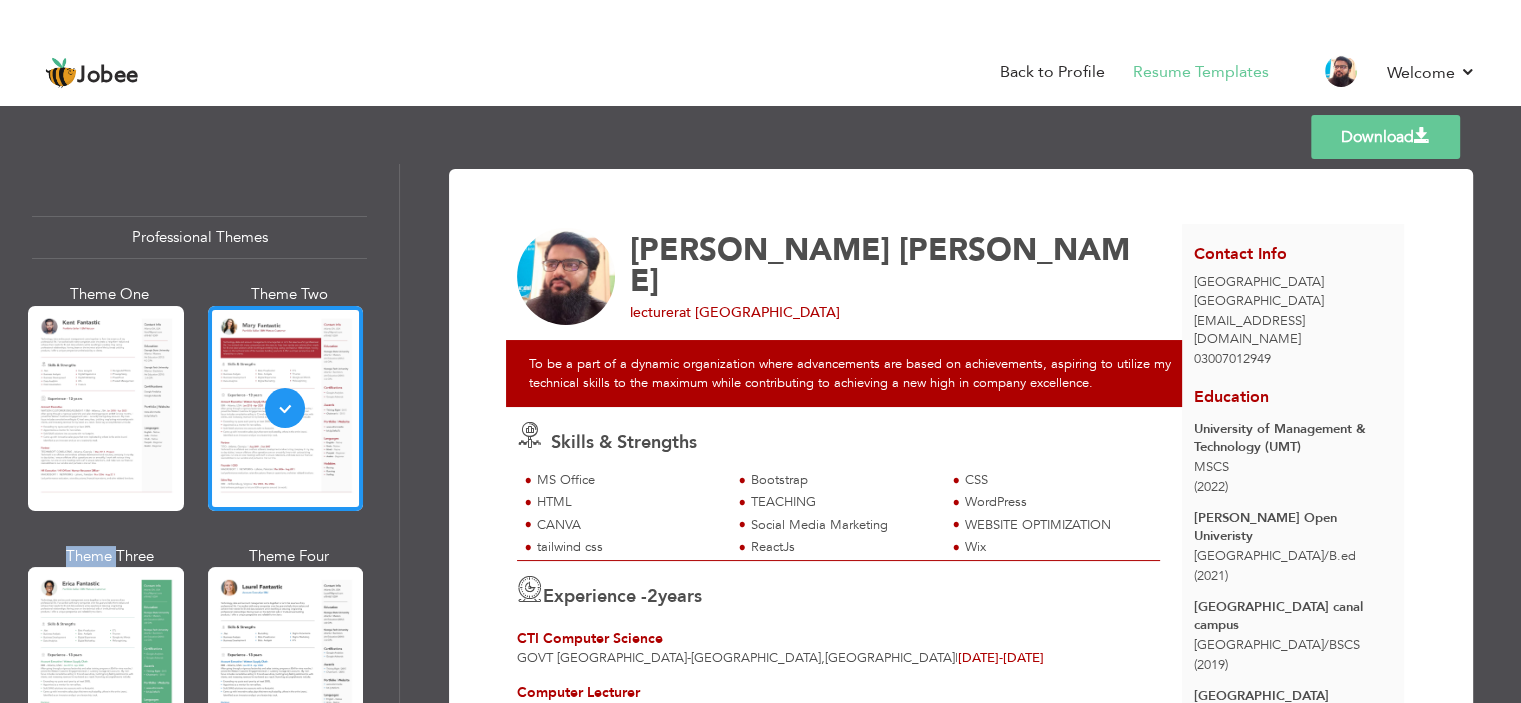 click on "Download" at bounding box center [1385, 137] 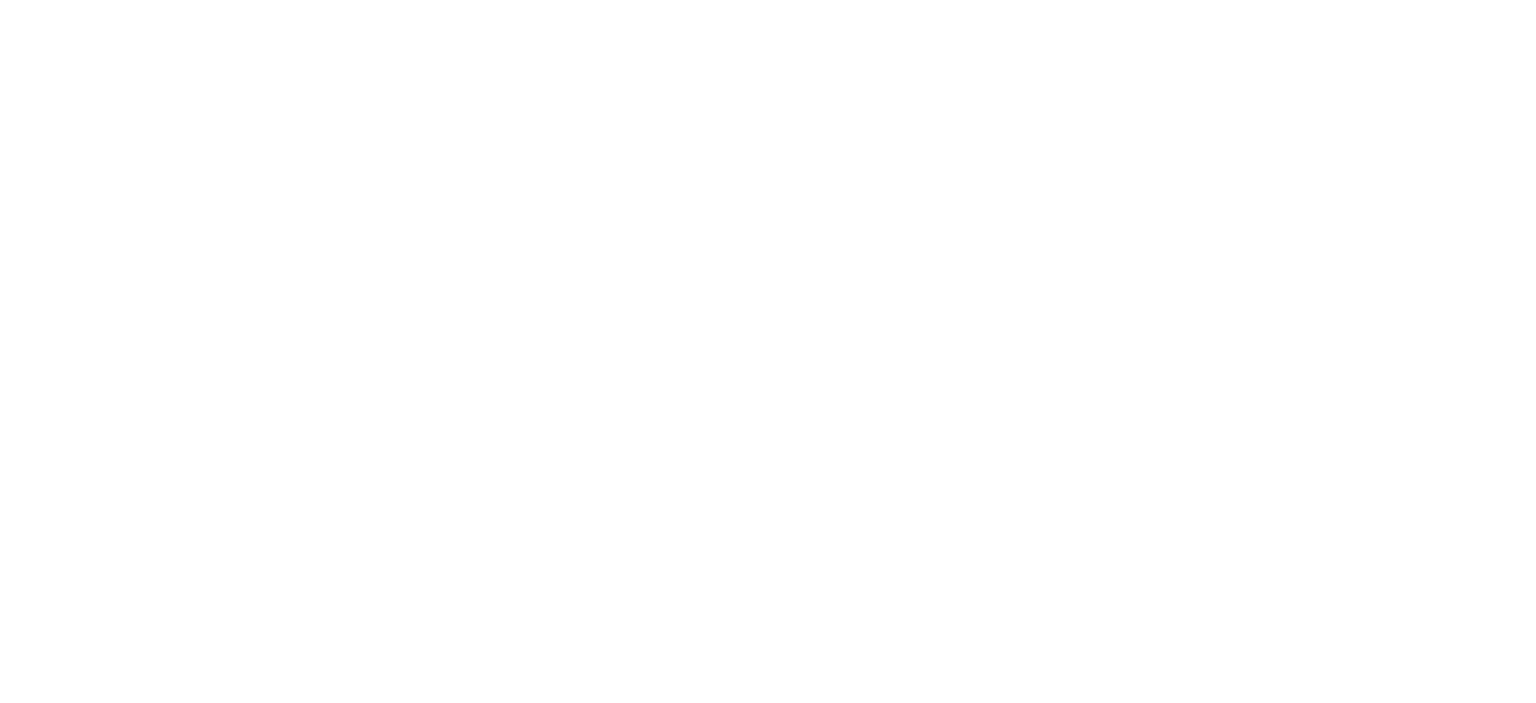 scroll, scrollTop: 0, scrollLeft: 0, axis: both 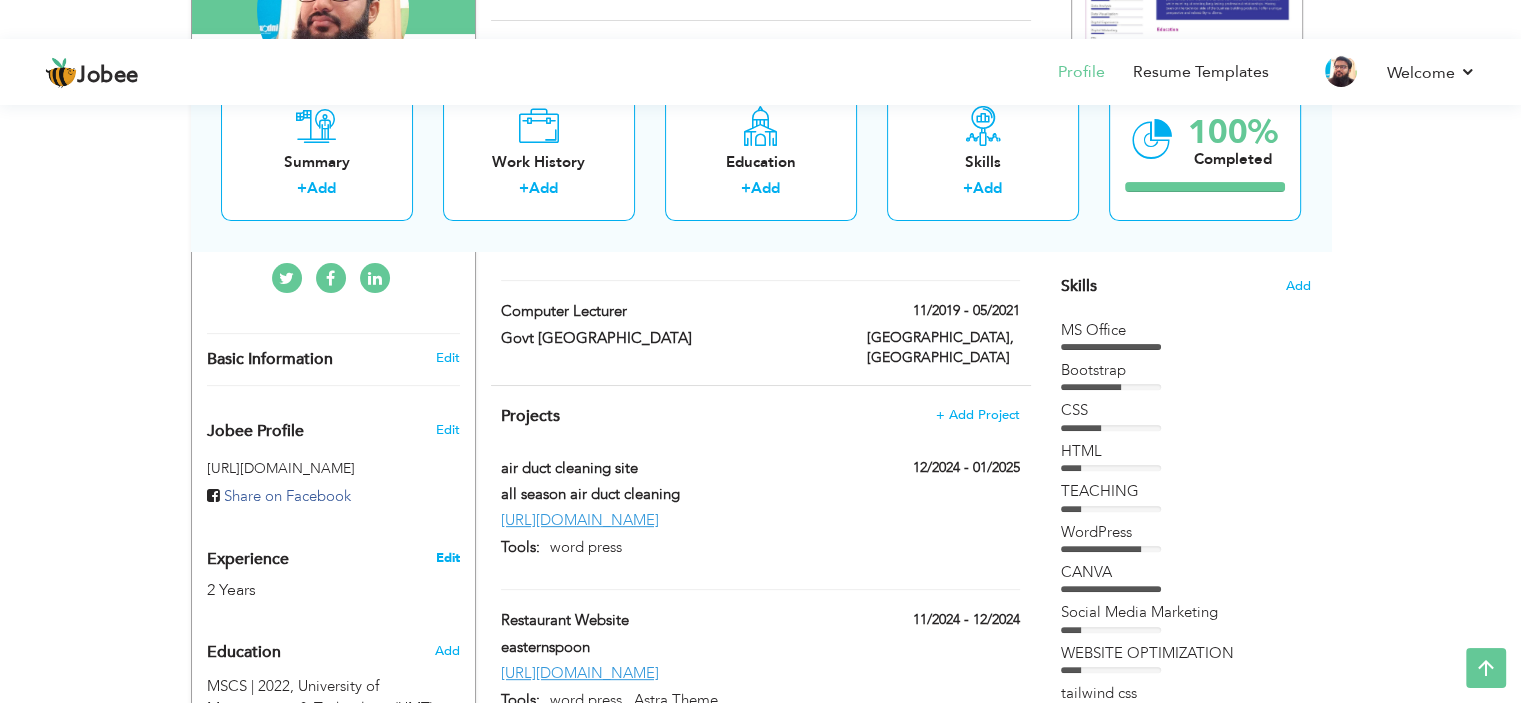 click on "Edit" at bounding box center (447, 558) 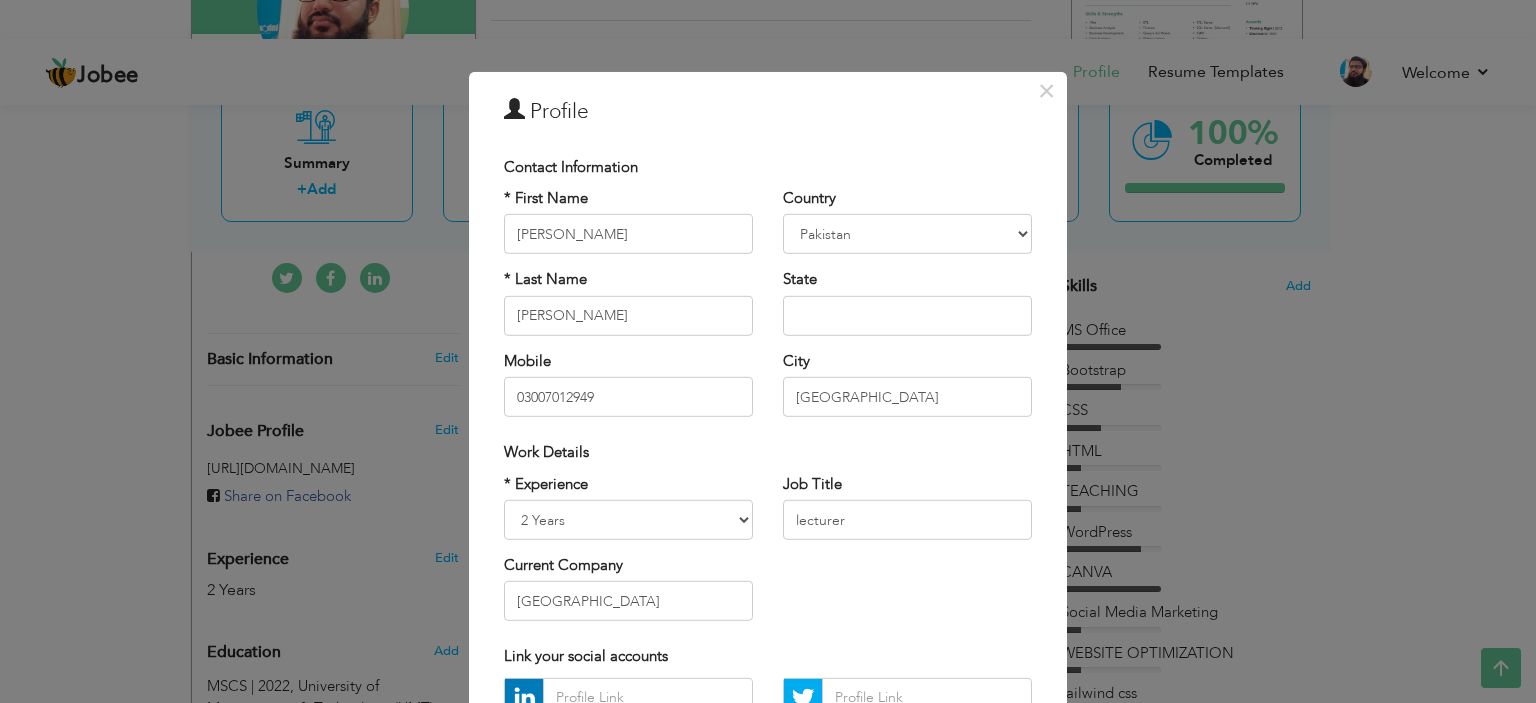 click on "* Experience
Entry Level Less than 1 Year 1 Year 2 Years 3 Years 4 Years 5 Years 6 Years 7 Years 8 Years 9 Years 10 Years 11 Years 12 Years 13 Years 14 Years 15 Years 16 Years 17 Years 18 Years 19 Years 20 Years 21 Years 22 Years 23 Years 24 Years 25 Years 26 Years 27 Years 28 Years 29 Years 30 Years 31 Years 32 Years 33 Years 34 Years 35 Years More than 35 Years
Current Company
Govt college of science whadat road Lahore" at bounding box center [628, 554] 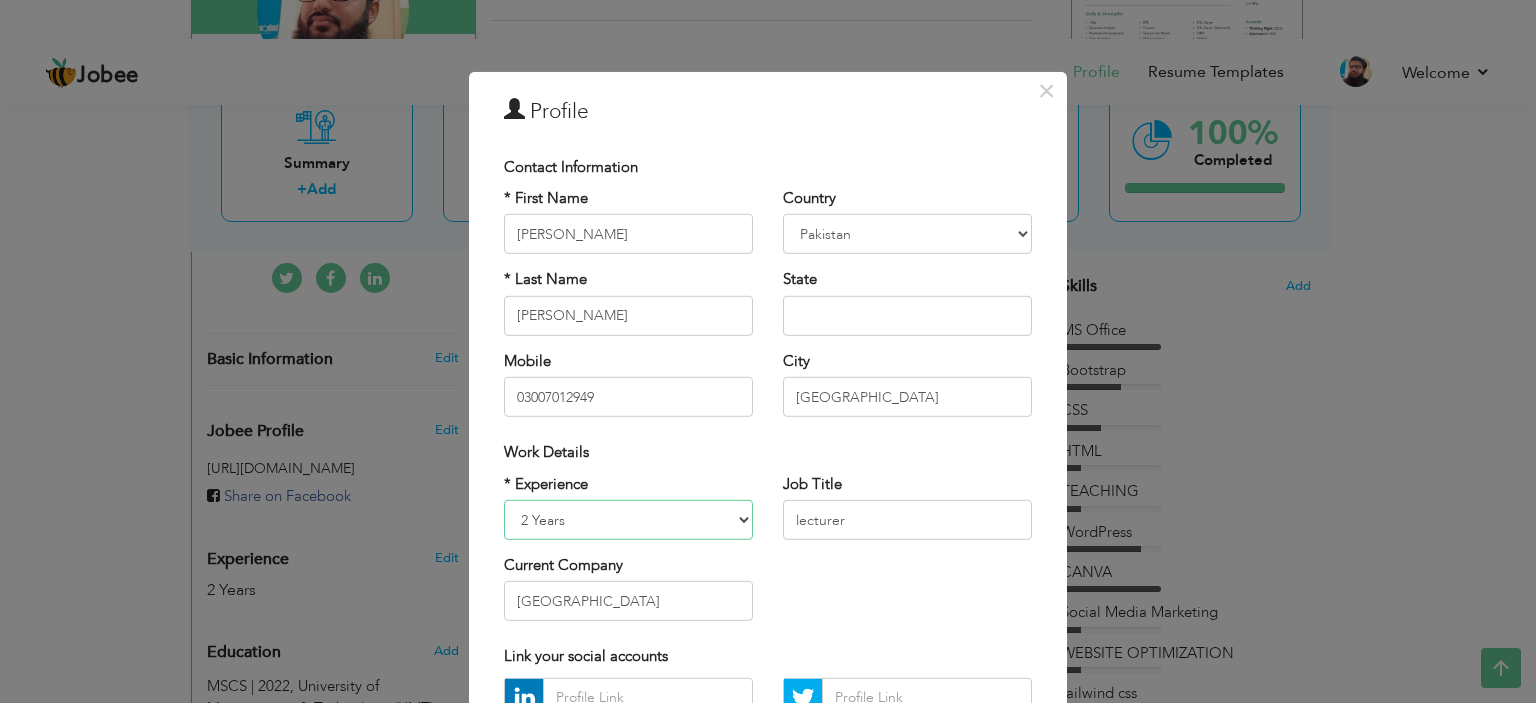 click on "Entry Level Less than 1 Year 1 Year 2 Years 3 Years 4 Years 5 Years 6 Years 7 Years 8 Years 9 Years 10 Years 11 Years 12 Years 13 Years 14 Years 15 Years 16 Years 17 Years 18 Years 19 Years 20 Years 21 Years 22 Years 23 Years 24 Years 25 Years 26 Years 27 Years 28 Years 29 Years 30 Years 31 Years 32 Years 33 Years 34 Years 35 Years More than 35 Years" at bounding box center (628, 520) 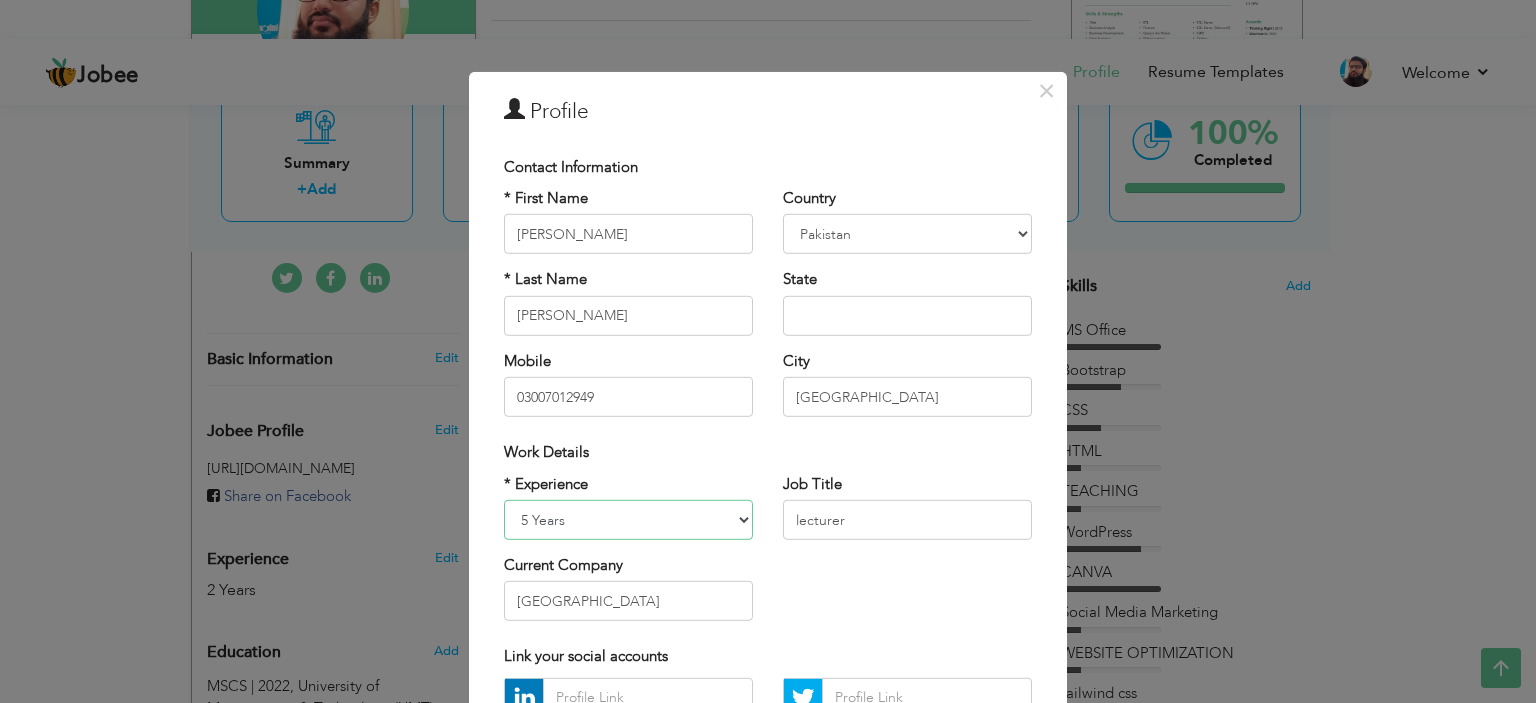 click on "Entry Level Less than 1 Year 1 Year 2 Years 3 Years 4 Years 5 Years 6 Years 7 Years 8 Years 9 Years 10 Years 11 Years 12 Years 13 Years 14 Years 15 Years 16 Years 17 Years 18 Years 19 Years 20 Years 21 Years 22 Years 23 Years 24 Years 25 Years 26 Years 27 Years 28 Years 29 Years 30 Years 31 Years 32 Years 33 Years 34 Years 35 Years More than 35 Years" at bounding box center (628, 520) 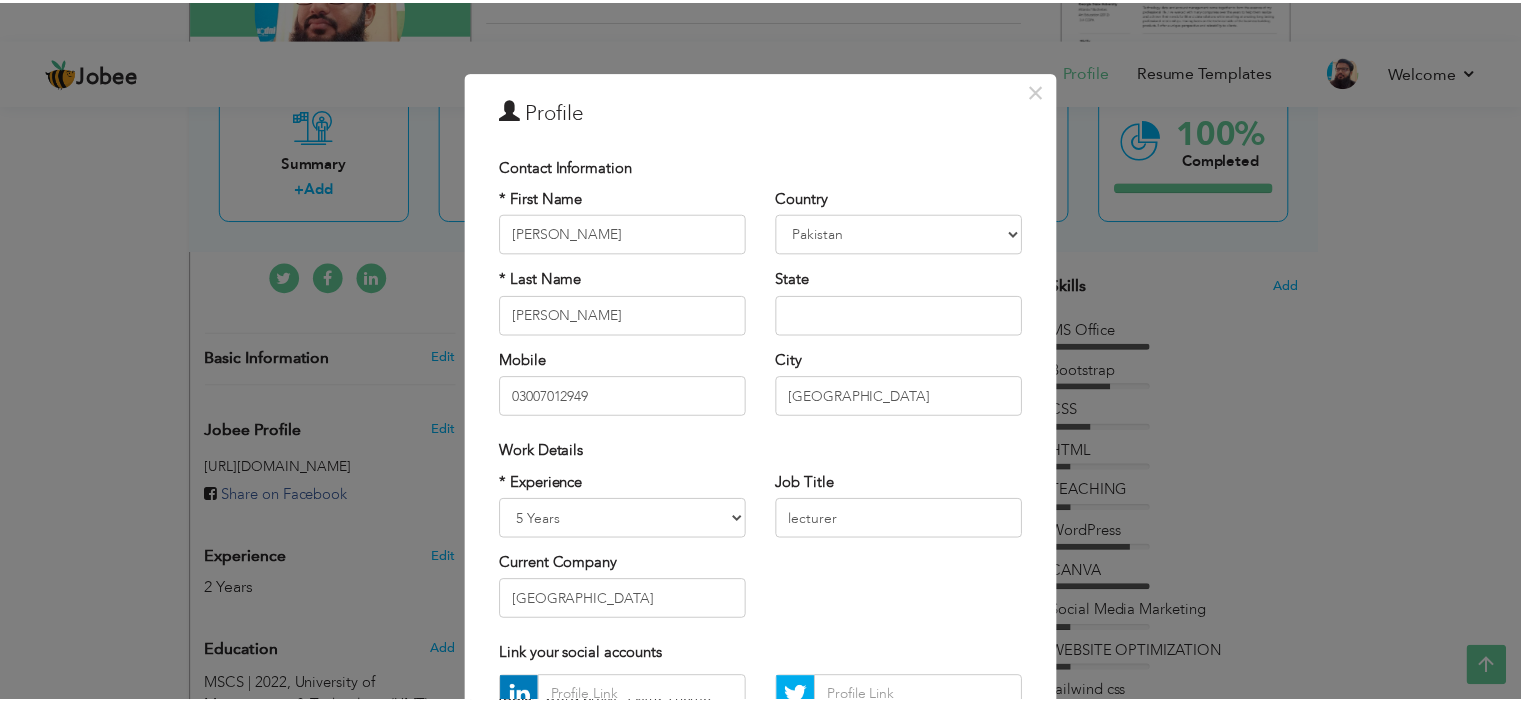 scroll, scrollTop: 205, scrollLeft: 0, axis: vertical 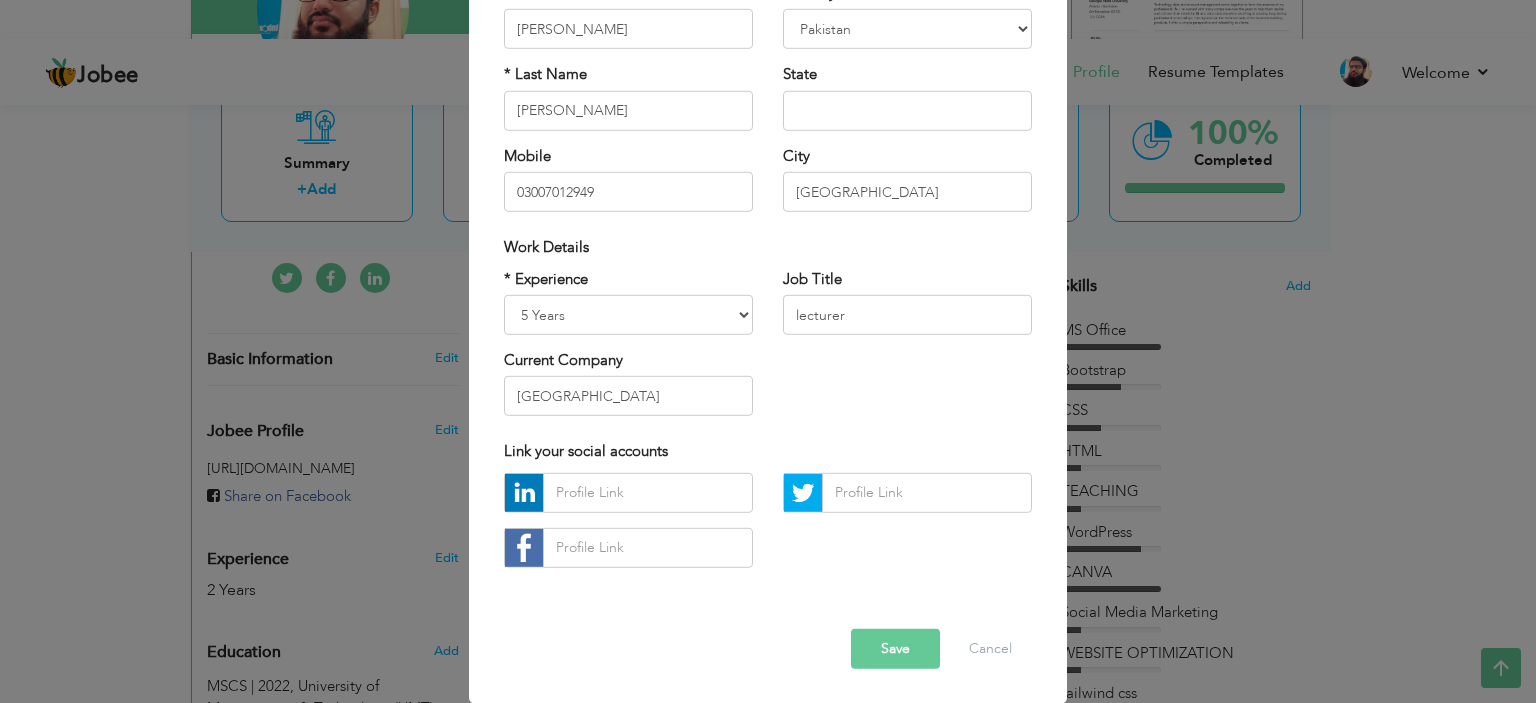 click on "Save" at bounding box center [895, 649] 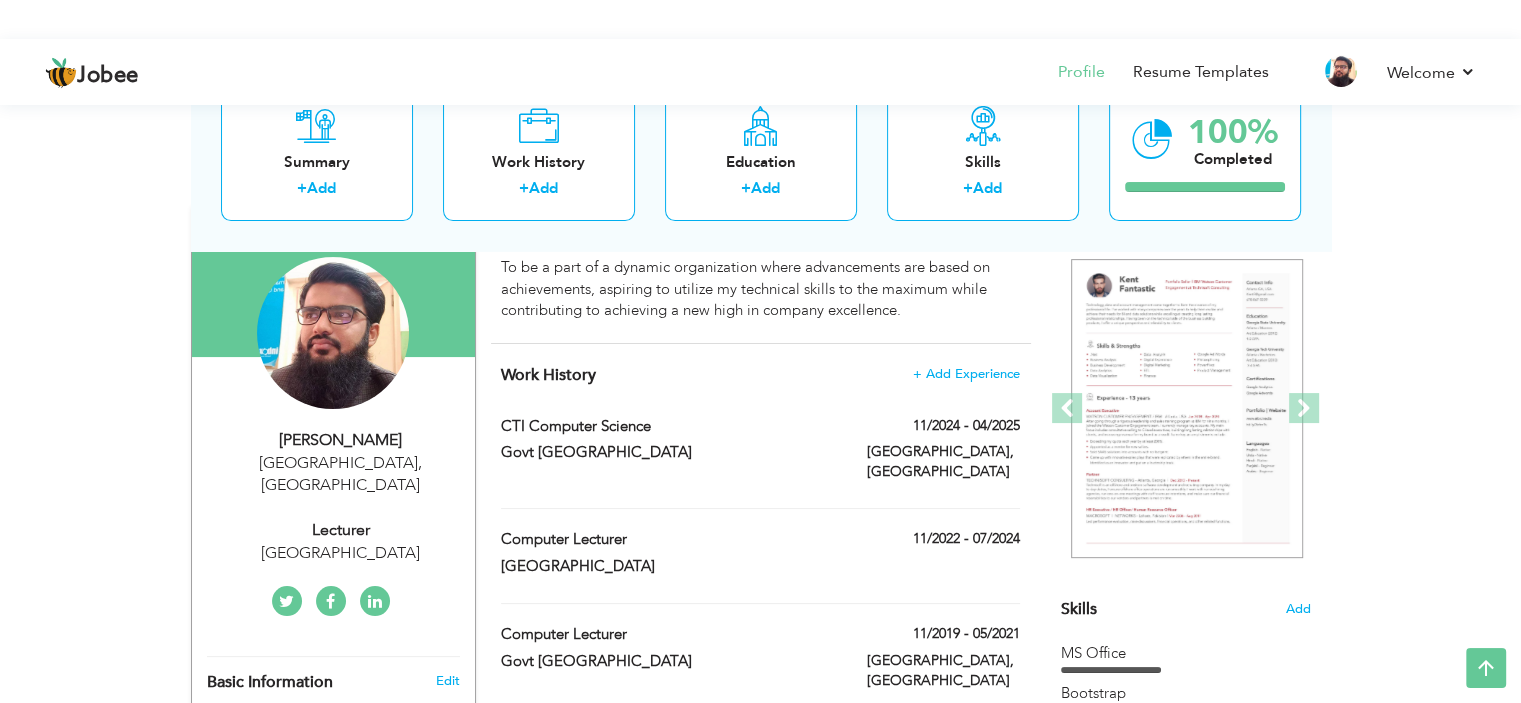 scroll, scrollTop: 274, scrollLeft: 0, axis: vertical 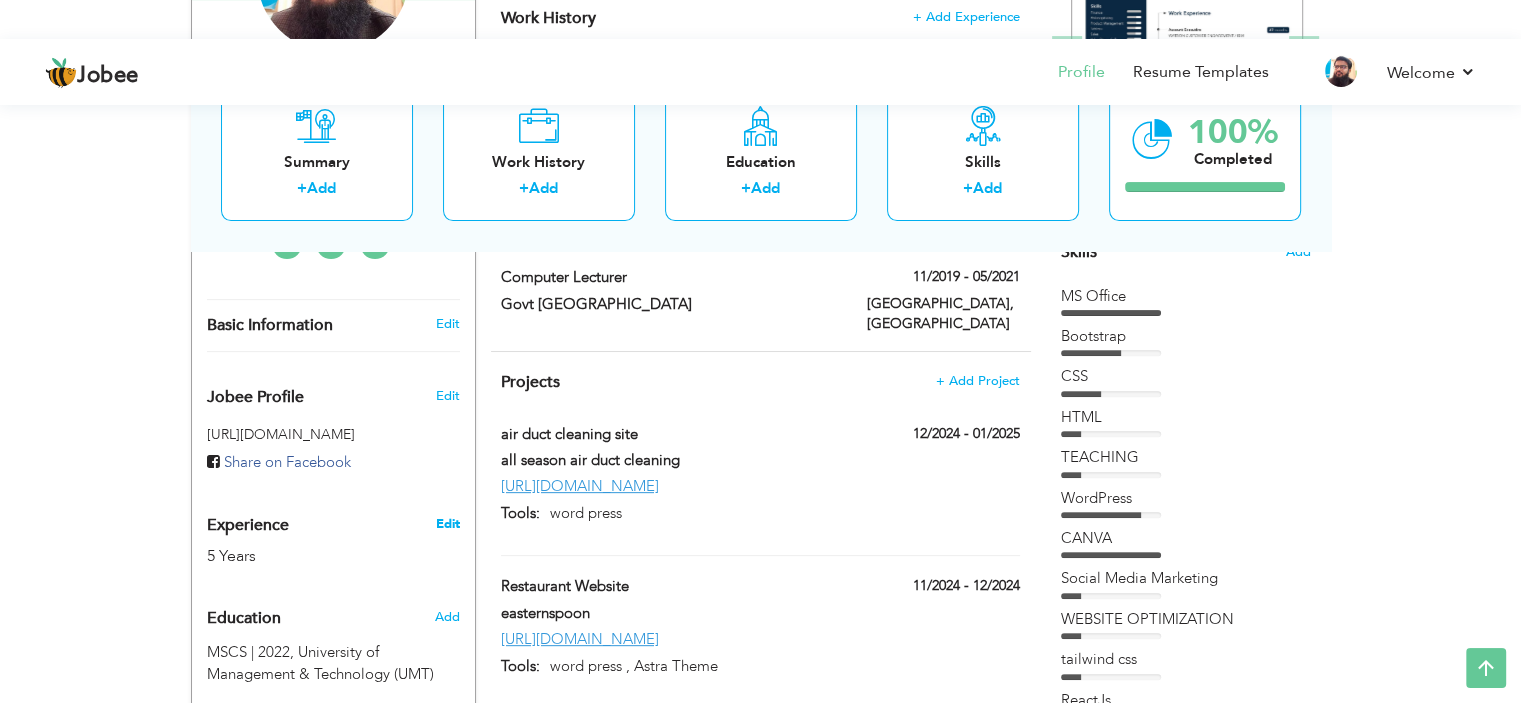 click on "Edit" at bounding box center (447, 524) 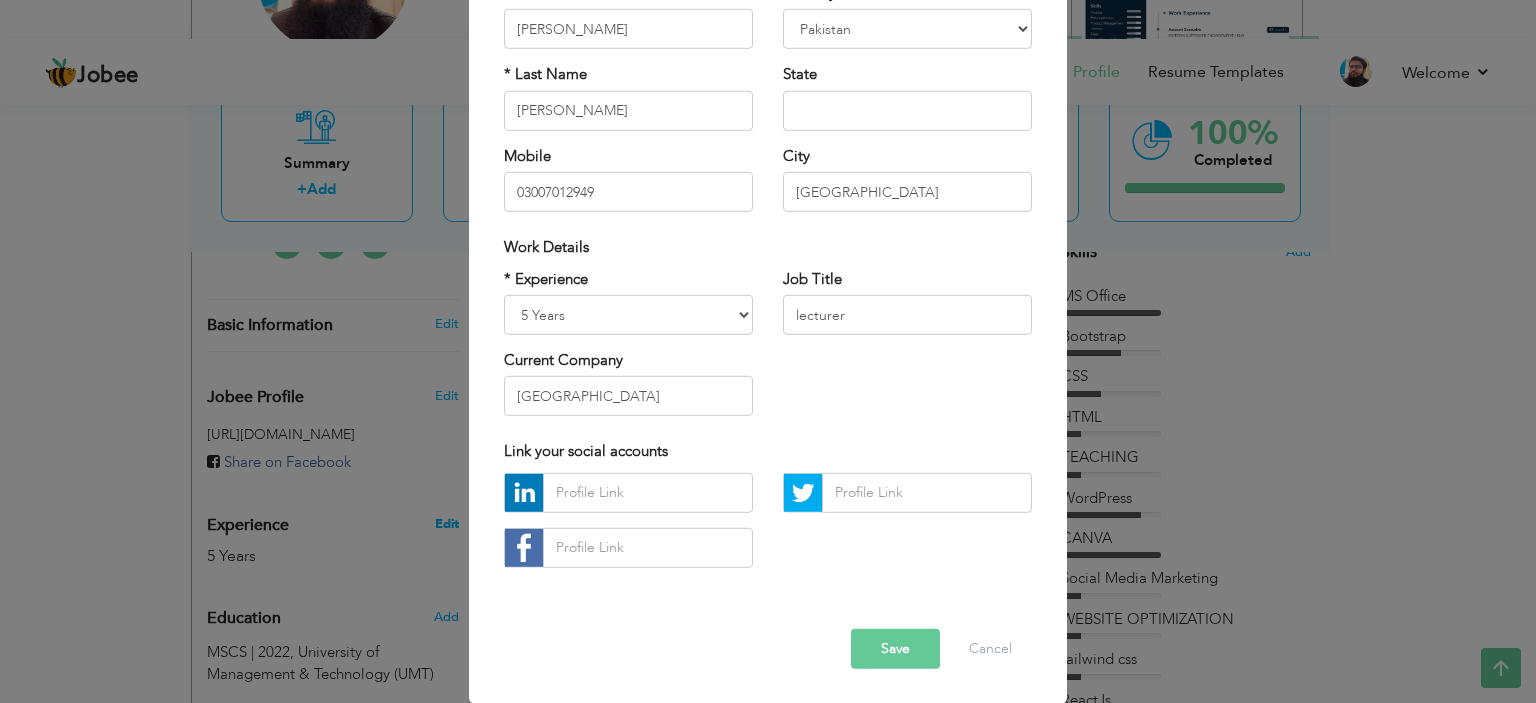 scroll, scrollTop: 0, scrollLeft: 0, axis: both 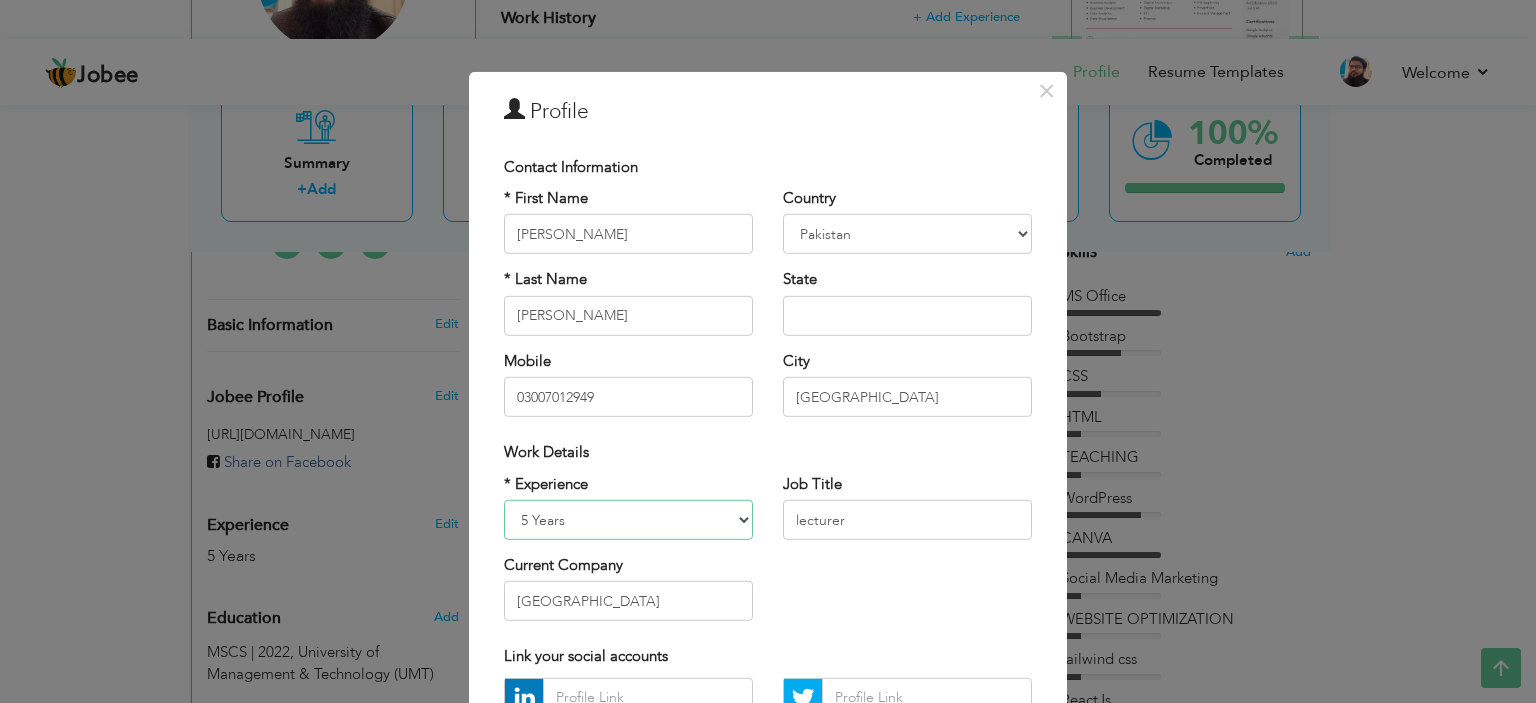 click on "Entry Level Less than 1 Year 1 Year 2 Years 3 Years 4 Years 5 Years 6 Years 7 Years 8 Years 9 Years 10 Years 11 Years 12 Years 13 Years 14 Years 15 Years 16 Years 17 Years 18 Years 19 Years 20 Years 21 Years 22 Years 23 Years 24 Years 25 Years 26 Years 27 Years 28 Years 29 Years 30 Years 31 Years 32 Years 33 Years 34 Years 35 Years More than 35 Years" at bounding box center (628, 520) 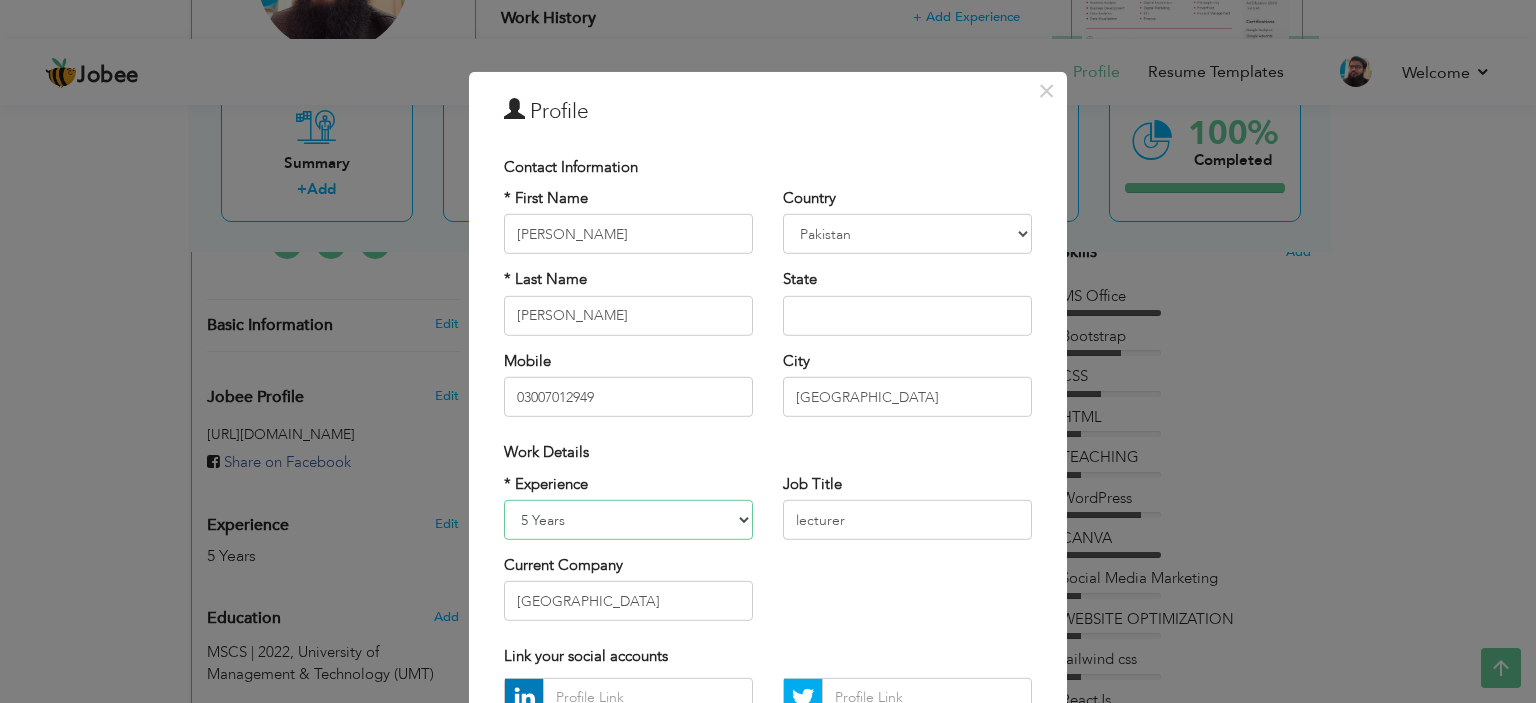 click on "Entry Level Less than 1 Year 1 Year 2 Years 3 Years 4 Years 5 Years 6 Years 7 Years 8 Years 9 Years 10 Years 11 Years 12 Years 13 Years 14 Years 15 Years 16 Years 17 Years 18 Years 19 Years 20 Years 21 Years 22 Years 23 Years 24 Years 25 Years 26 Years 27 Years 28 Years 29 Years 30 Years 31 Years 32 Years 33 Years 34 Years 35 Years More than 35 Years" at bounding box center [628, 520] 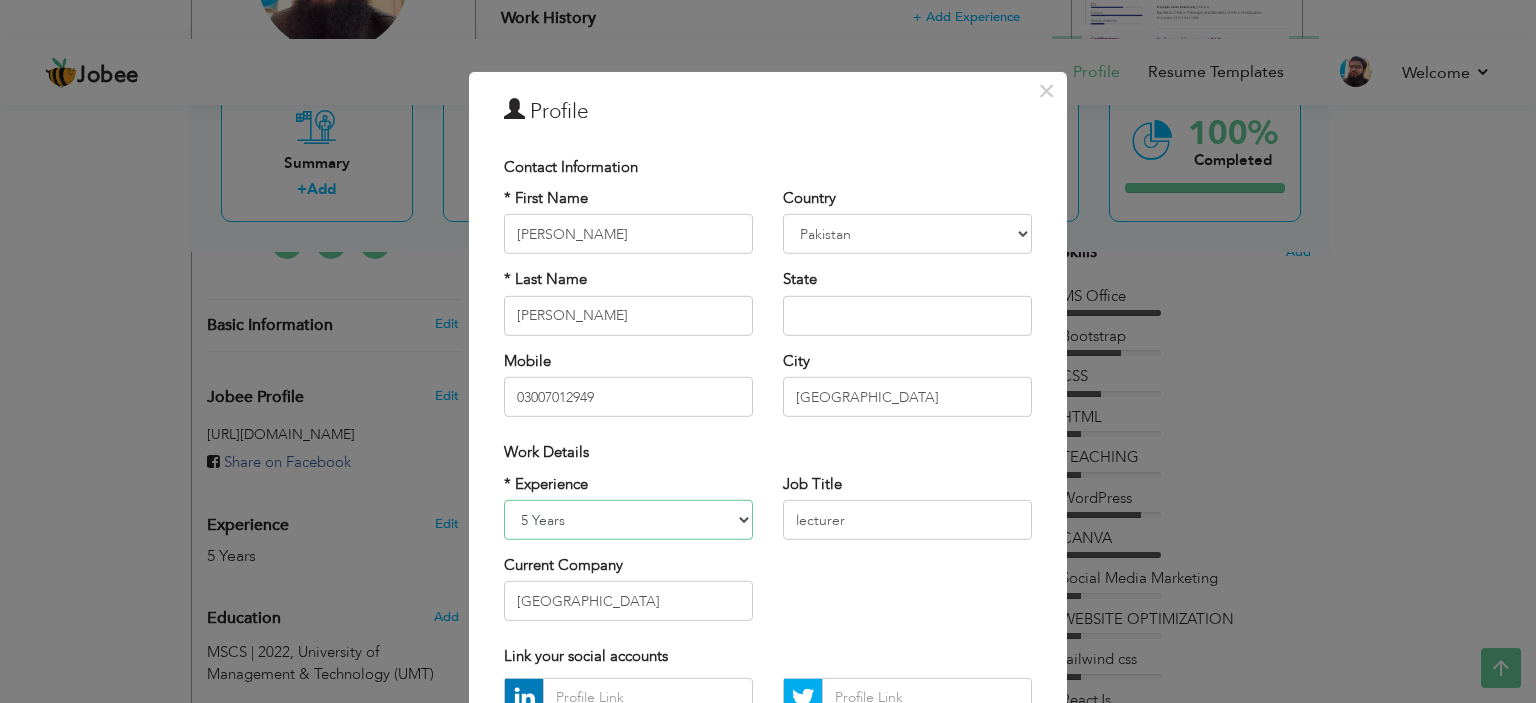 select on "number:6" 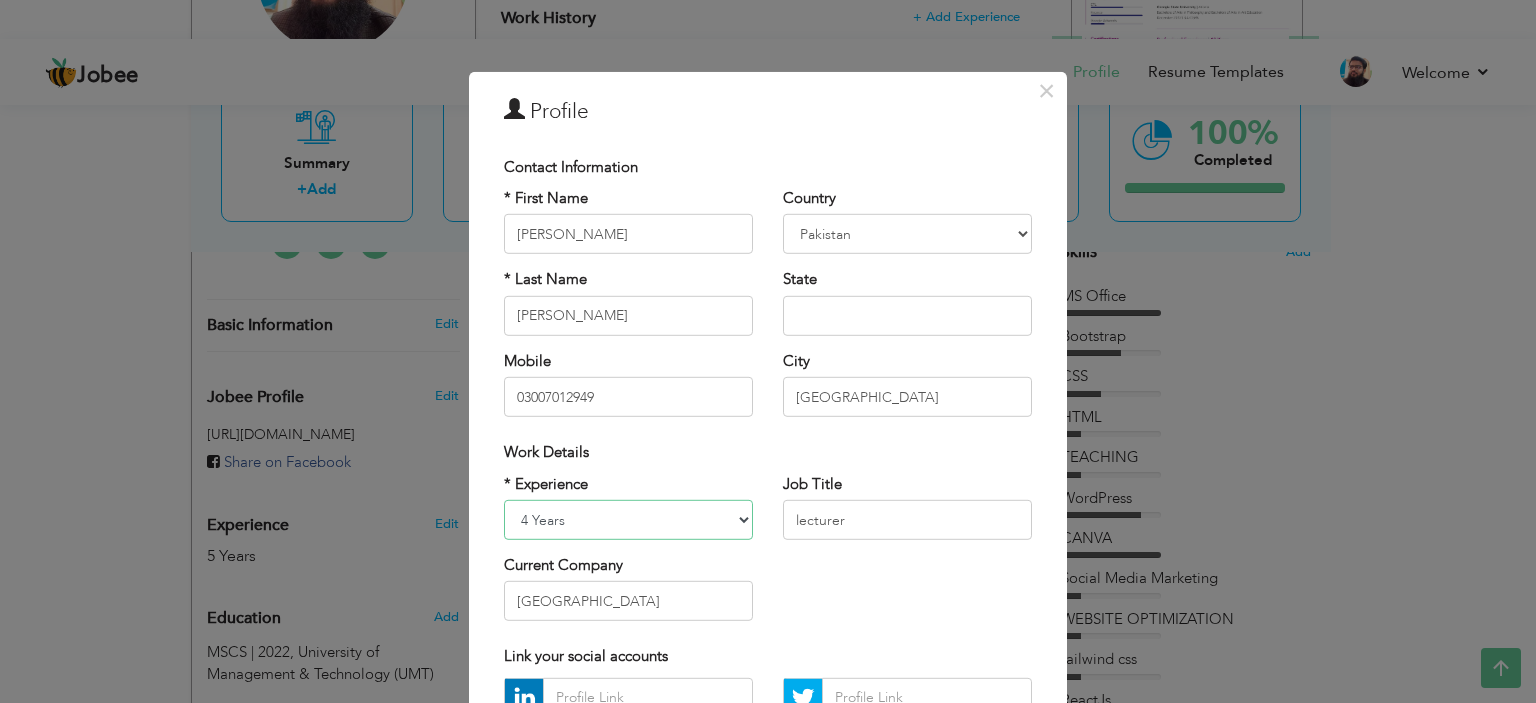 click on "Entry Level Less than 1 Year 1 Year 2 Years 3 Years 4 Years 5 Years 6 Years 7 Years 8 Years 9 Years 10 Years 11 Years 12 Years 13 Years 14 Years 15 Years 16 Years 17 Years 18 Years 19 Years 20 Years 21 Years 22 Years 23 Years 24 Years 25 Years 26 Years 27 Years 28 Years 29 Years 30 Years 31 Years 32 Years 33 Years 34 Years 35 Years More than 35 Years" at bounding box center (628, 520) 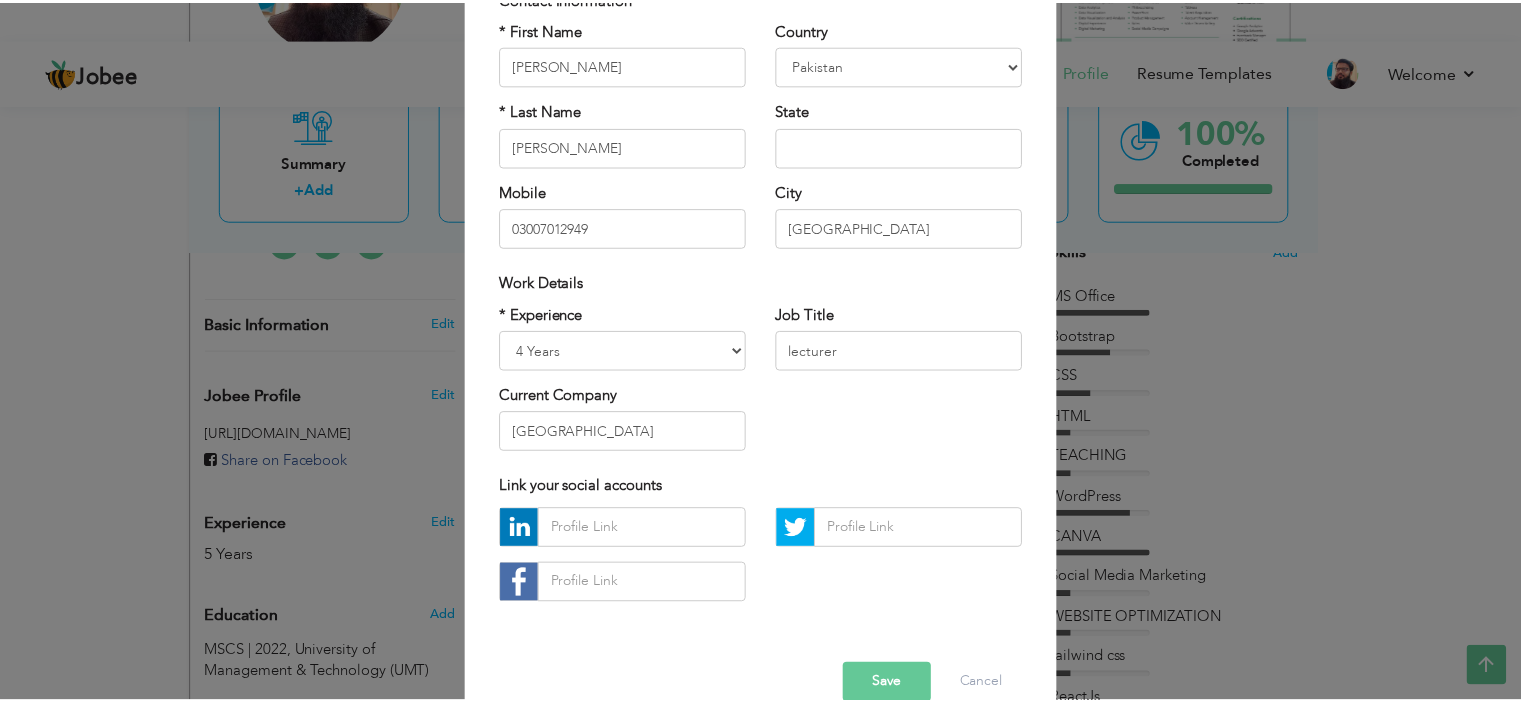 scroll, scrollTop: 205, scrollLeft: 0, axis: vertical 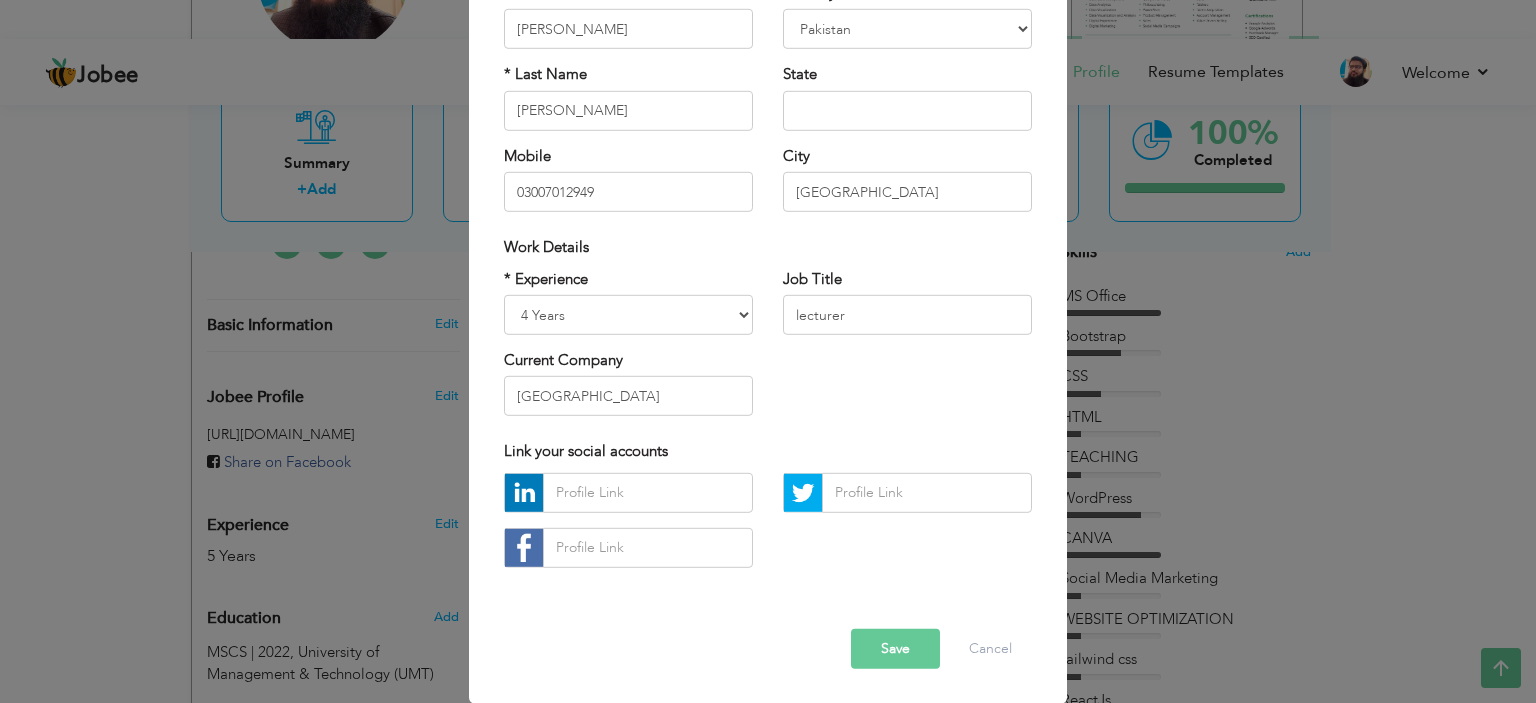 click on "Save" at bounding box center [895, 649] 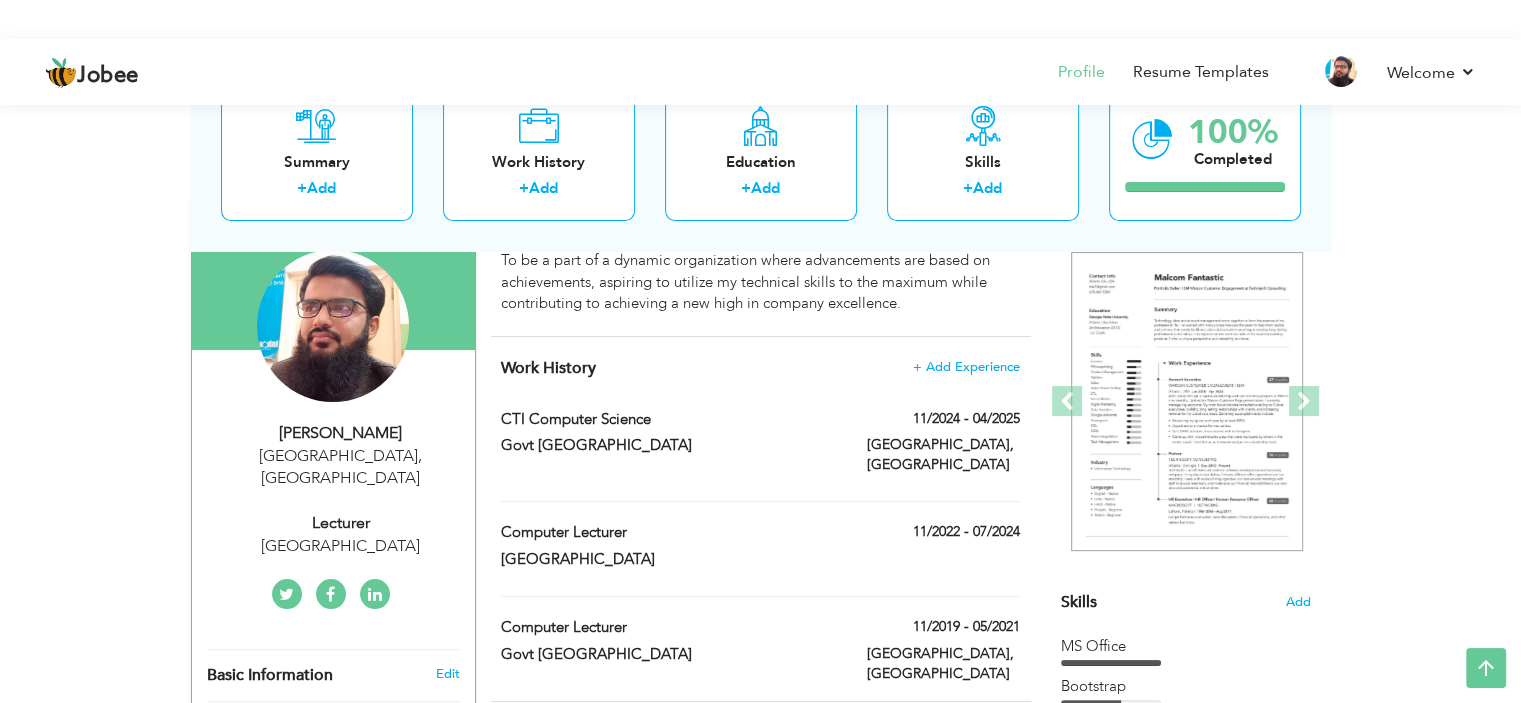scroll, scrollTop: 82, scrollLeft: 0, axis: vertical 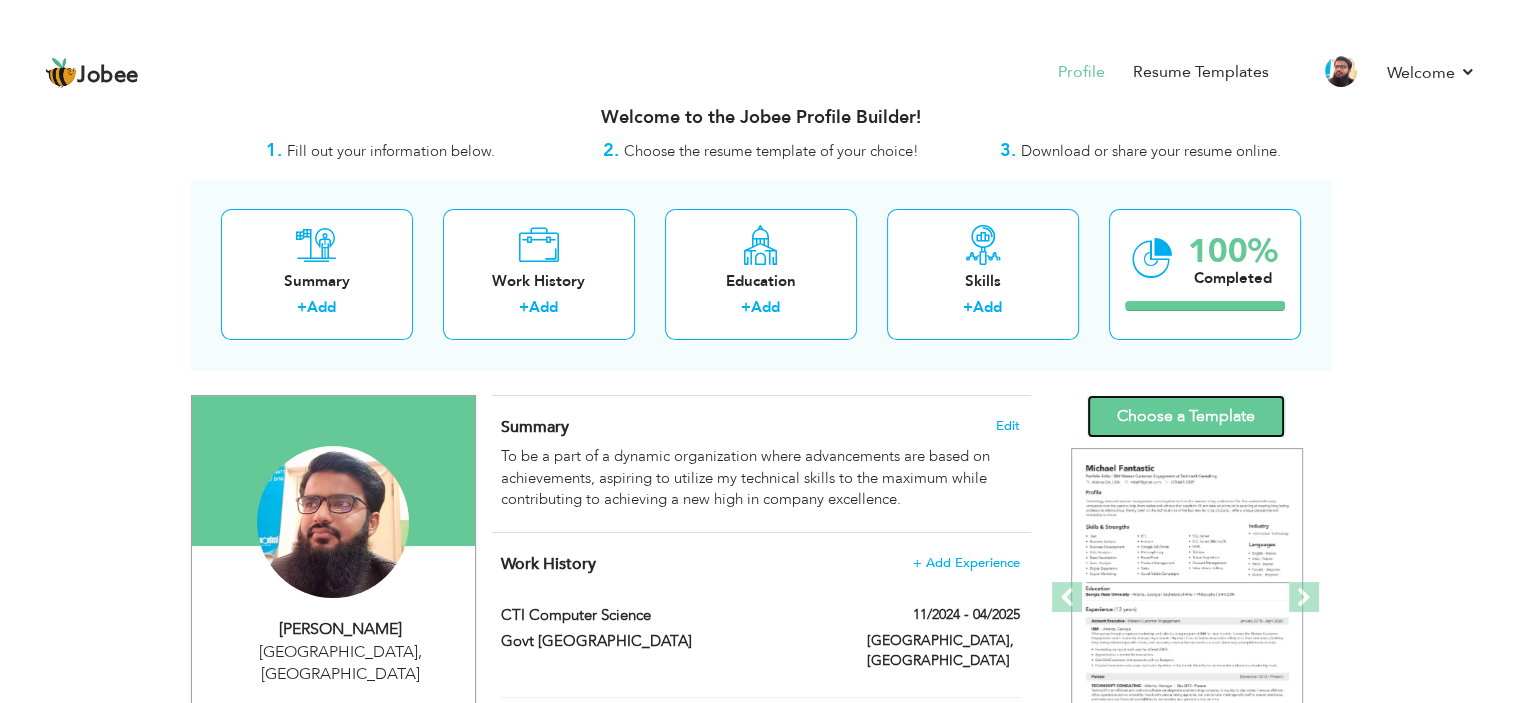 click on "Choose a Template" at bounding box center [1186, 416] 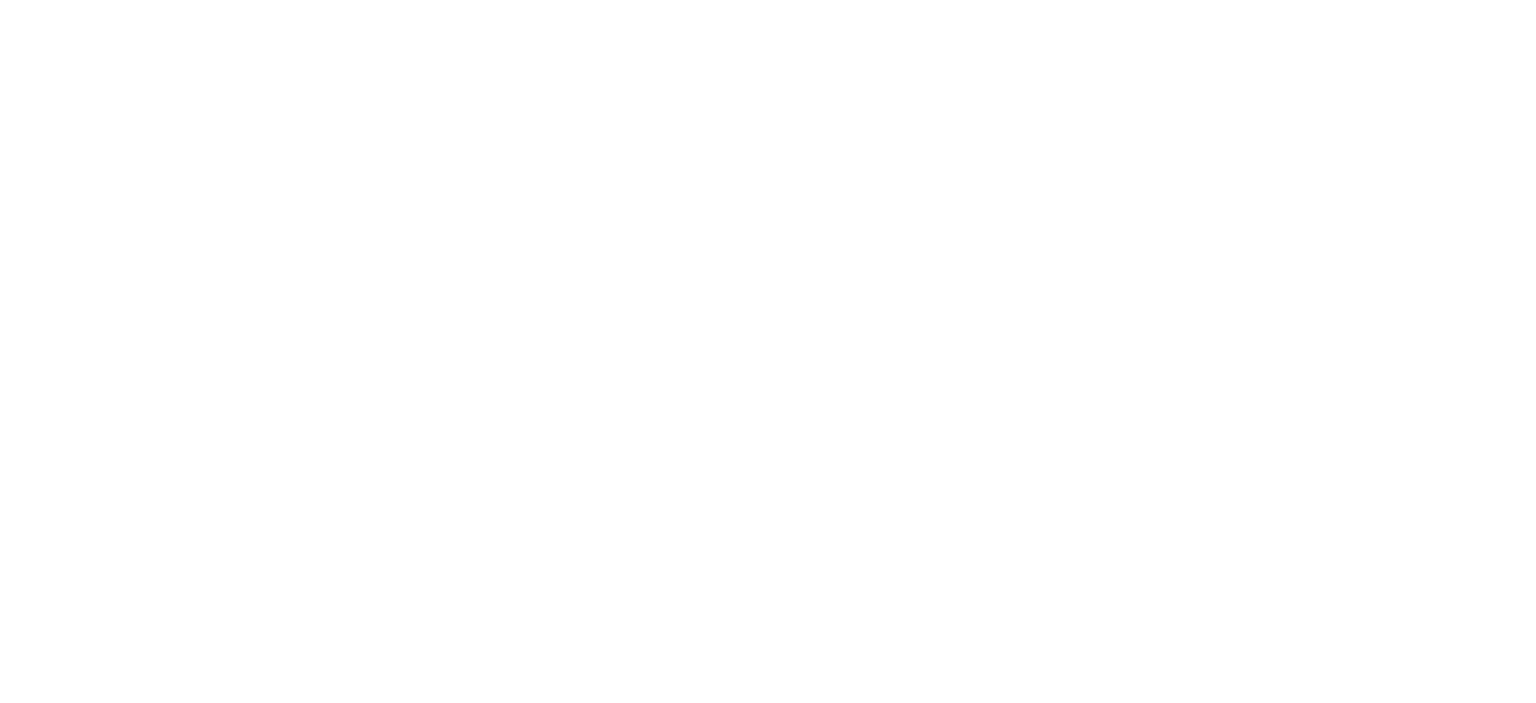 scroll, scrollTop: 0, scrollLeft: 0, axis: both 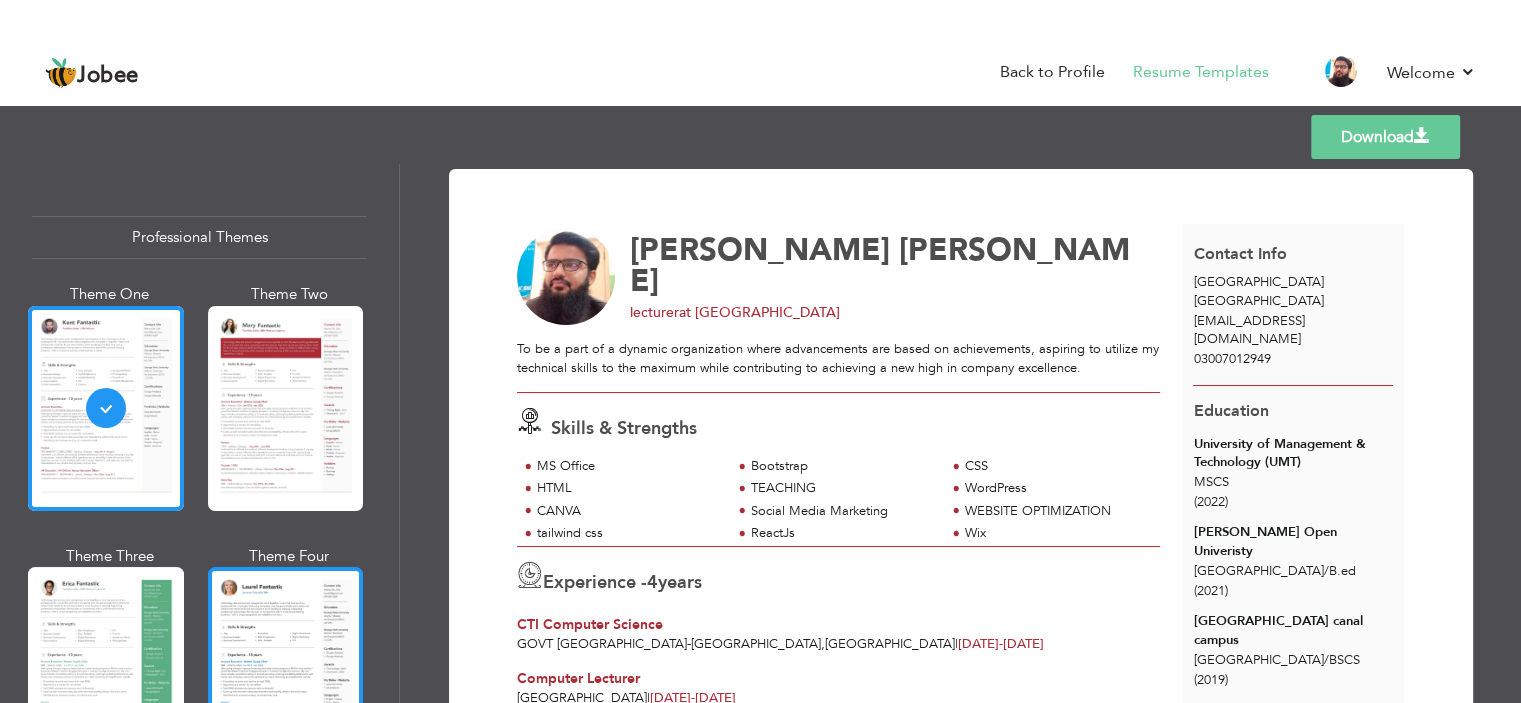 click at bounding box center [286, 669] 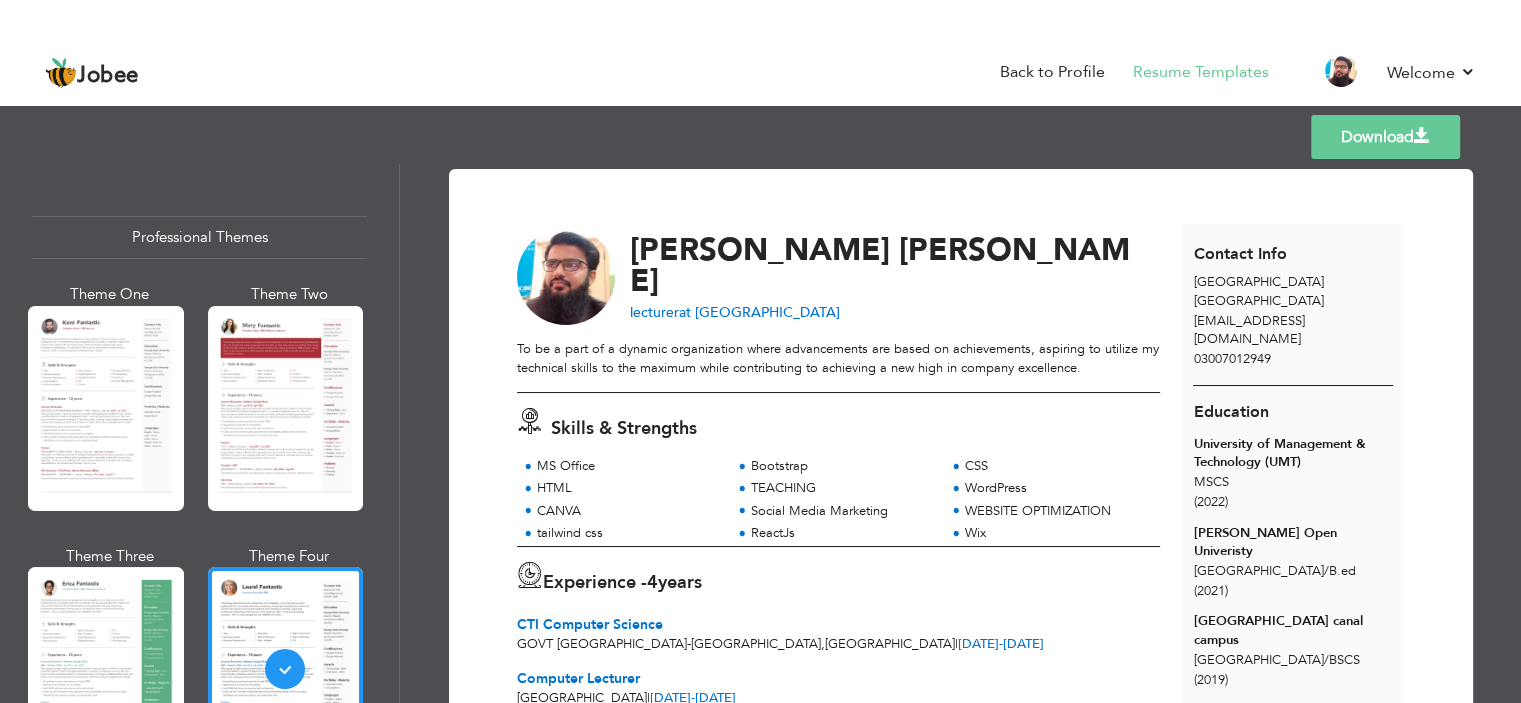 scroll, scrollTop: 96, scrollLeft: 0, axis: vertical 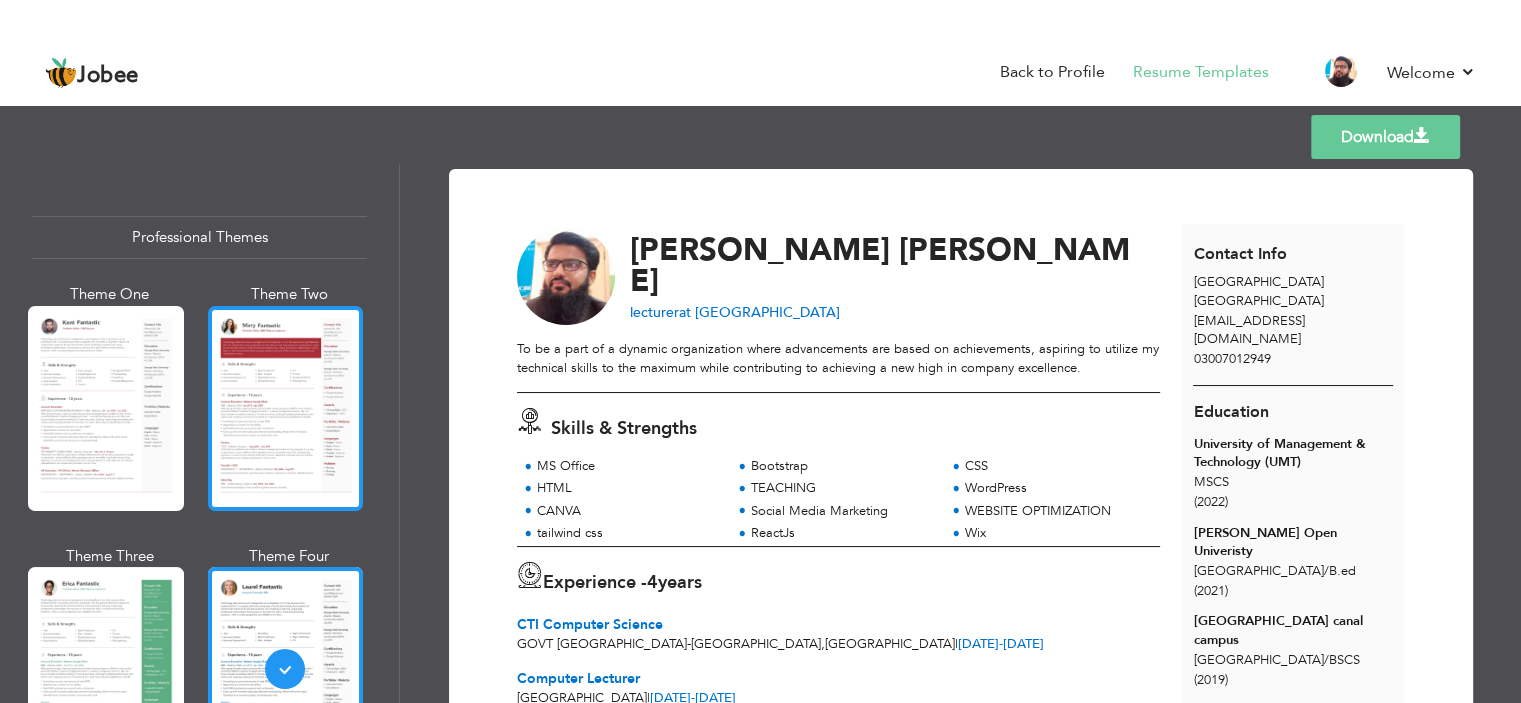 click at bounding box center [286, 408] 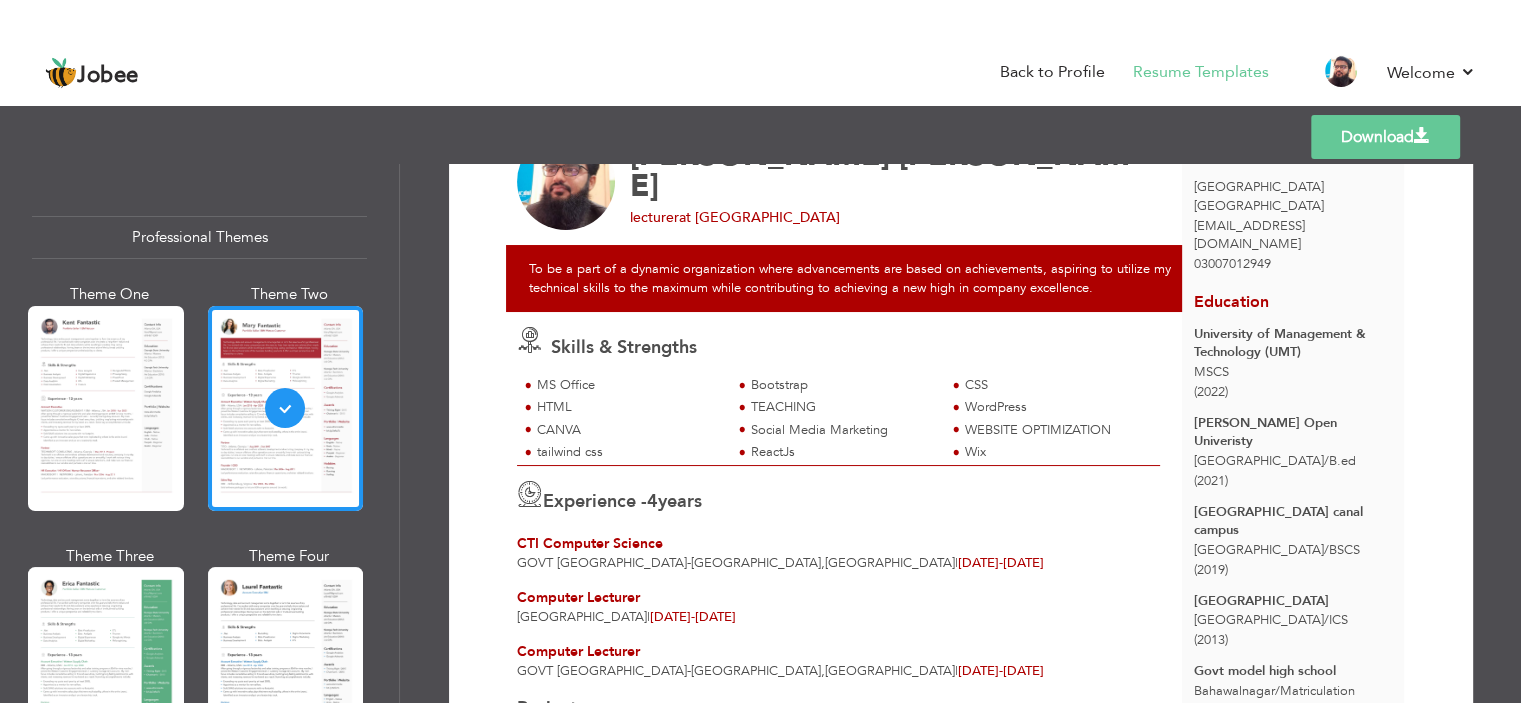 scroll, scrollTop: 0, scrollLeft: 0, axis: both 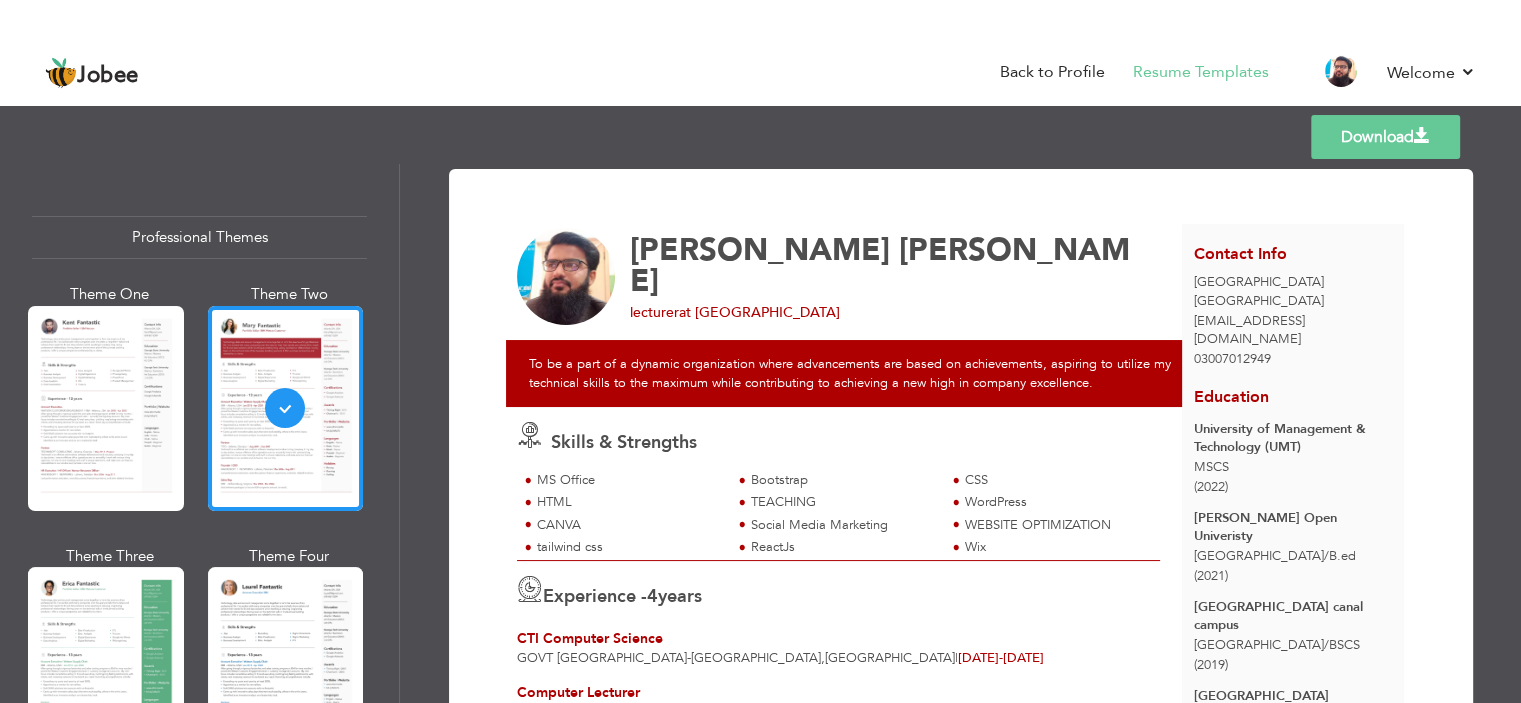 click on "[EMAIL_ADDRESS][DOMAIN_NAME]" at bounding box center [1248, 330] 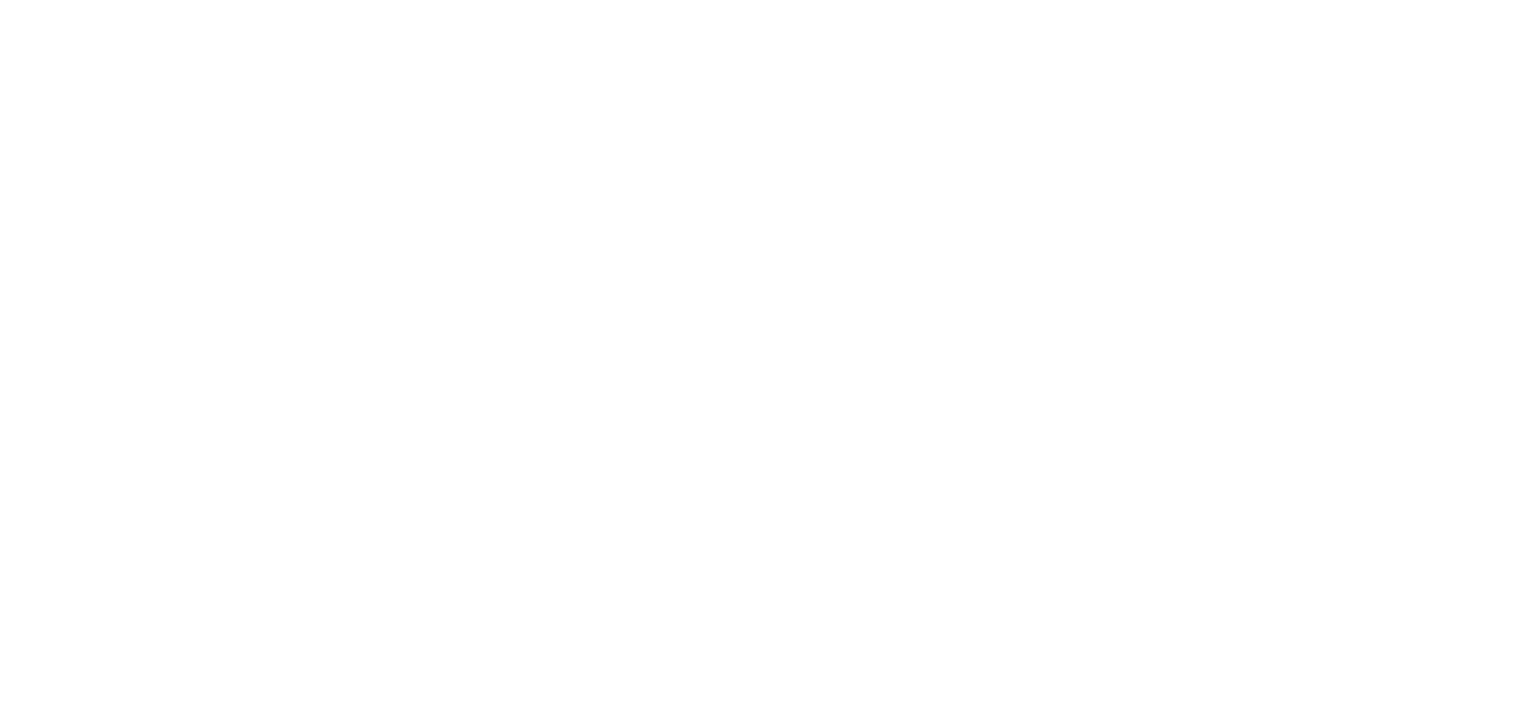 scroll, scrollTop: 0, scrollLeft: 0, axis: both 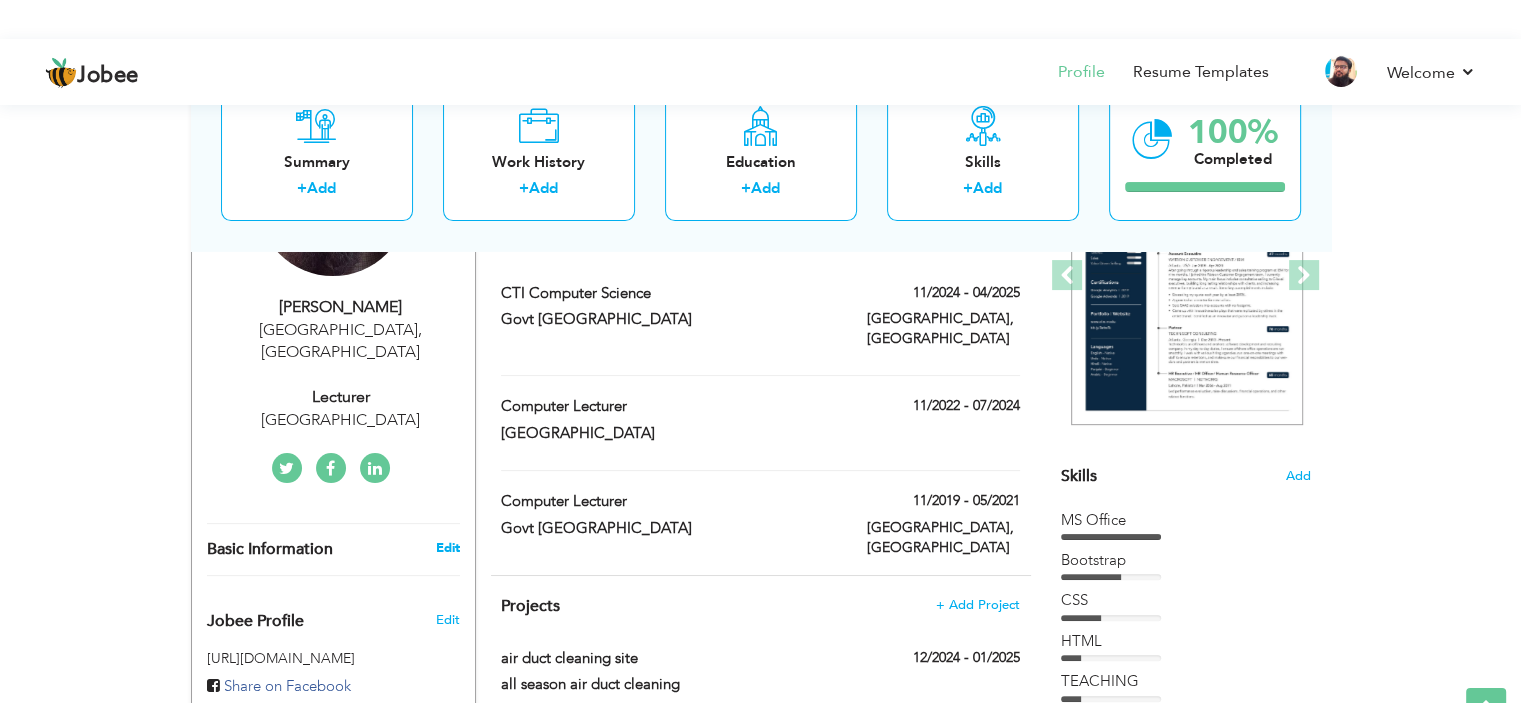 click on "Edit" at bounding box center [447, 548] 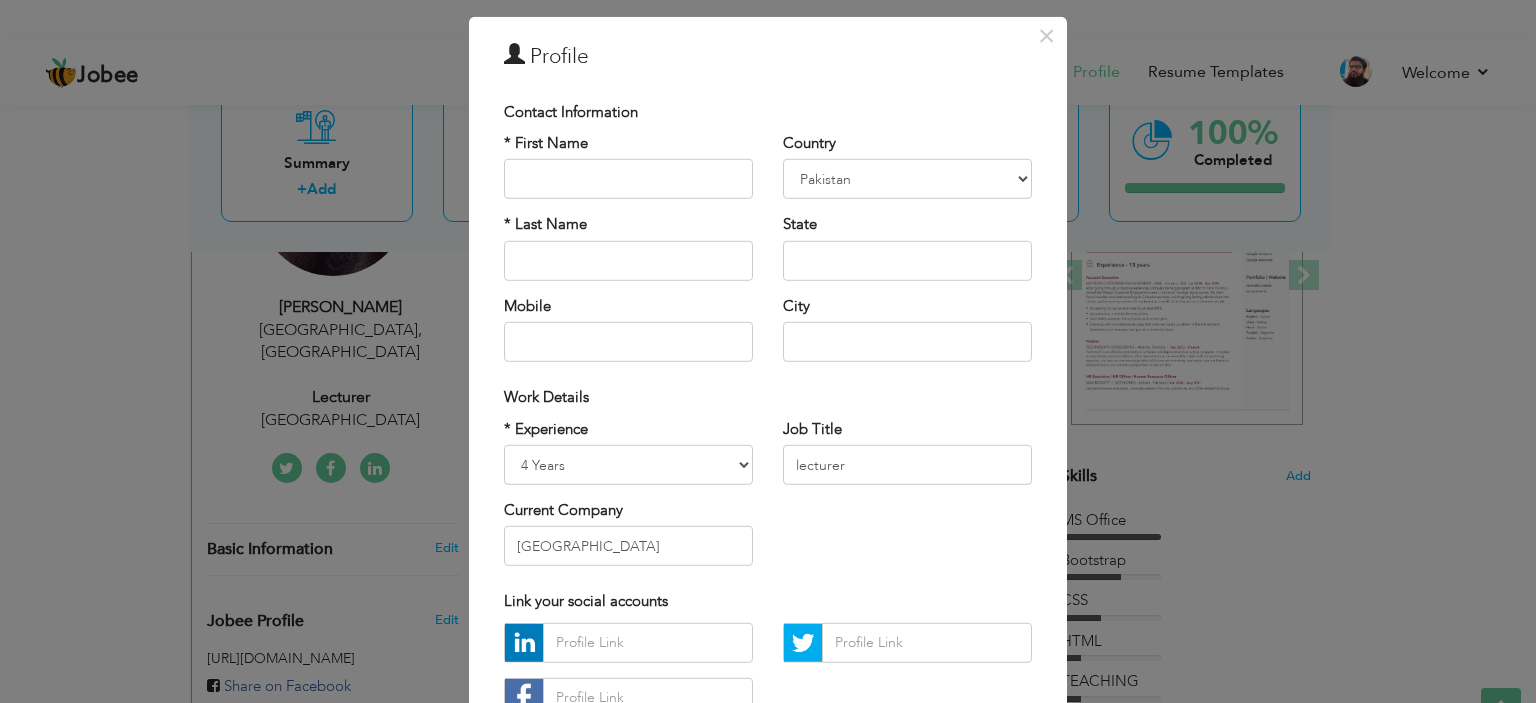 scroll, scrollTop: 205, scrollLeft: 0, axis: vertical 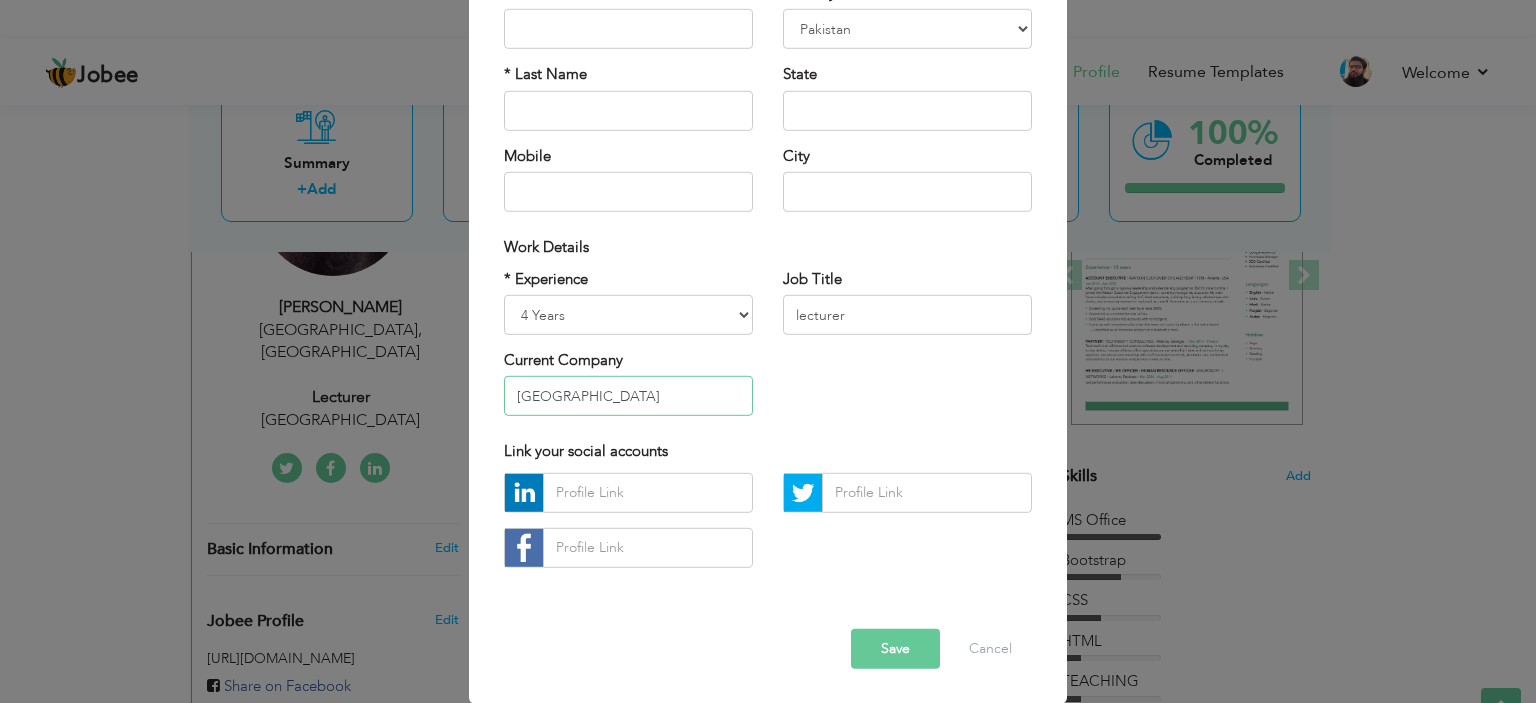 click on "[GEOGRAPHIC_DATA]" at bounding box center [628, 396] 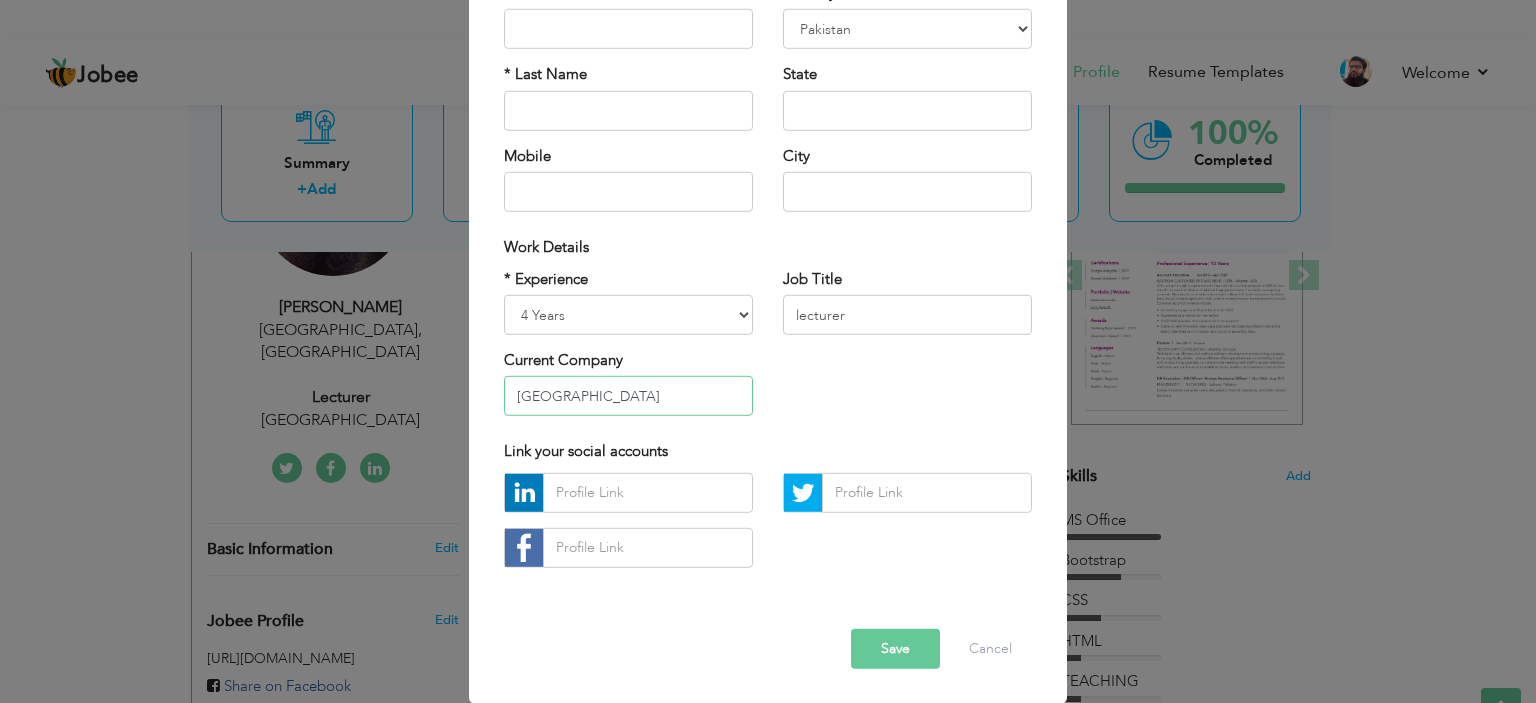 scroll, scrollTop: 0, scrollLeft: 60, axis: horizontal 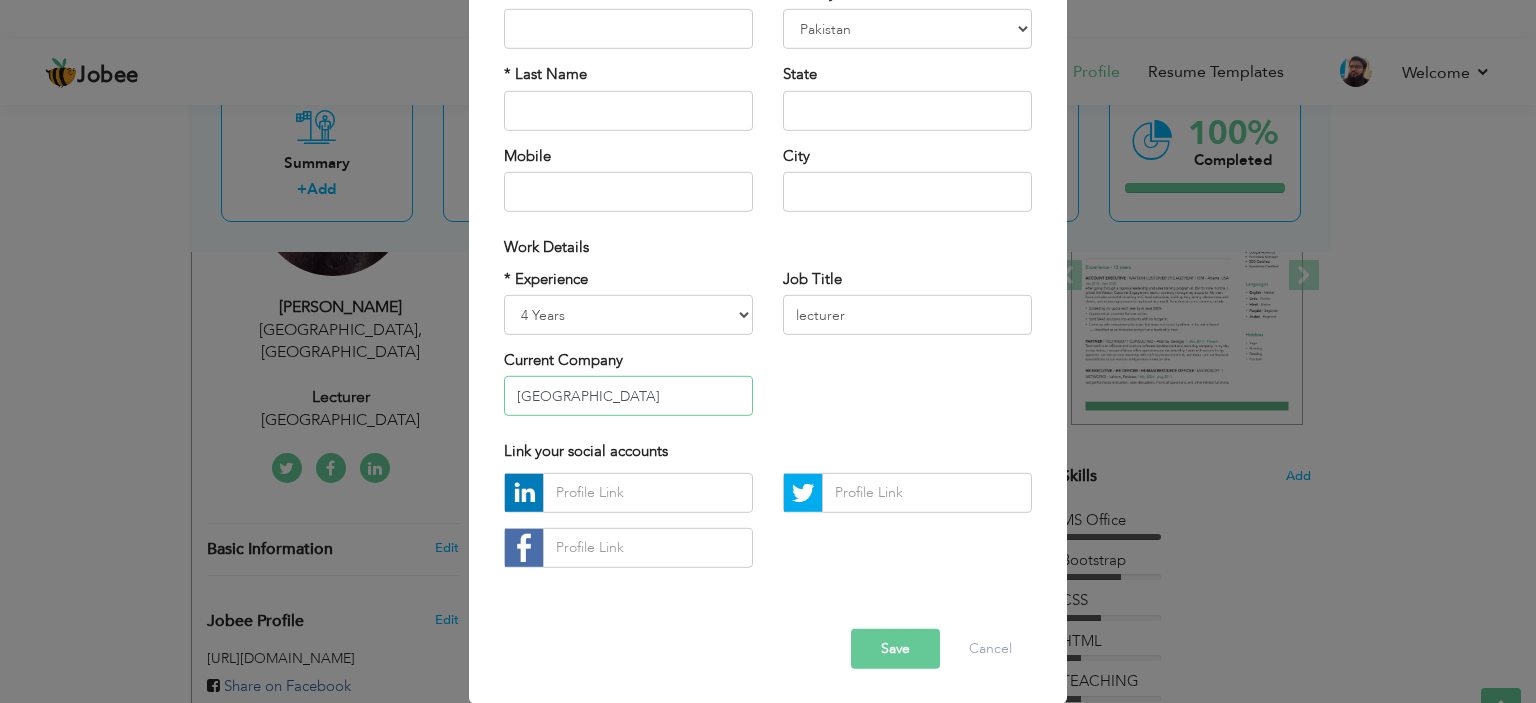 type on "[GEOGRAPHIC_DATA]" 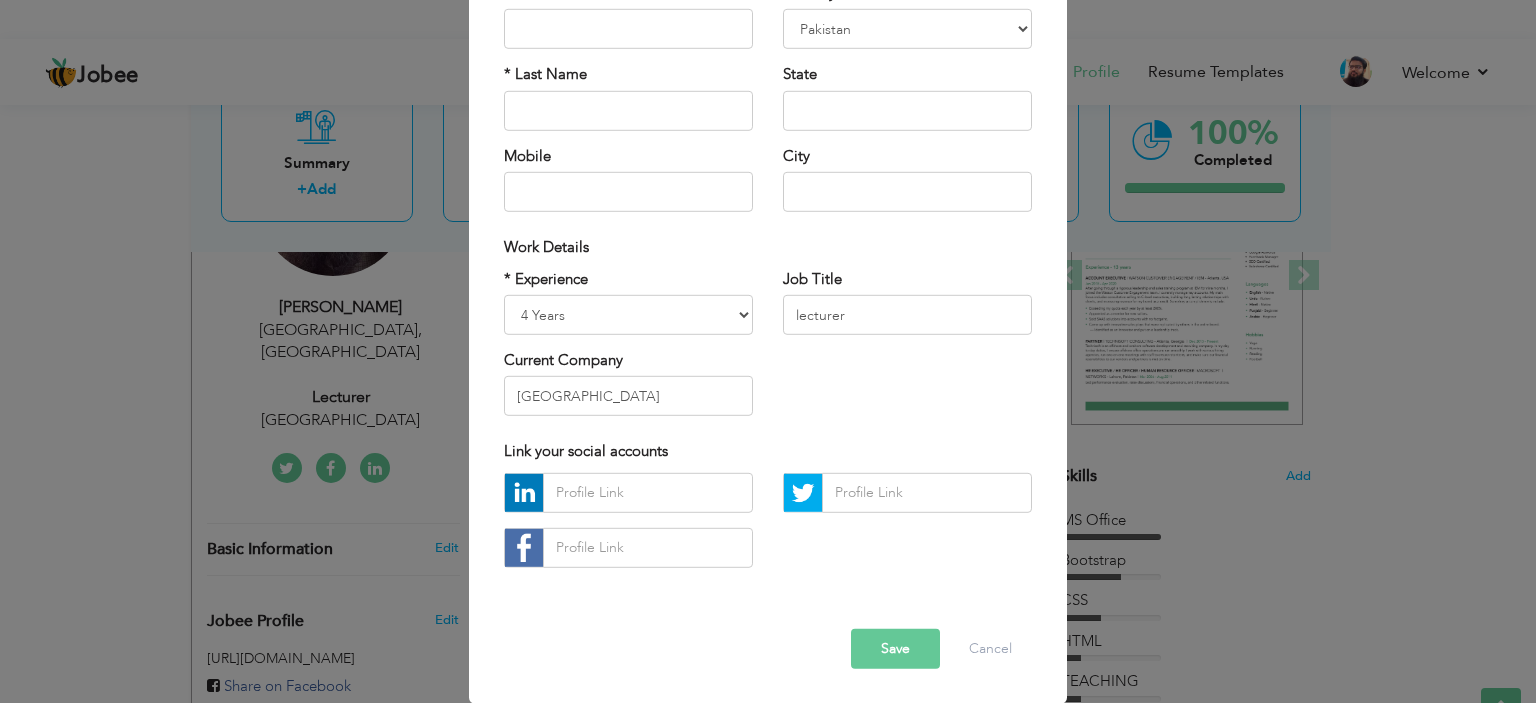 scroll, scrollTop: 0, scrollLeft: 0, axis: both 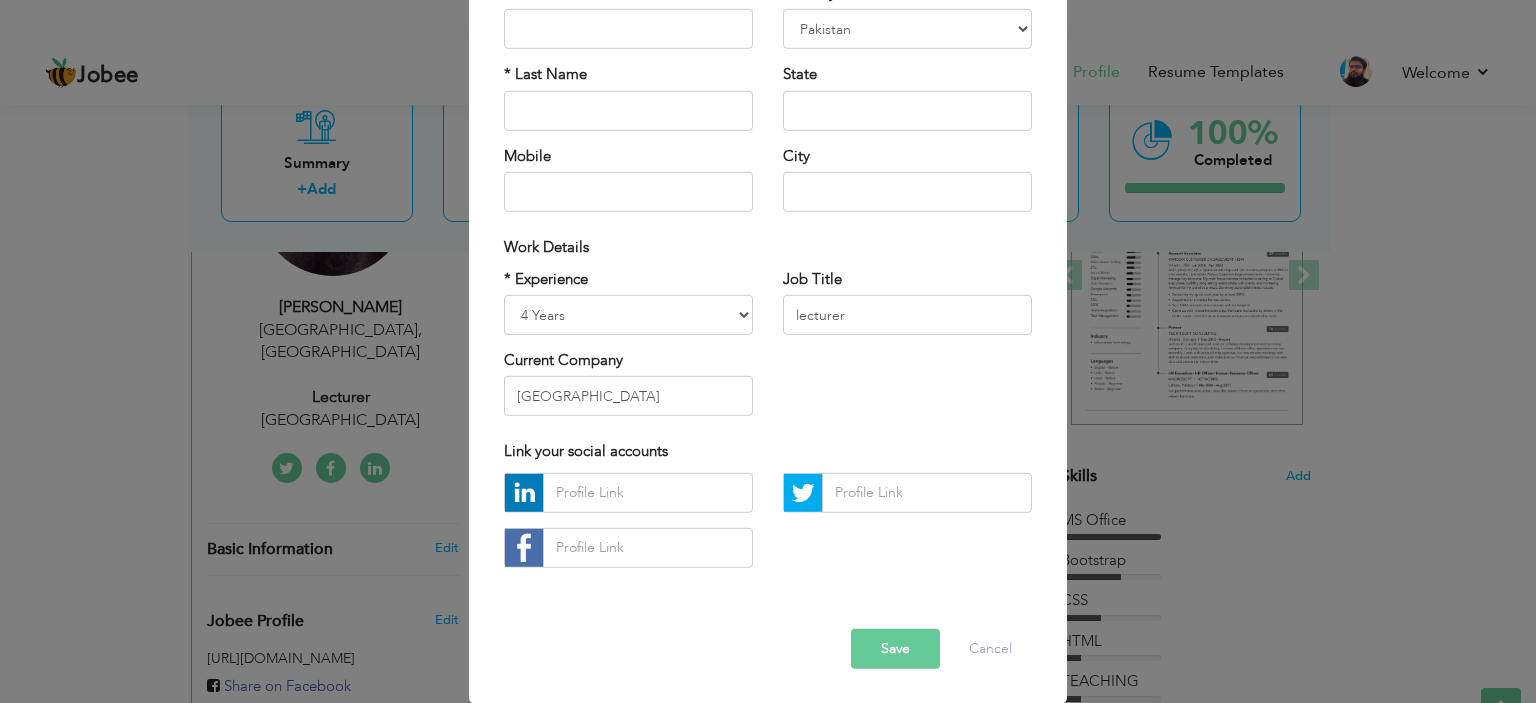 click on "* Experience
Entry Level Less than 1 Year 1 Year 2 Years 3 Years 4 Years 5 Years 6 Years 7 Years 8 Years 9 Years 10 Years 11 Years 12 Years 13 Years 14 Years 15 Years 16 Years 17 Years 18 Years 19 Years 20 Years 21 Years 22 Years 23 Years 24 Years 25 Years 26 Years 27 Years 28 Years 29 Years 30 Years 31 Years 32 Years 33 Years 34 Years 35 Years More than 35 Years
Current Company
[GEOGRAPHIC_DATA]
Job Title lecturer" at bounding box center [768, 349] 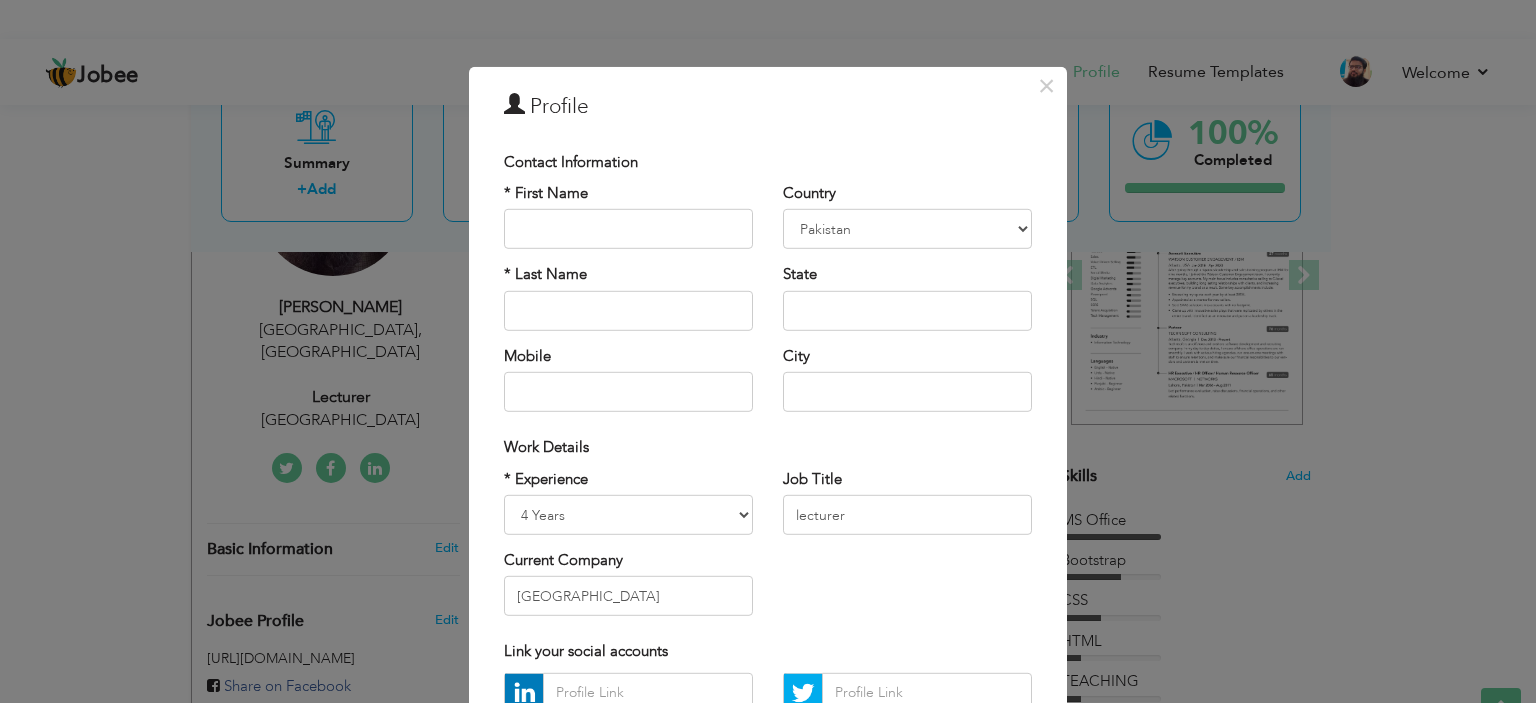 scroll, scrollTop: 0, scrollLeft: 0, axis: both 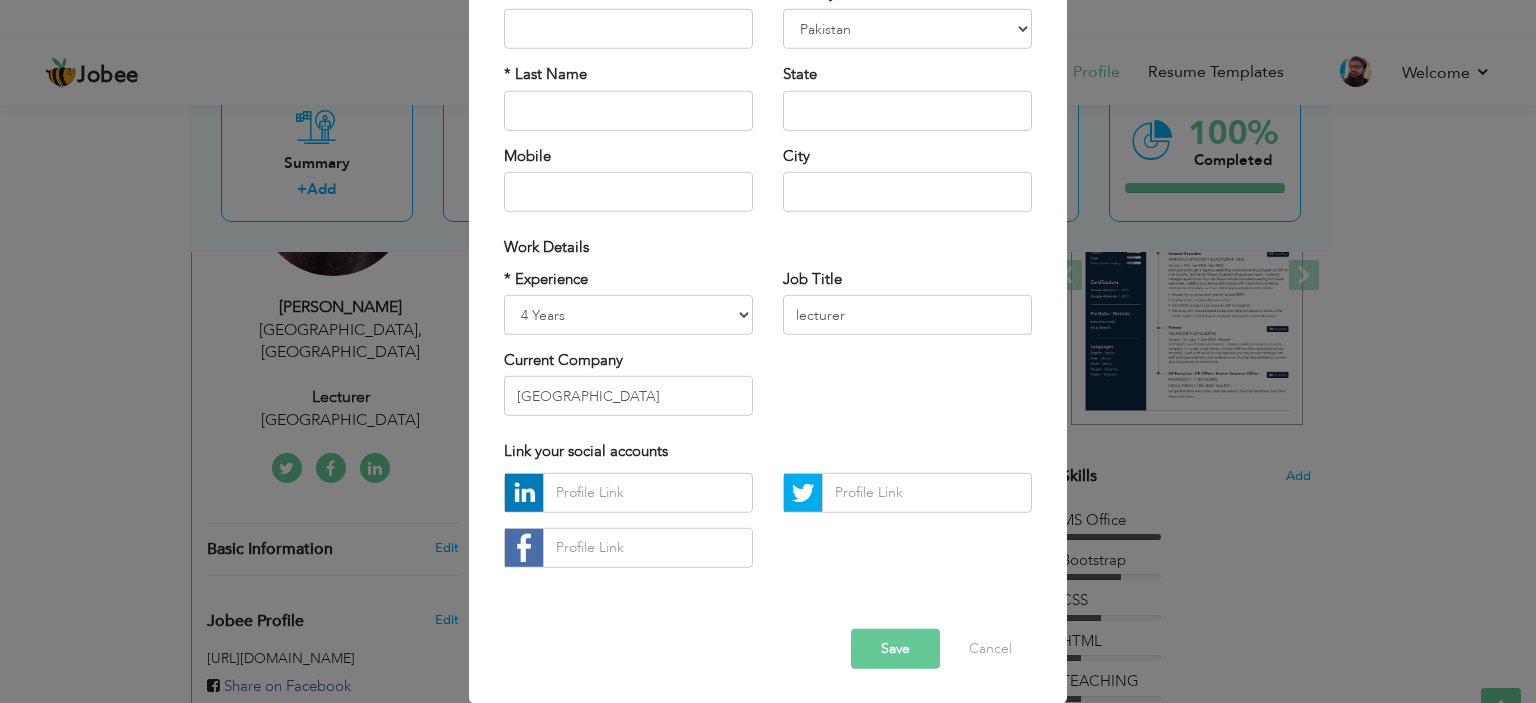 click on "Save" at bounding box center [895, 649] 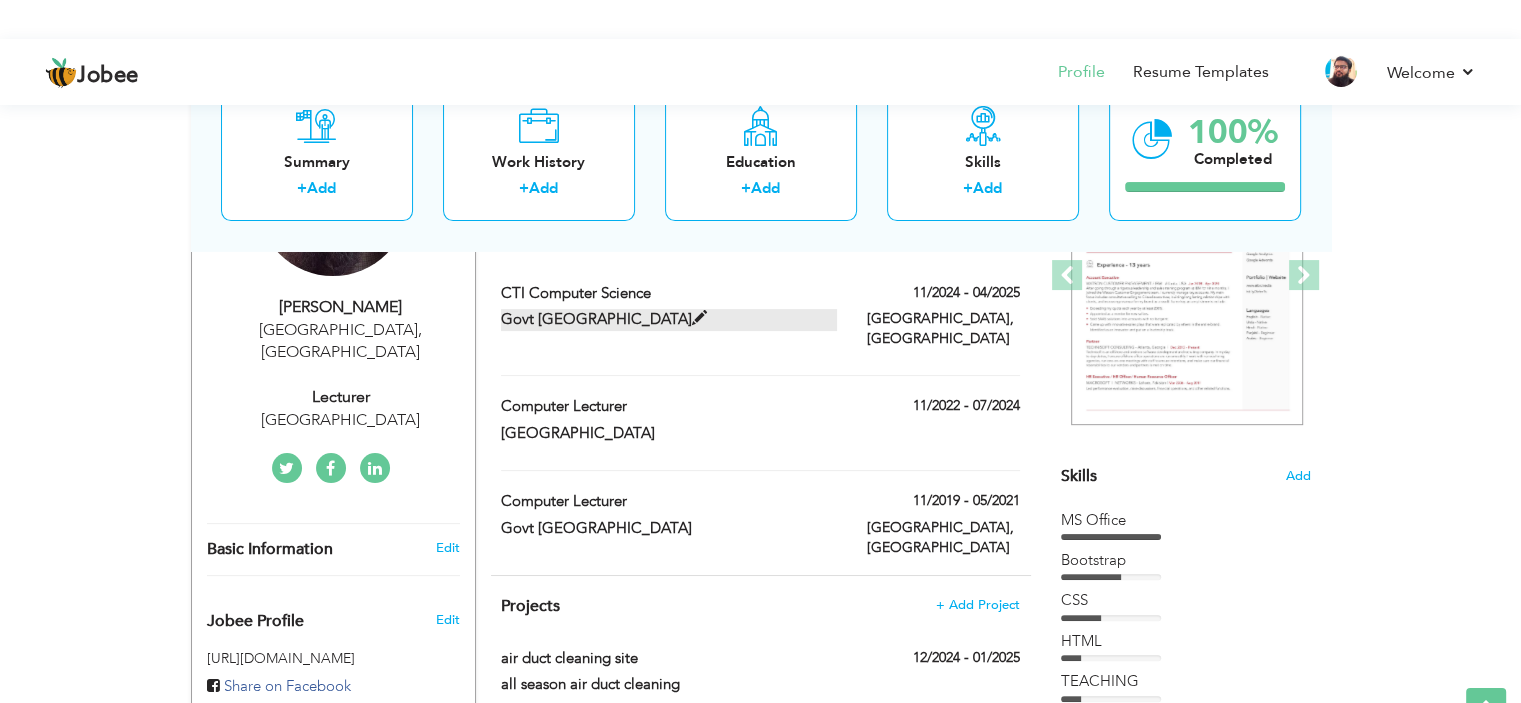 click at bounding box center (699, 318) 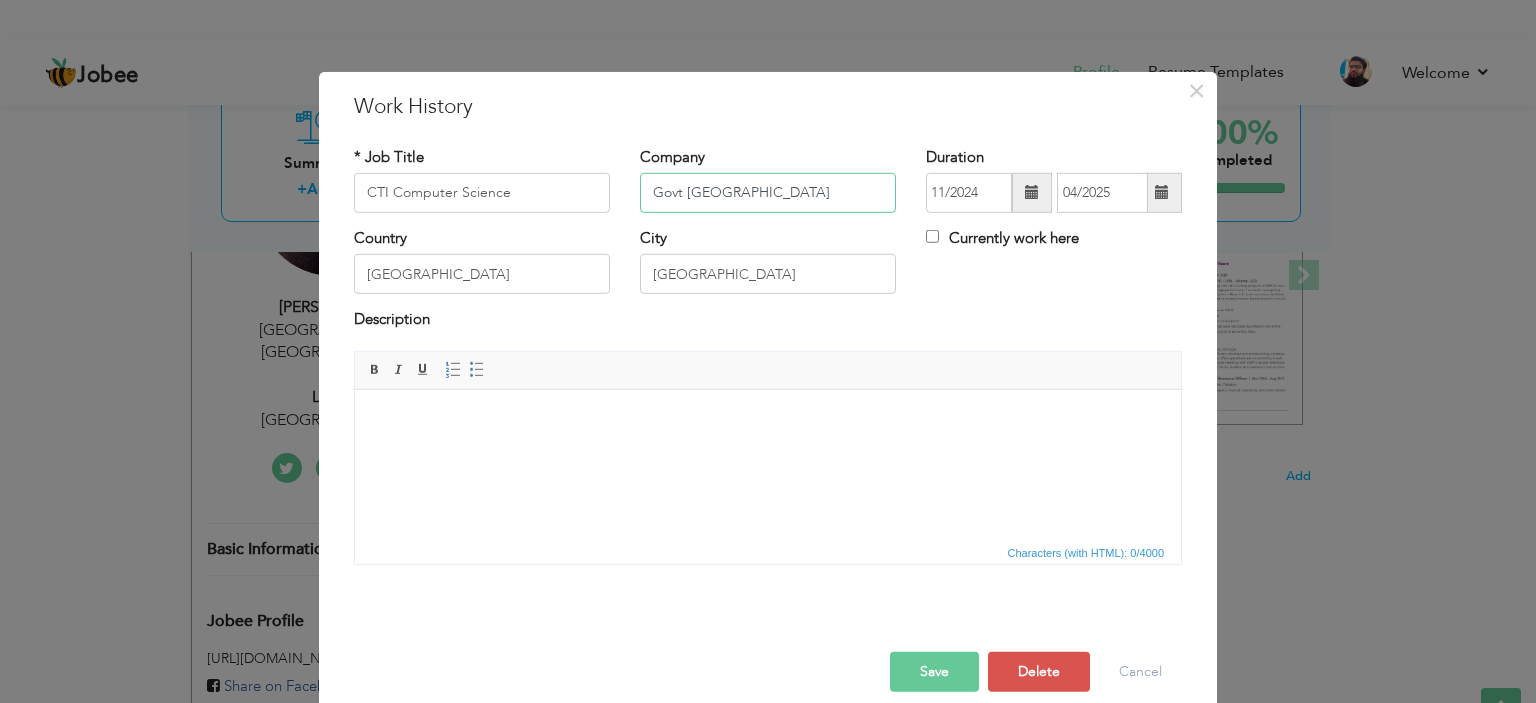 click on "Govt College Of Science Wahdat Road Lahore" at bounding box center [768, 193] 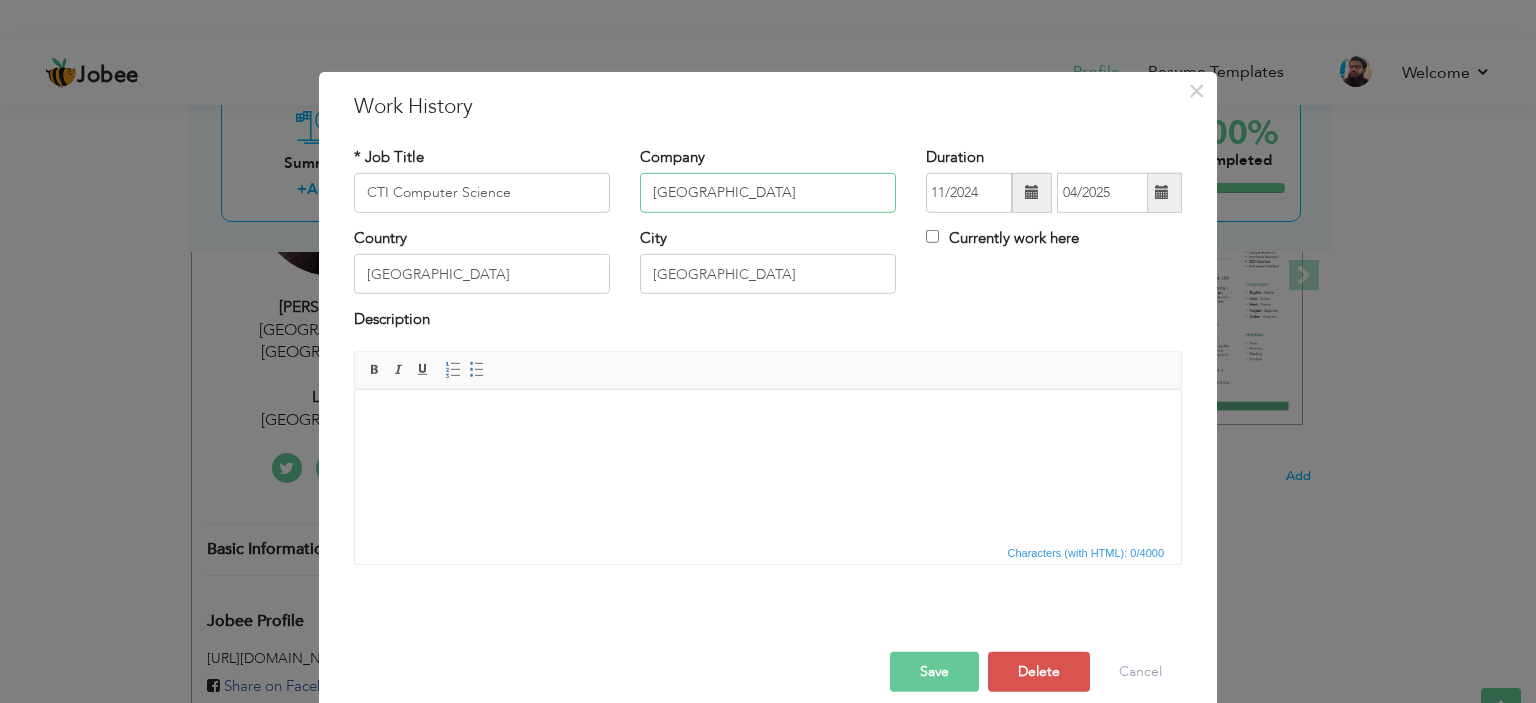 type on "[GEOGRAPHIC_DATA]" 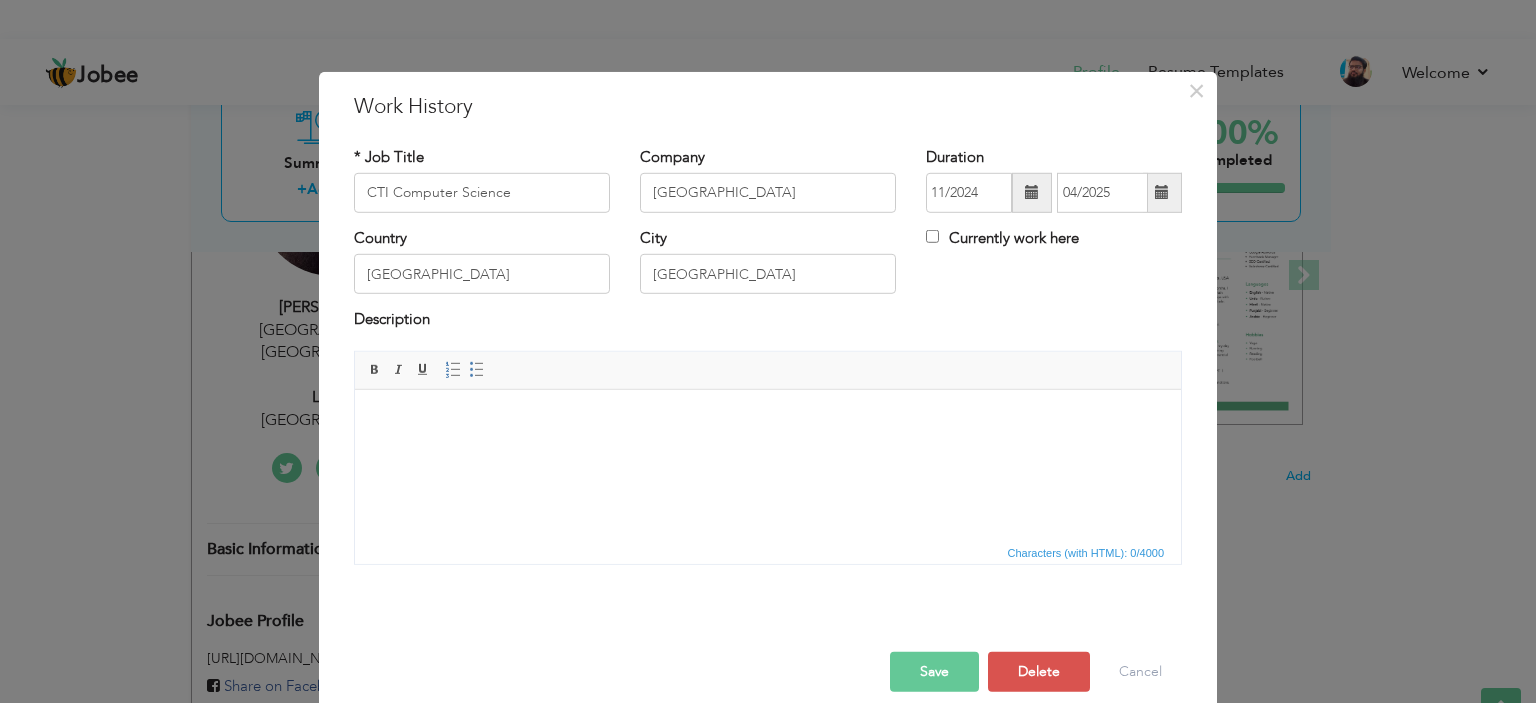 click on "Save" at bounding box center (934, 672) 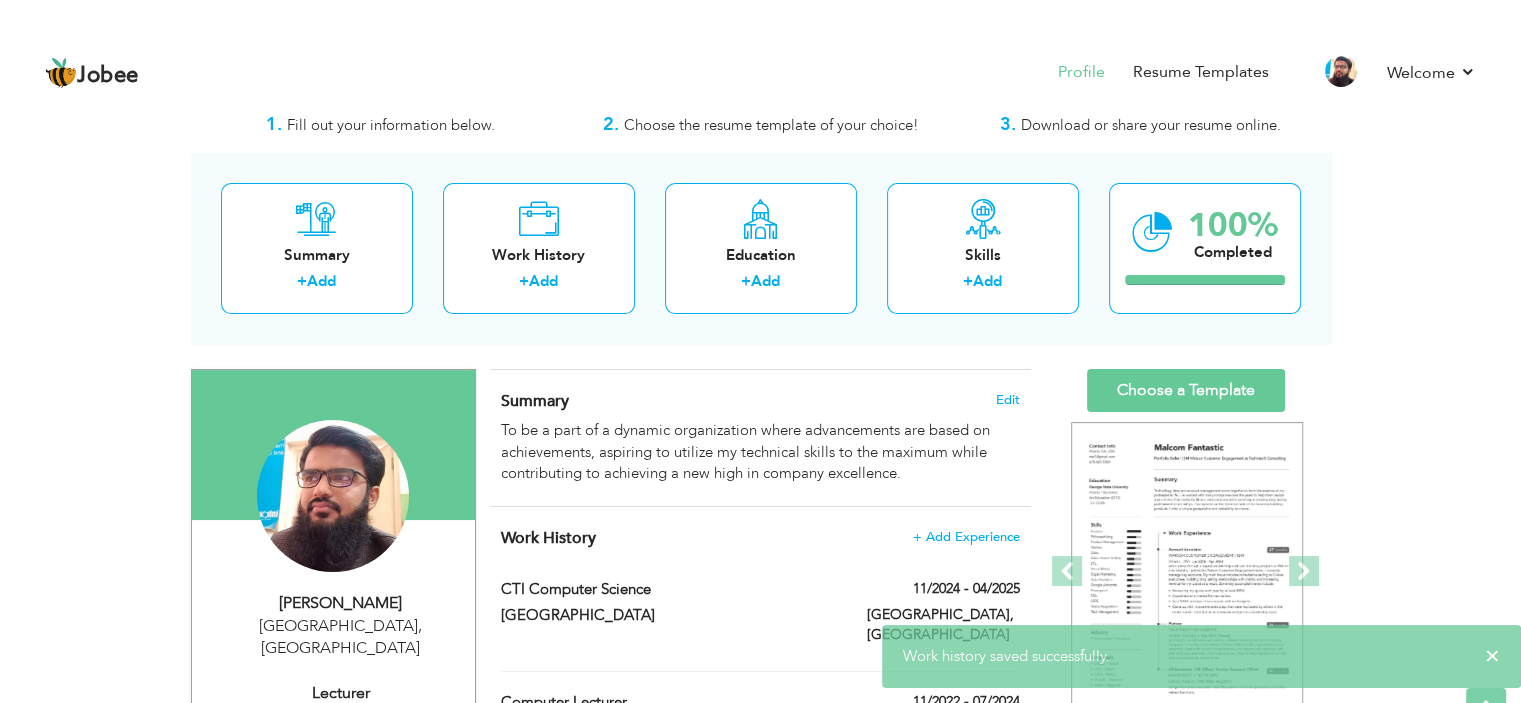 scroll, scrollTop: 0, scrollLeft: 0, axis: both 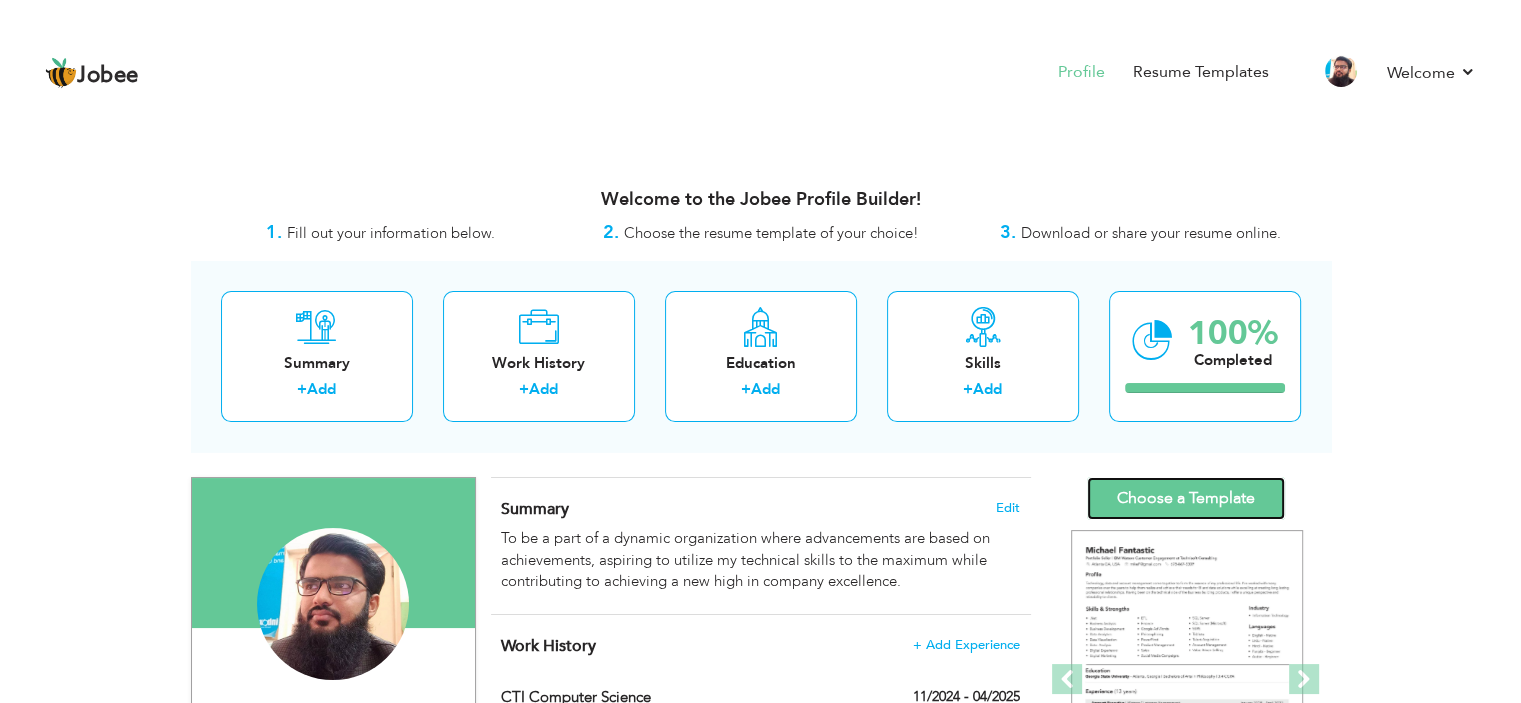 click on "Choose a Template" at bounding box center (1186, 498) 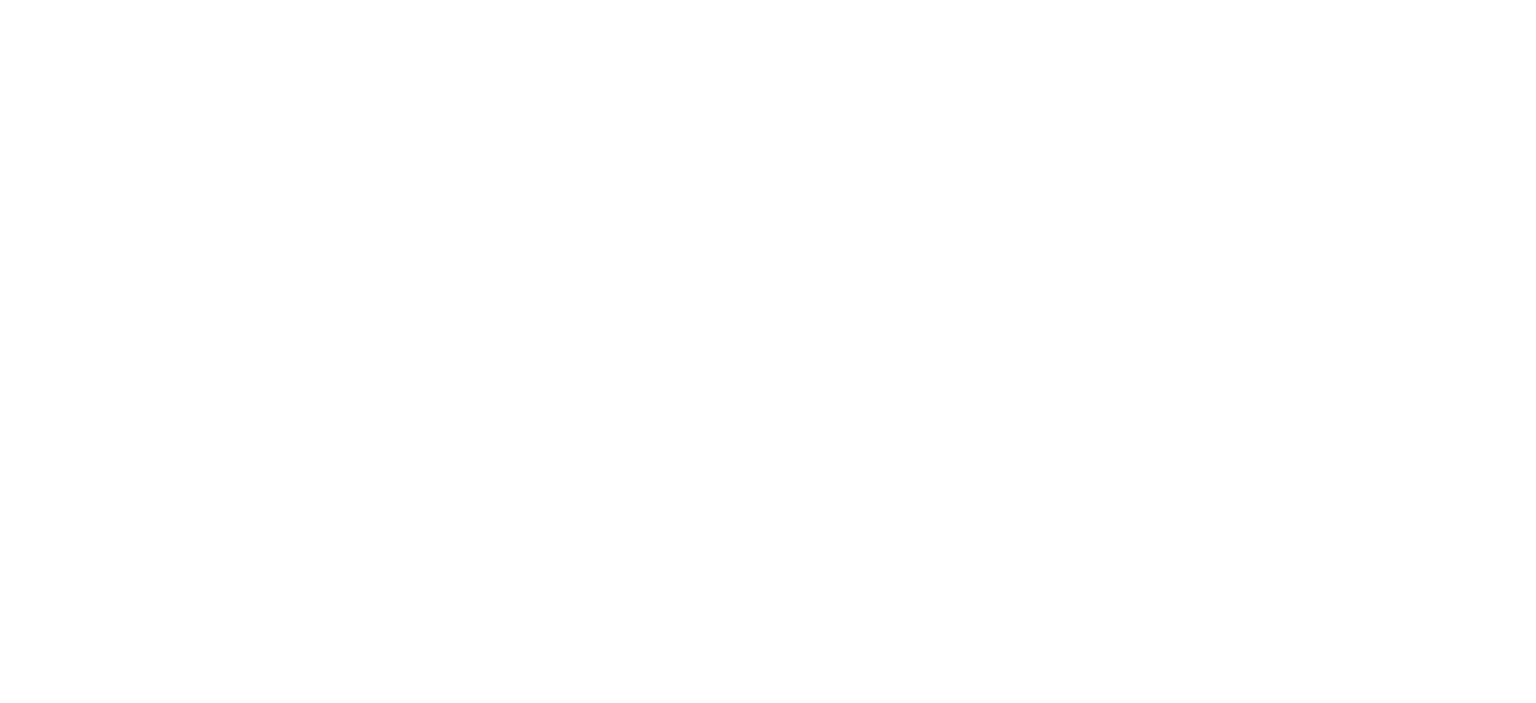 scroll, scrollTop: 0, scrollLeft: 0, axis: both 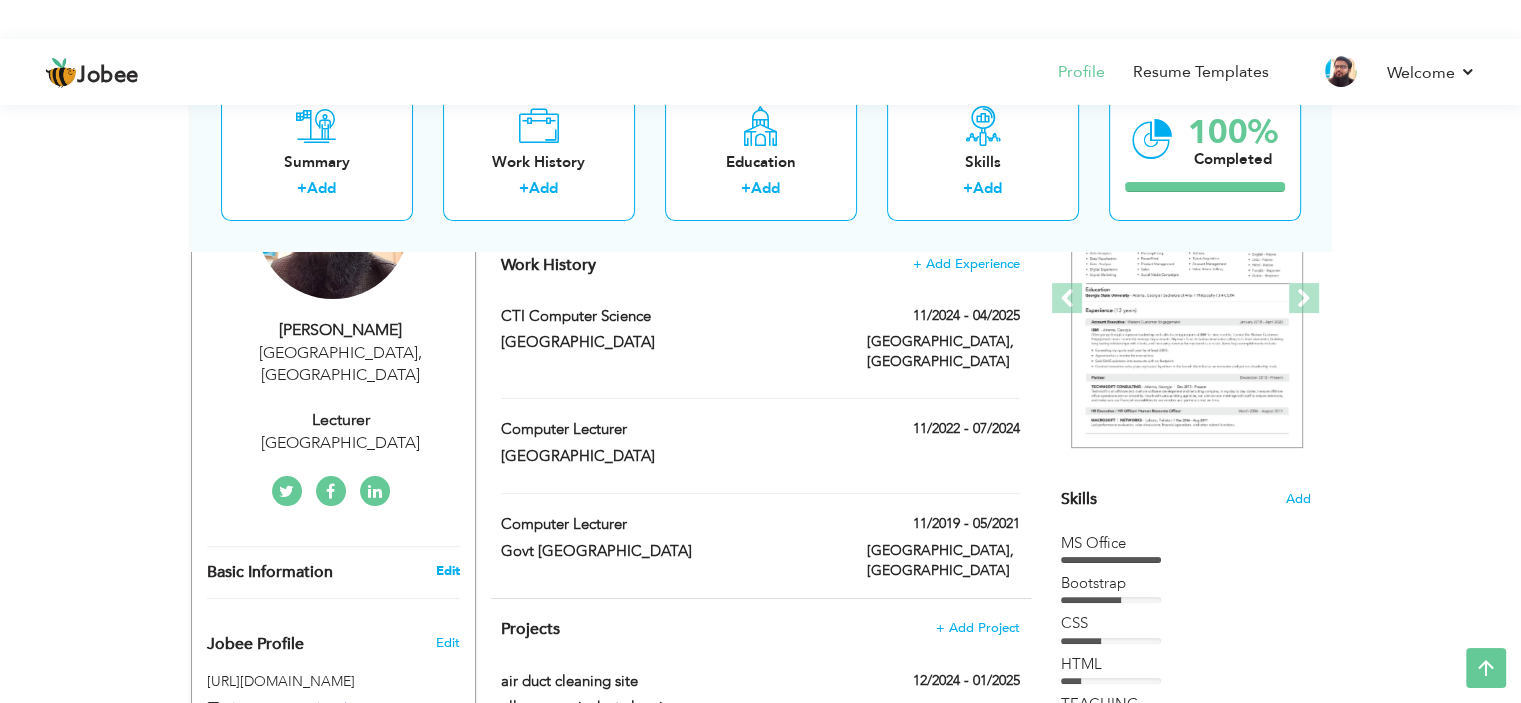 click on "Edit" at bounding box center [447, 571] 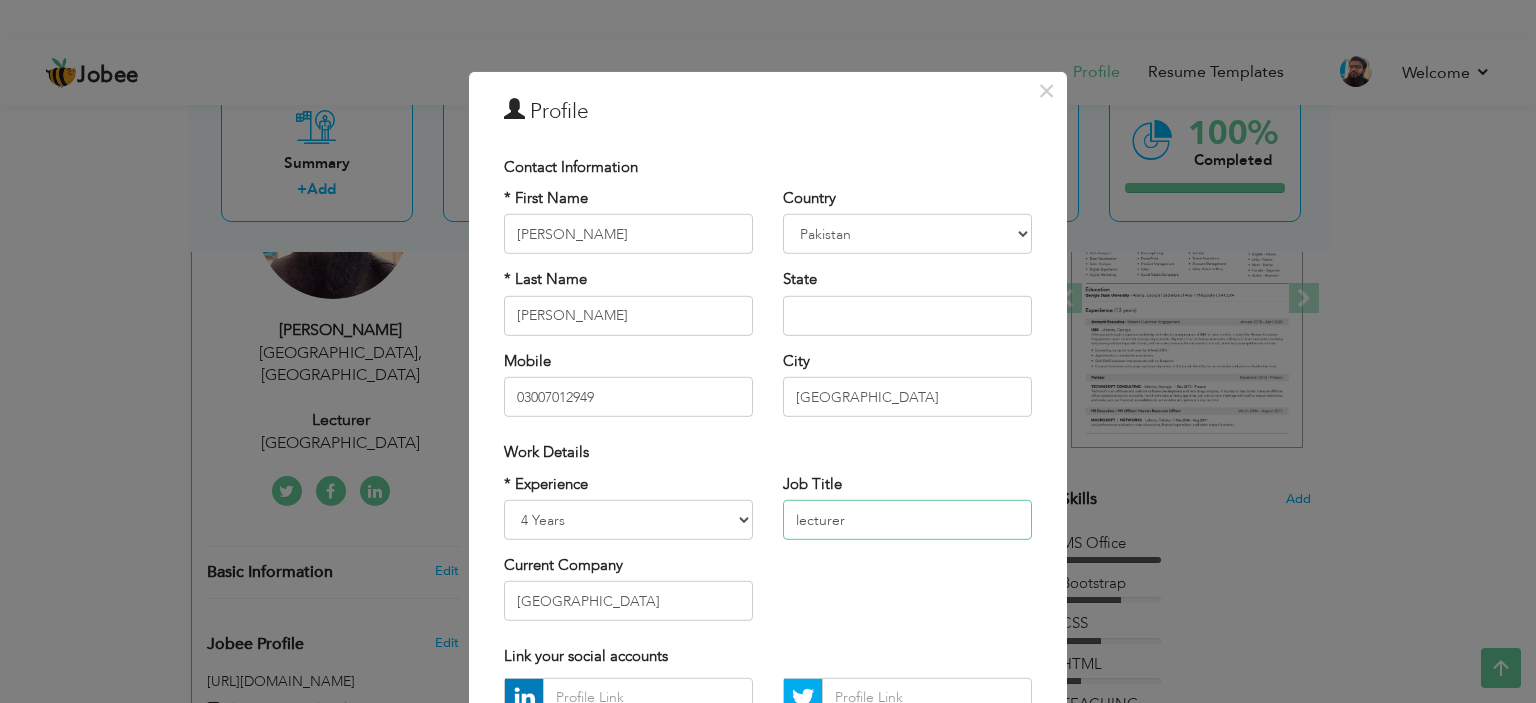 click on "lecturer" at bounding box center (907, 520) 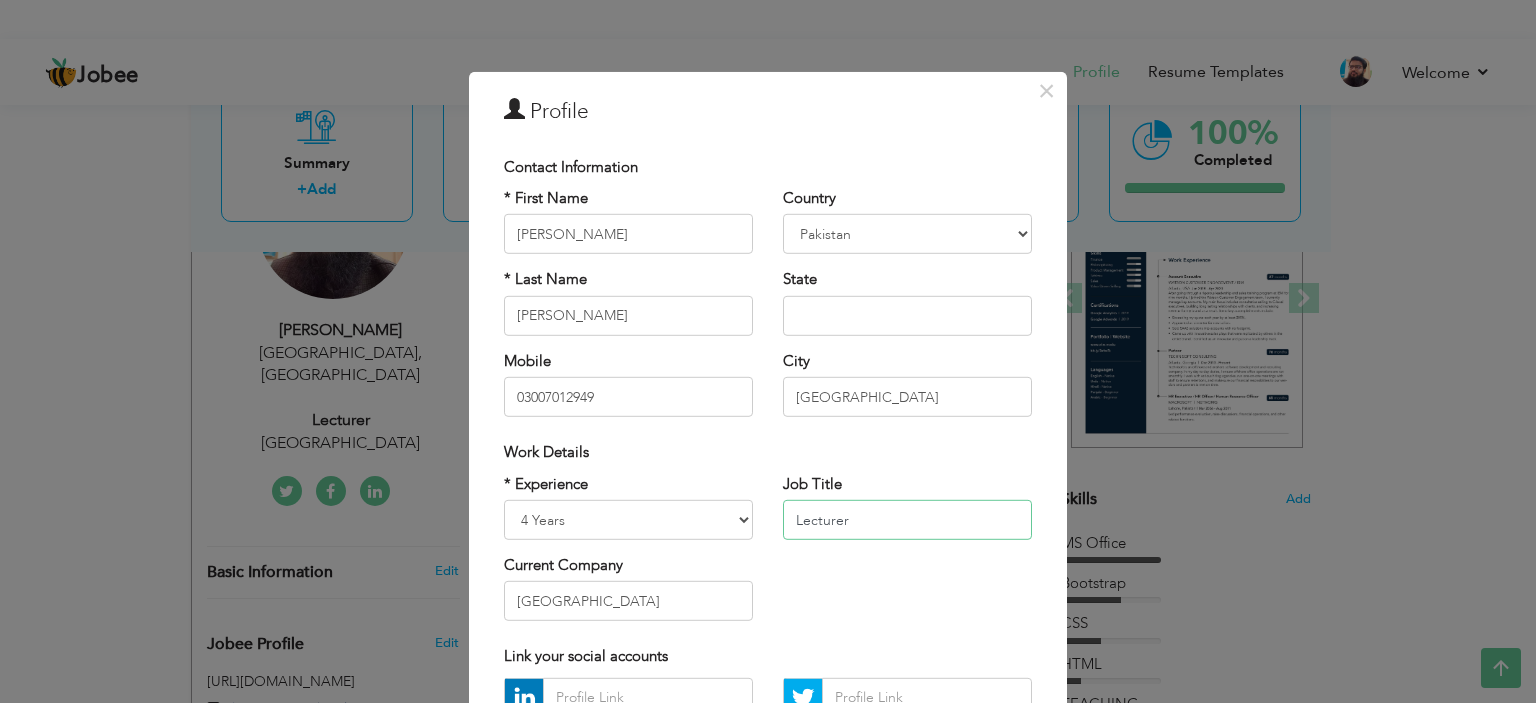 type on "Lecturer" 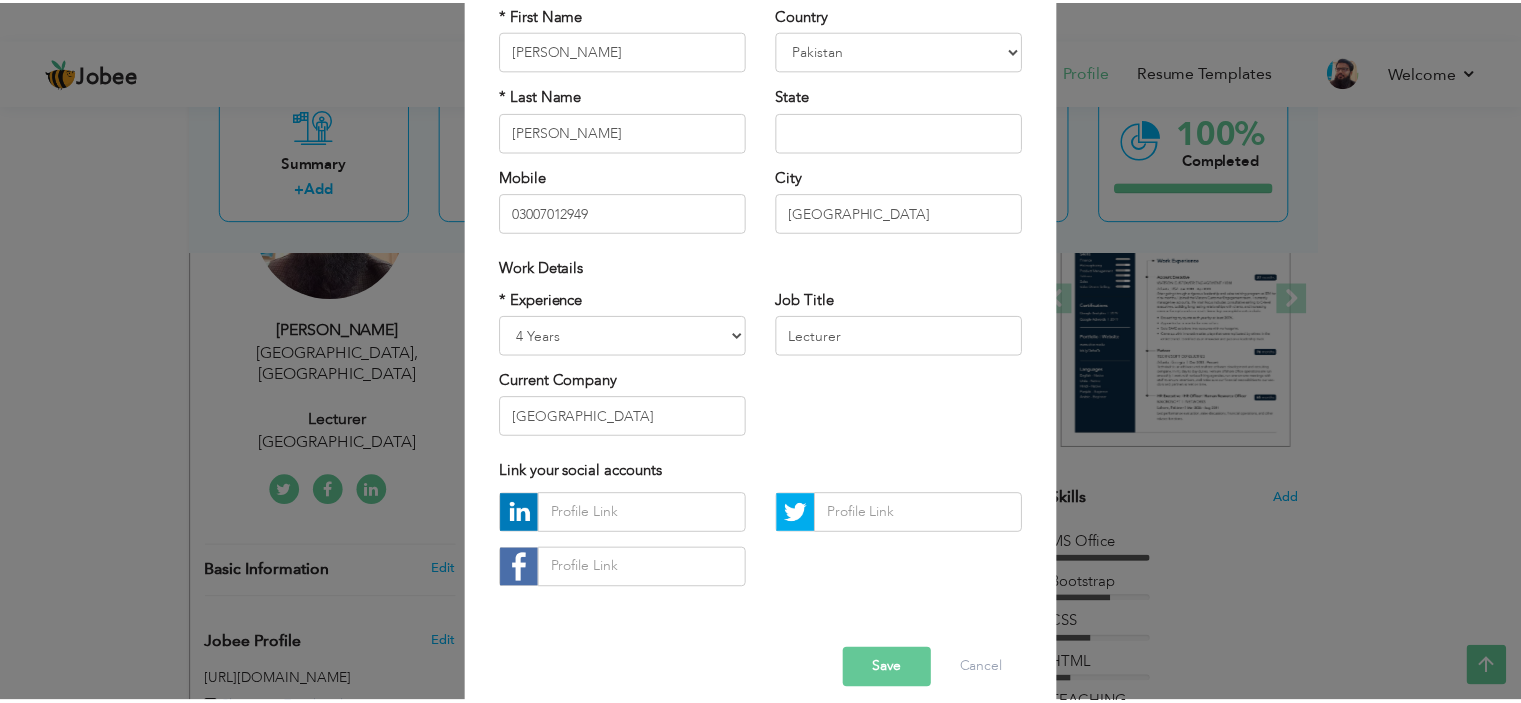 scroll, scrollTop: 205, scrollLeft: 0, axis: vertical 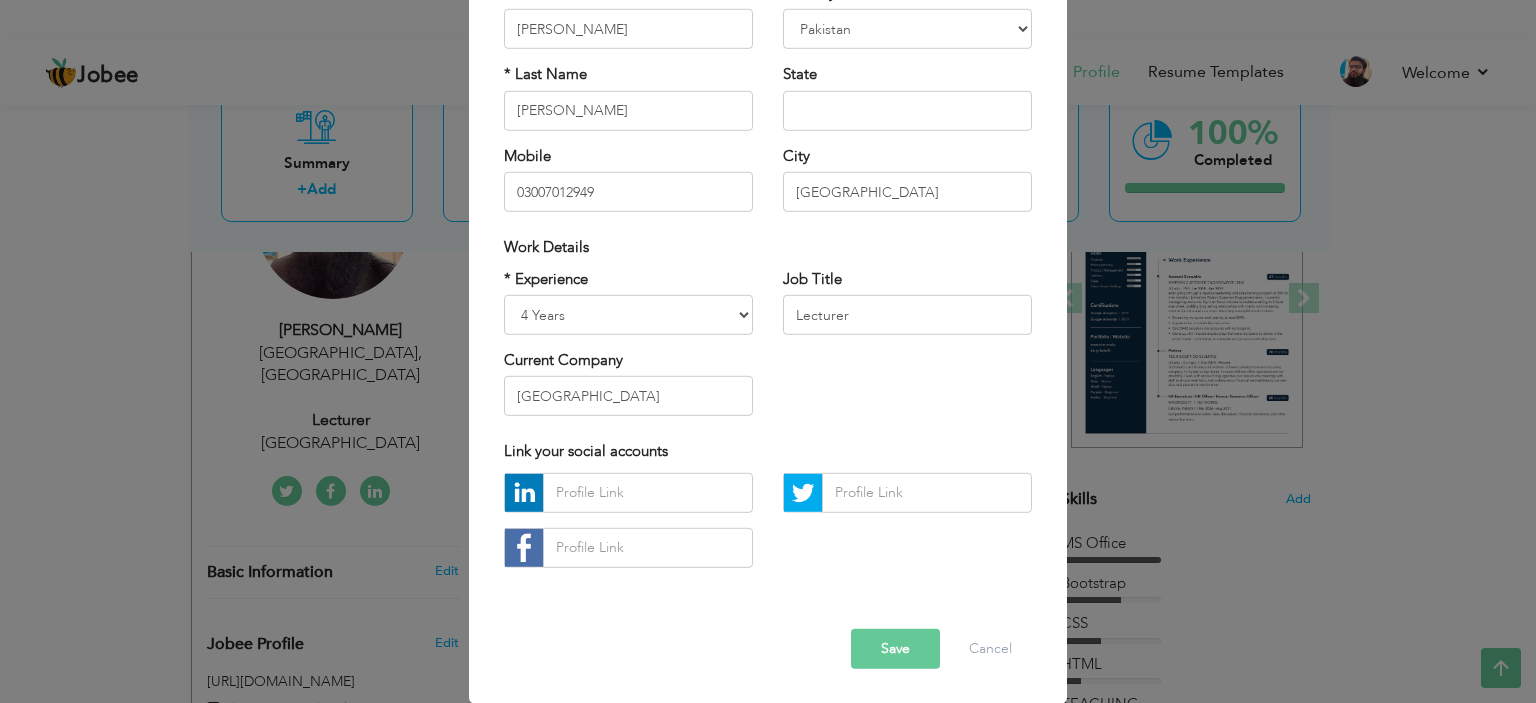 click on "Save" at bounding box center (895, 649) 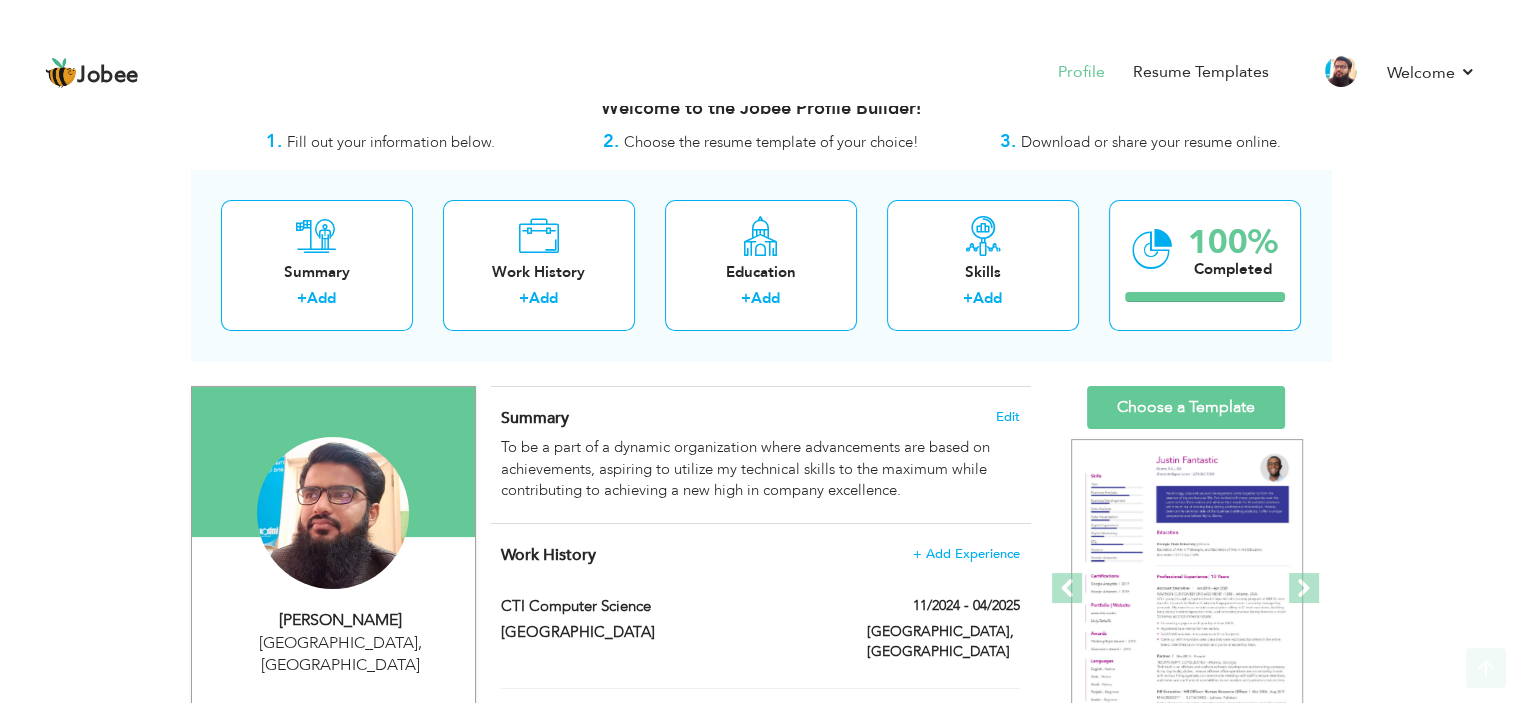 scroll, scrollTop: 96, scrollLeft: 0, axis: vertical 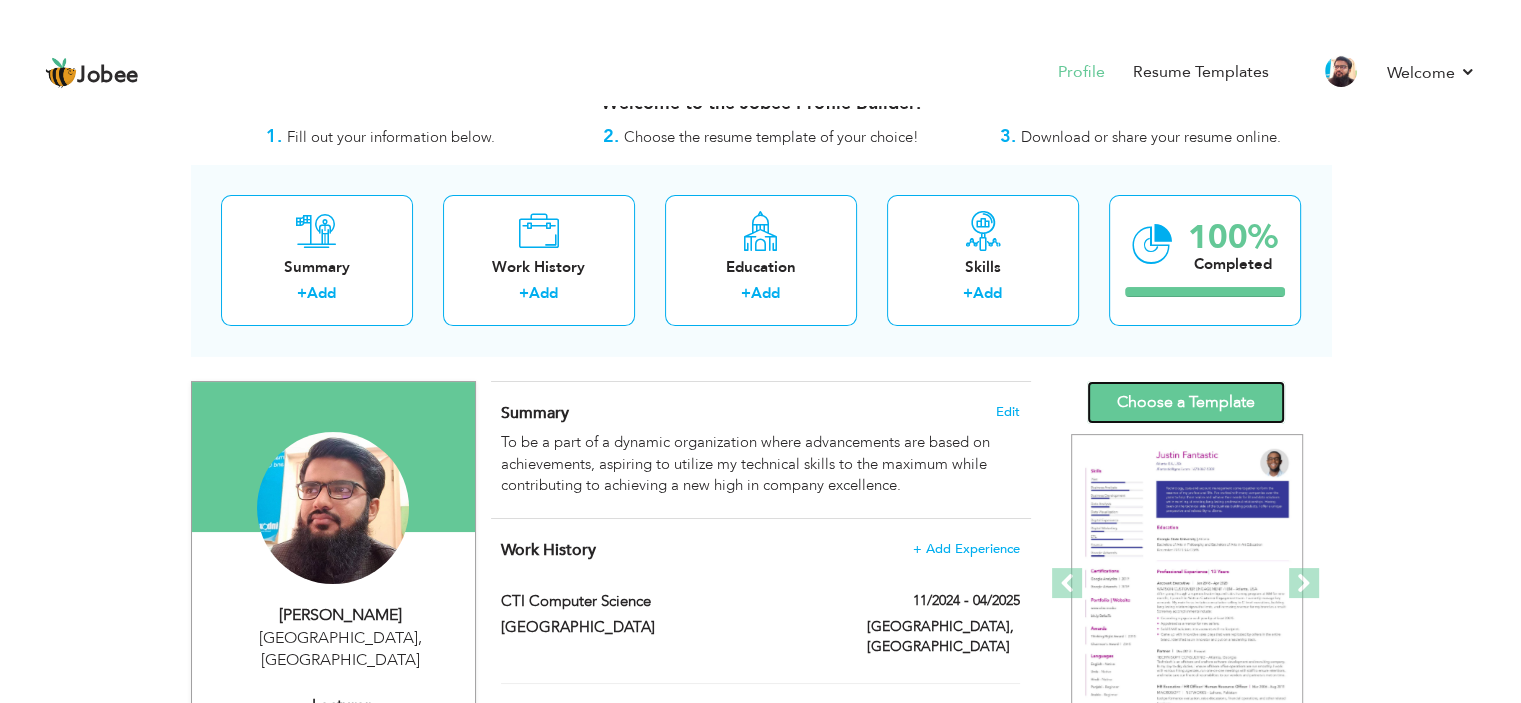 click on "Choose a Template" at bounding box center (1186, 402) 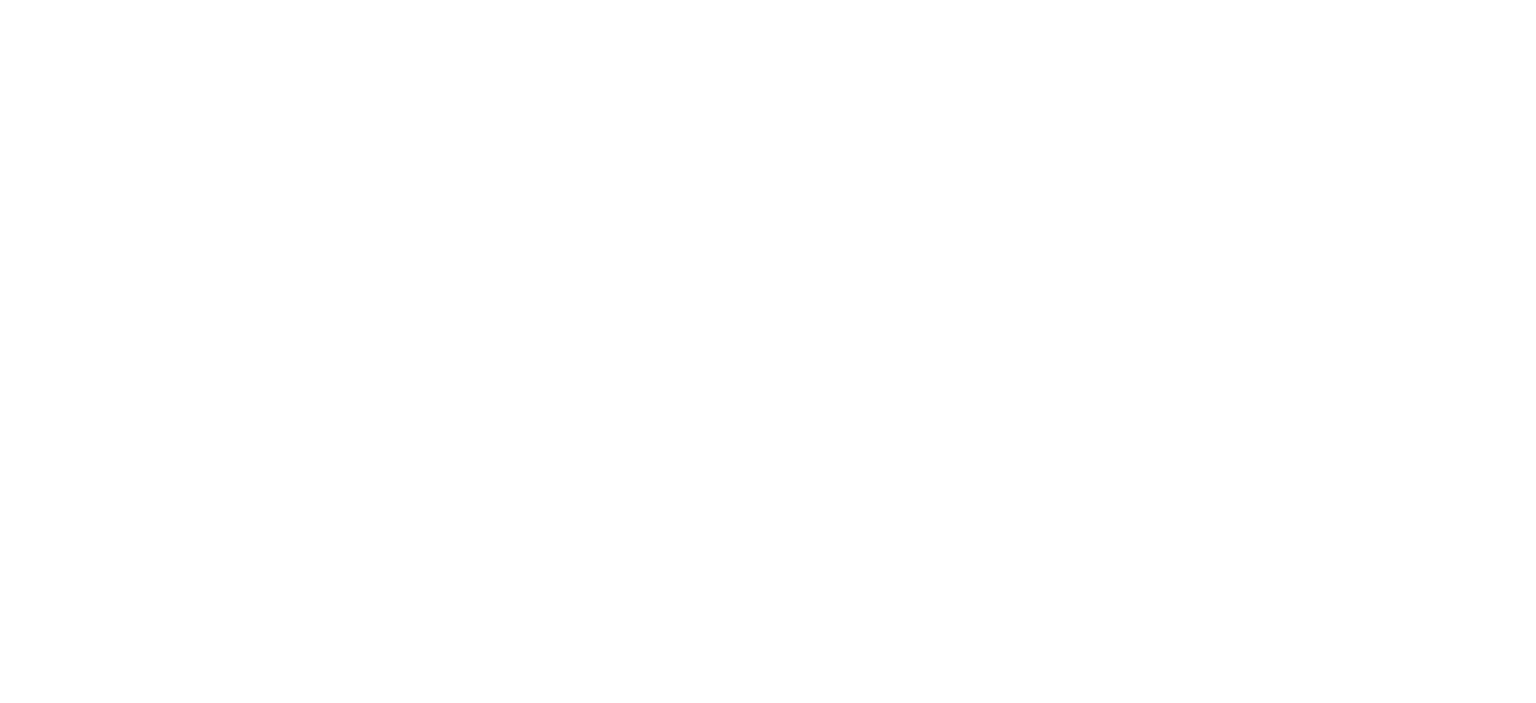 scroll, scrollTop: 0, scrollLeft: 0, axis: both 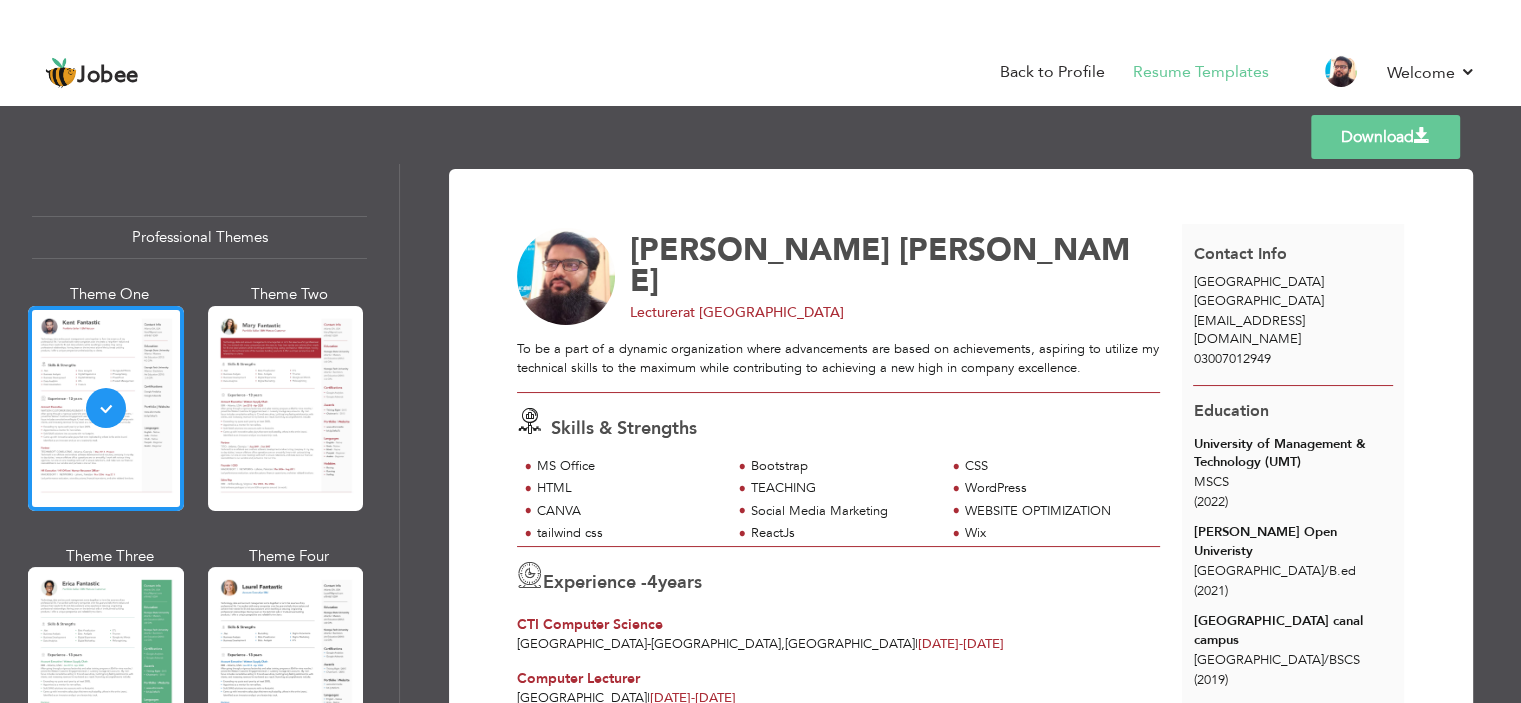 click on "Download" at bounding box center [1385, 137] 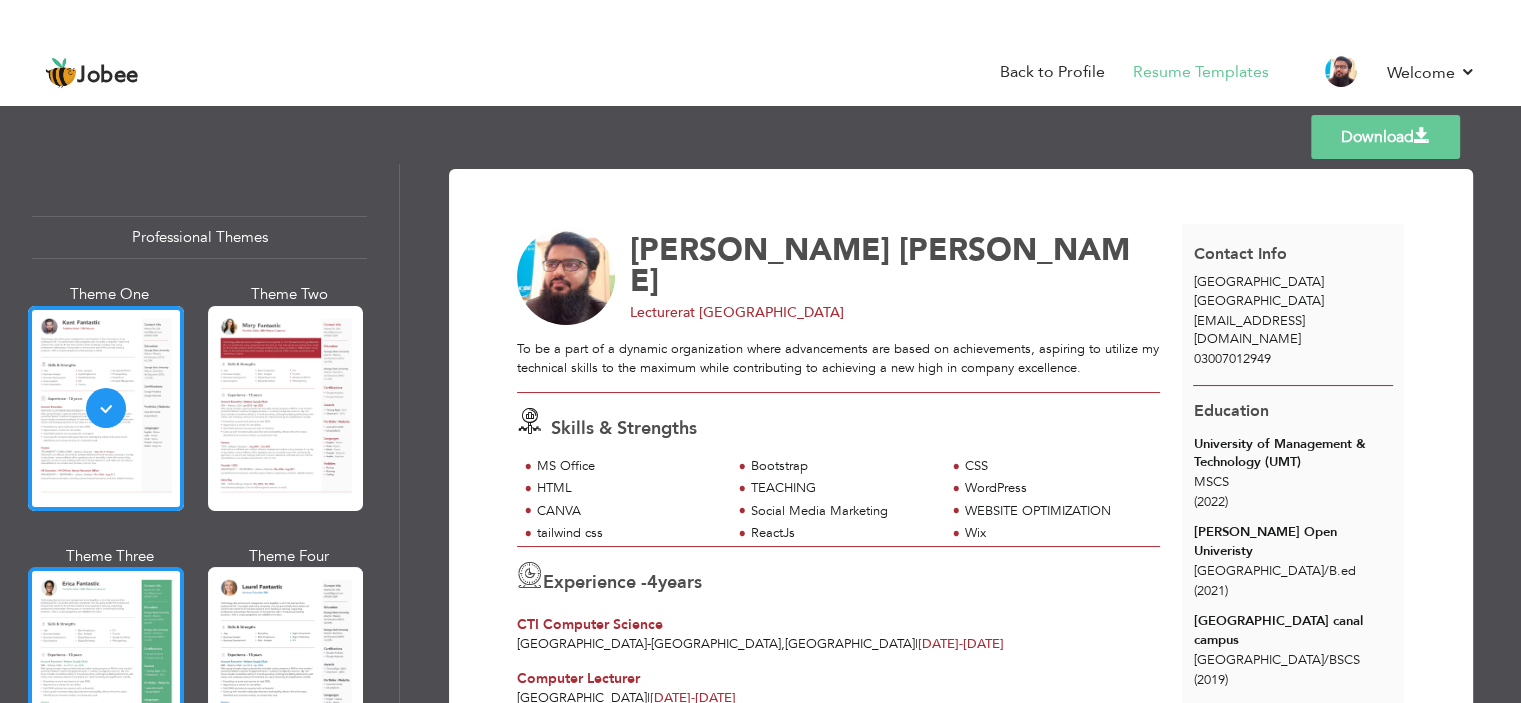 click at bounding box center (106, 669) 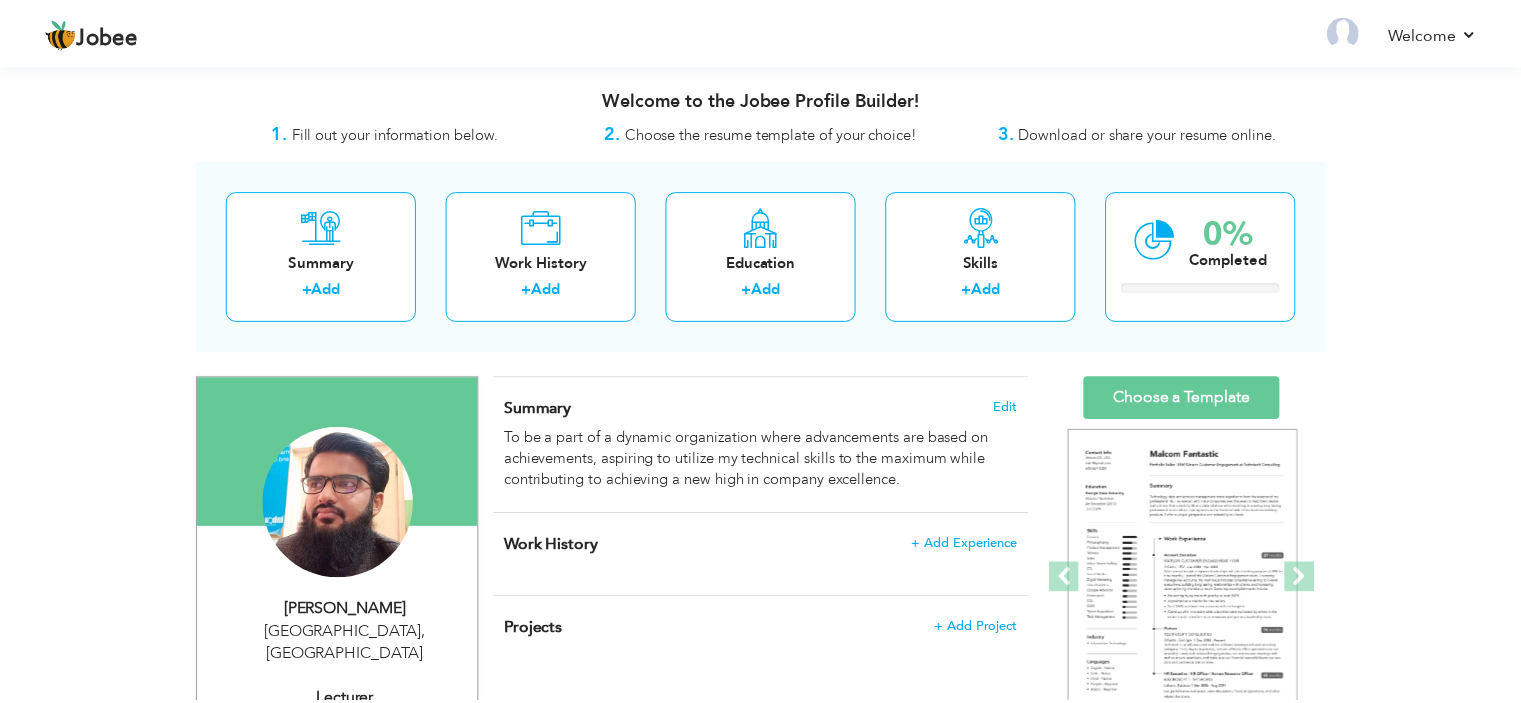 scroll, scrollTop: 377, scrollLeft: 0, axis: vertical 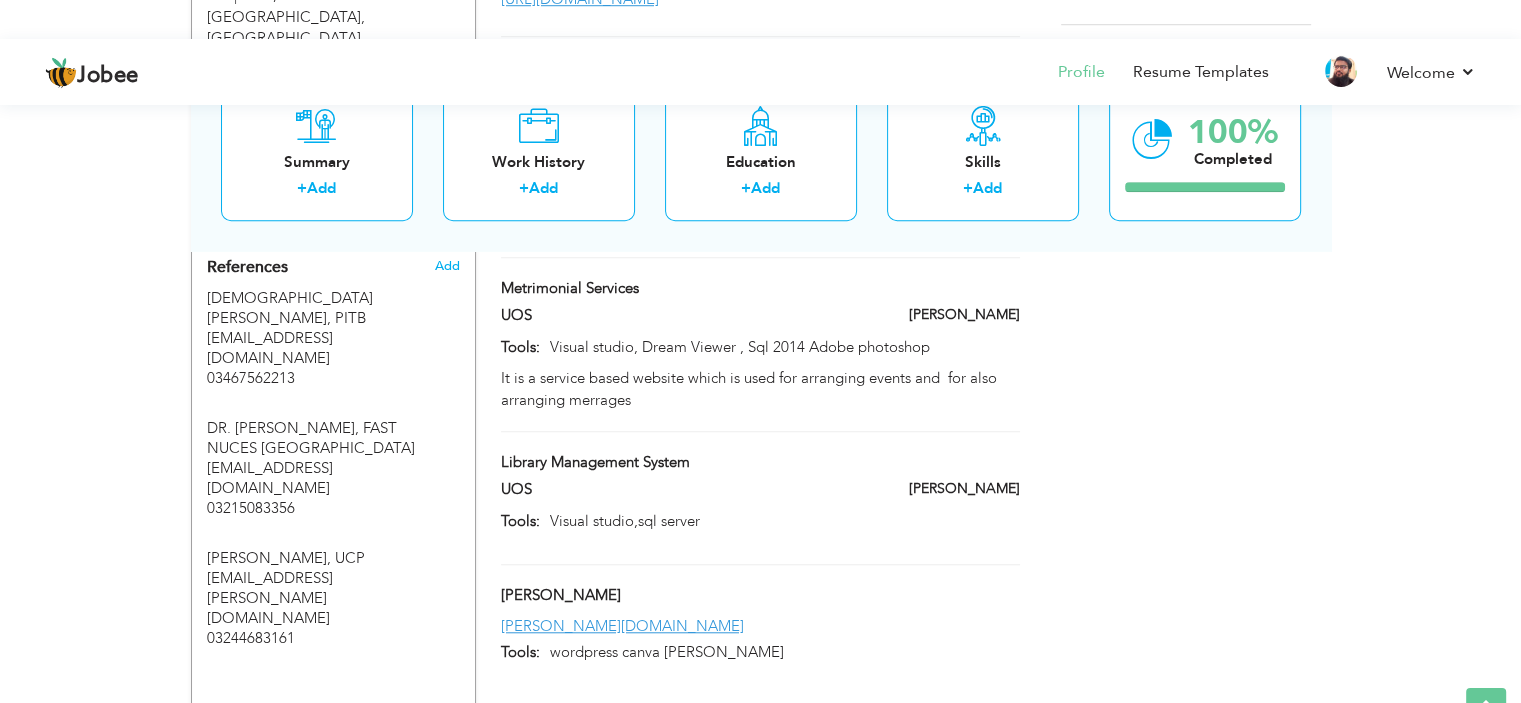 click on "View Resume
Export PDF
Profile
Summary
Public Link
Experience
Education
Awards
Work Histroy
Projects
Certifications
Skills
Preferred Job City" at bounding box center [760, -310] 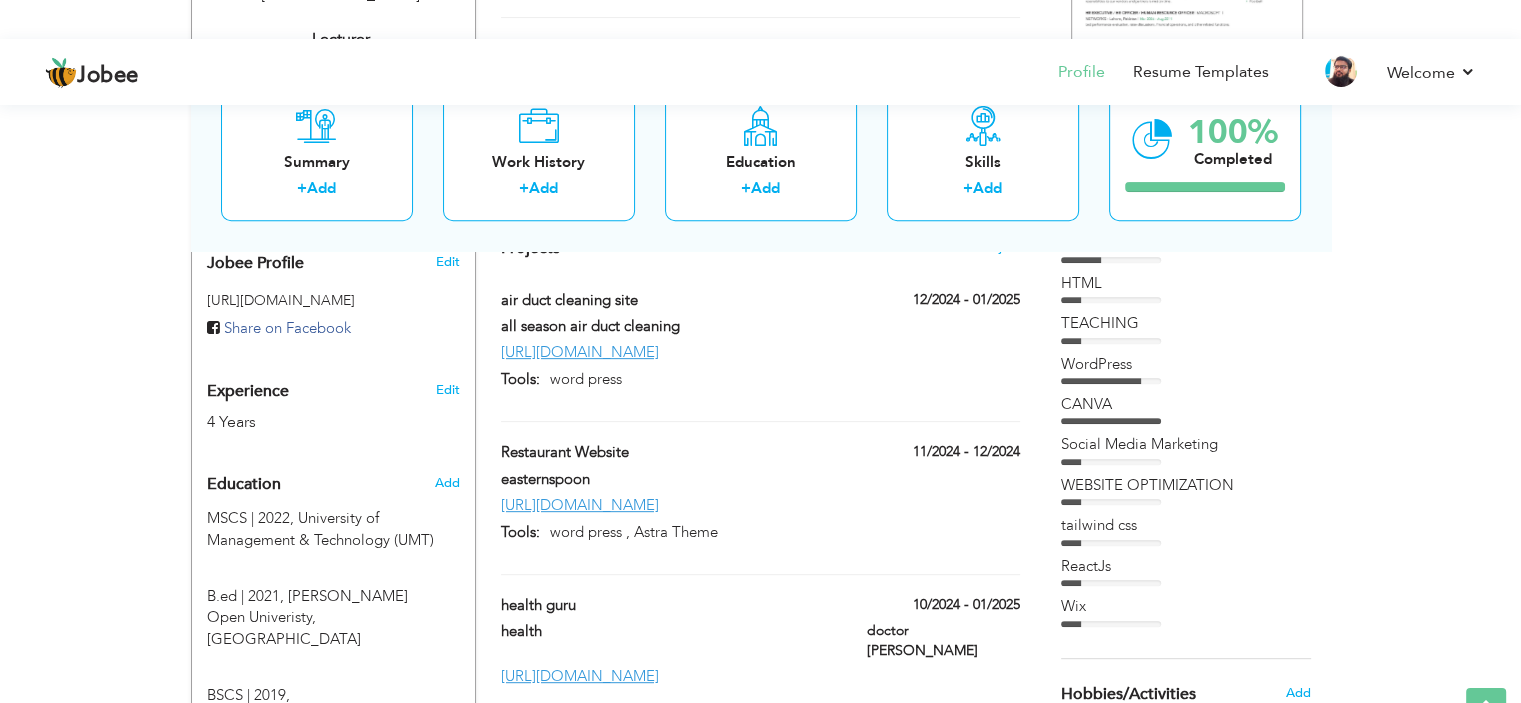 scroll, scrollTop: 748, scrollLeft: 0, axis: vertical 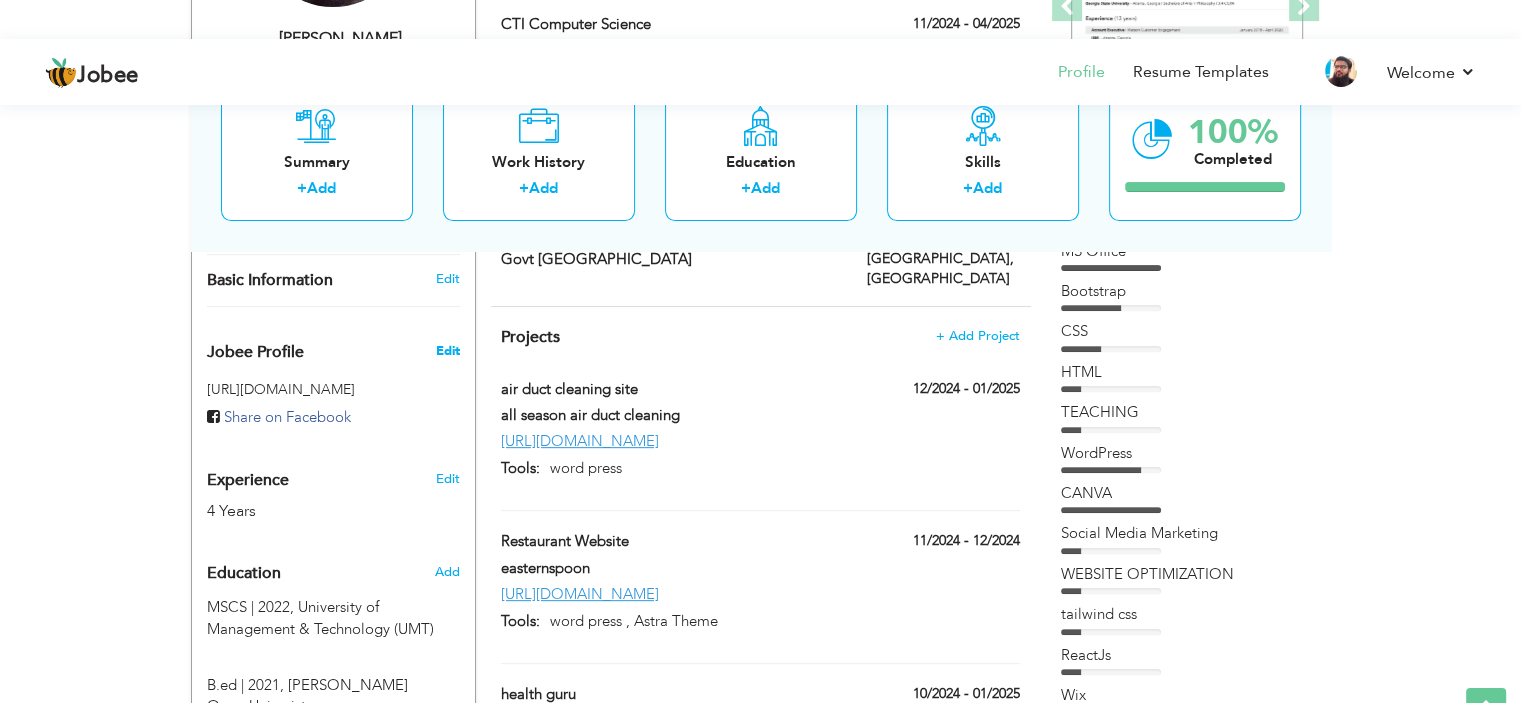 click on "Edit" at bounding box center [447, 351] 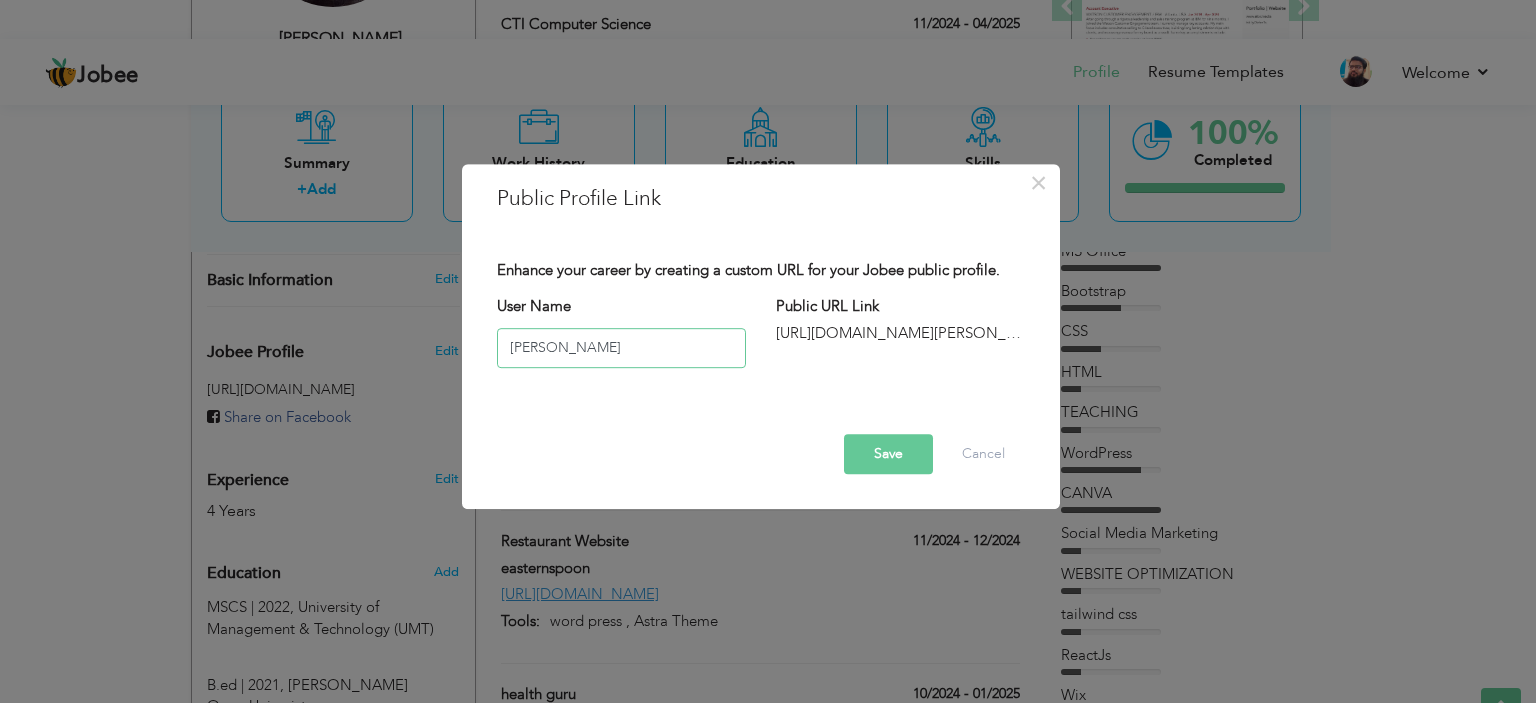 type on "[PERSON_NAME]" 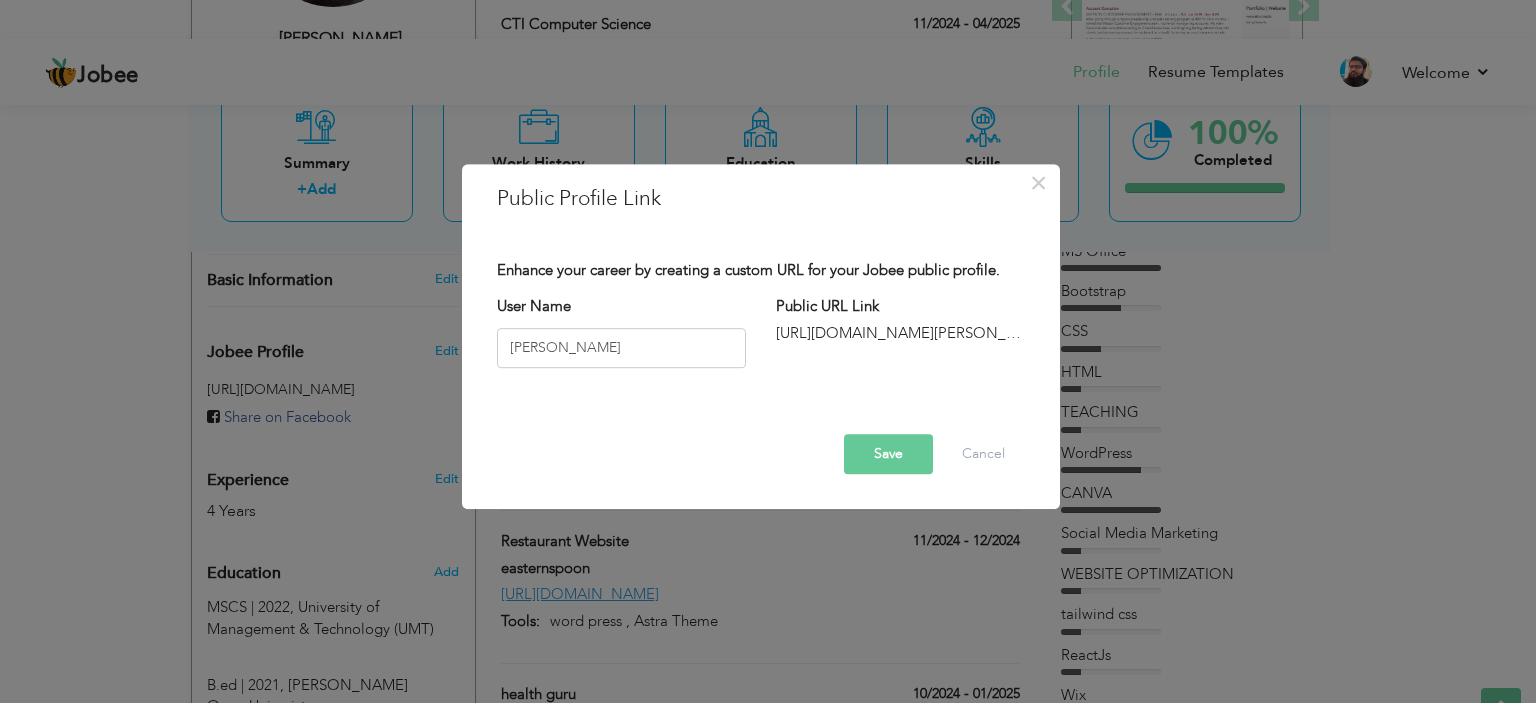 click on "Save" at bounding box center [888, 454] 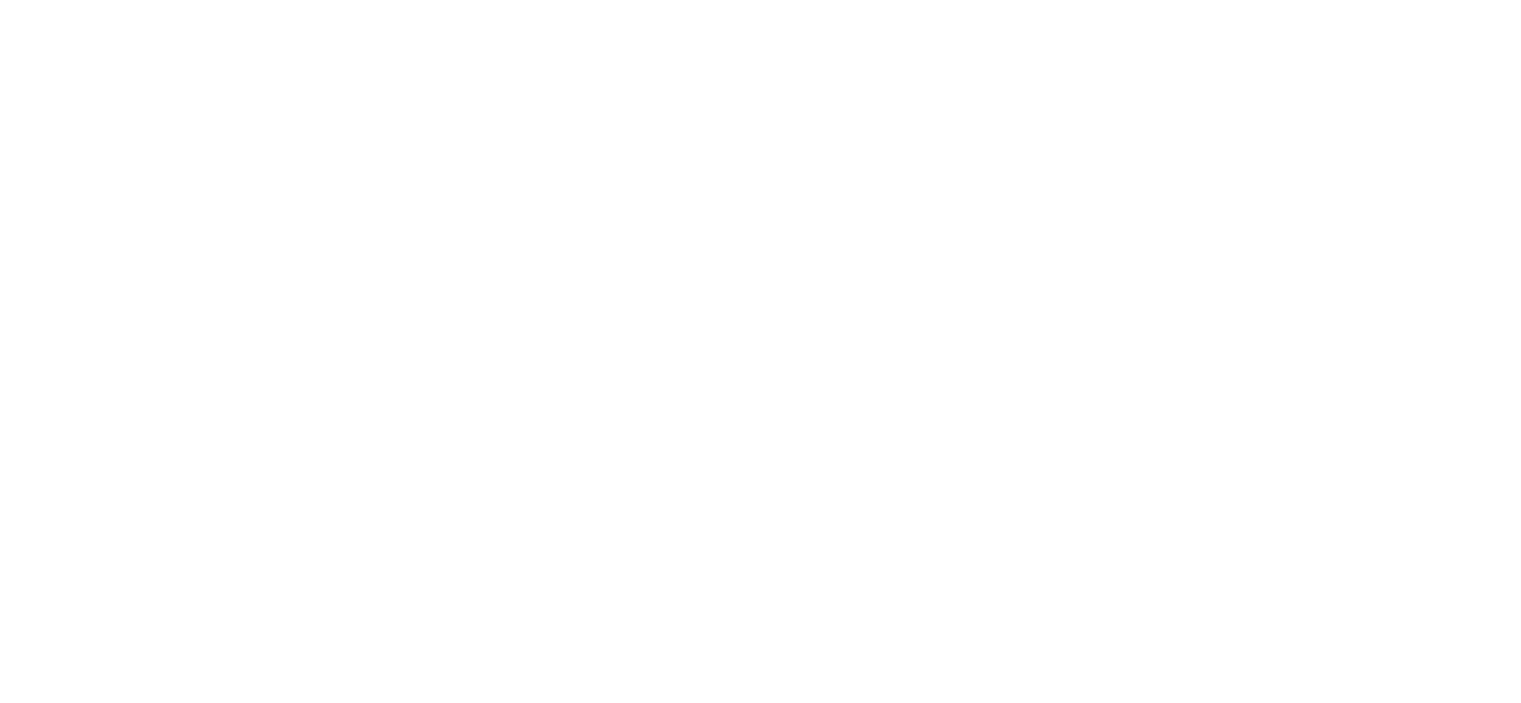 scroll, scrollTop: 0, scrollLeft: 0, axis: both 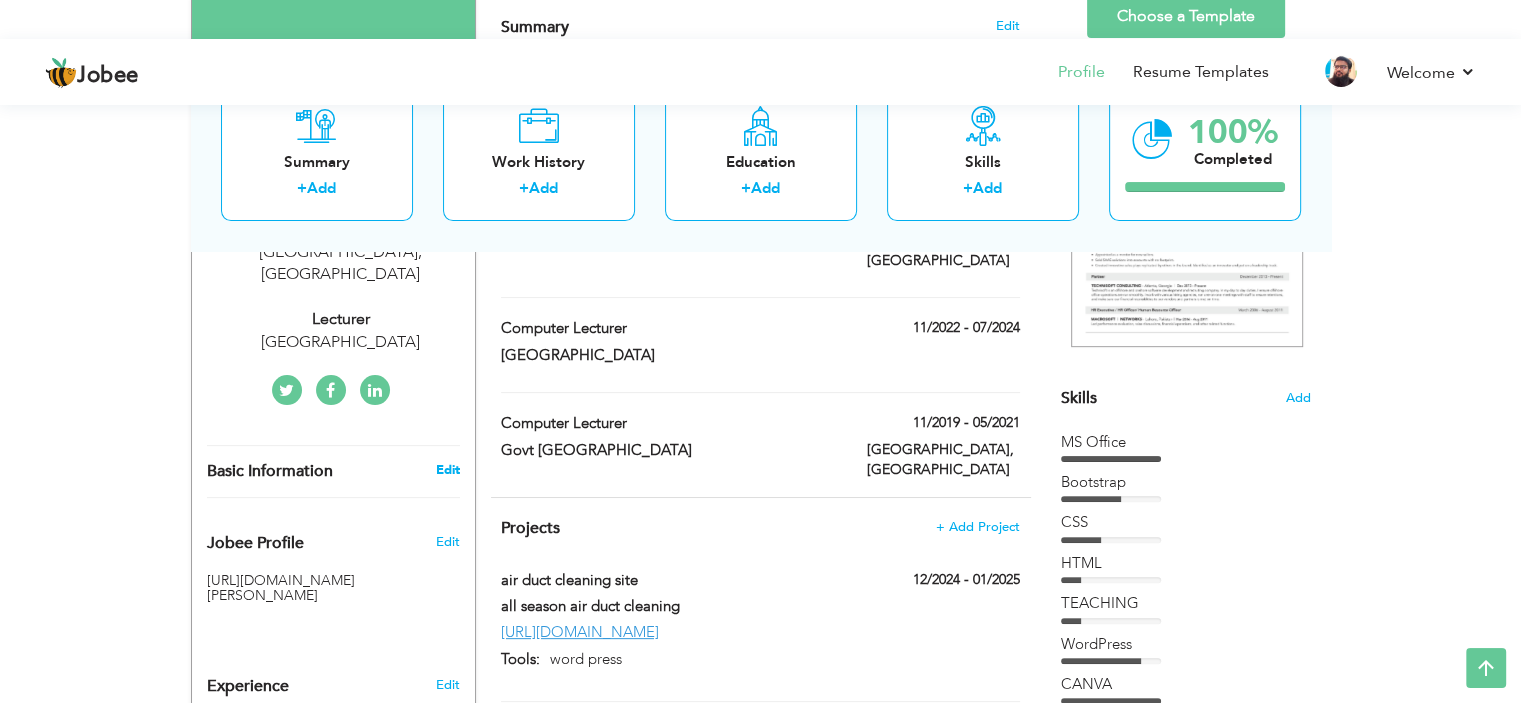 click on "Edit" at bounding box center [447, 470] 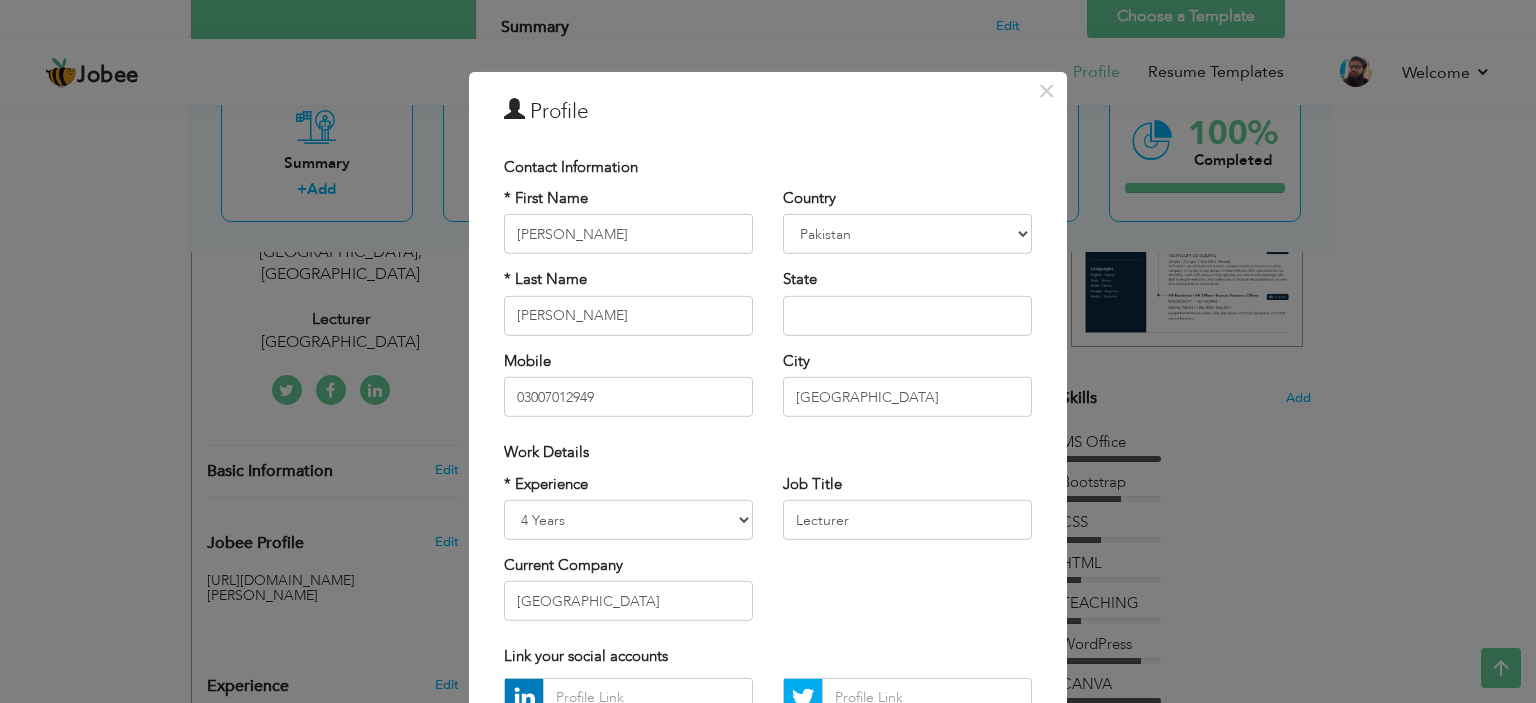 click on "* Experience
Entry Level Less than 1 Year 1 Year 2 Years 3 Years 4 Years 5 Years 6 Years 7 Years 8 Years 9 Years 10 Years 11 Years 12 Years 13 Years 14 Years 15 Years 16 Years 17 Years 18 Years 19 Years 20 Years 21 Years 22 Years 23 Years 24 Years 25 Years 26 Years 27 Years 28 Years 29 Years 30 Years 31 Years 32 Years 33 Years 34 Years 35 Years More than 35 Years
Current Company
[GEOGRAPHIC_DATA]
Job Title Lecturer" at bounding box center (768, 554) 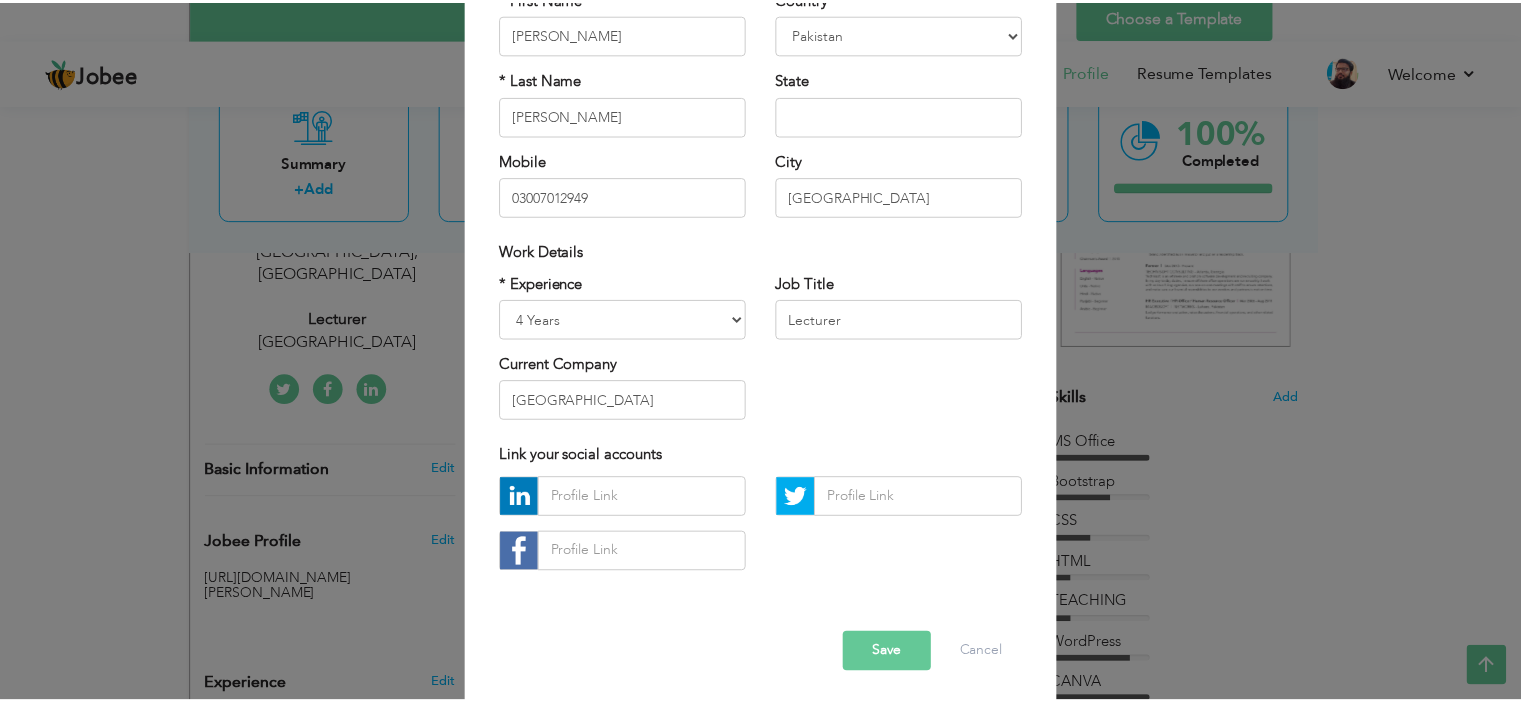 scroll, scrollTop: 205, scrollLeft: 0, axis: vertical 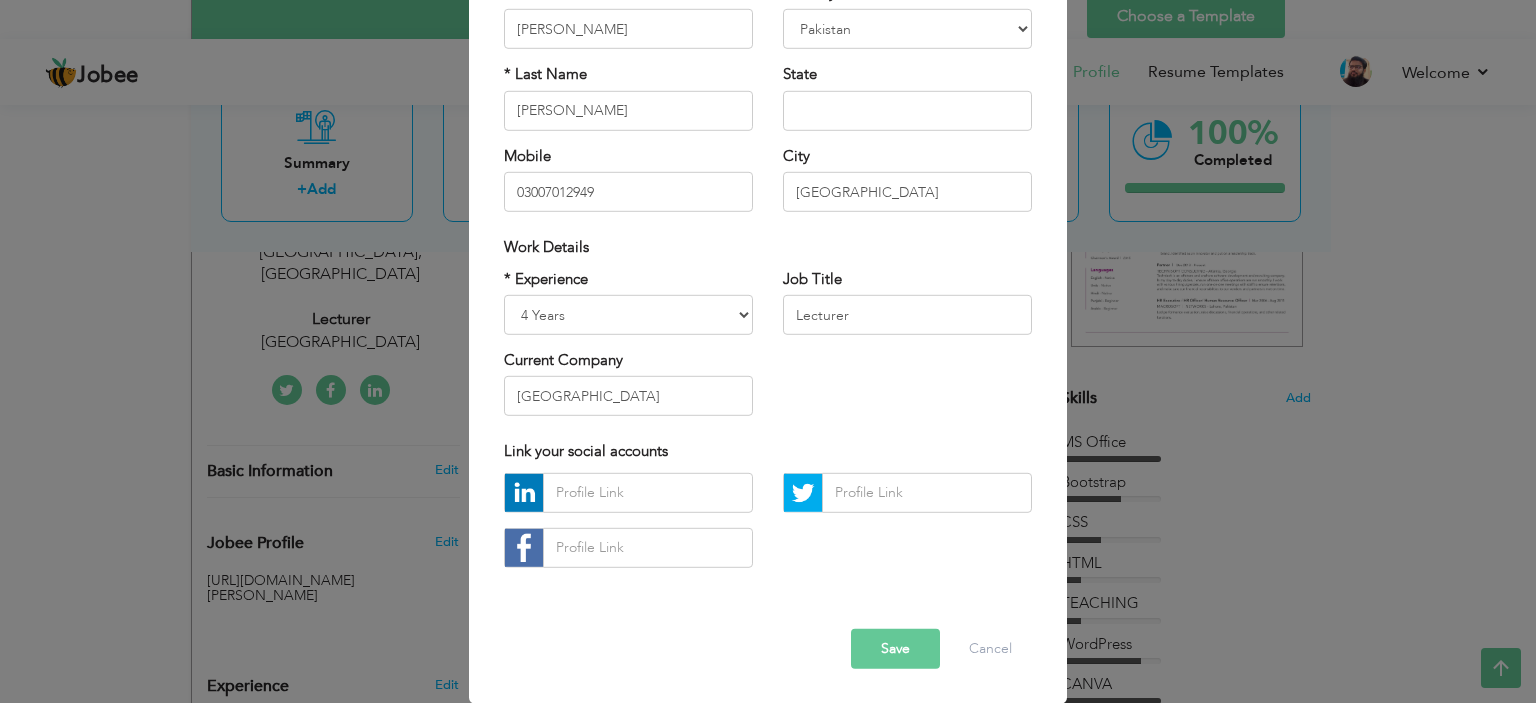 click on "Save" at bounding box center (895, 649) 